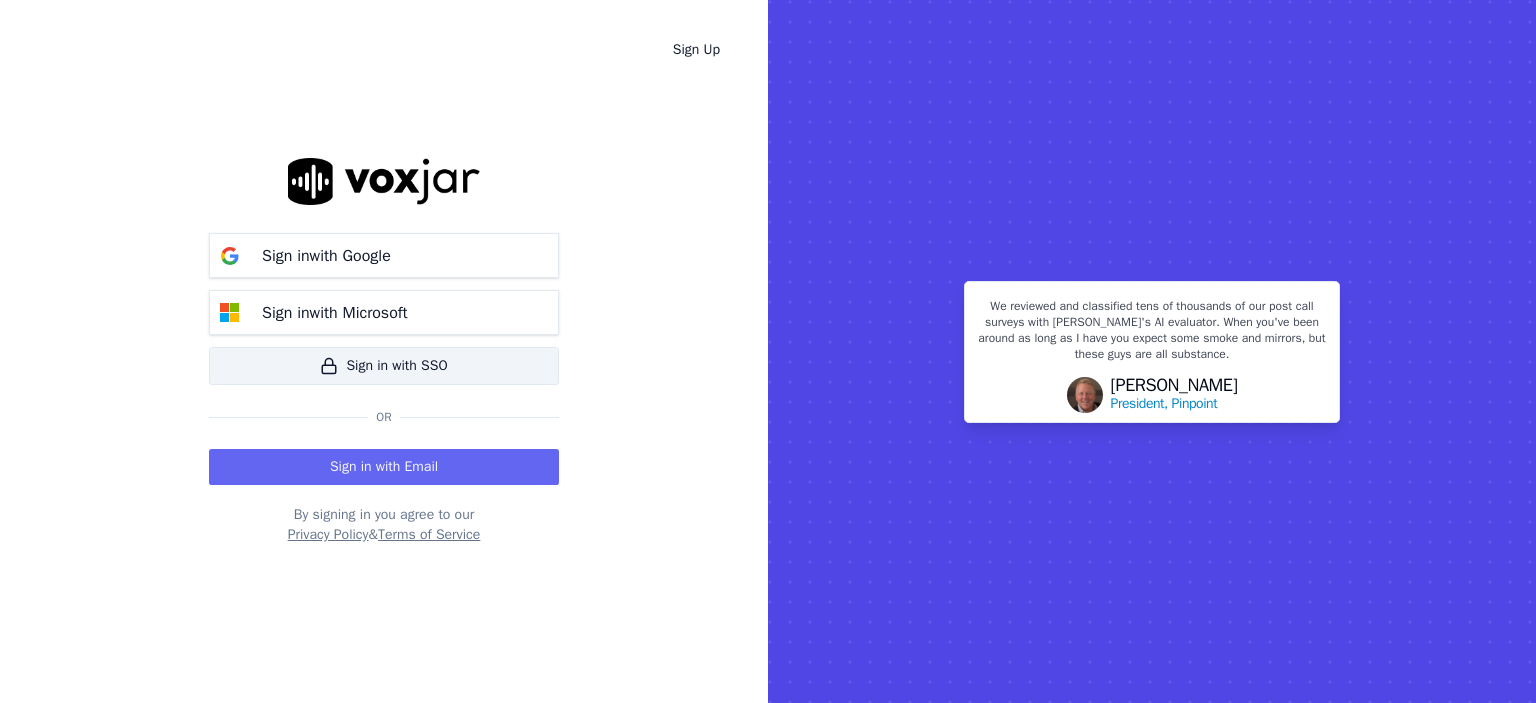 scroll, scrollTop: 0, scrollLeft: 0, axis: both 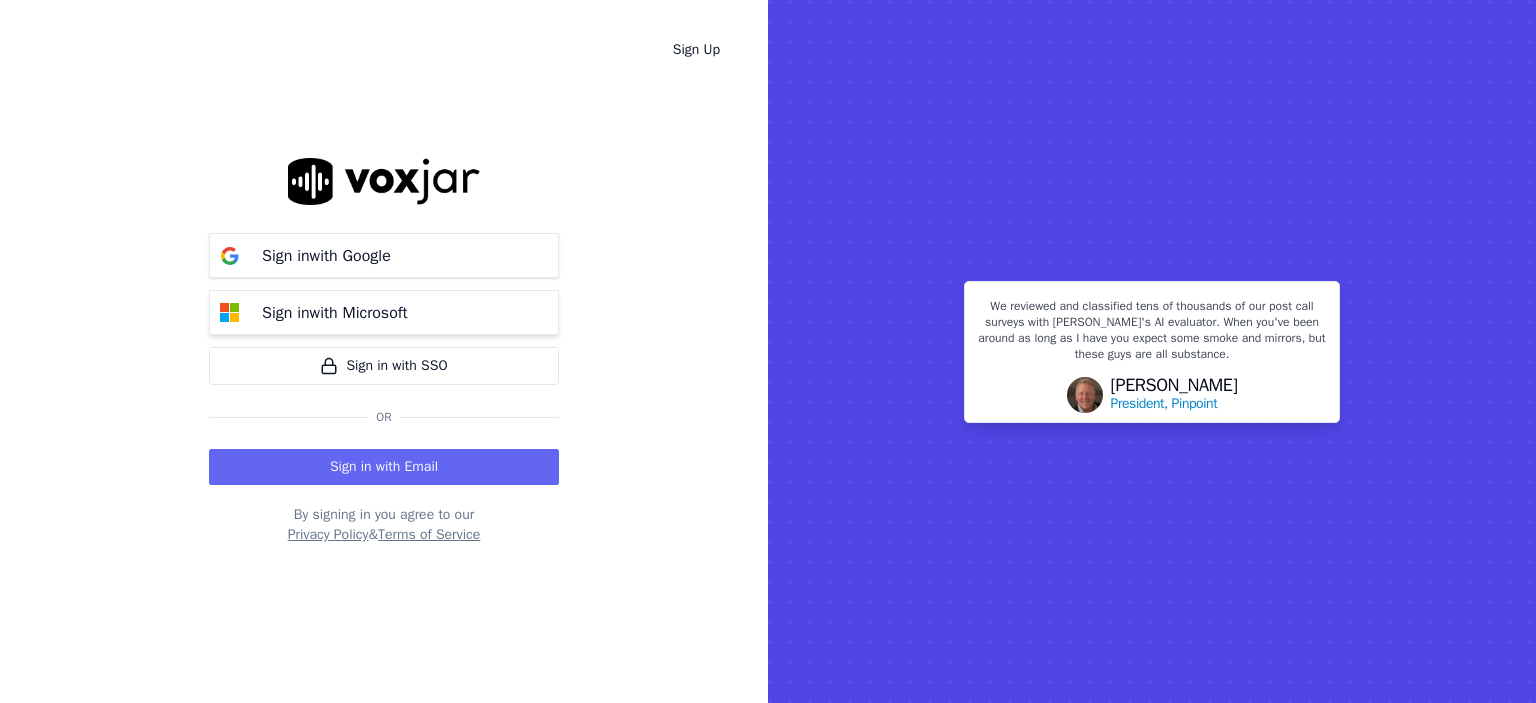 click on "Sign in  with Microsoft" at bounding box center [335, 313] 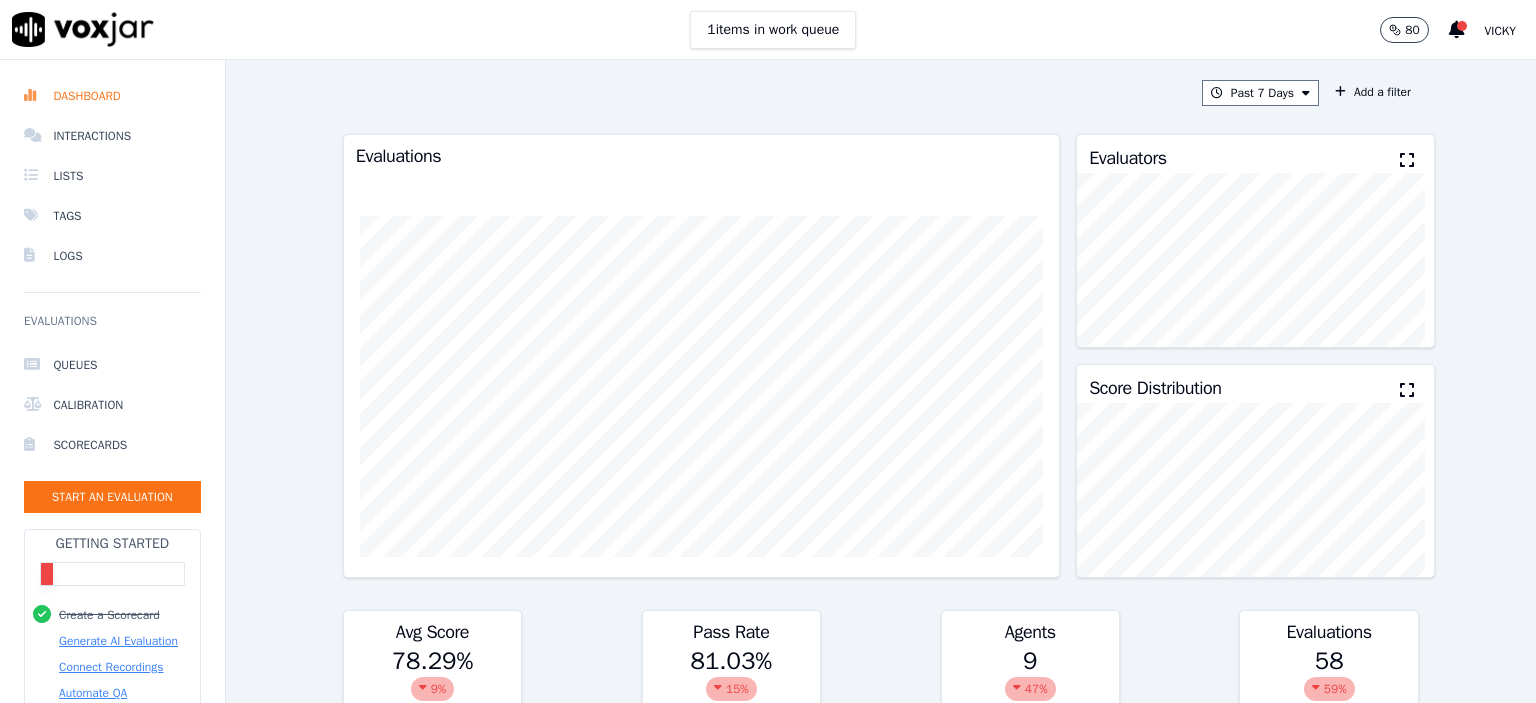 scroll, scrollTop: 0, scrollLeft: 0, axis: both 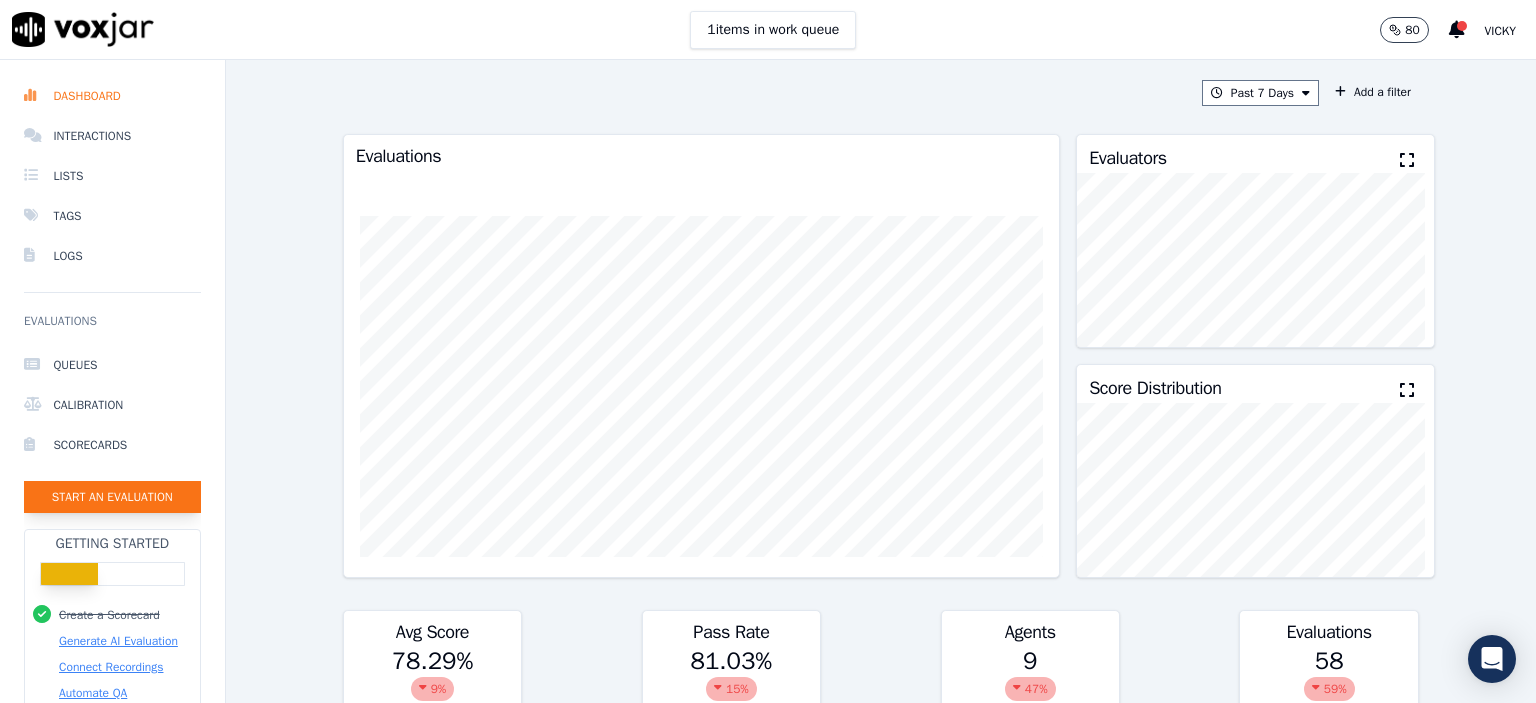 click on "Start an Evaluation" 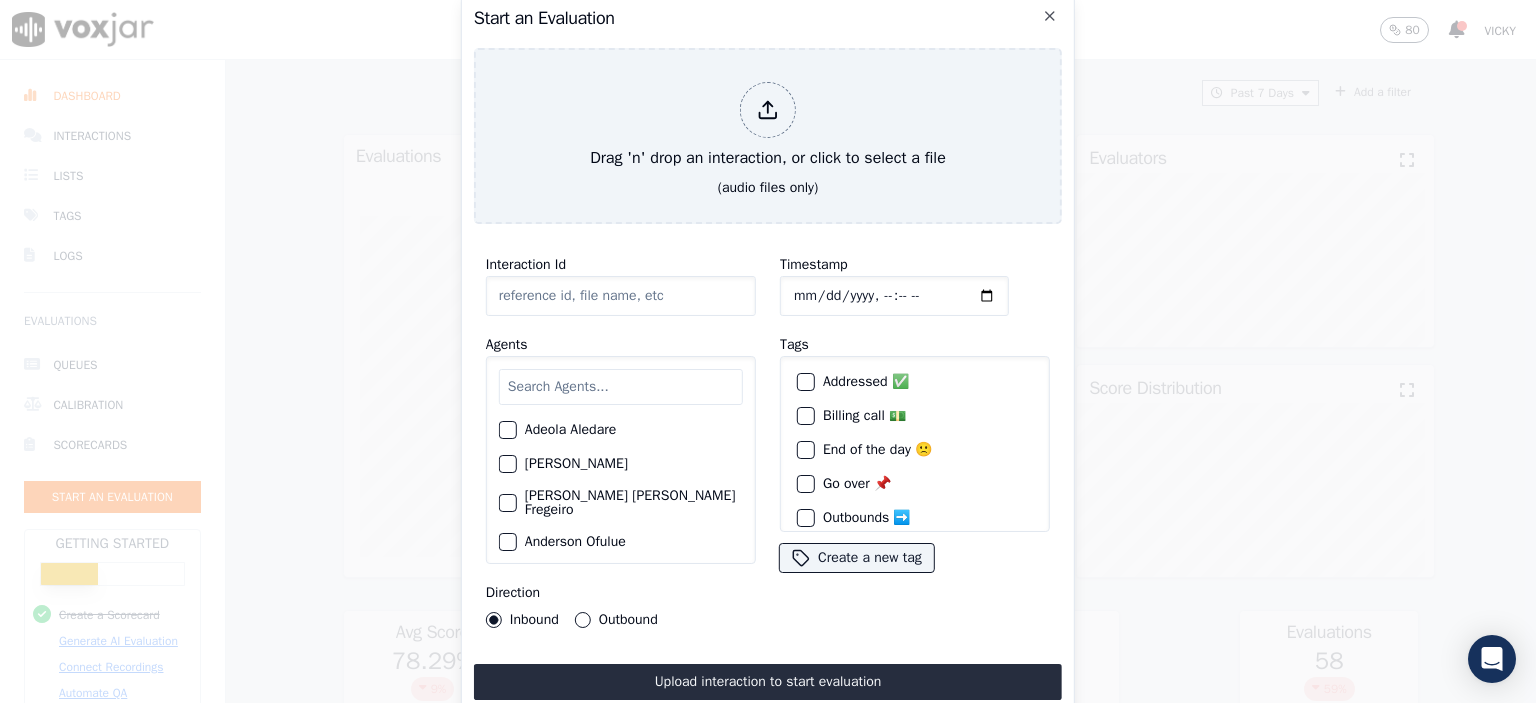click on "Interaction Id" 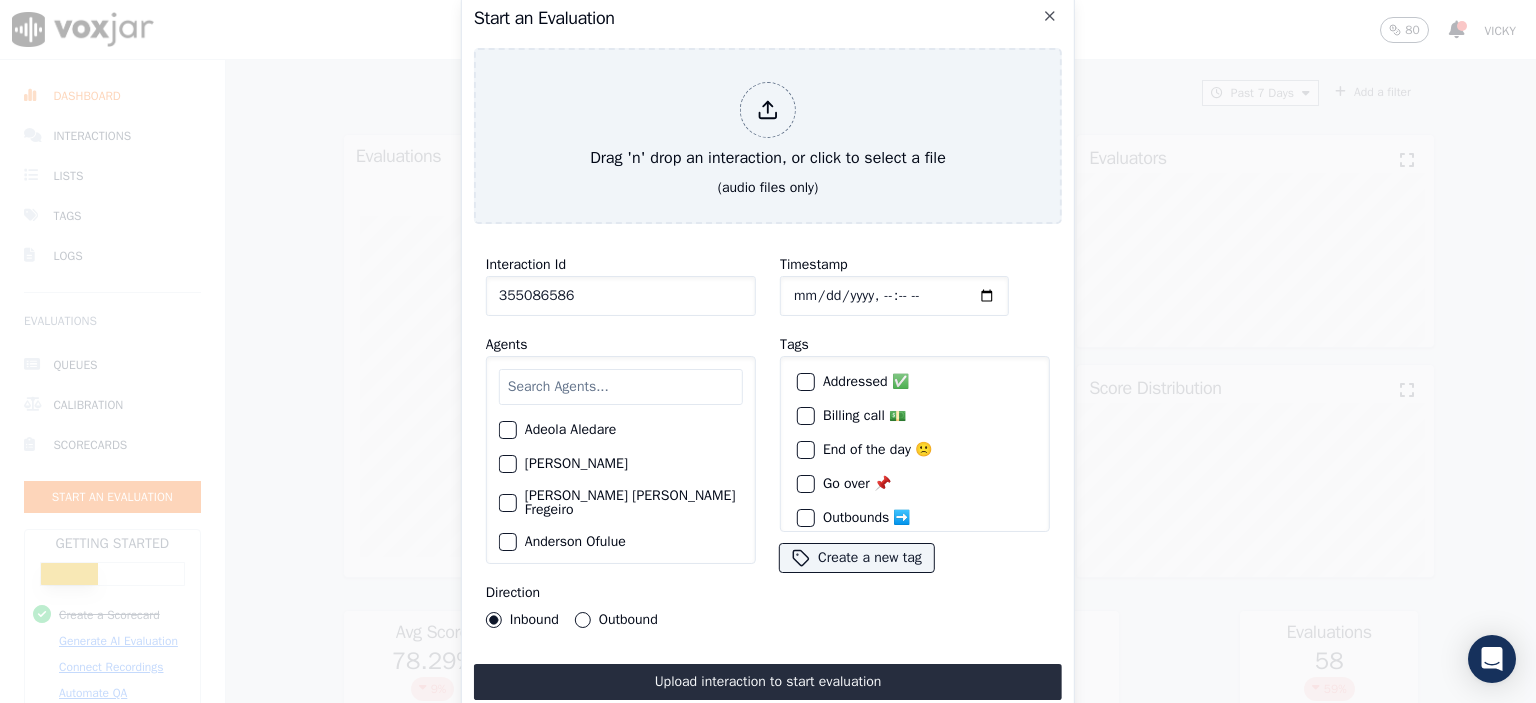 type on "355086586" 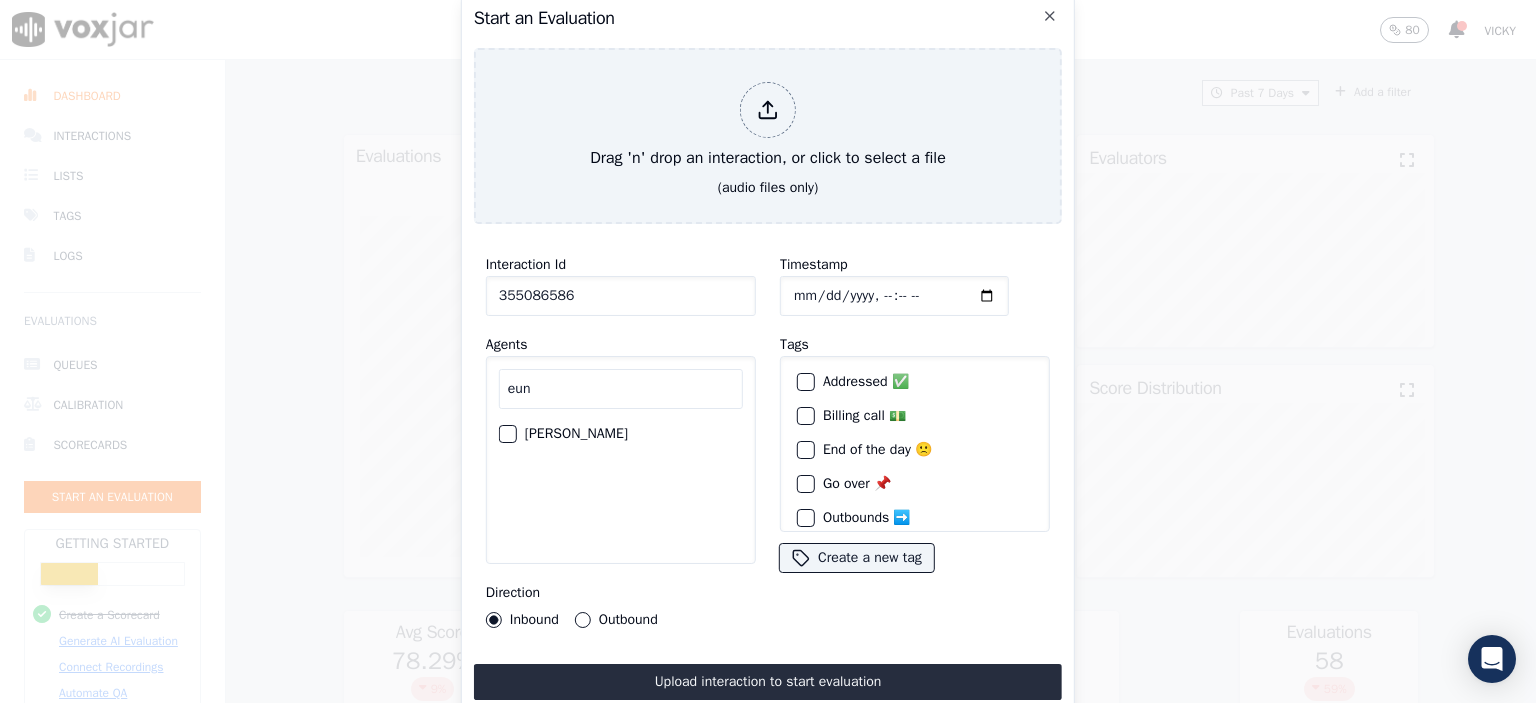 type on "eun" 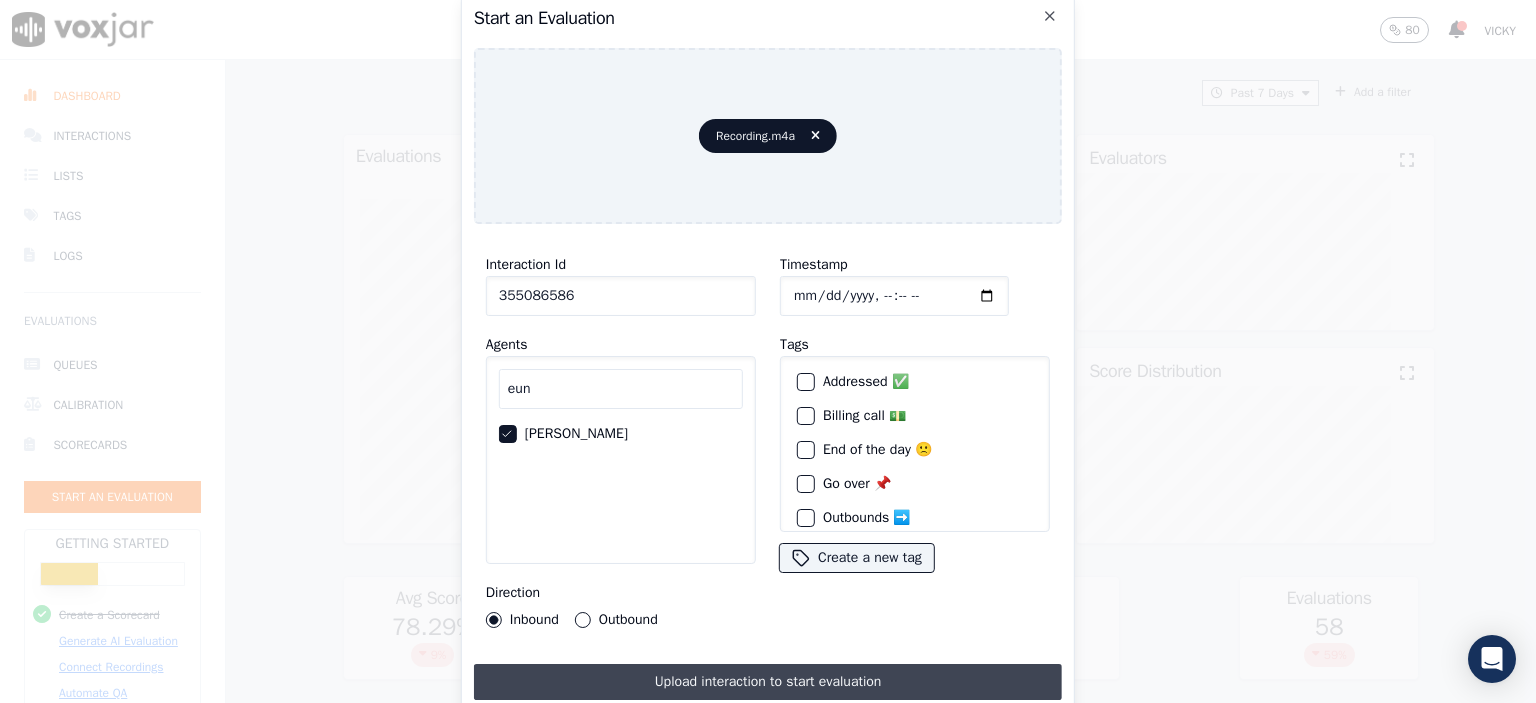 click on "Upload interaction to start evaluation" at bounding box center [768, 682] 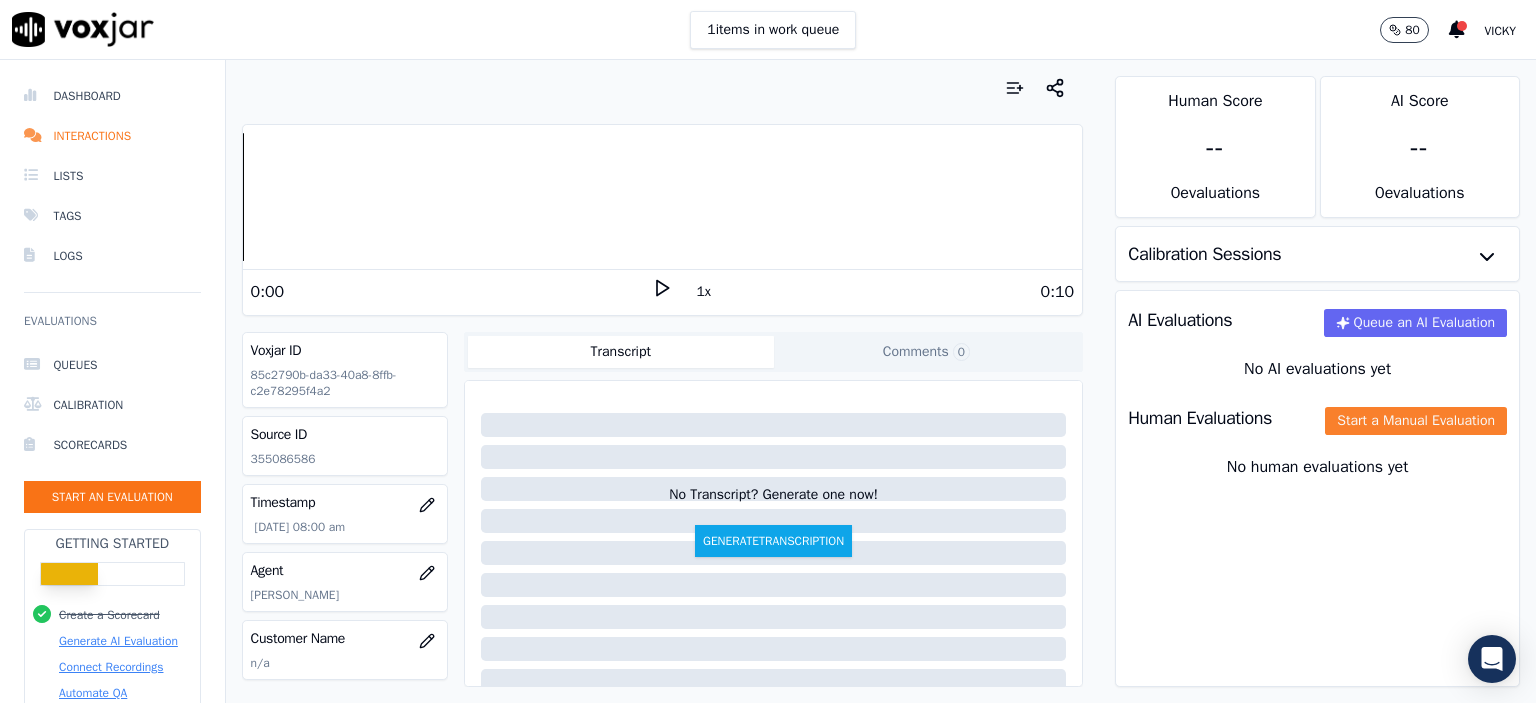 click on "Start a Manual Evaluation" 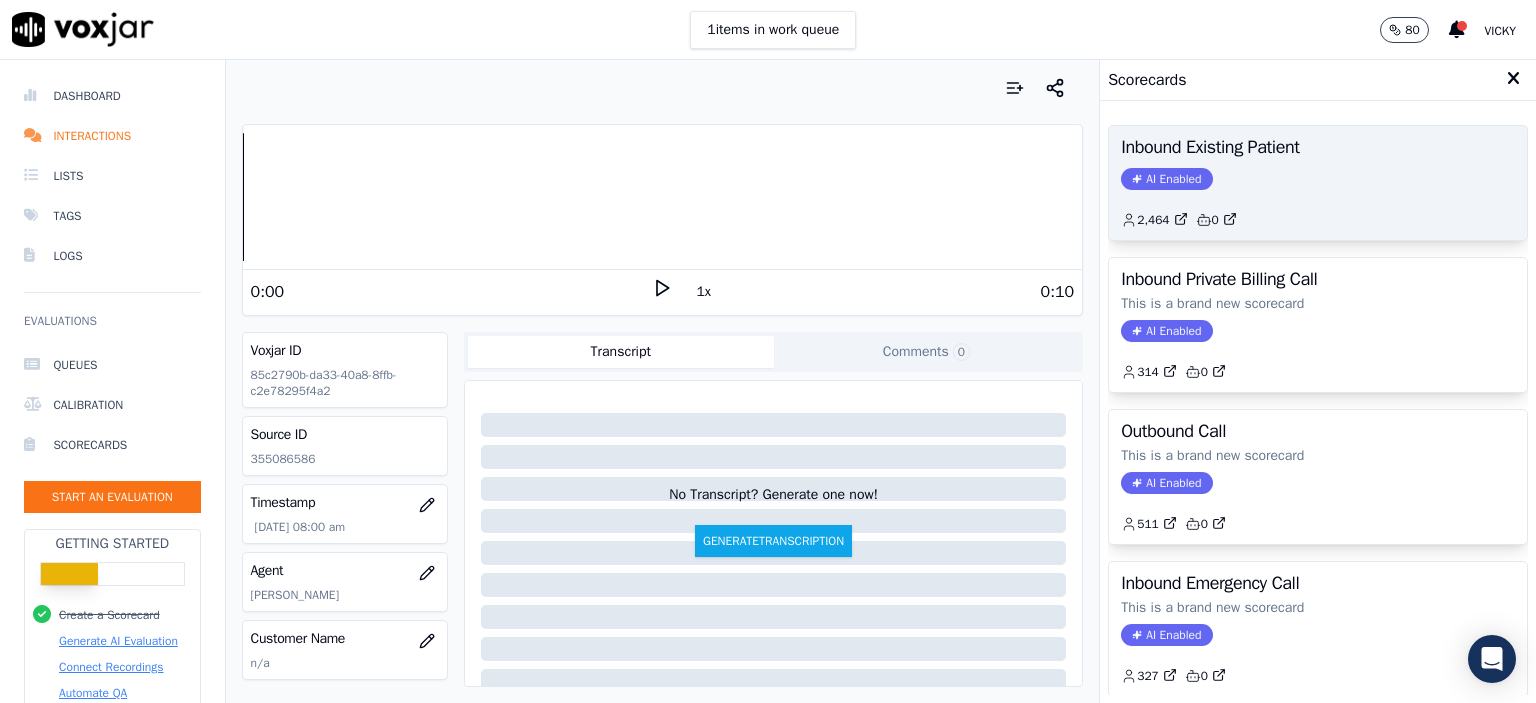 click on "2,464         0" 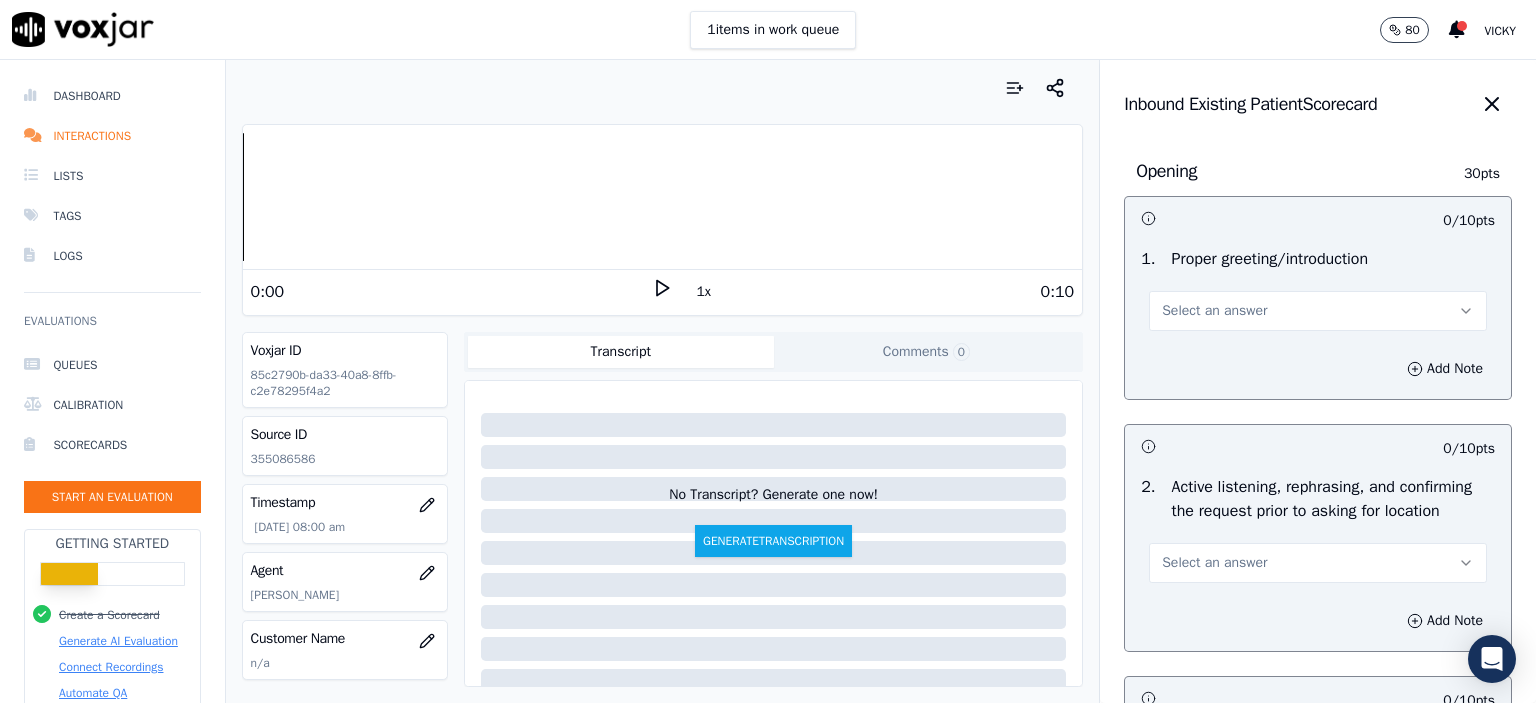 click on "Select an answer" at bounding box center (1318, 311) 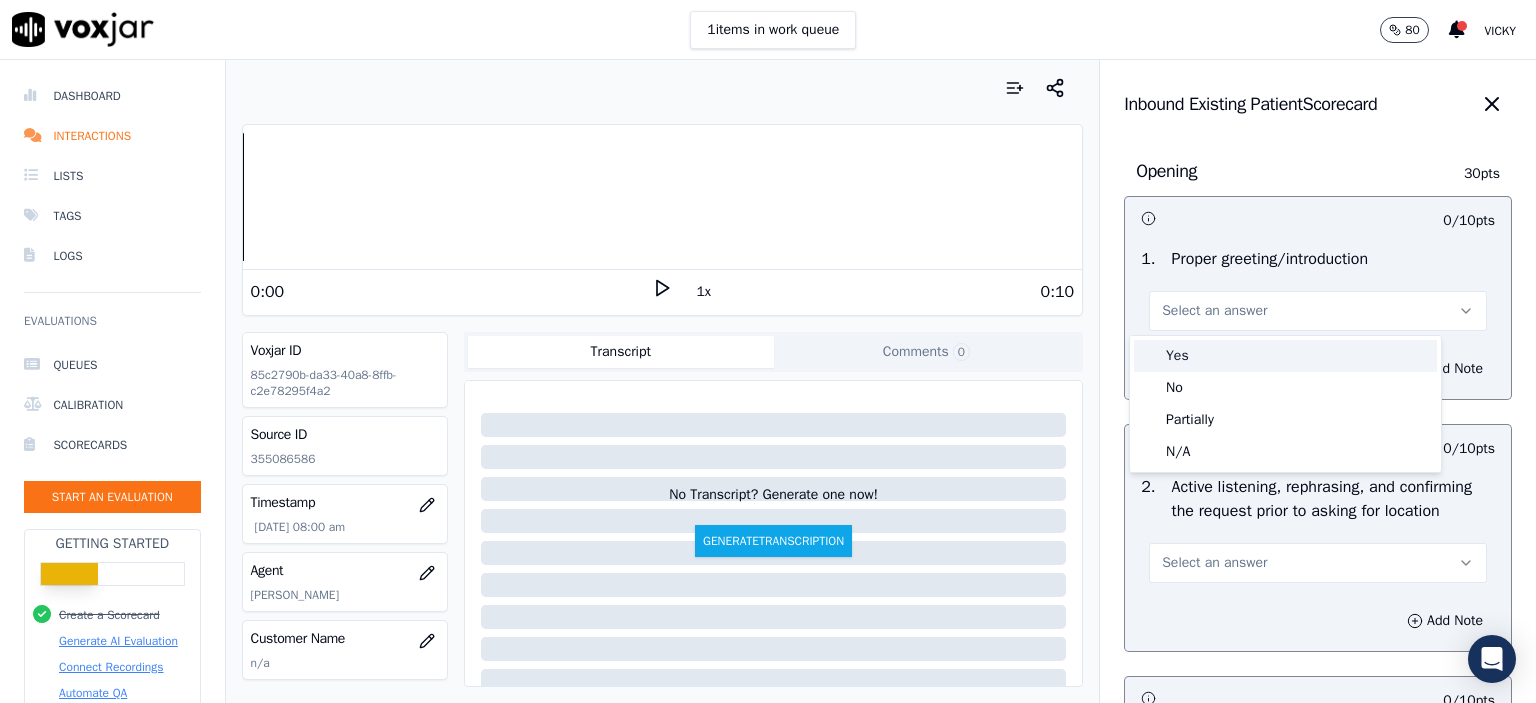 click on "Yes" at bounding box center [1285, 356] 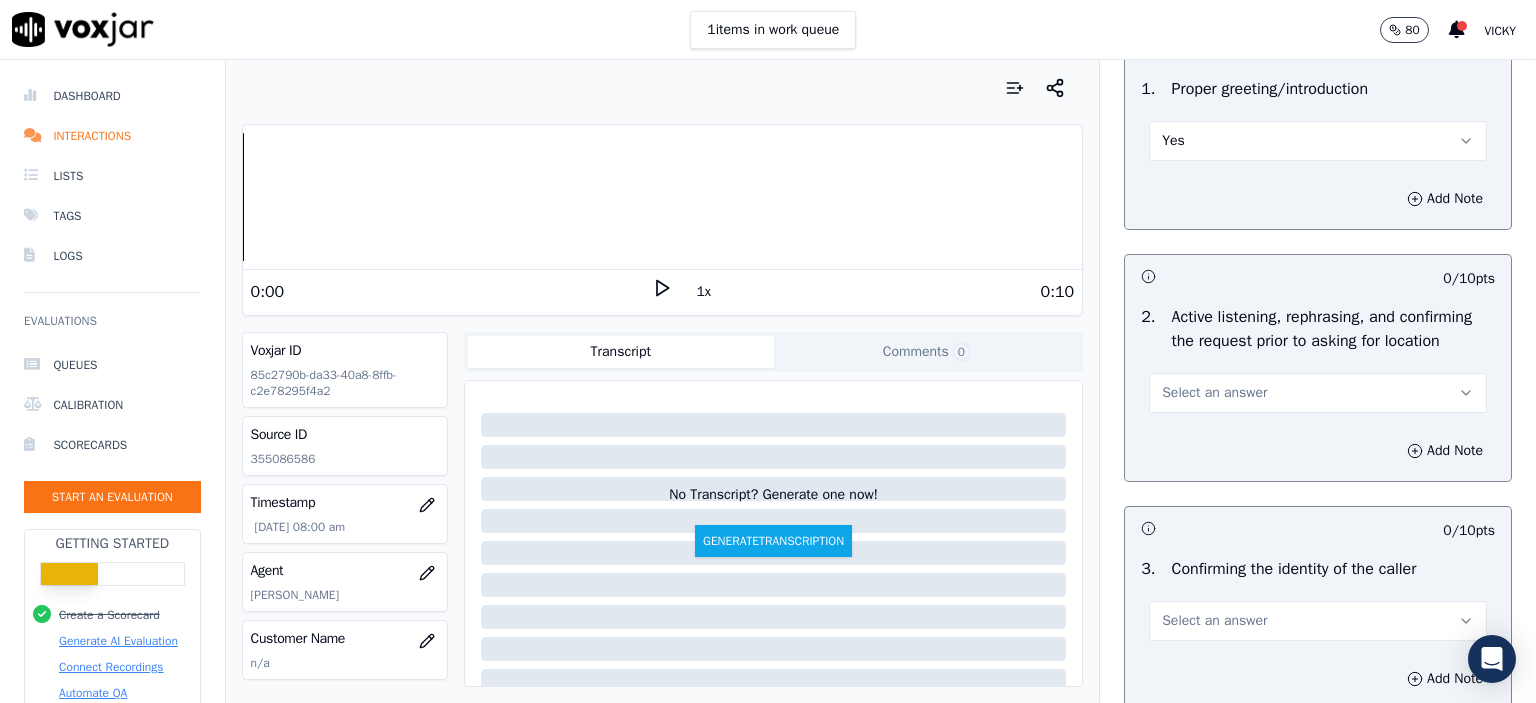scroll, scrollTop: 200, scrollLeft: 0, axis: vertical 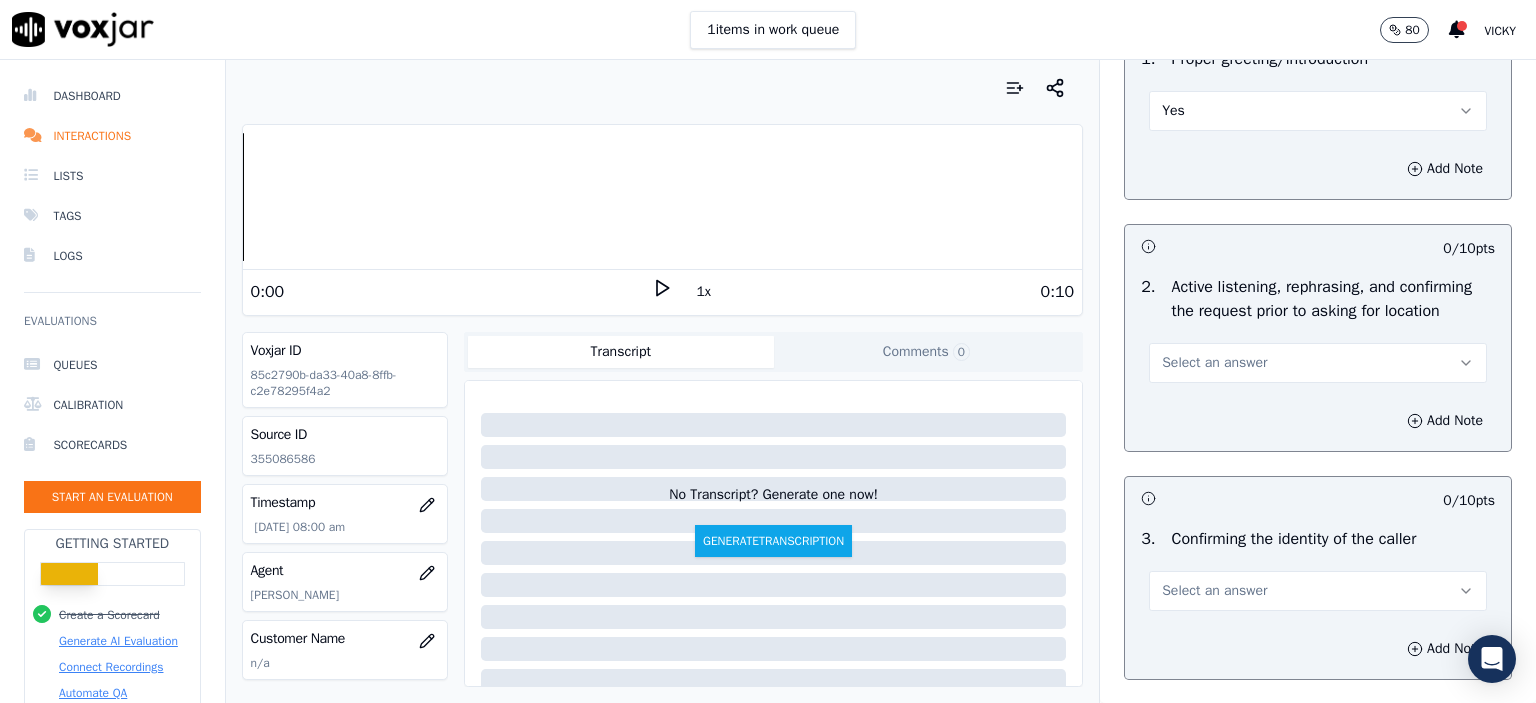 click on "Select an answer" at bounding box center [1318, 363] 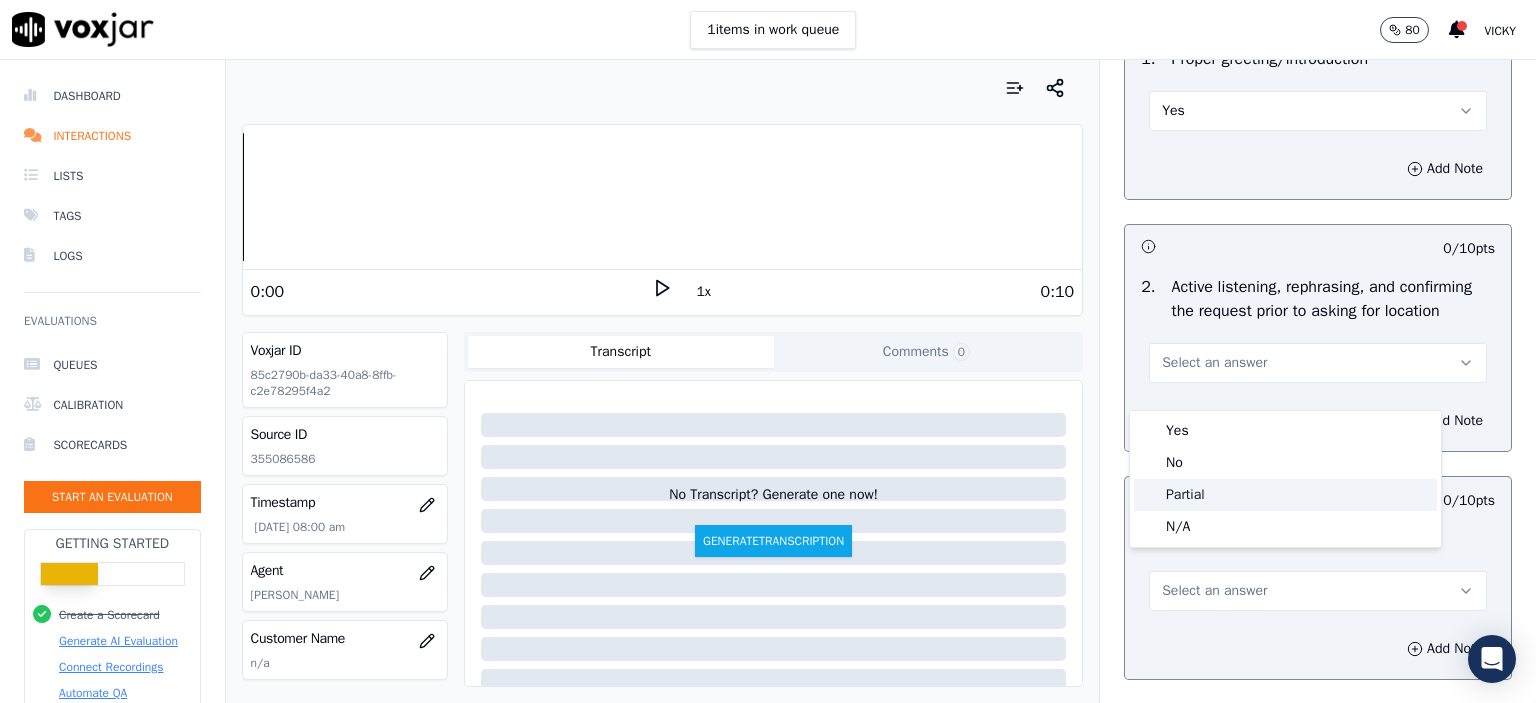 click on "Partial" 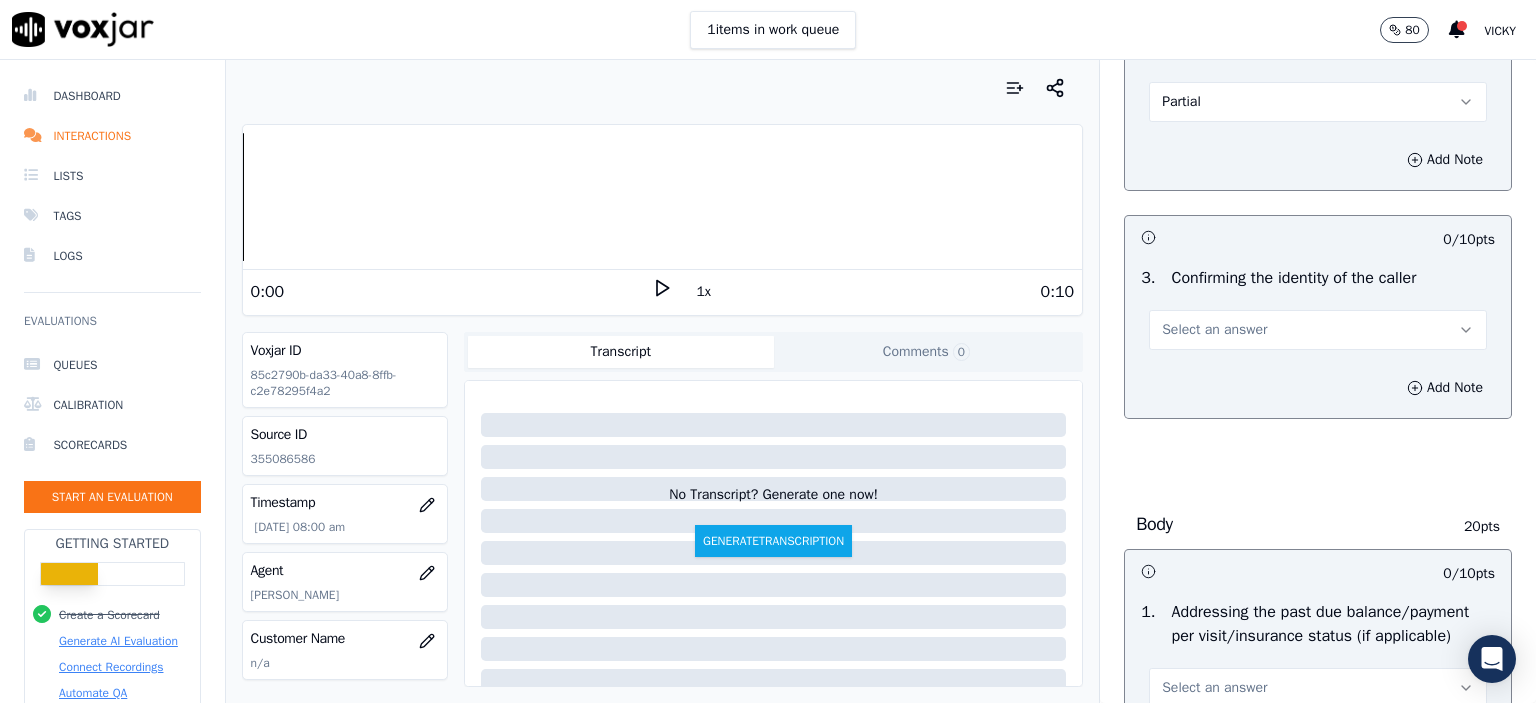 scroll, scrollTop: 500, scrollLeft: 0, axis: vertical 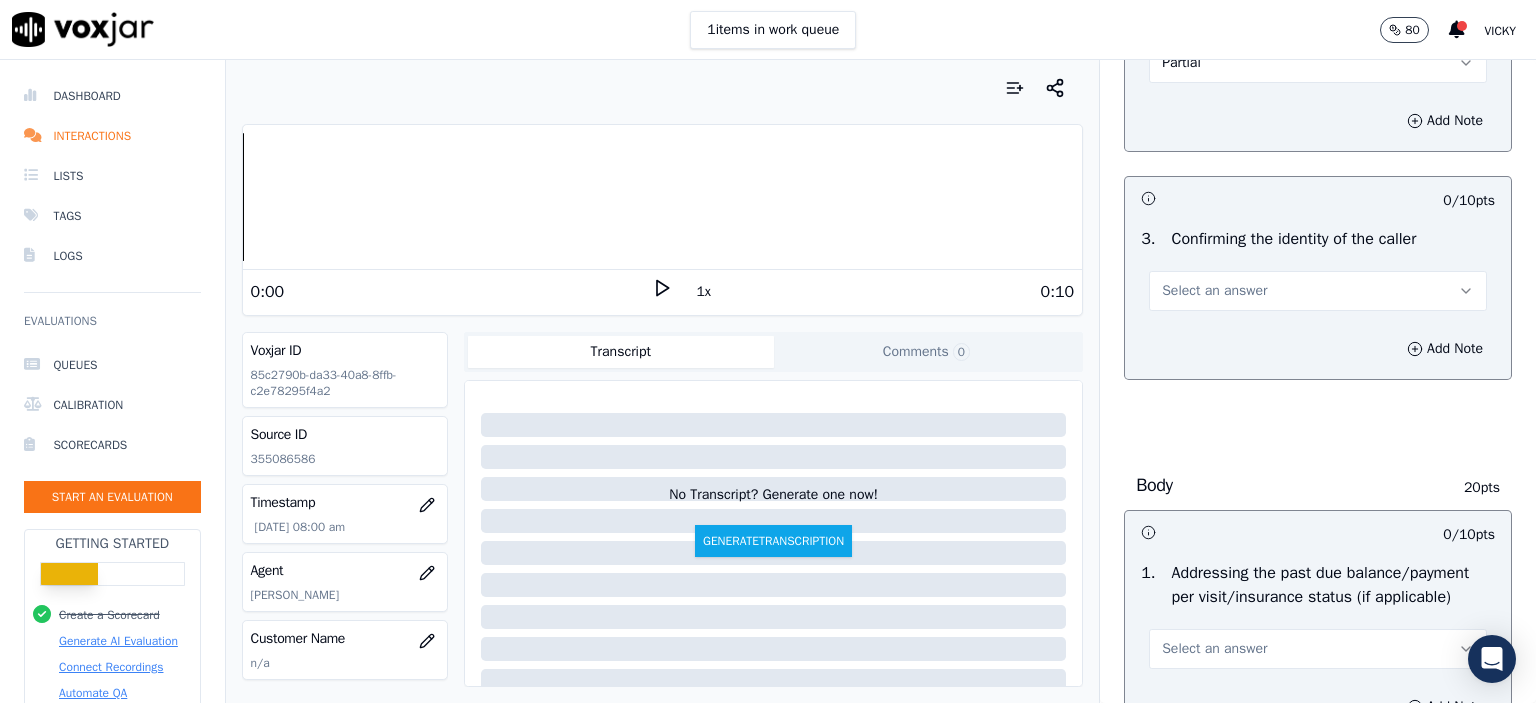 click on "Select an answer" at bounding box center (1214, 291) 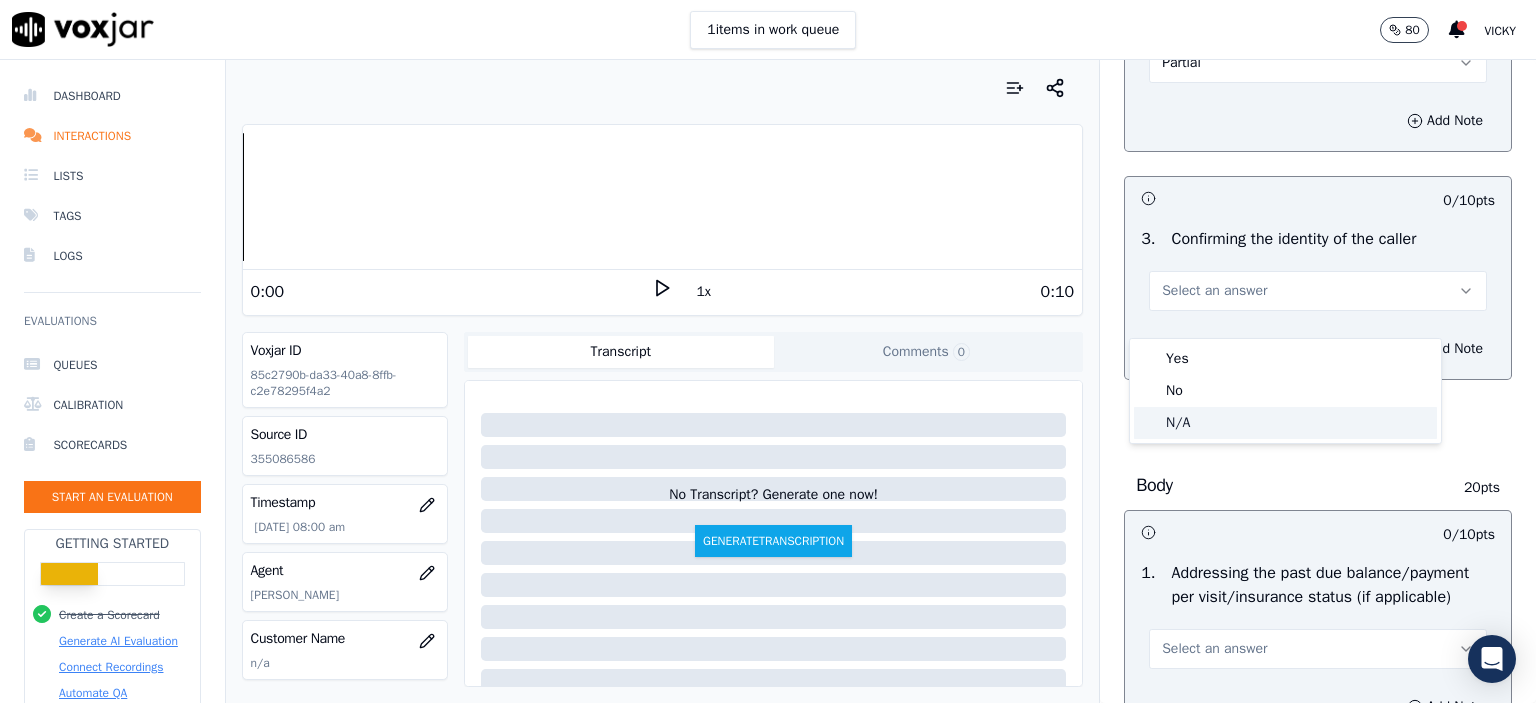 click on "N/A" 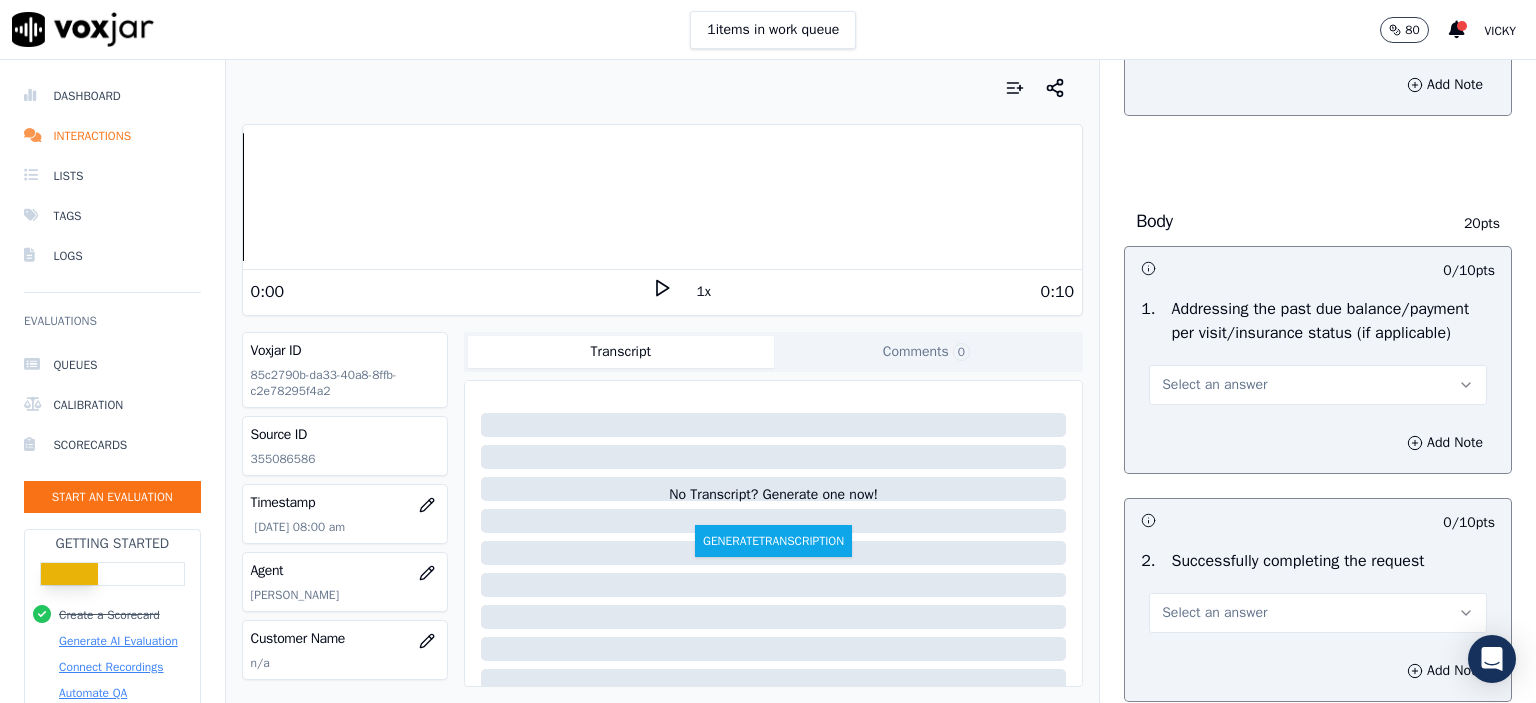 scroll, scrollTop: 800, scrollLeft: 0, axis: vertical 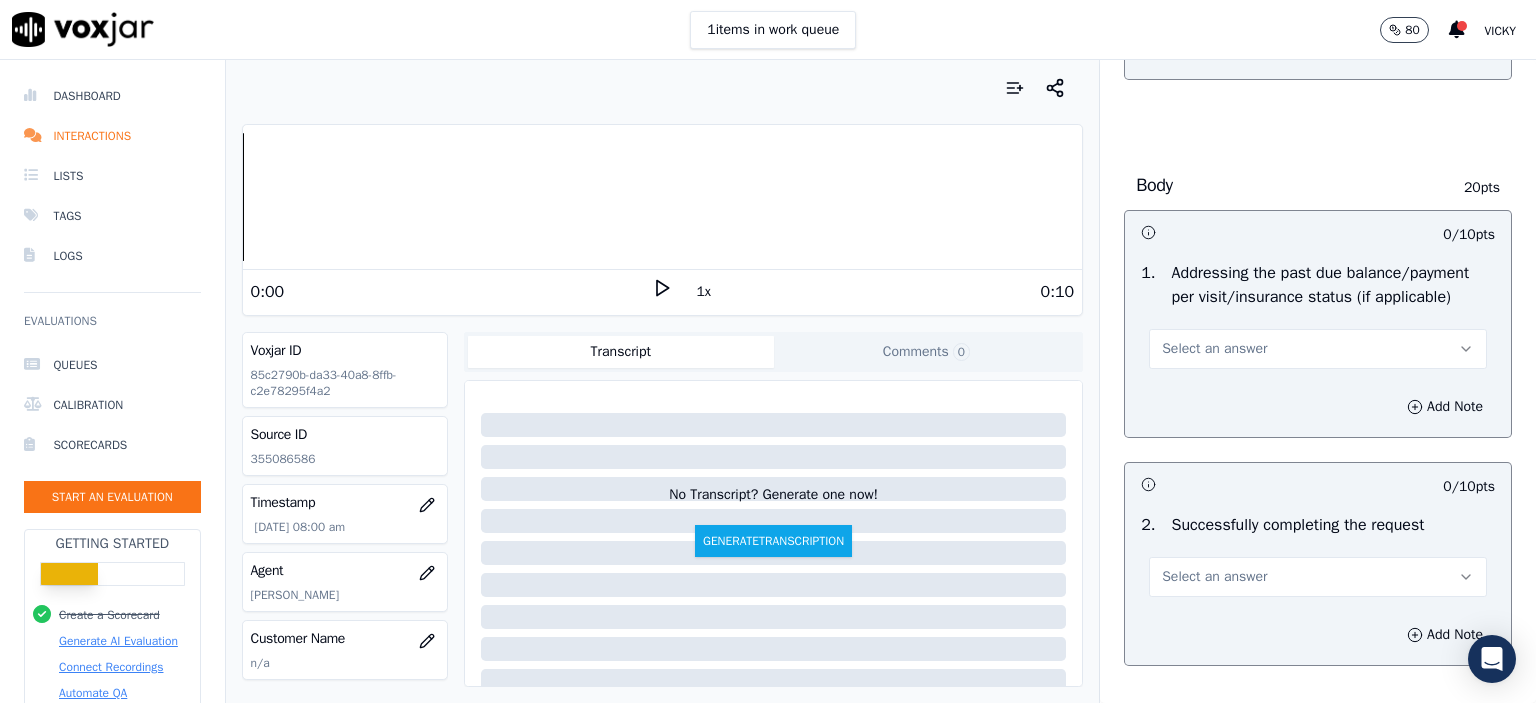 click on "Select an answer" at bounding box center (1318, 349) 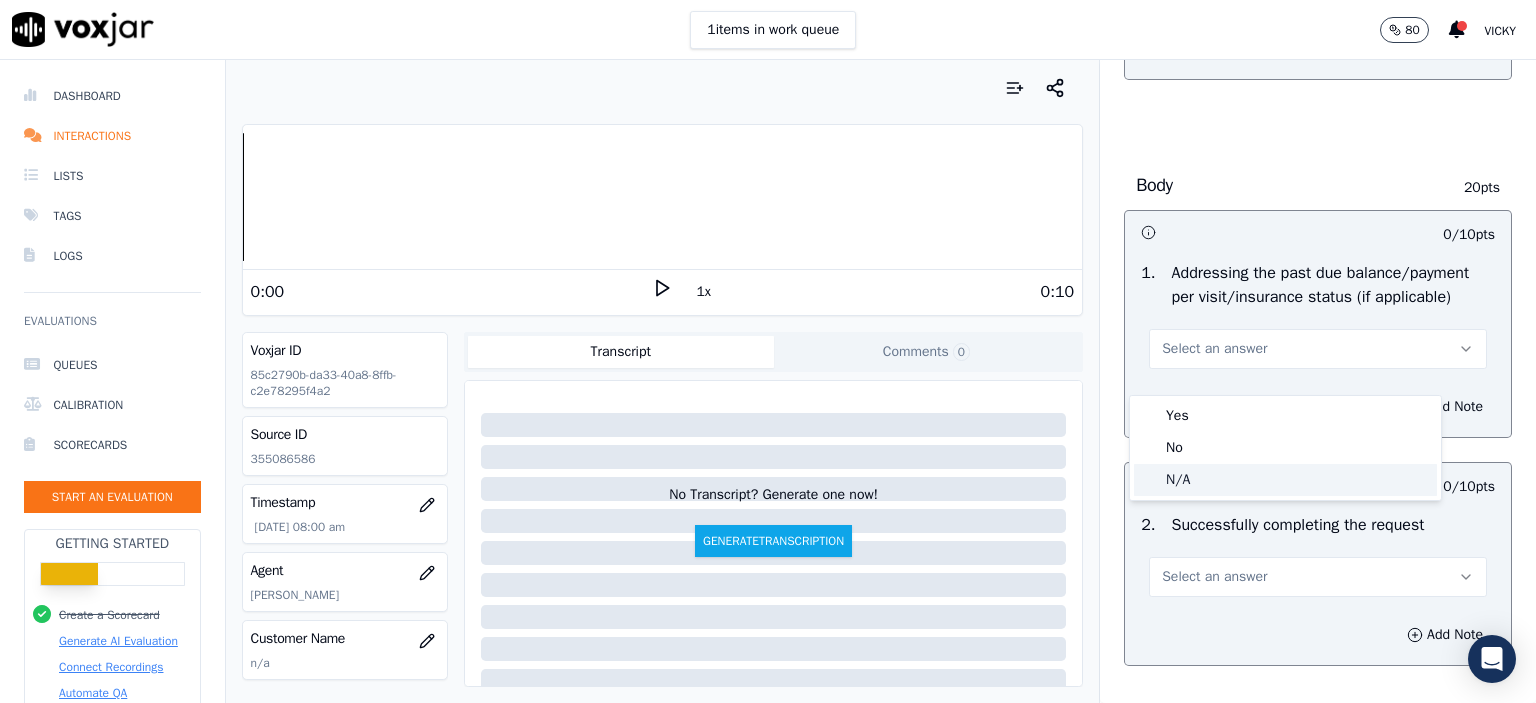click on "N/A" 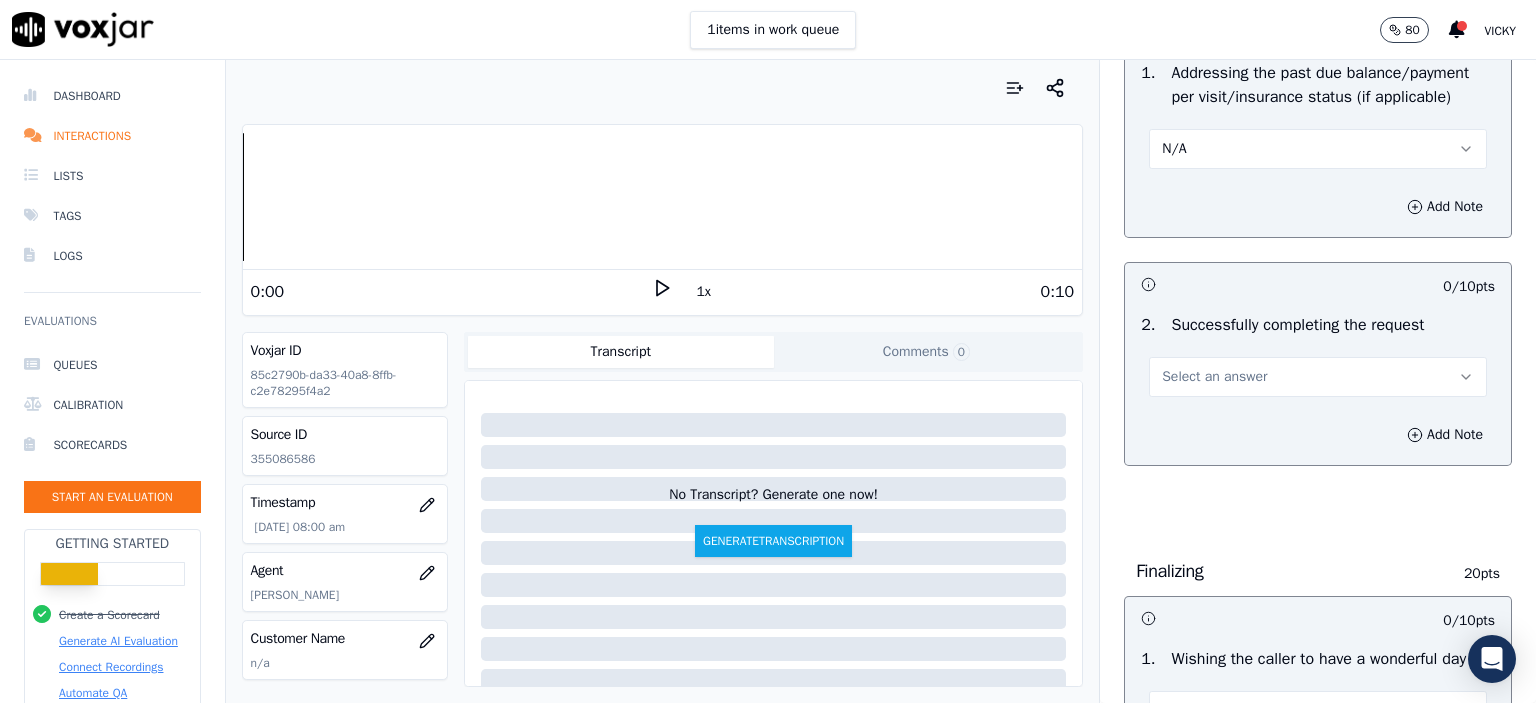 click on "Select an answer" at bounding box center [1214, 377] 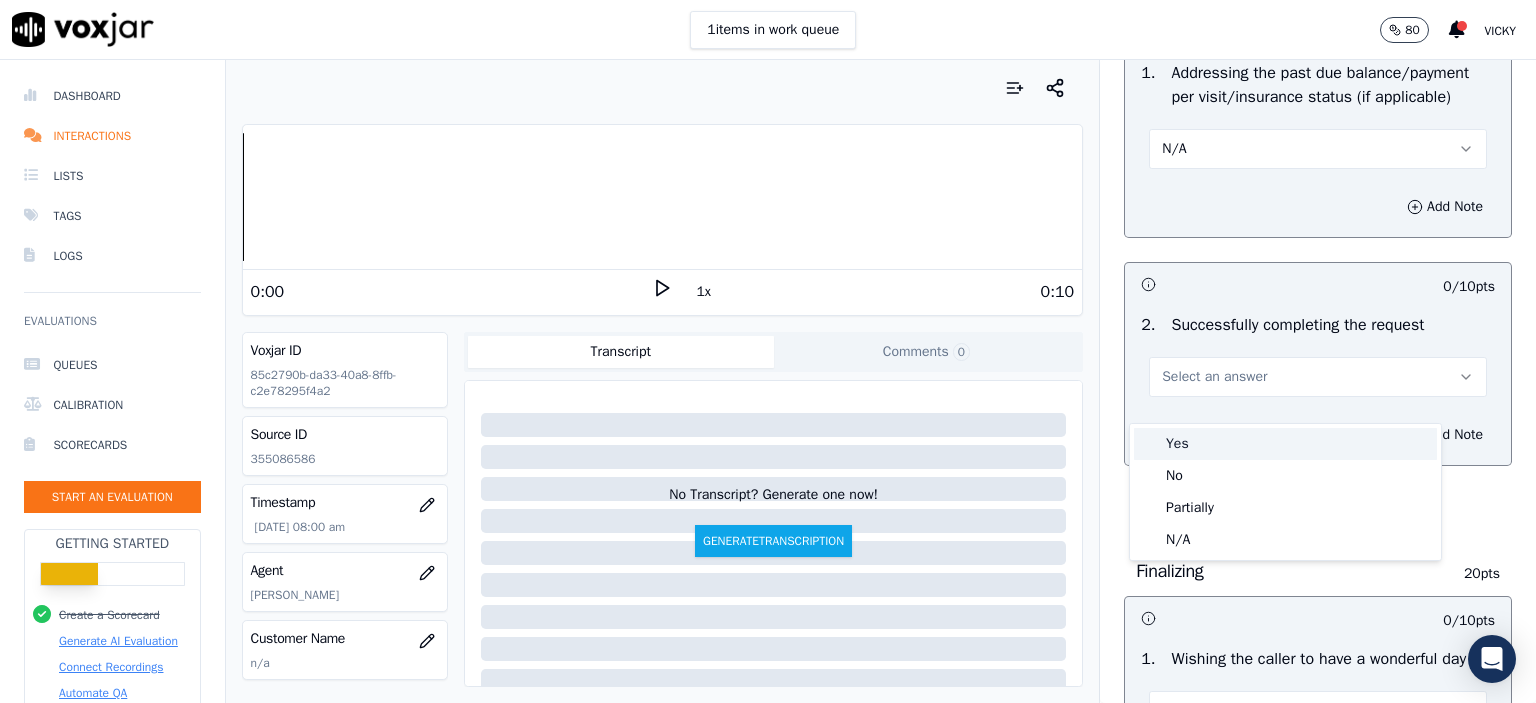 click on "Yes" at bounding box center [1285, 444] 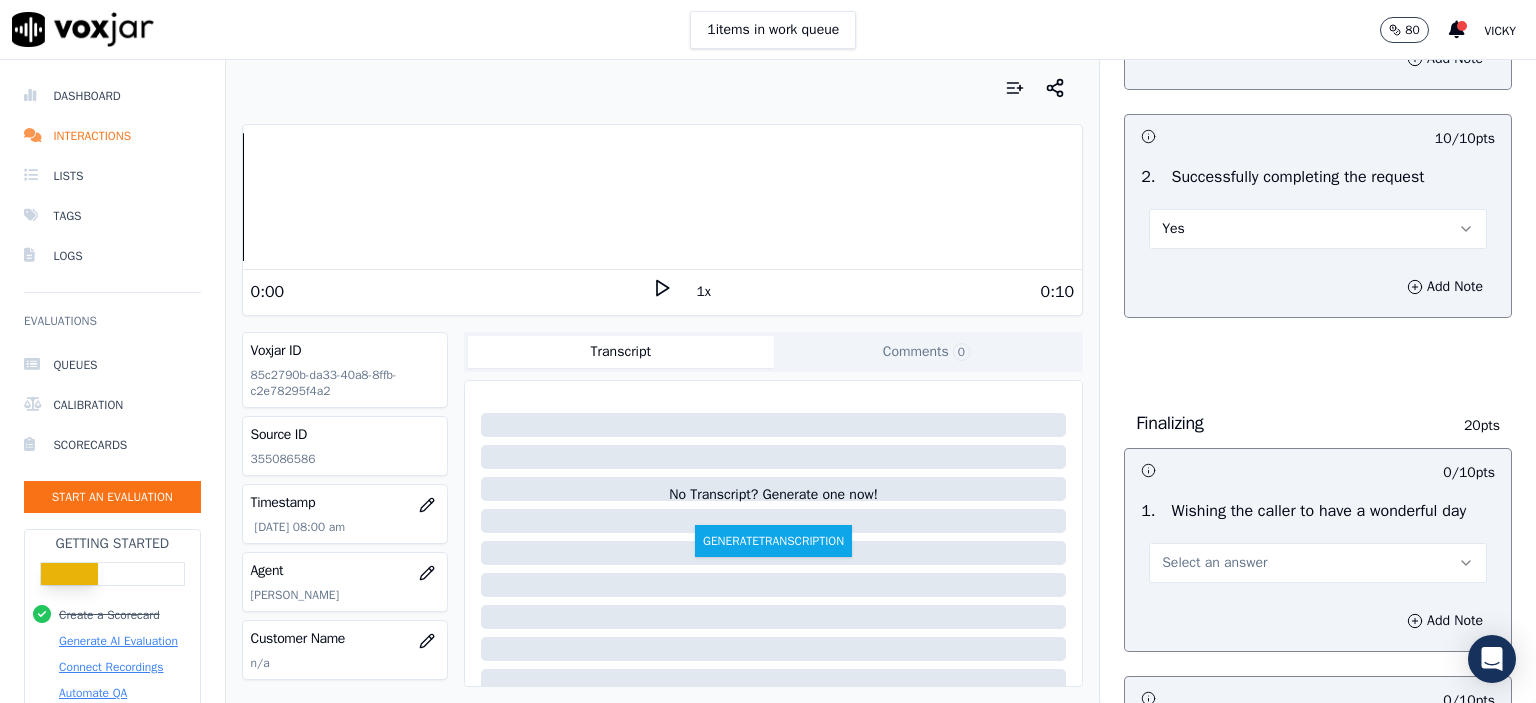 scroll, scrollTop: 1300, scrollLeft: 0, axis: vertical 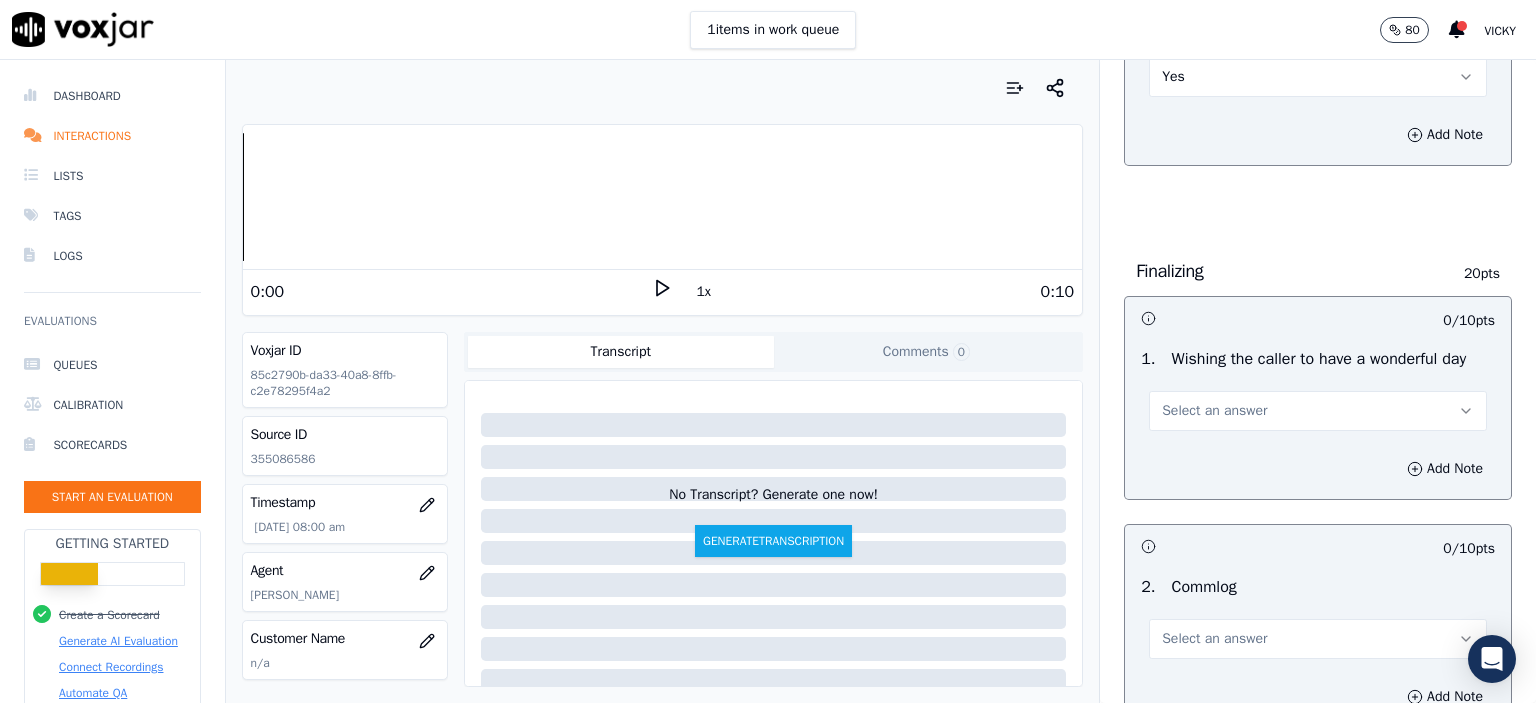 click on "Select an answer" at bounding box center [1214, 411] 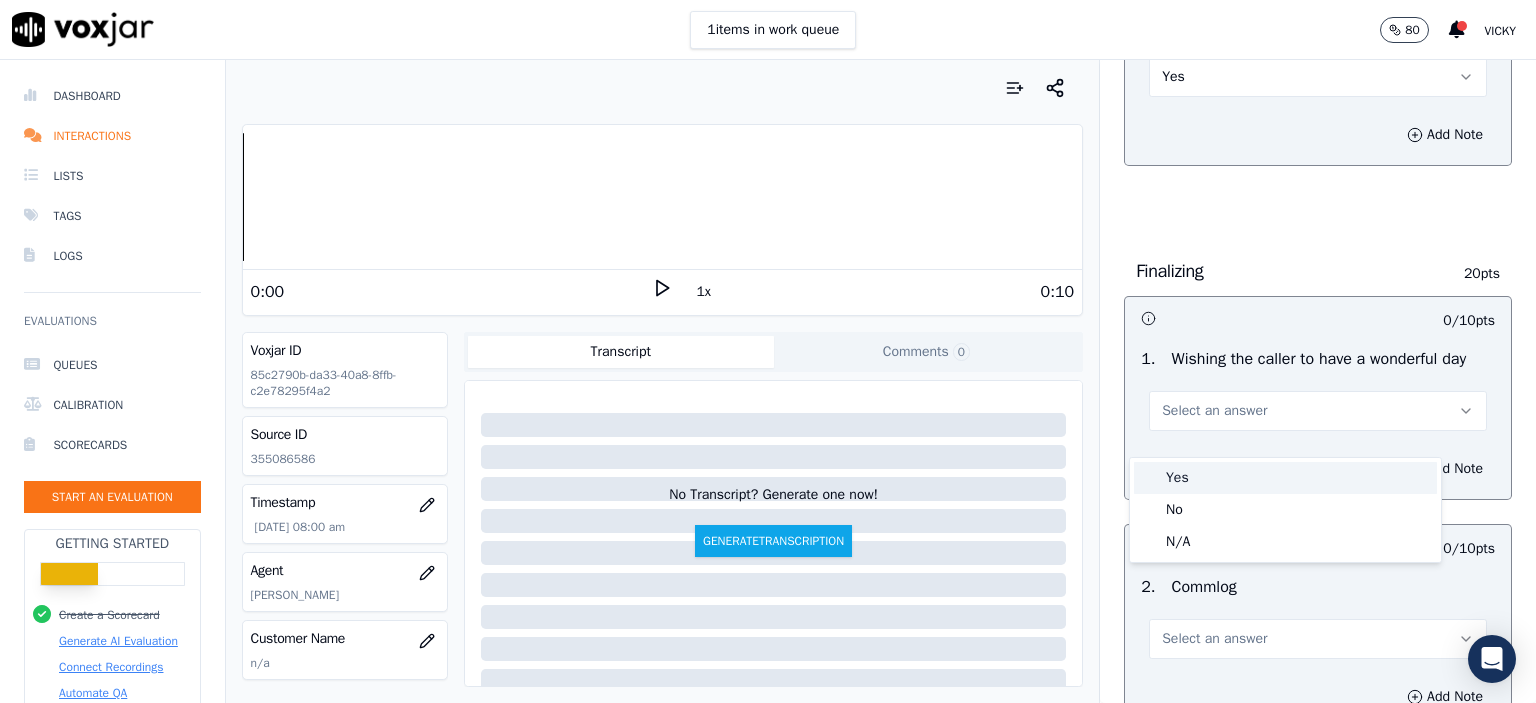 click on "Yes" at bounding box center [1285, 478] 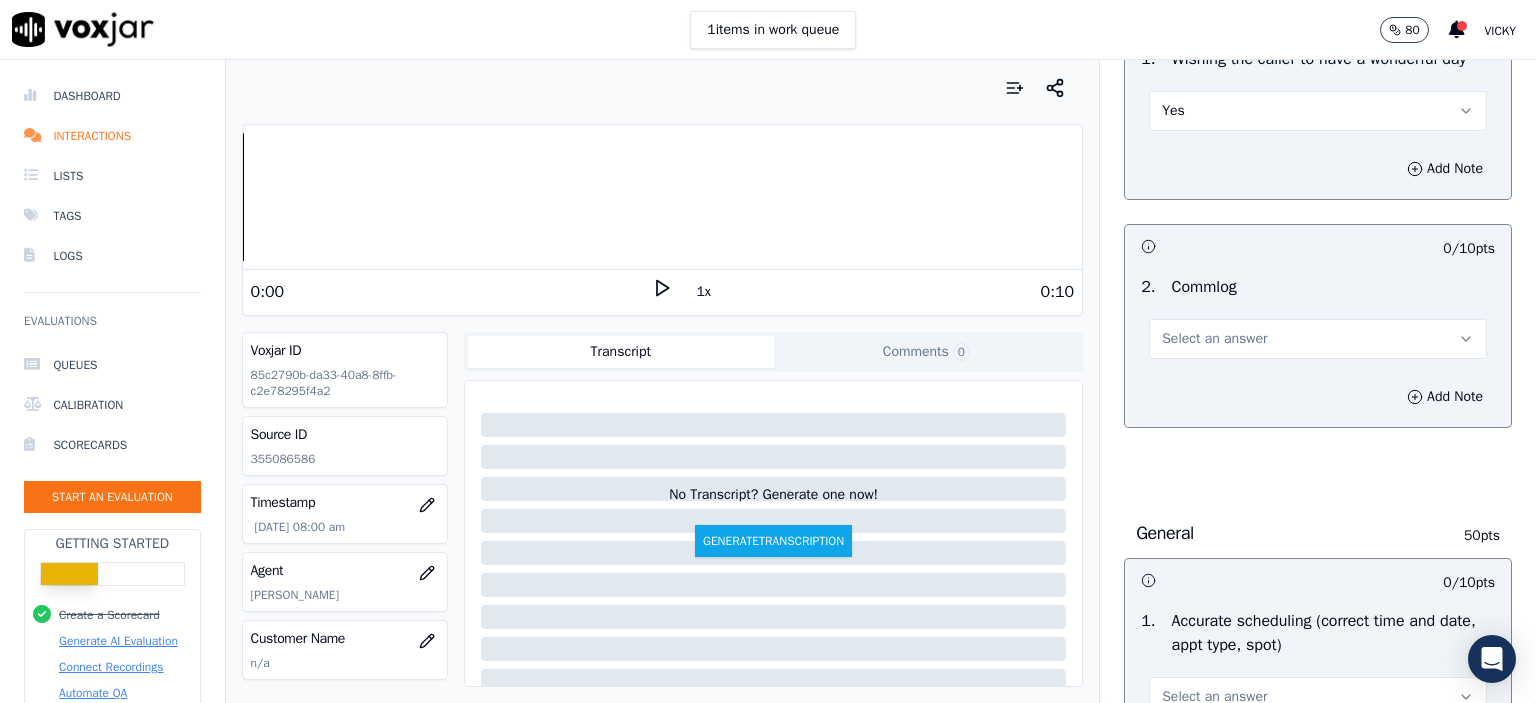 click on "Select an answer" at bounding box center (1214, 339) 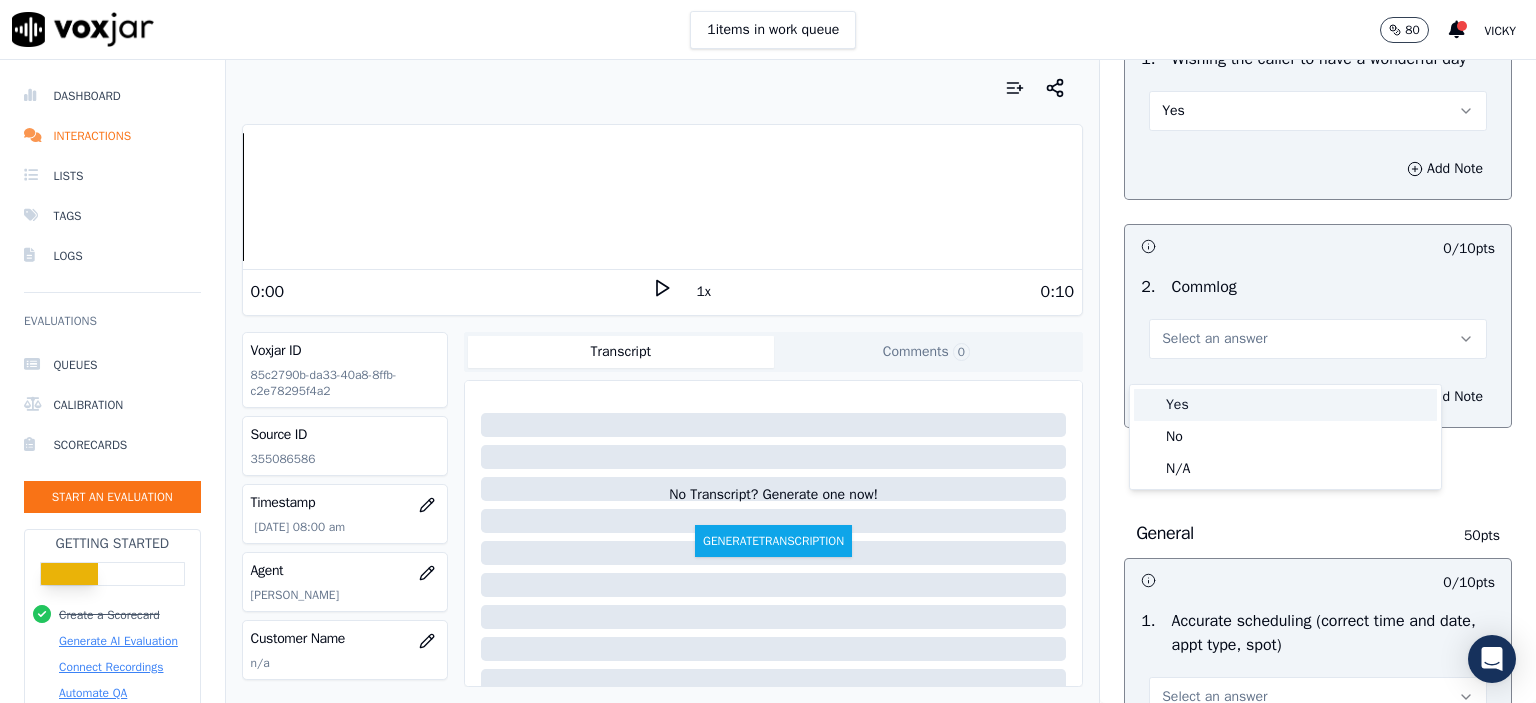 click on "Yes" at bounding box center (1285, 405) 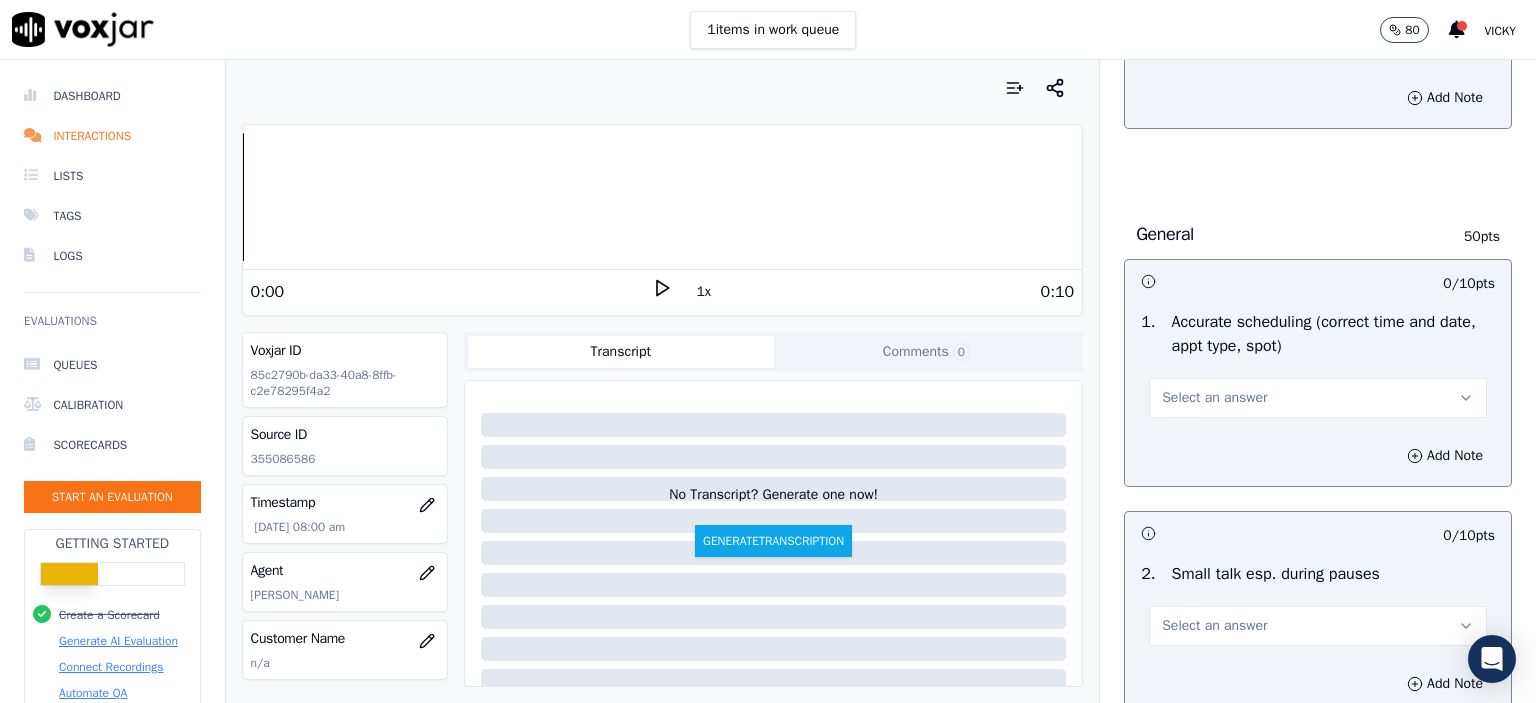 scroll, scrollTop: 1900, scrollLeft: 0, axis: vertical 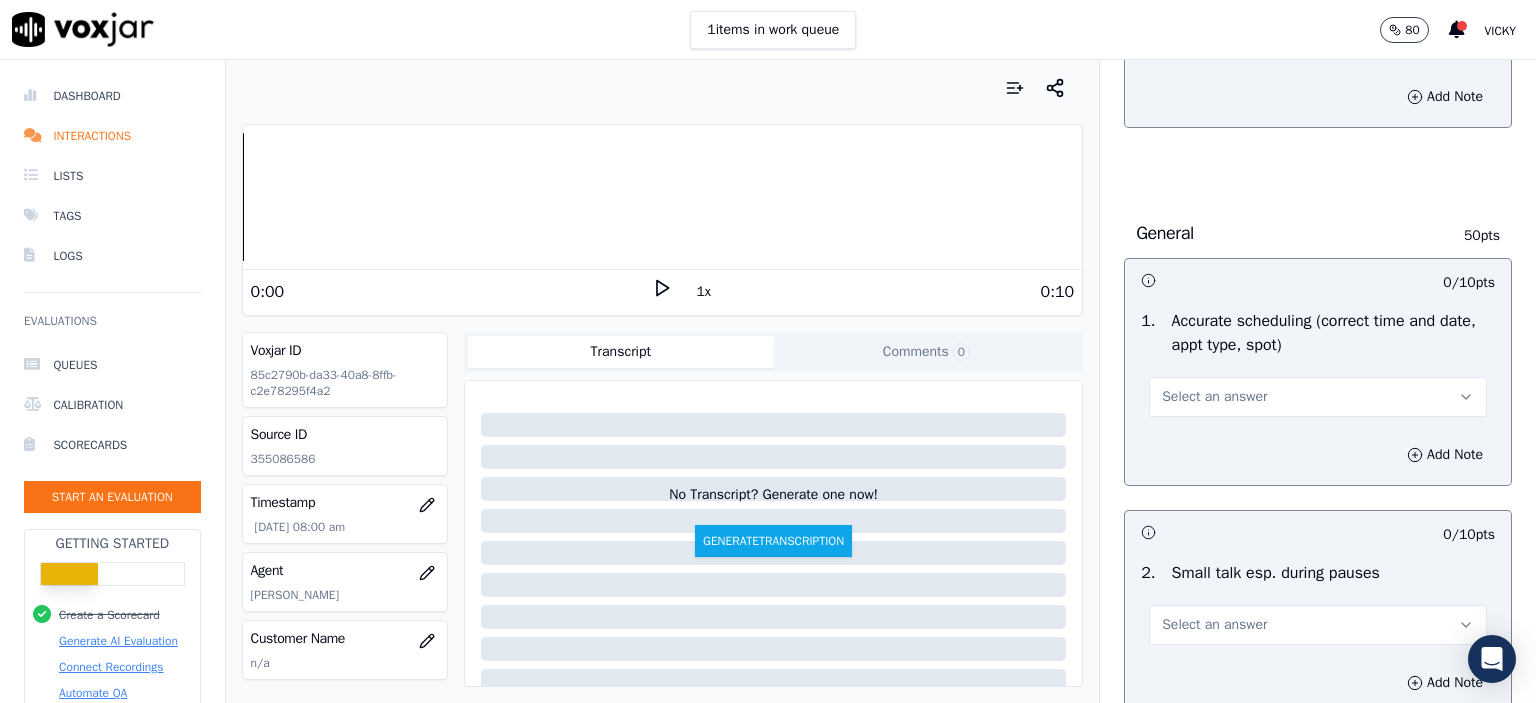 click on "Select an answer" at bounding box center (1214, 397) 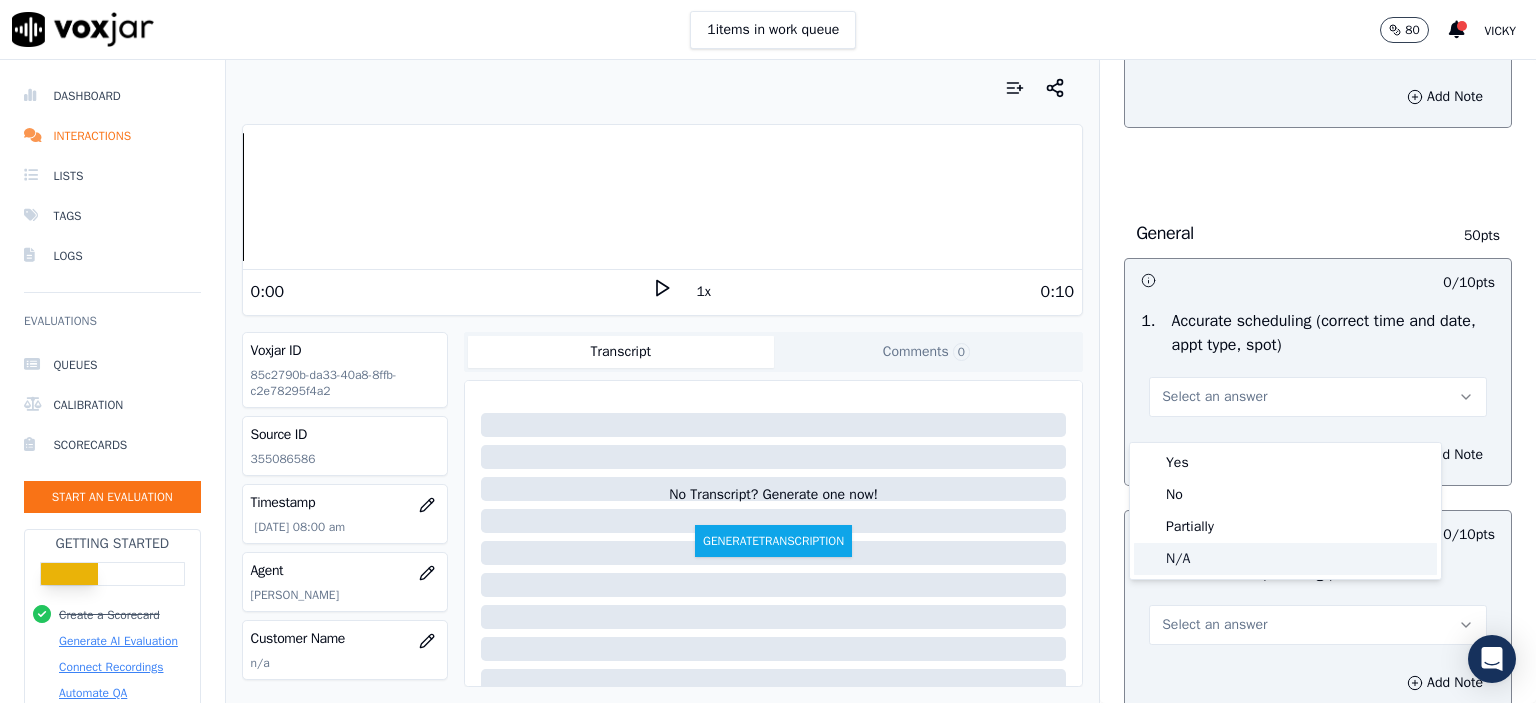 click on "N/A" 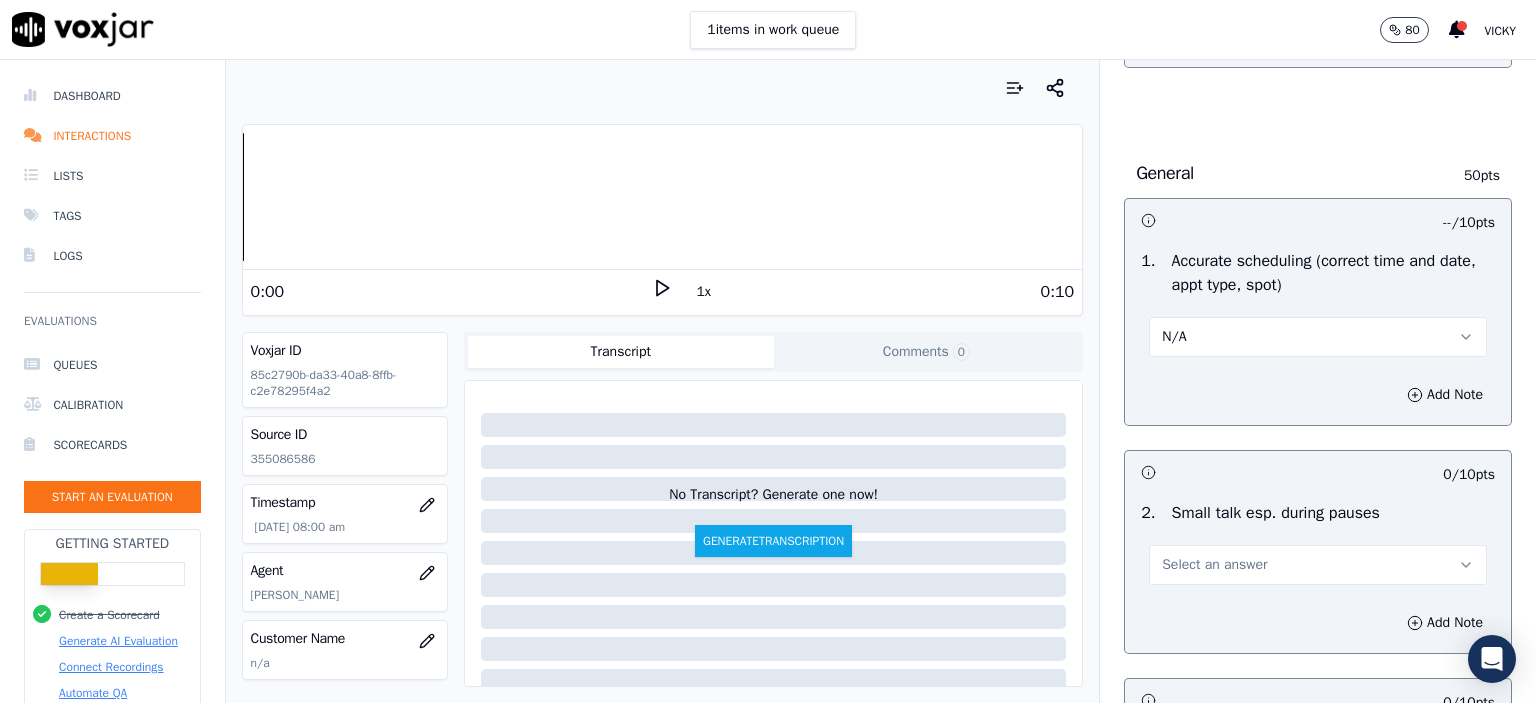 scroll, scrollTop: 2100, scrollLeft: 0, axis: vertical 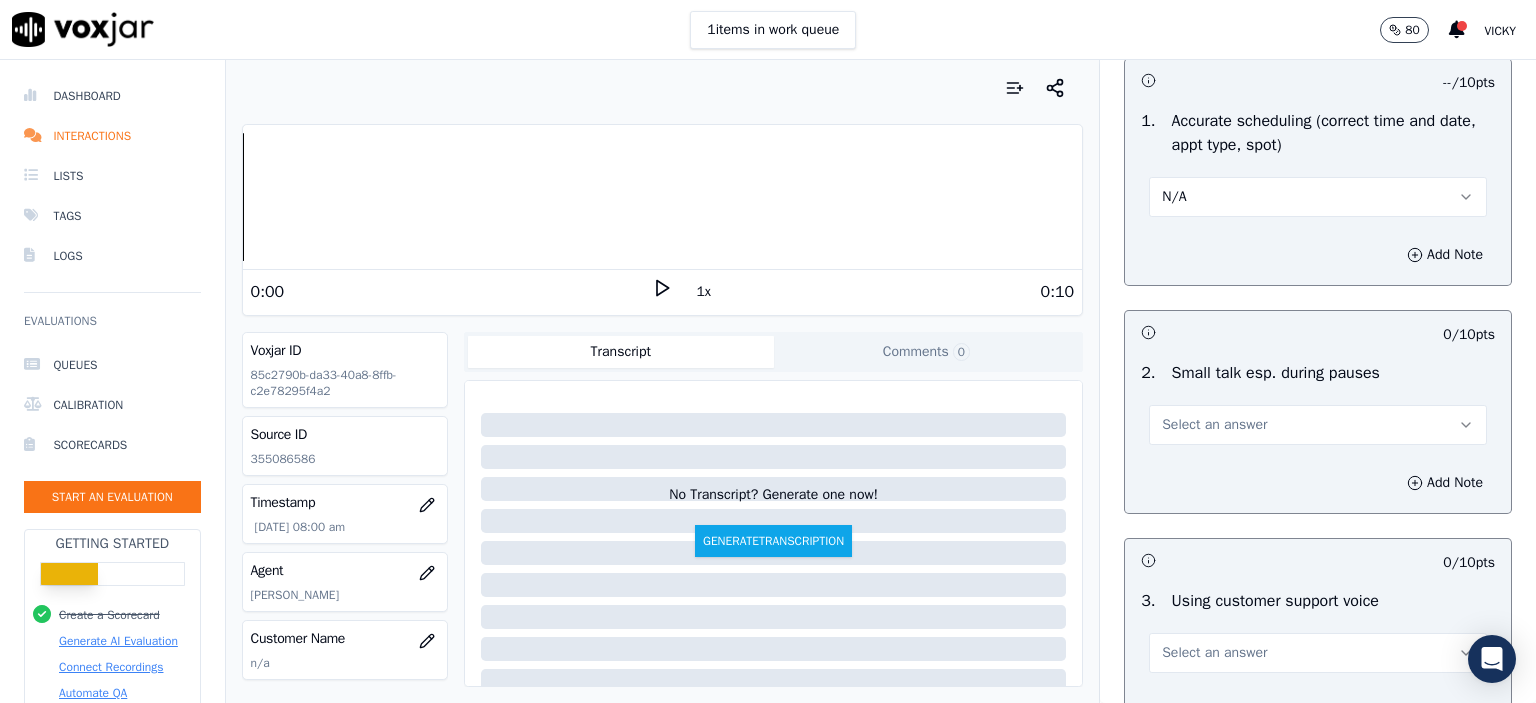click on "Select an answer" at bounding box center (1214, 425) 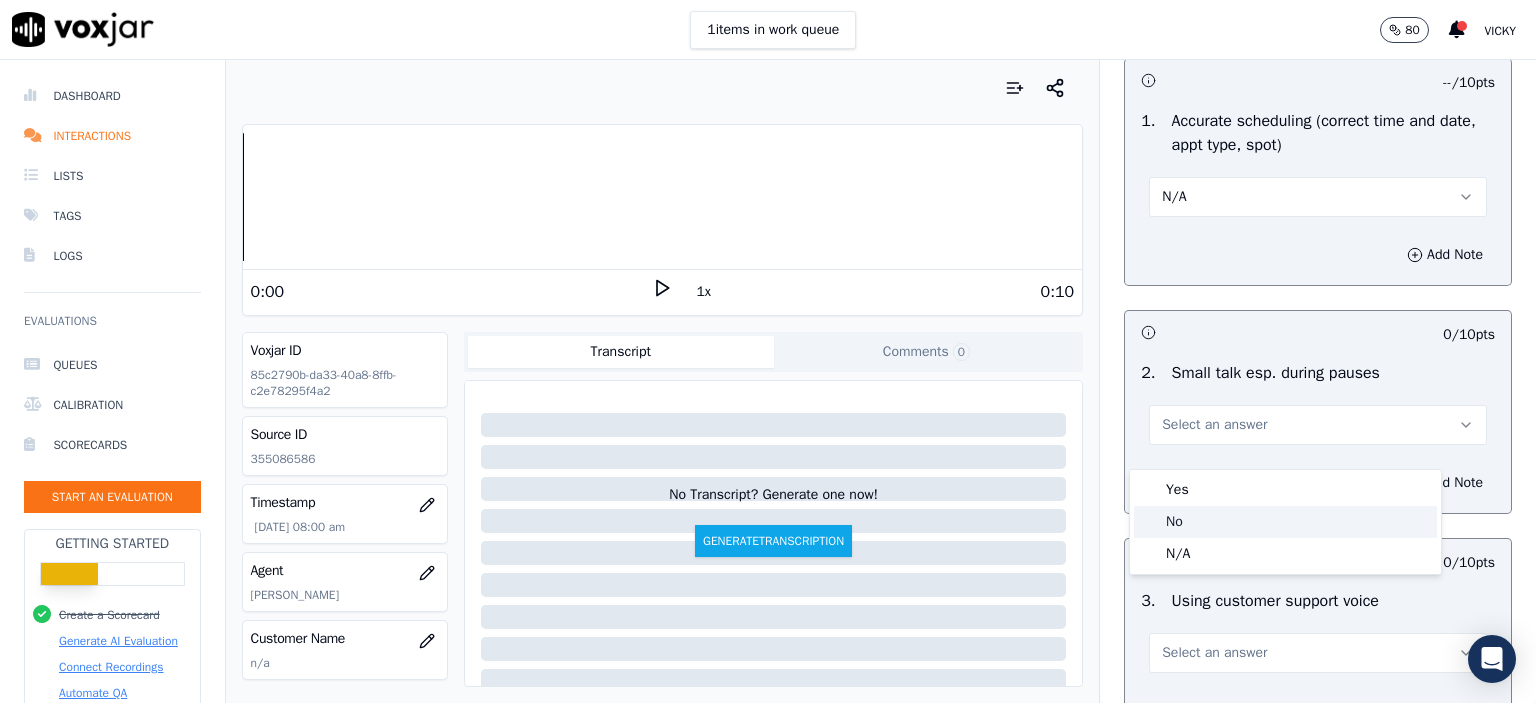 click on "No" 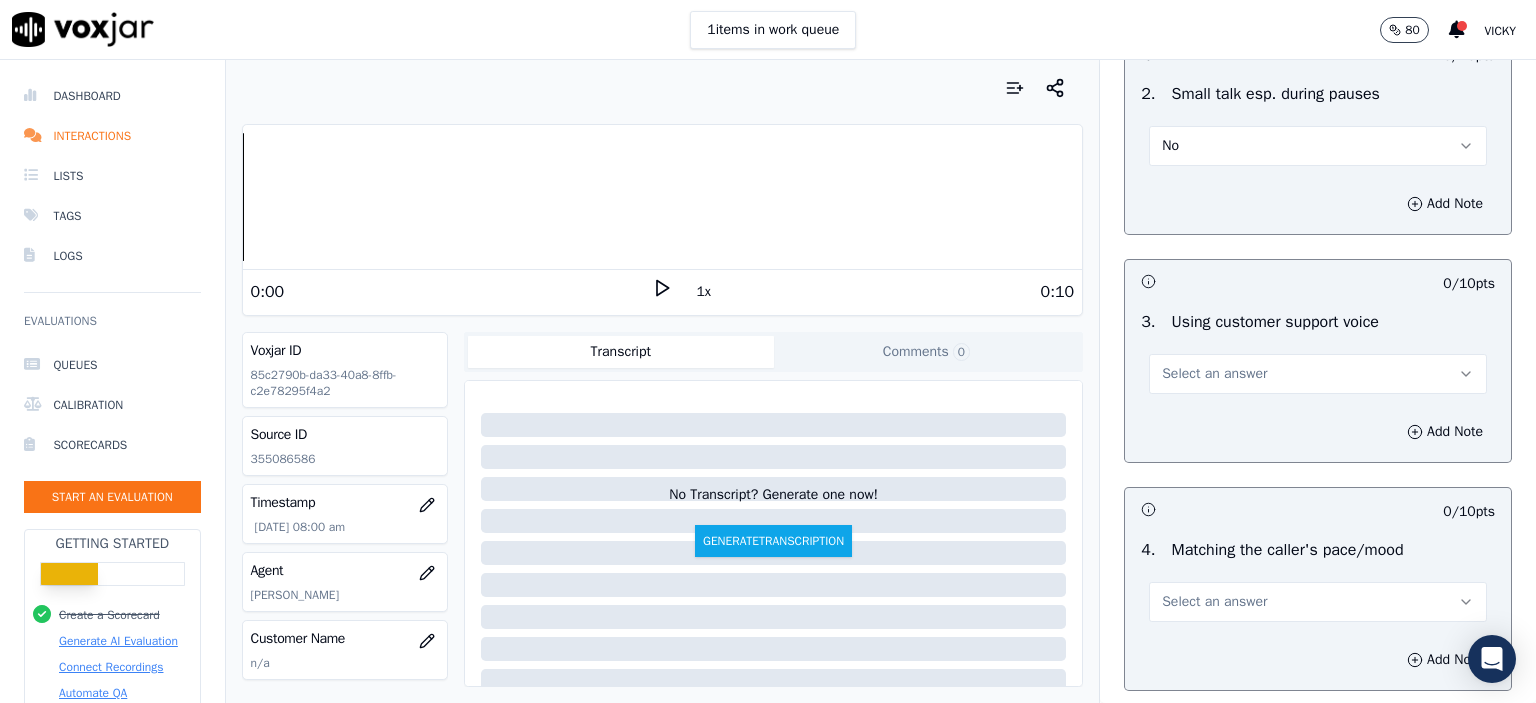 scroll, scrollTop: 2400, scrollLeft: 0, axis: vertical 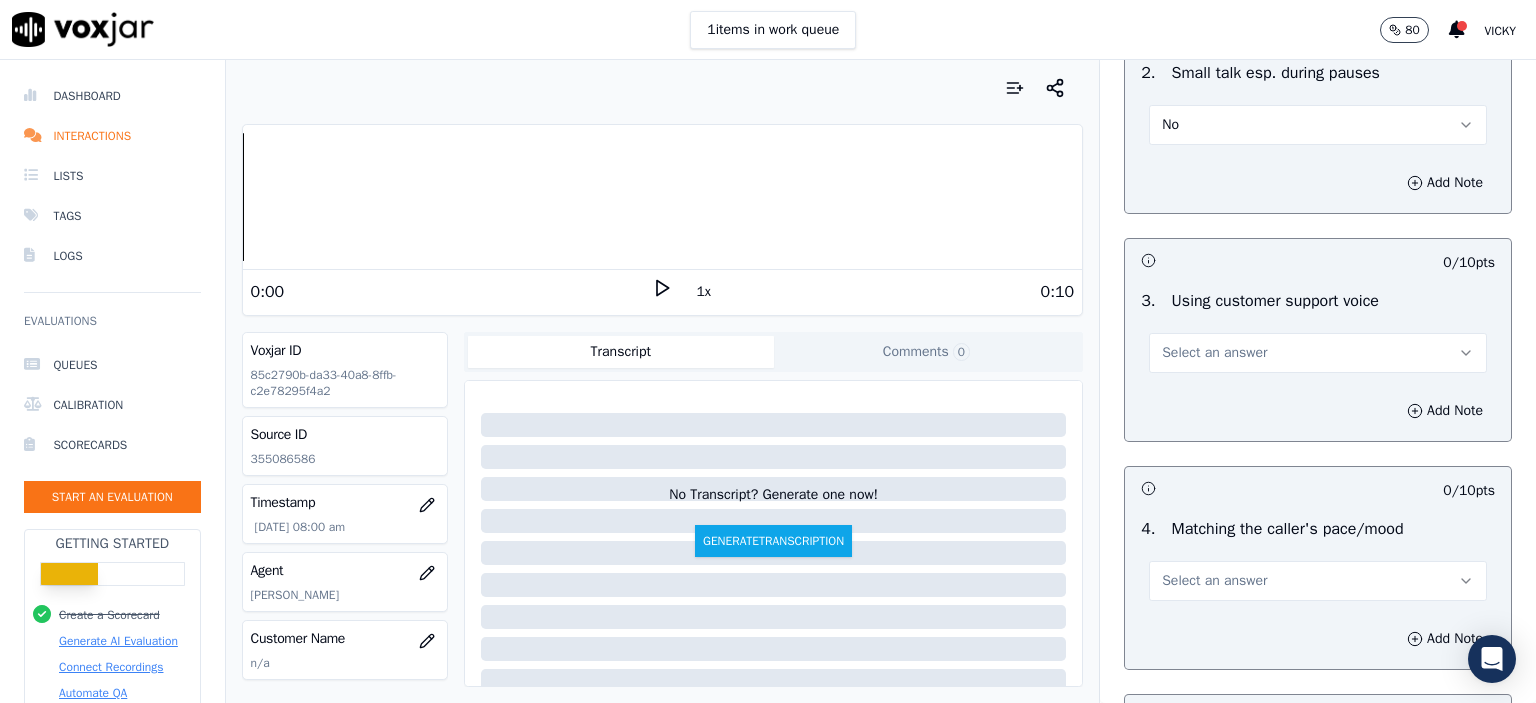 click on "Select an answer" at bounding box center [1214, 353] 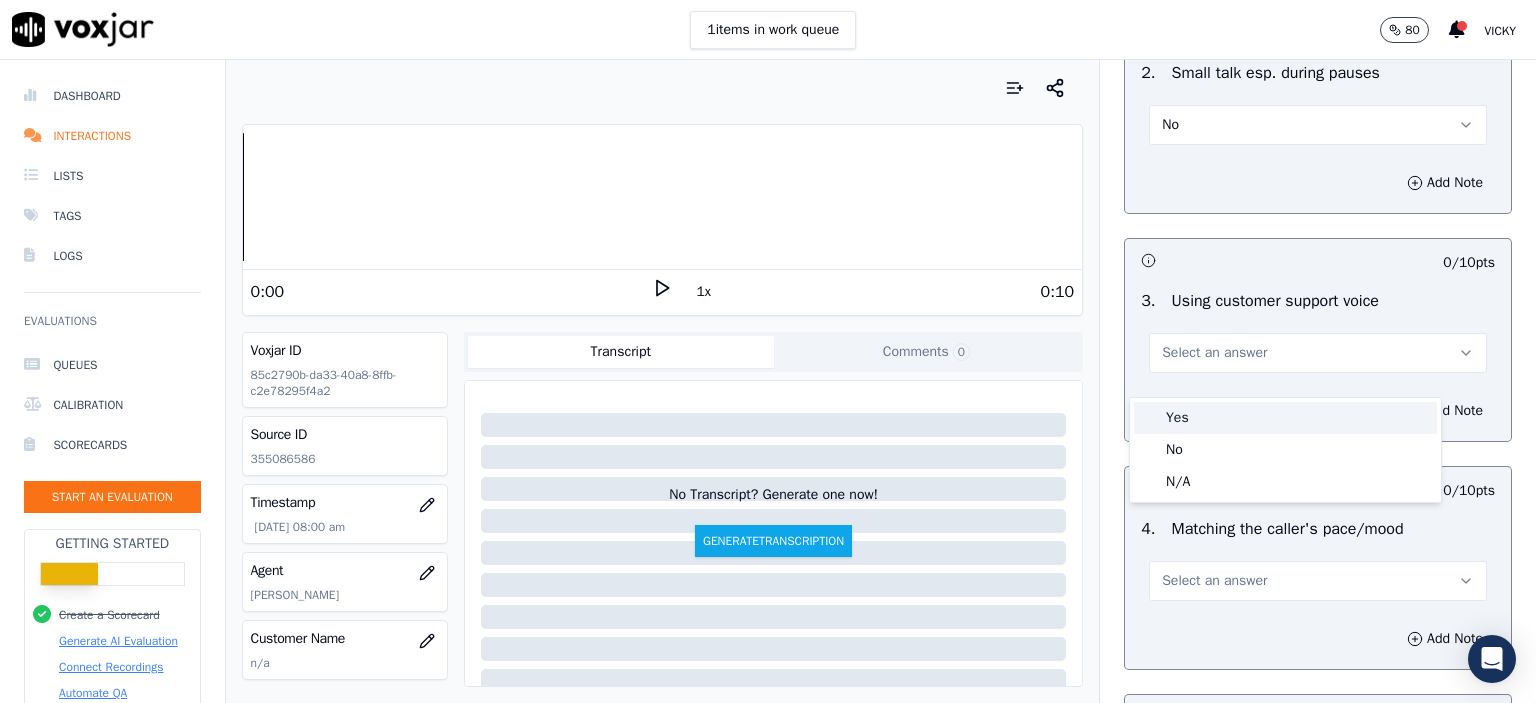 click on "Yes" at bounding box center (1285, 418) 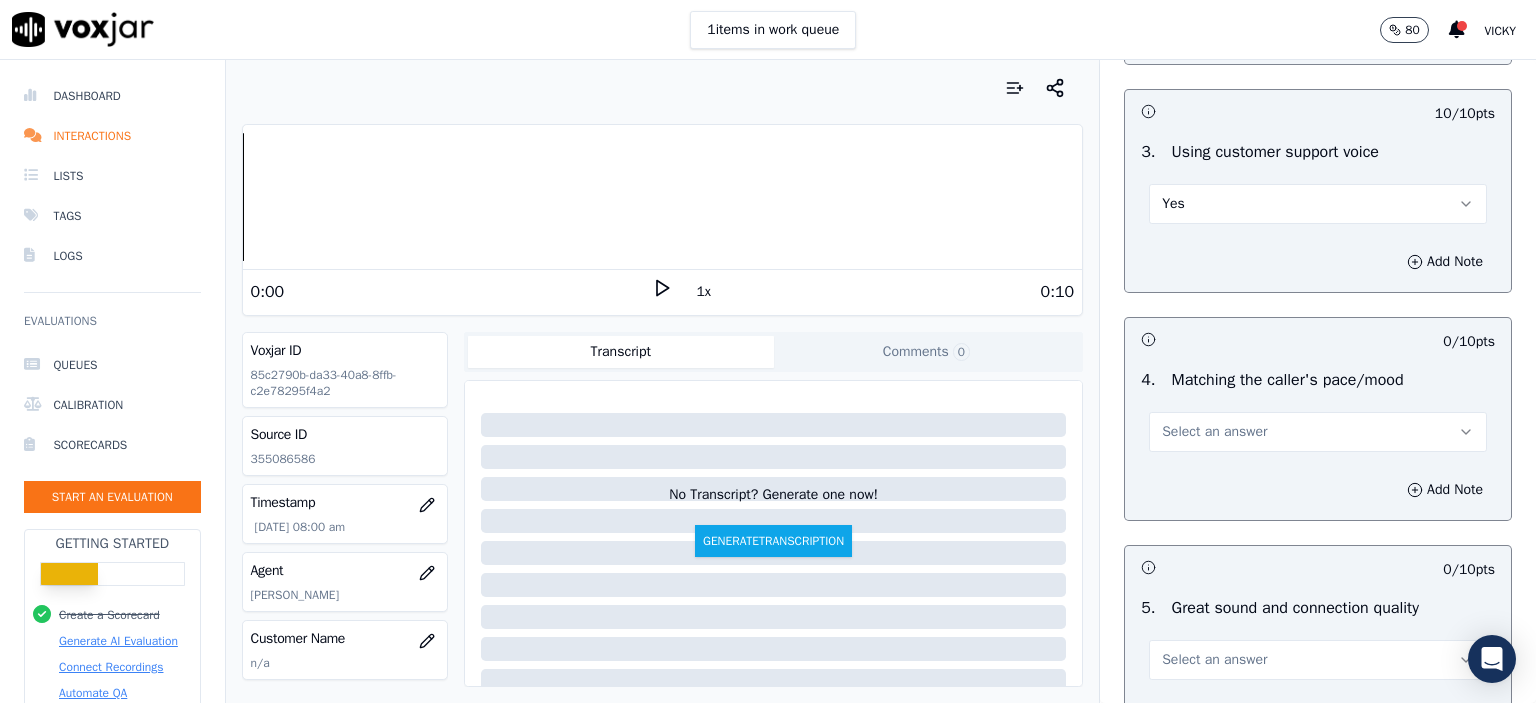 scroll, scrollTop: 2500, scrollLeft: 0, axis: vertical 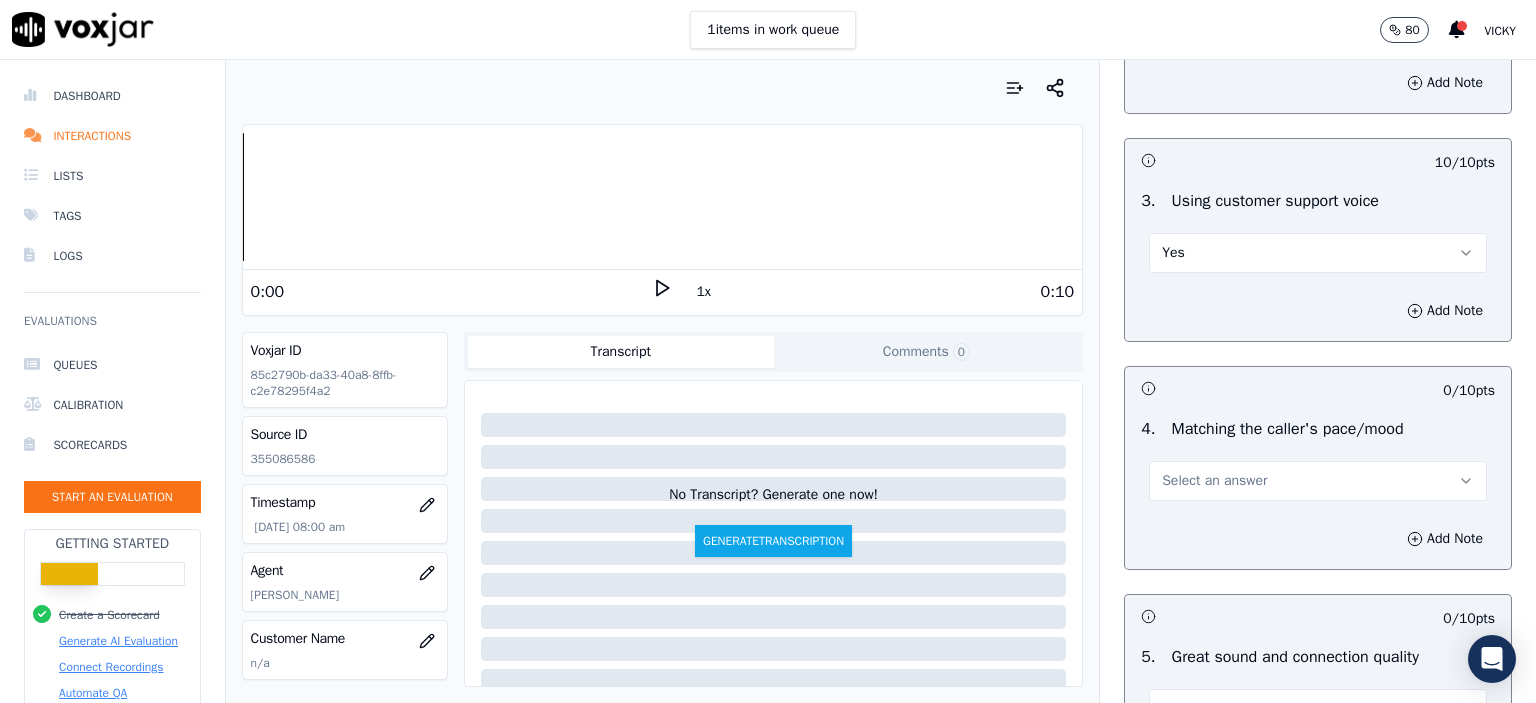 click on "Select an answer" at bounding box center [1214, 481] 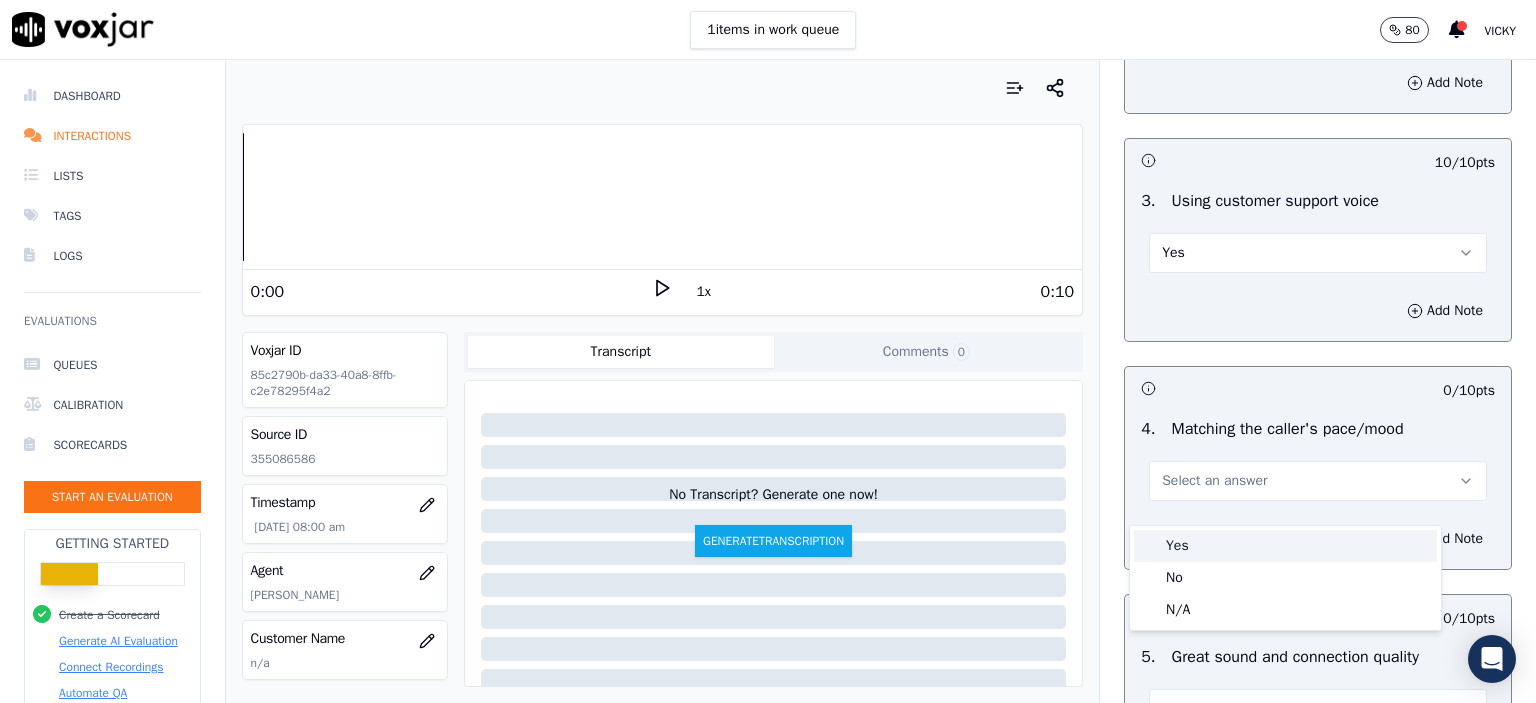 click on "Yes" at bounding box center [1285, 546] 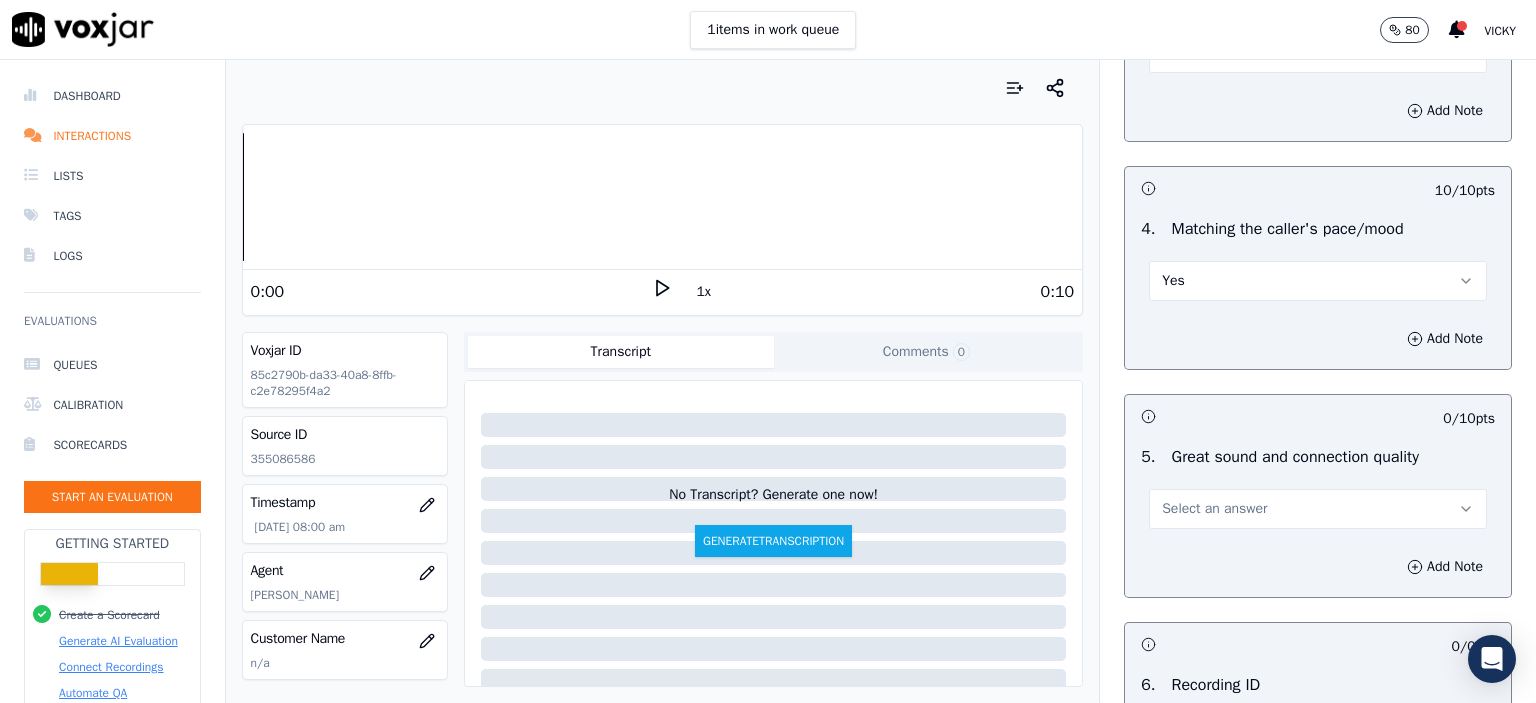 click on "Select an answer" at bounding box center [1214, 509] 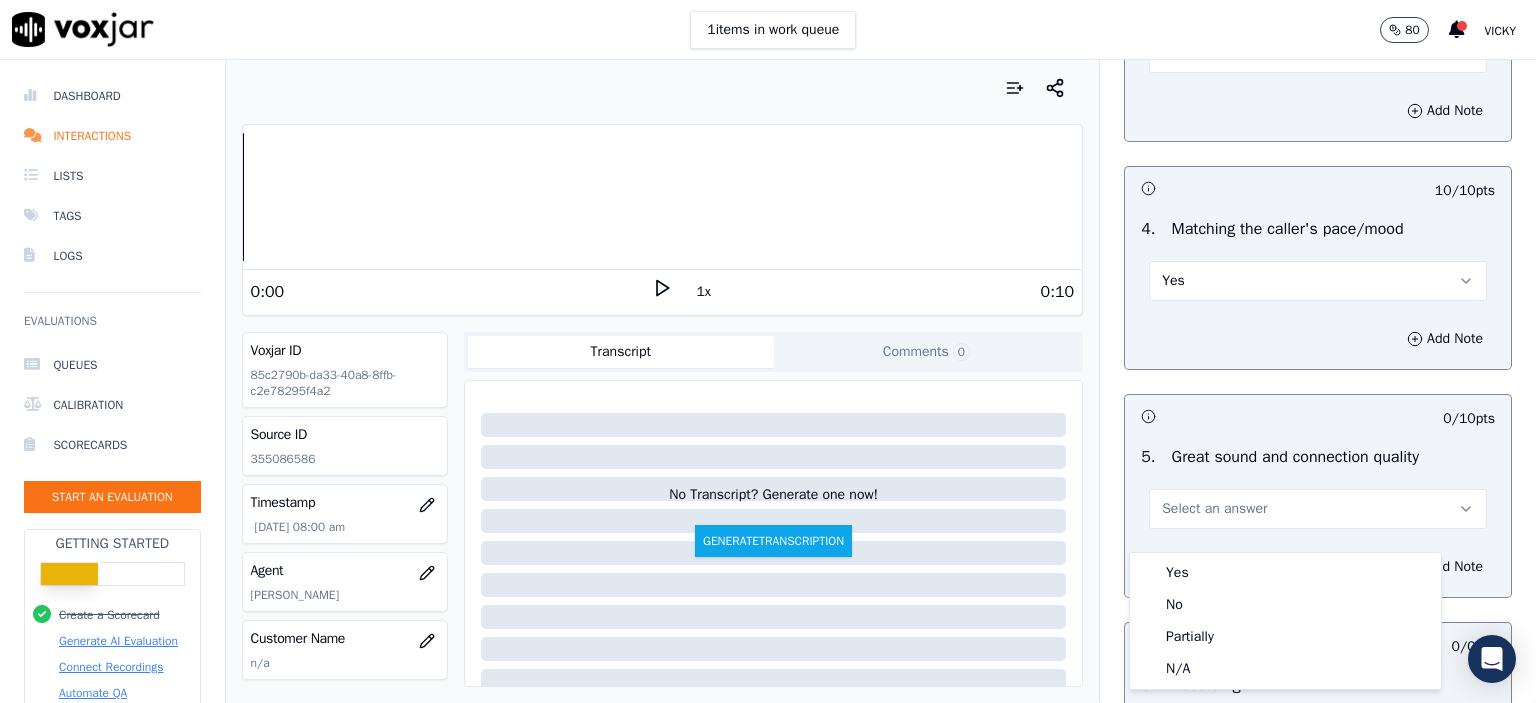 click on "Yes" at bounding box center (1285, 573) 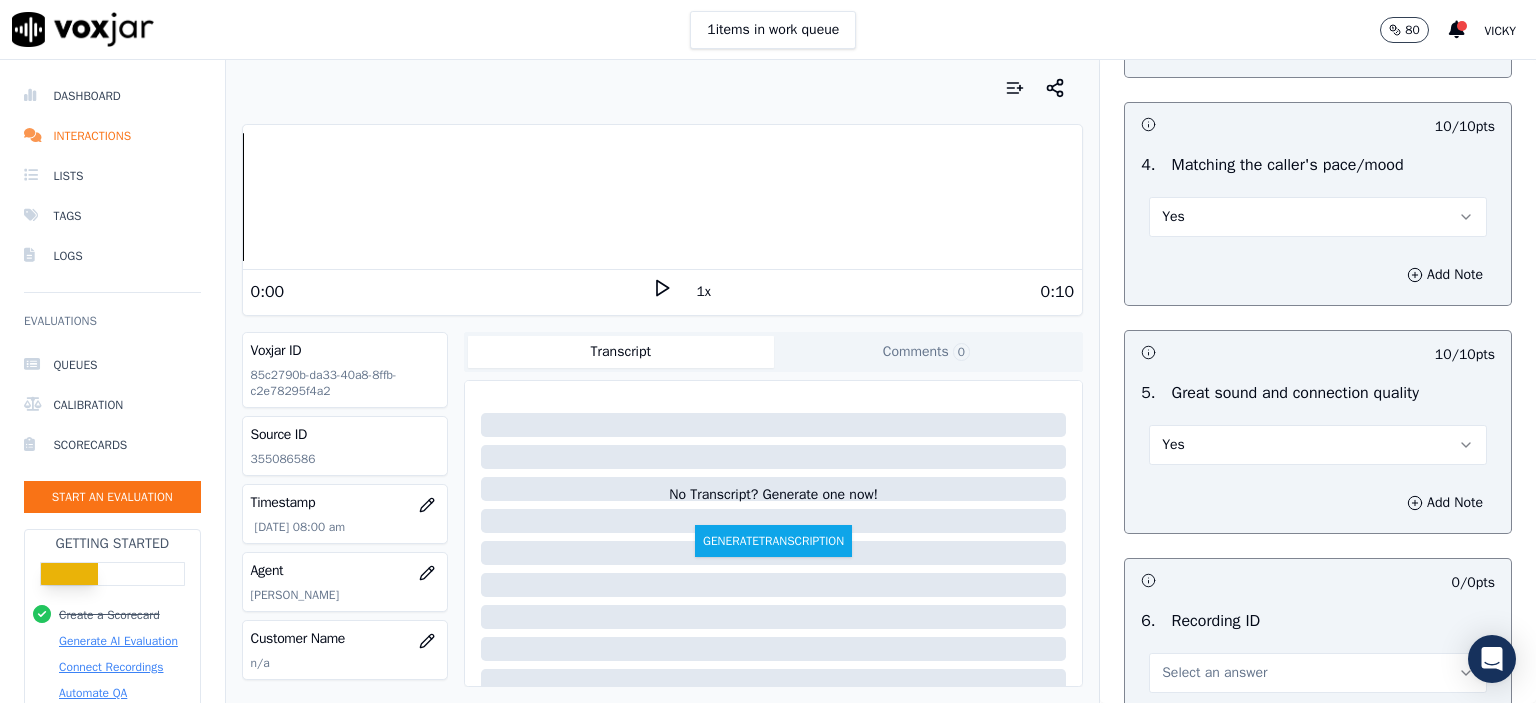 scroll, scrollTop: 3000, scrollLeft: 0, axis: vertical 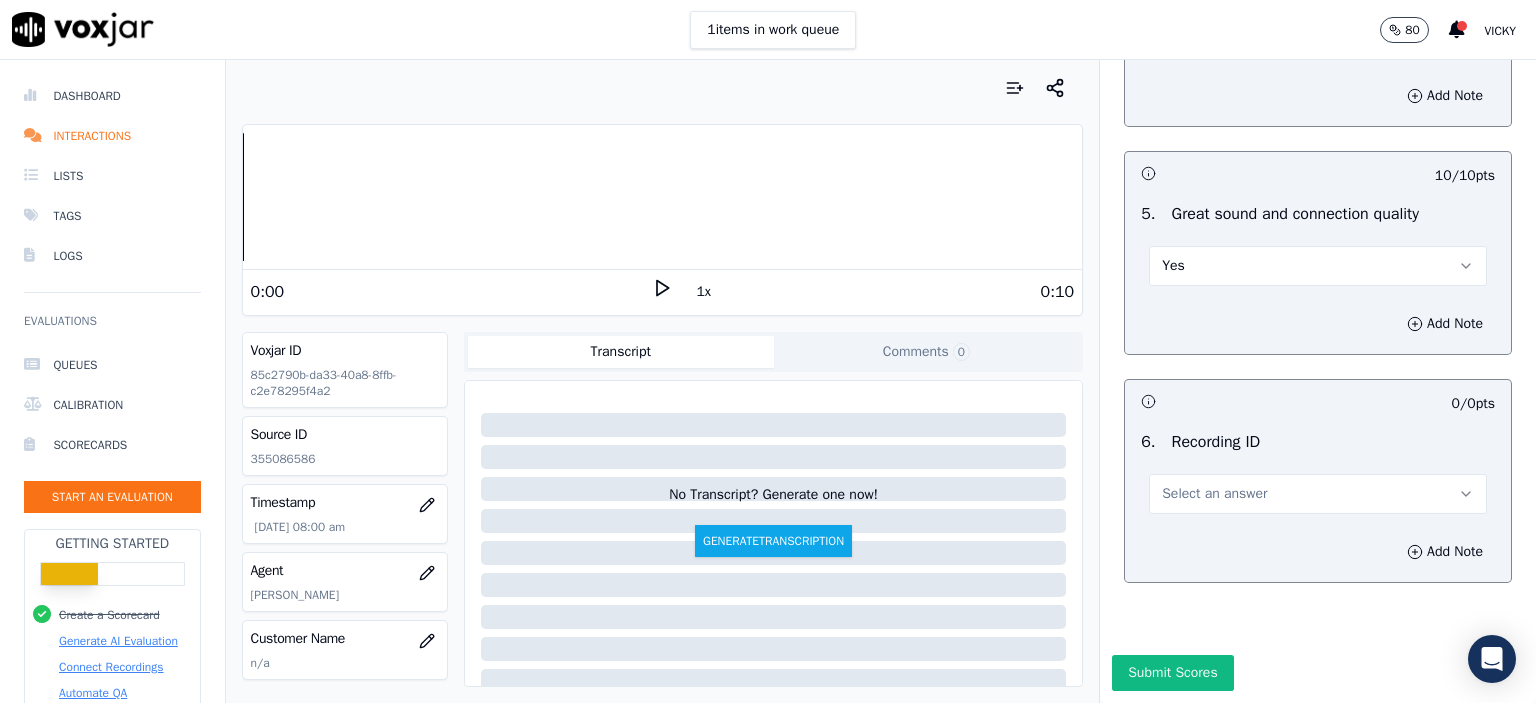 click on "Select an answer" at bounding box center (1214, 494) 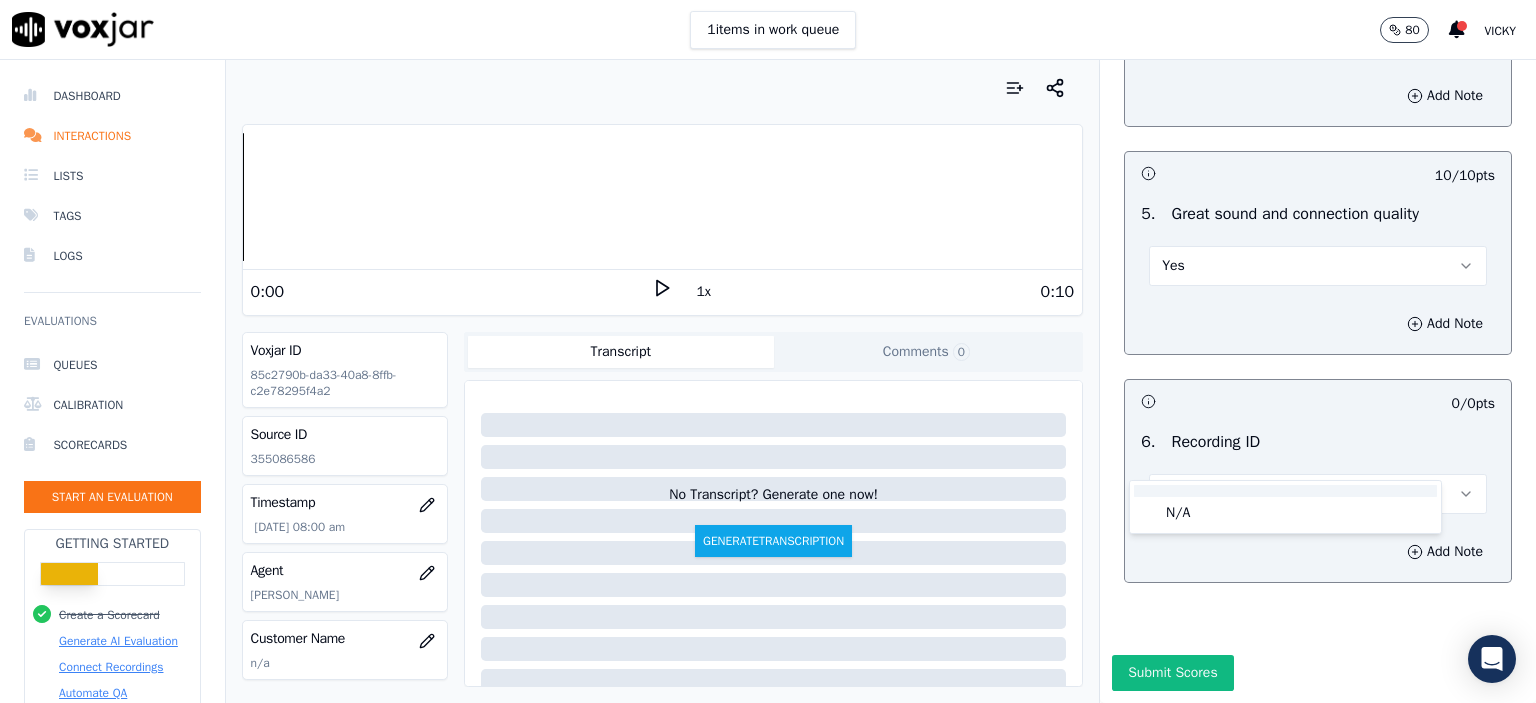 click on "N/A" 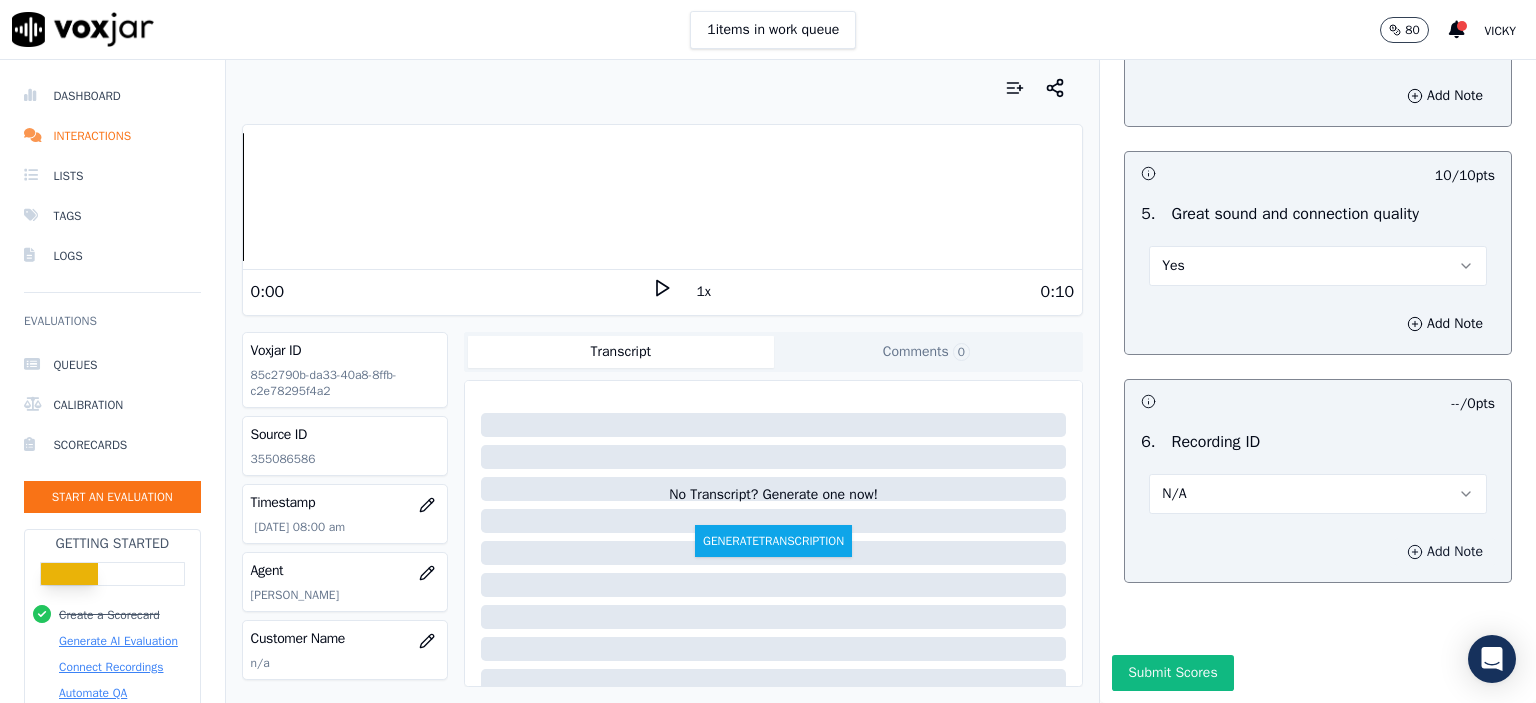 click on "Add Note" at bounding box center (1445, 552) 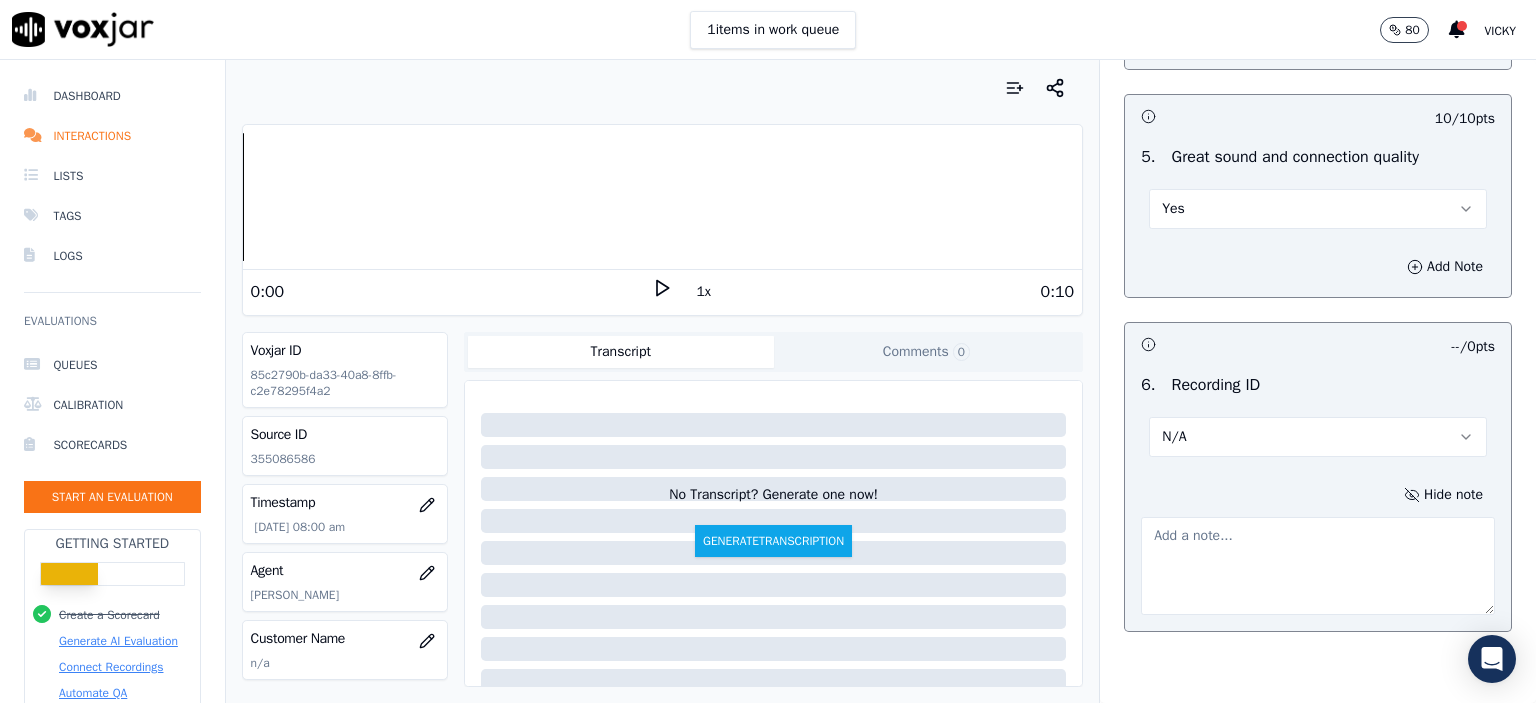 click on "355086586" 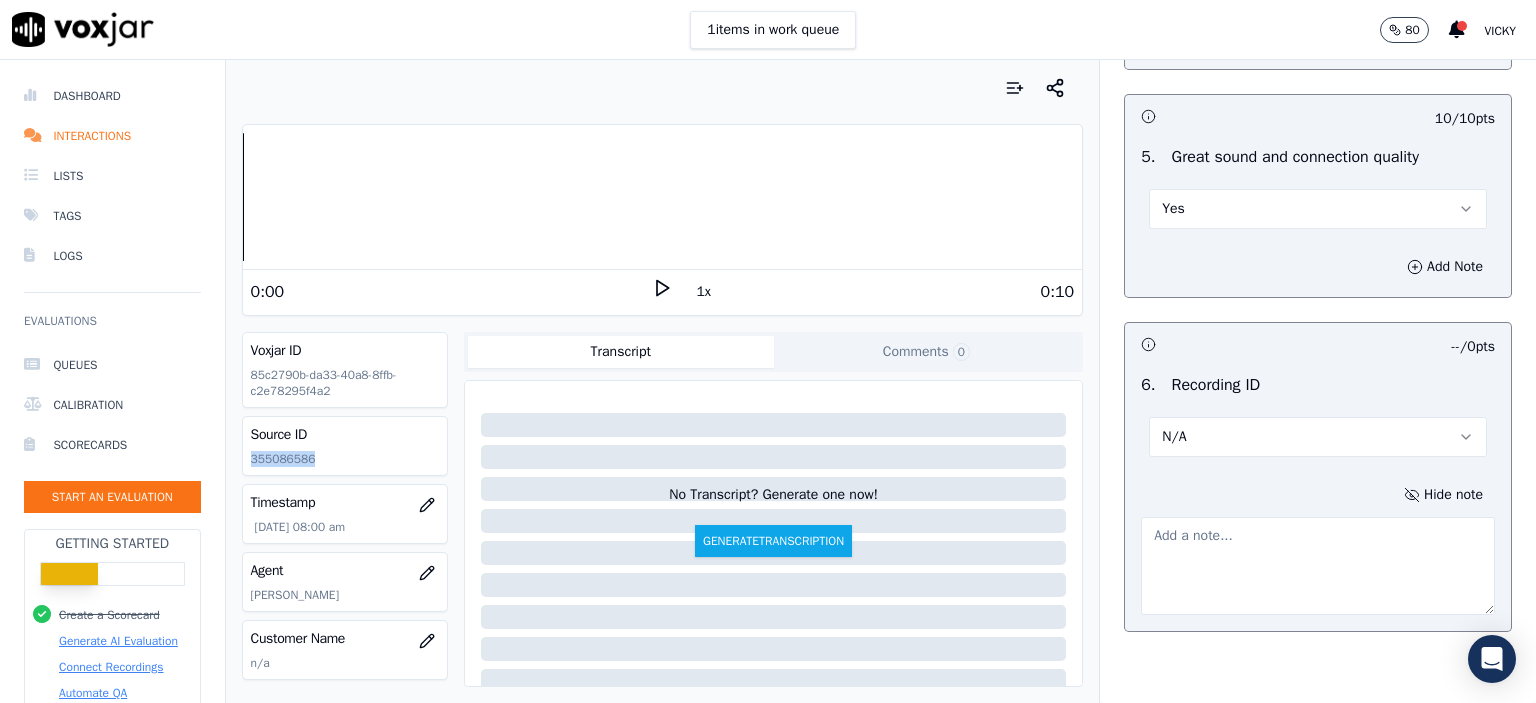 click on "Source ID   355086586" at bounding box center (345, 446) 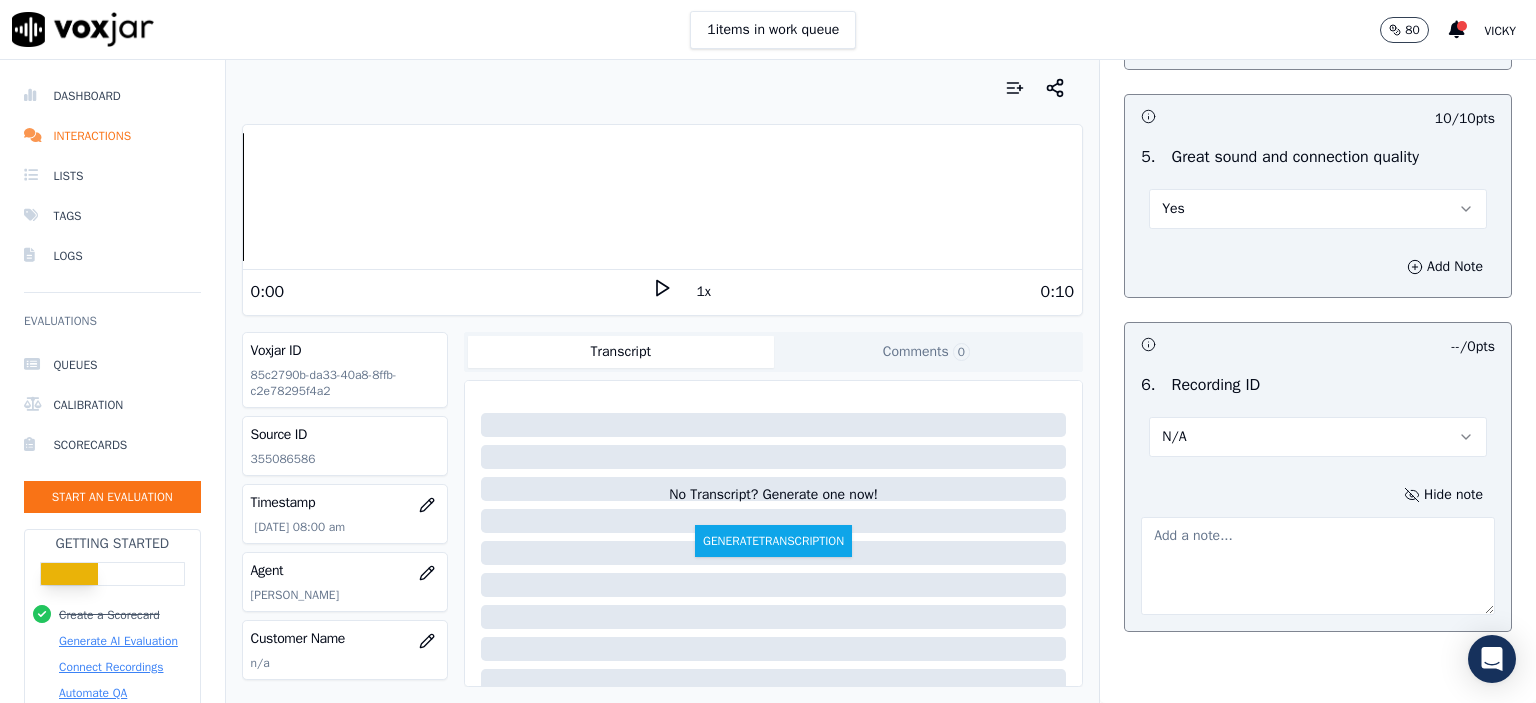 click at bounding box center (1318, 566) 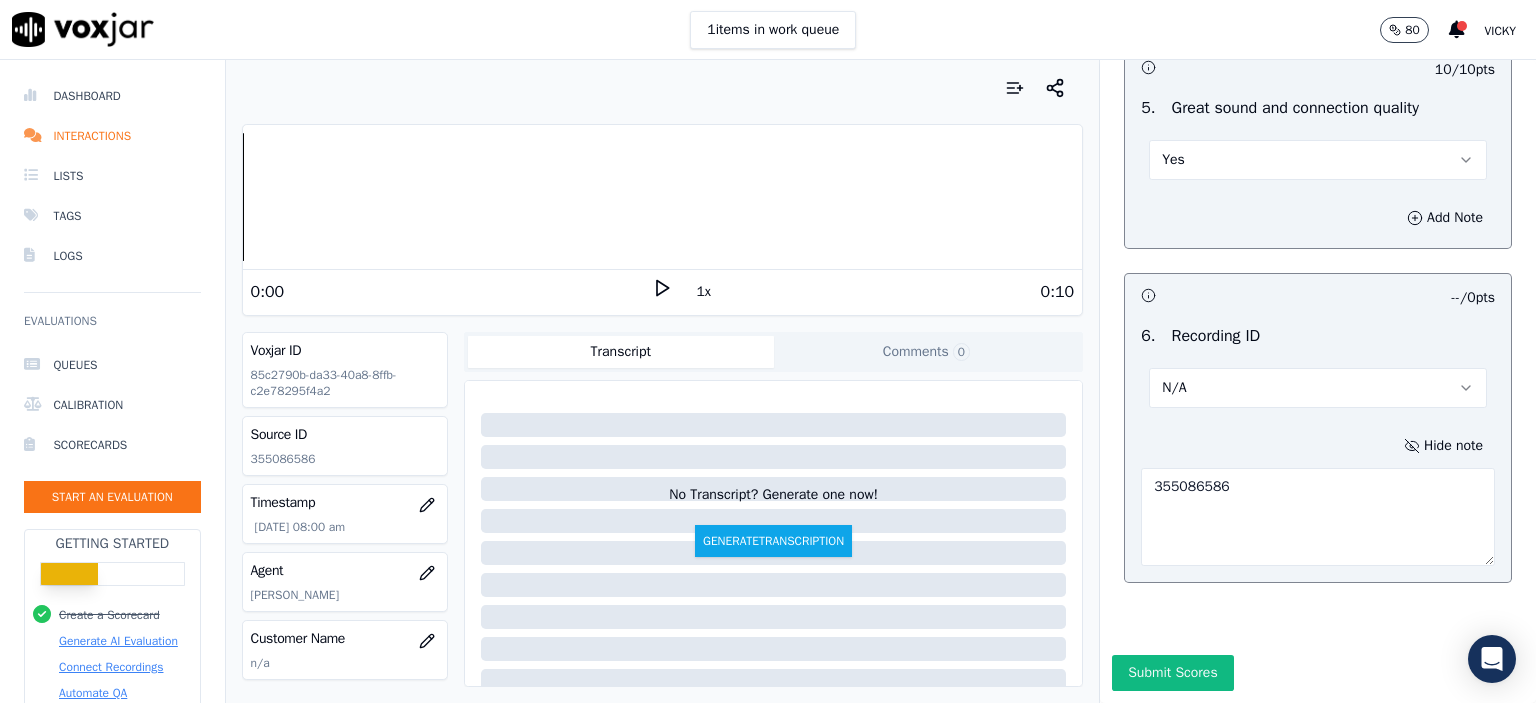 scroll, scrollTop: 3112, scrollLeft: 0, axis: vertical 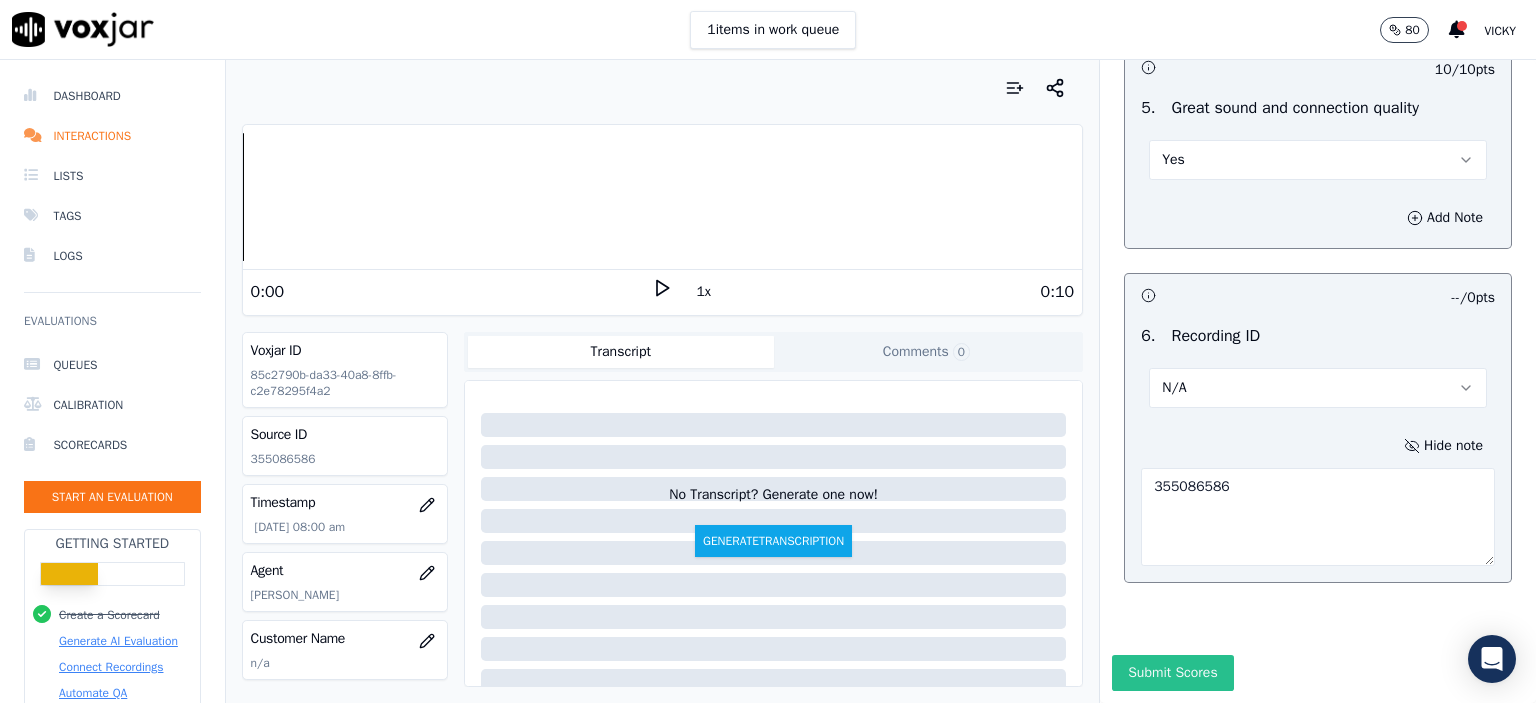 type on "355086586" 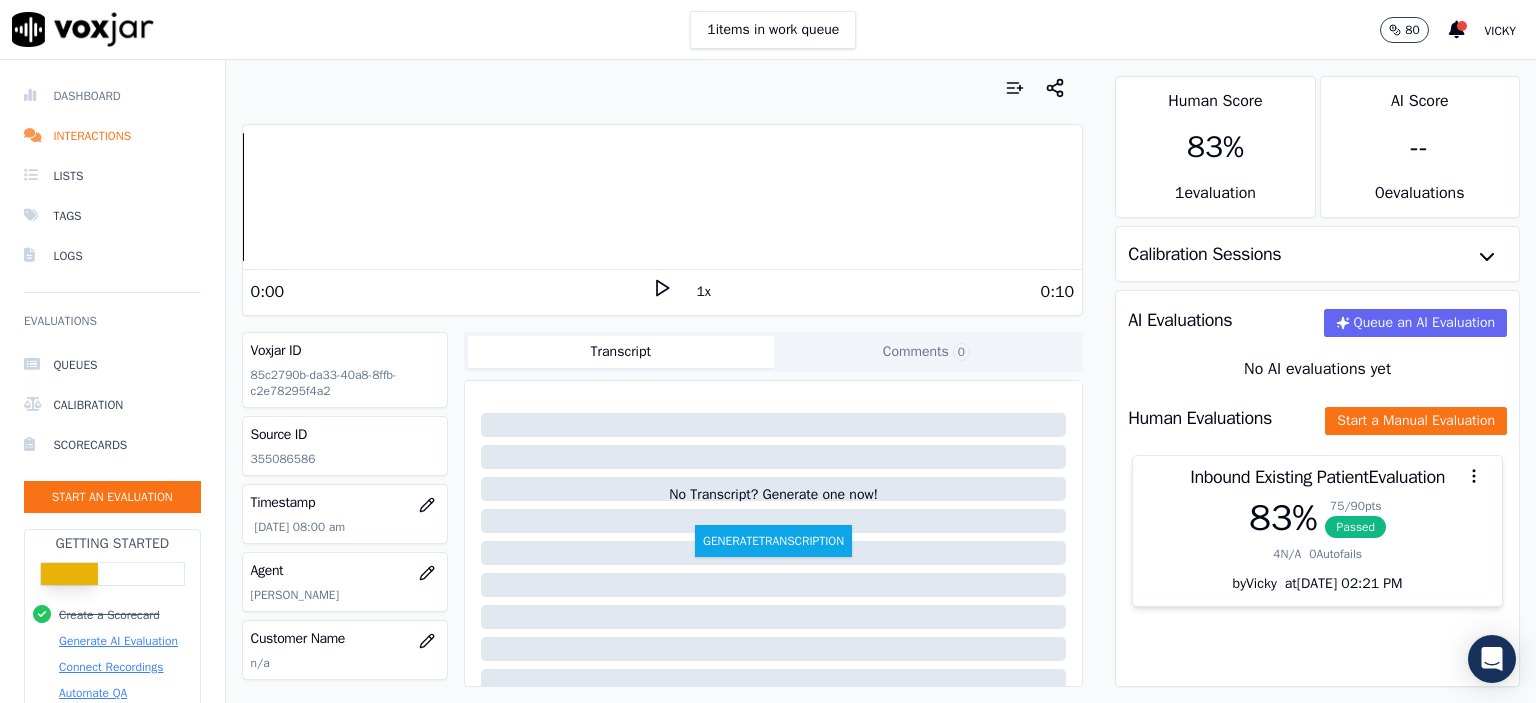 click on "Dashboard" at bounding box center [112, 96] 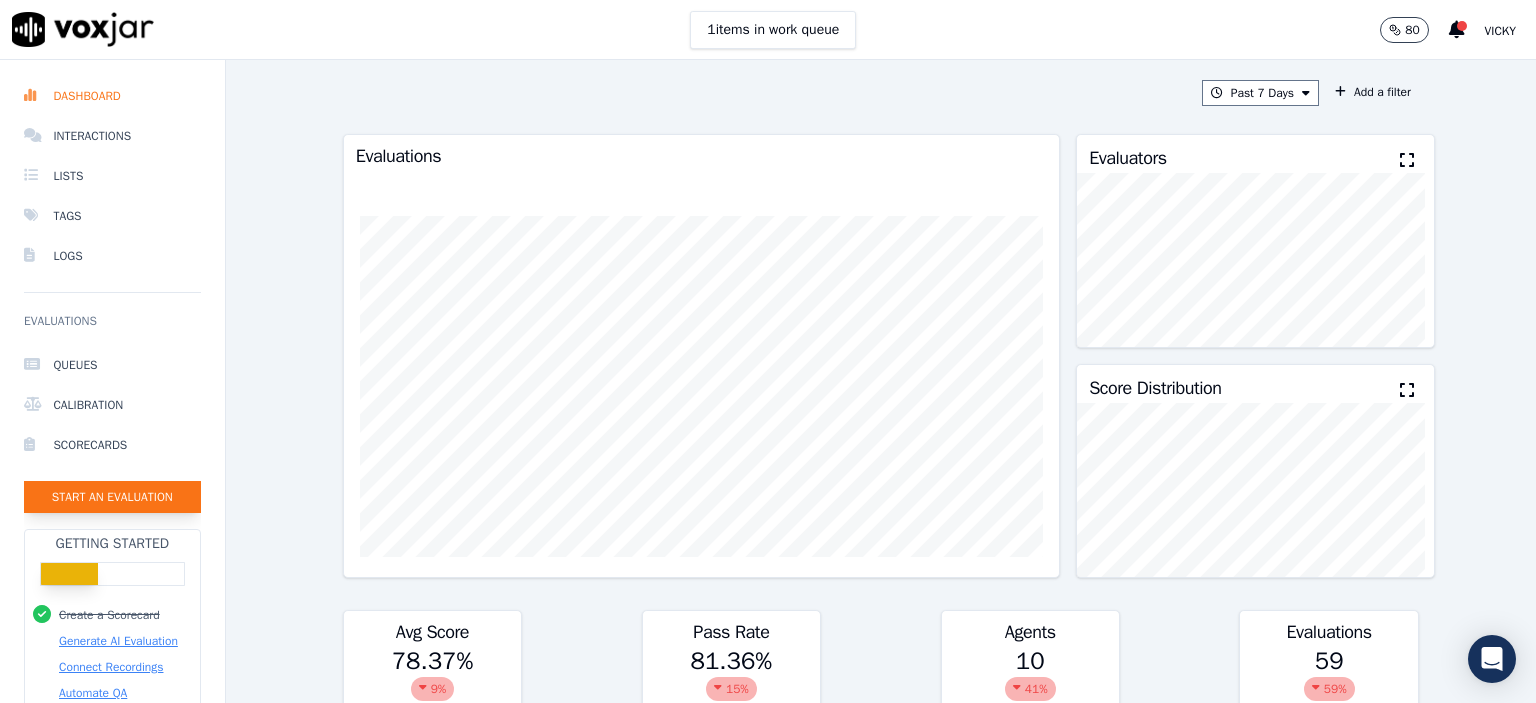 click on "Start an Evaluation" 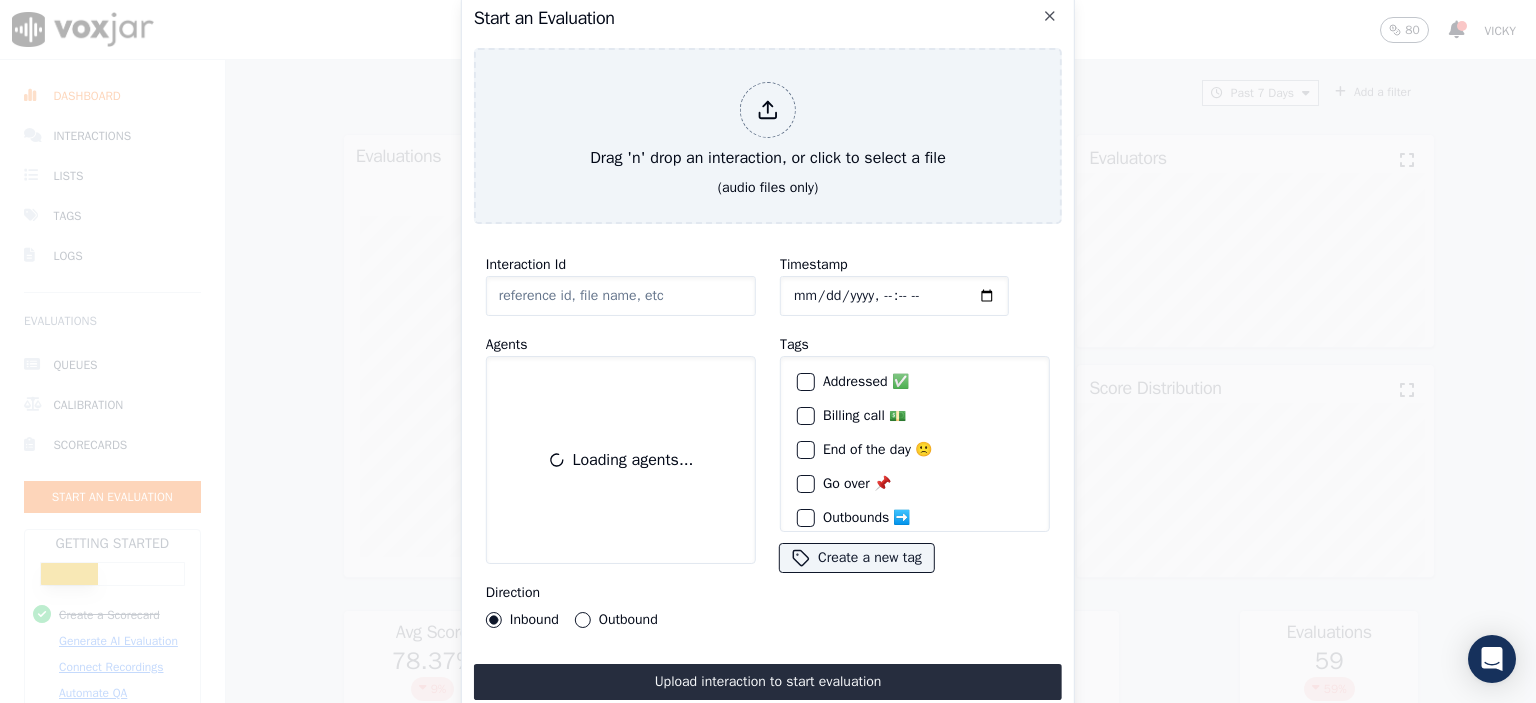 click on "Interaction Id" 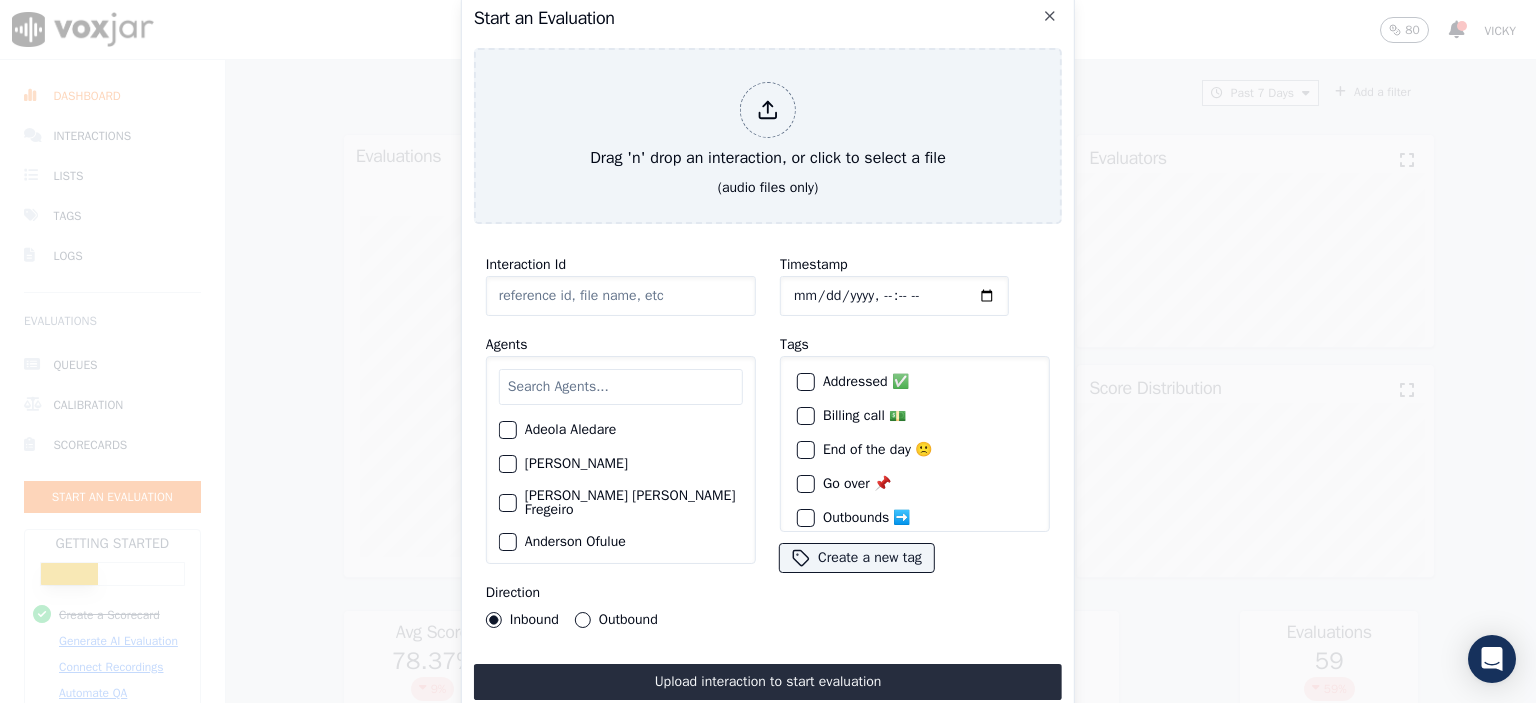 paste on "355097587" 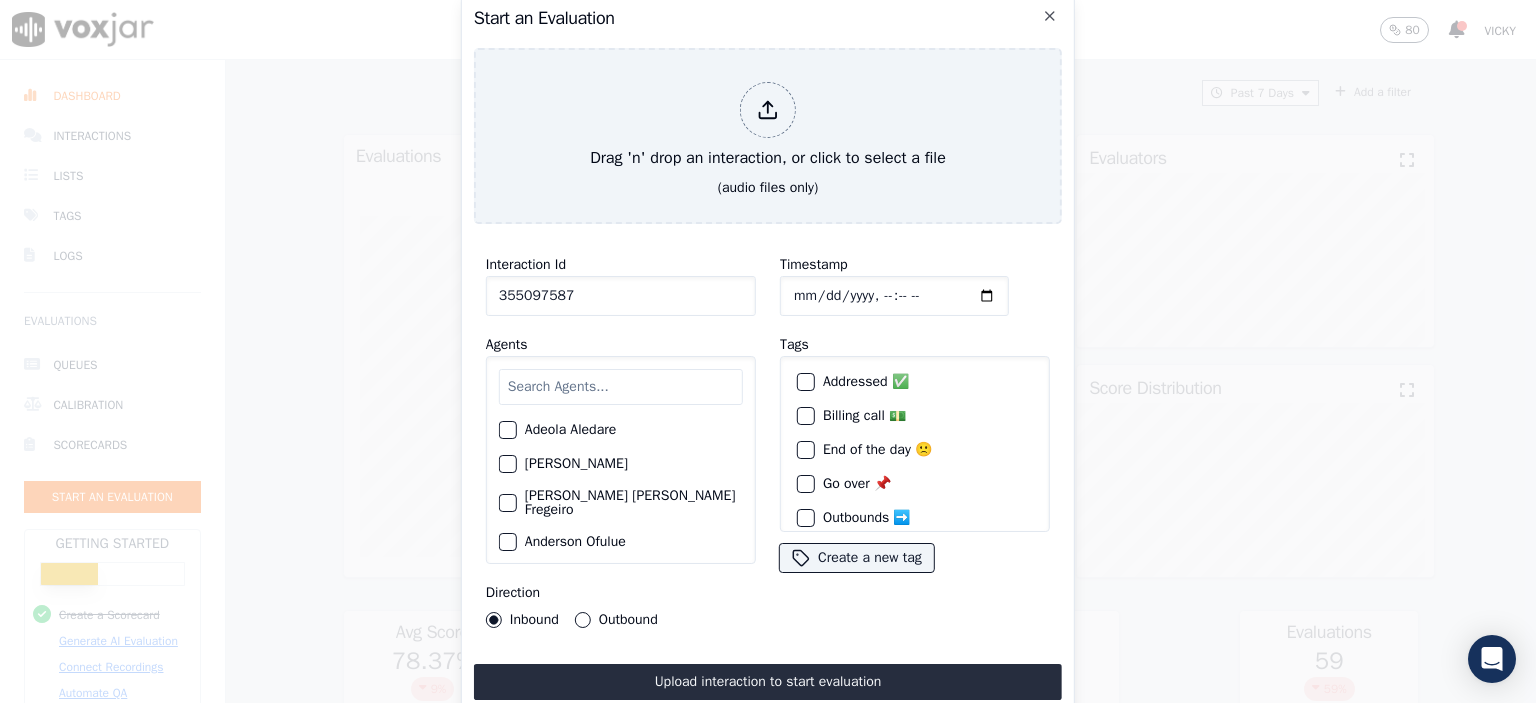 type on "355097587" 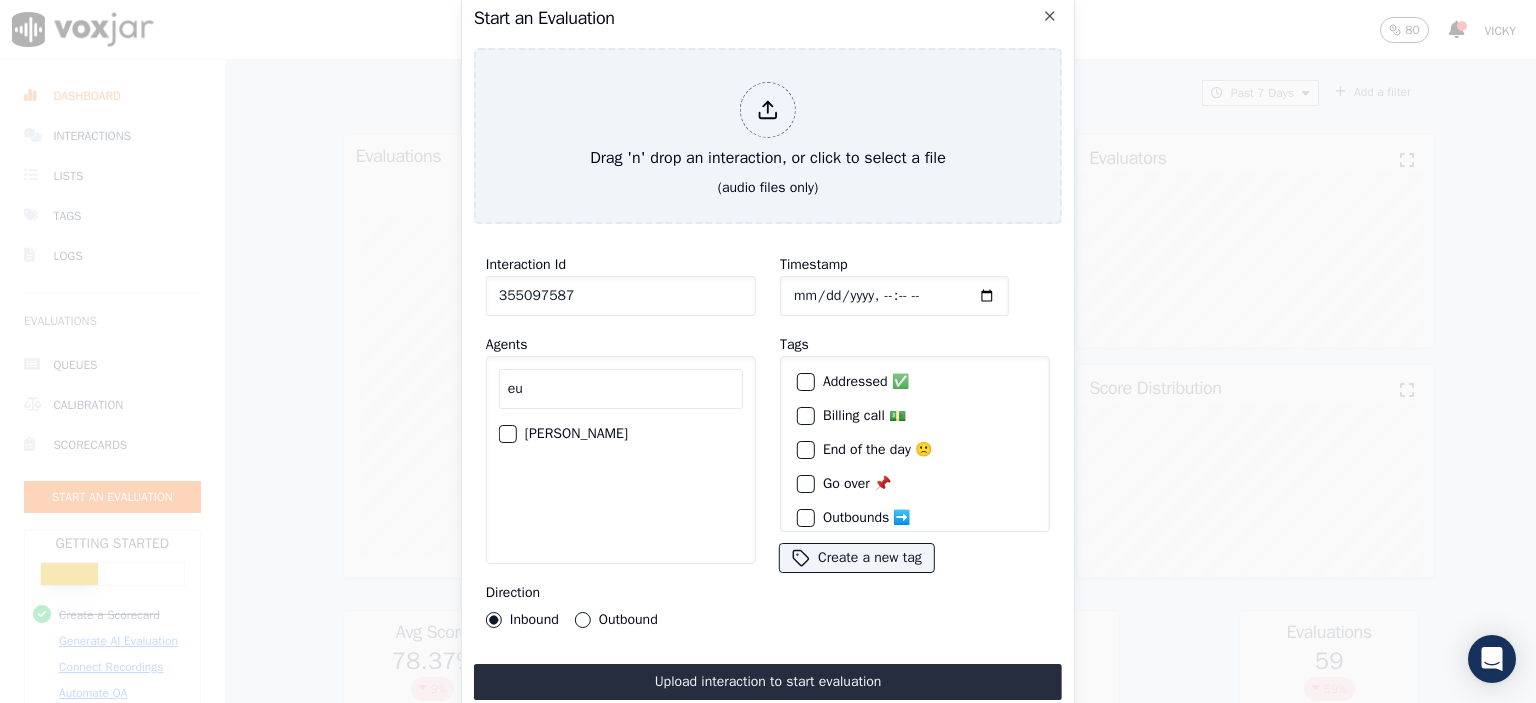 type on "eu" 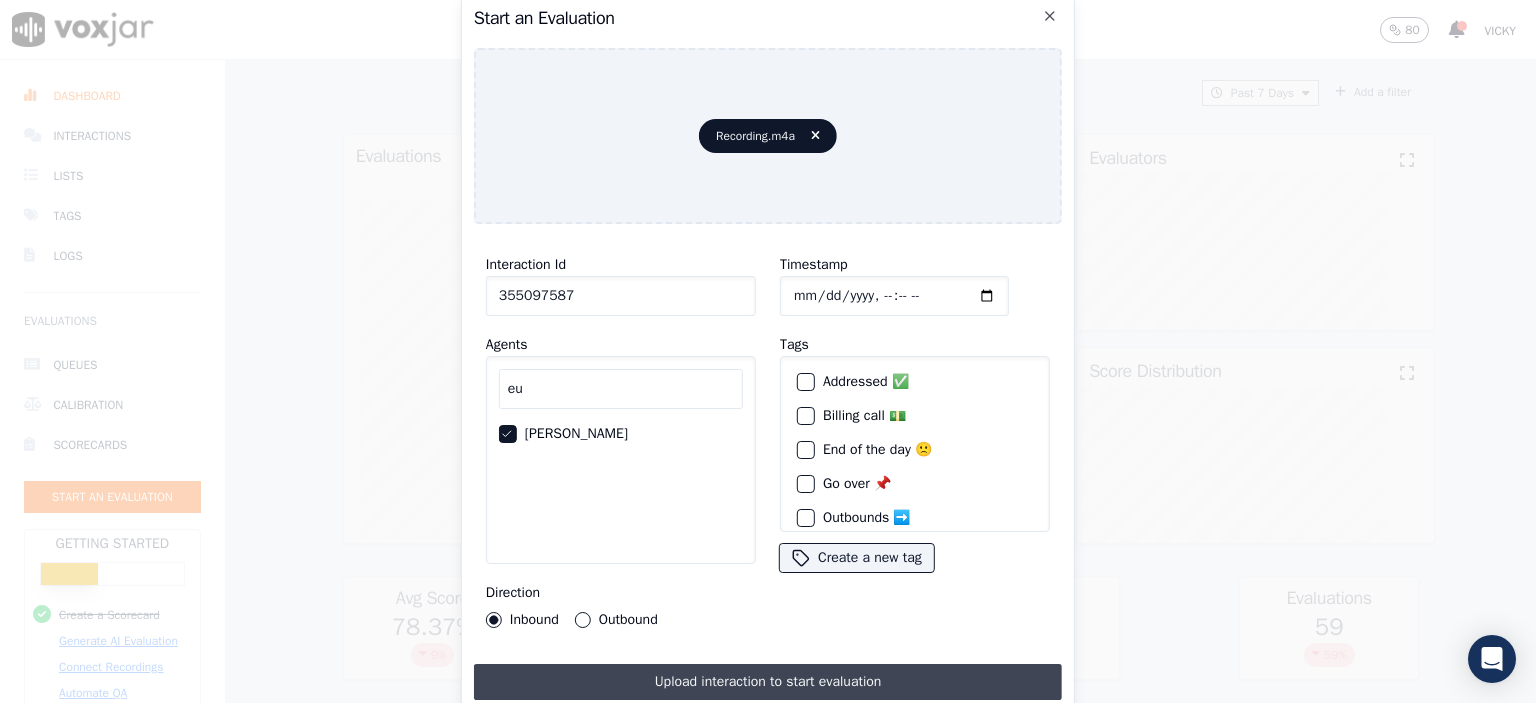 click on "Upload interaction to start evaluation" at bounding box center (768, 682) 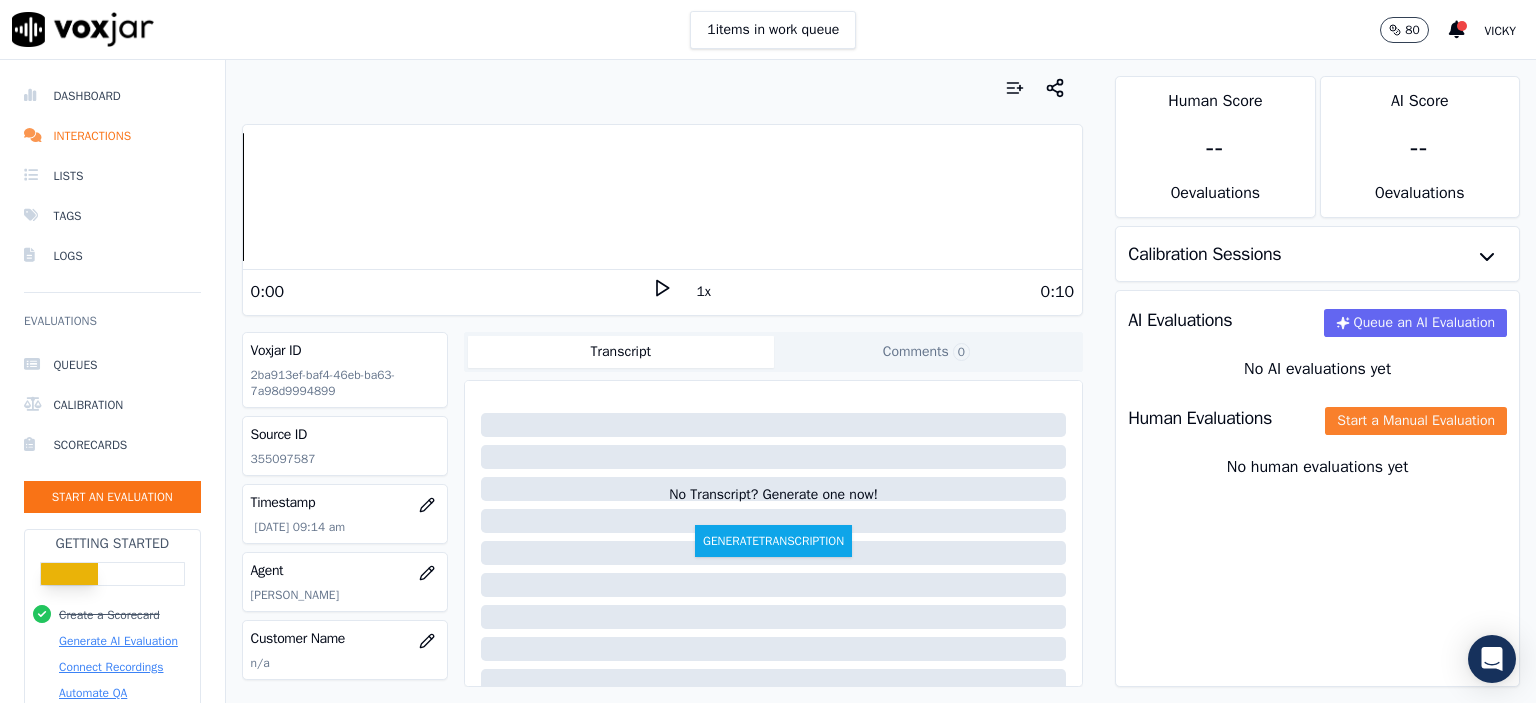 click on "Start a Manual Evaluation" 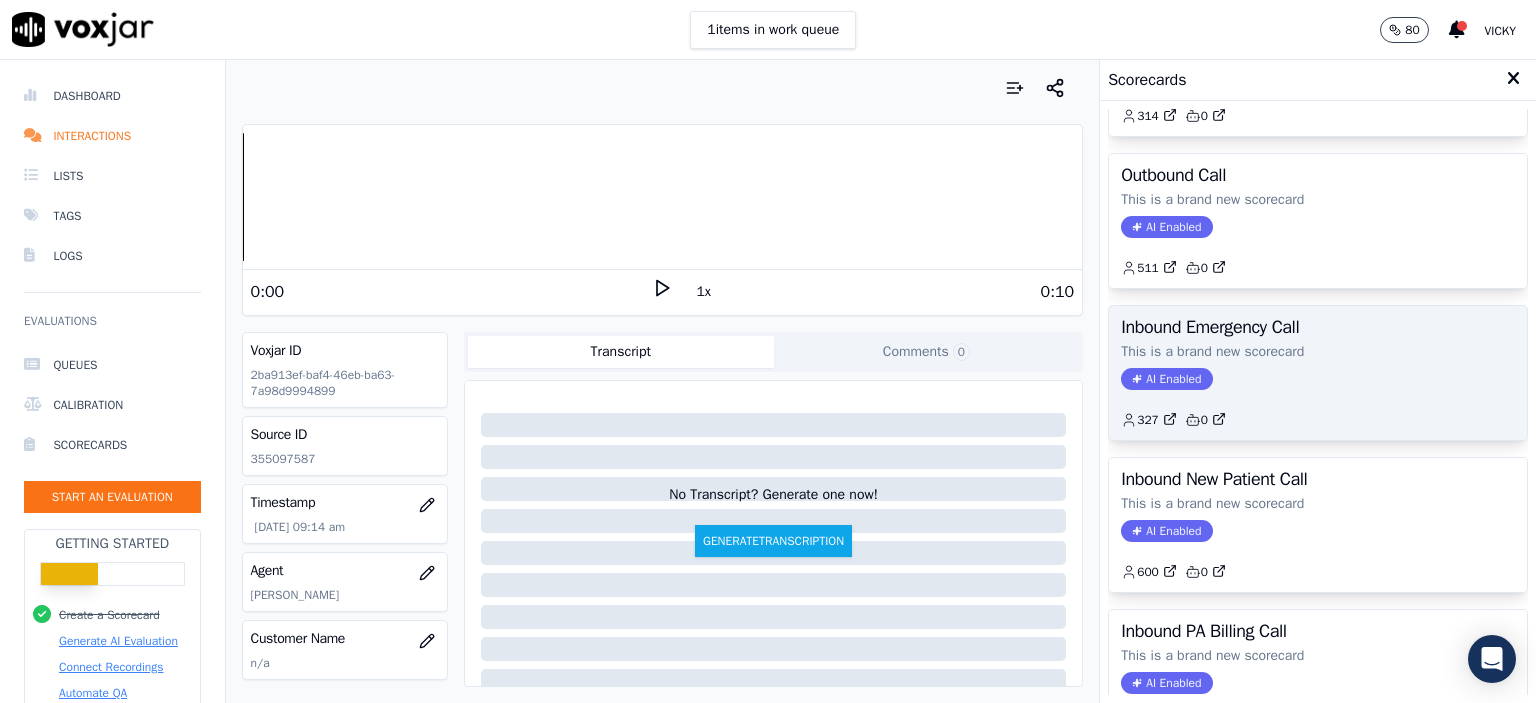 scroll, scrollTop: 300, scrollLeft: 0, axis: vertical 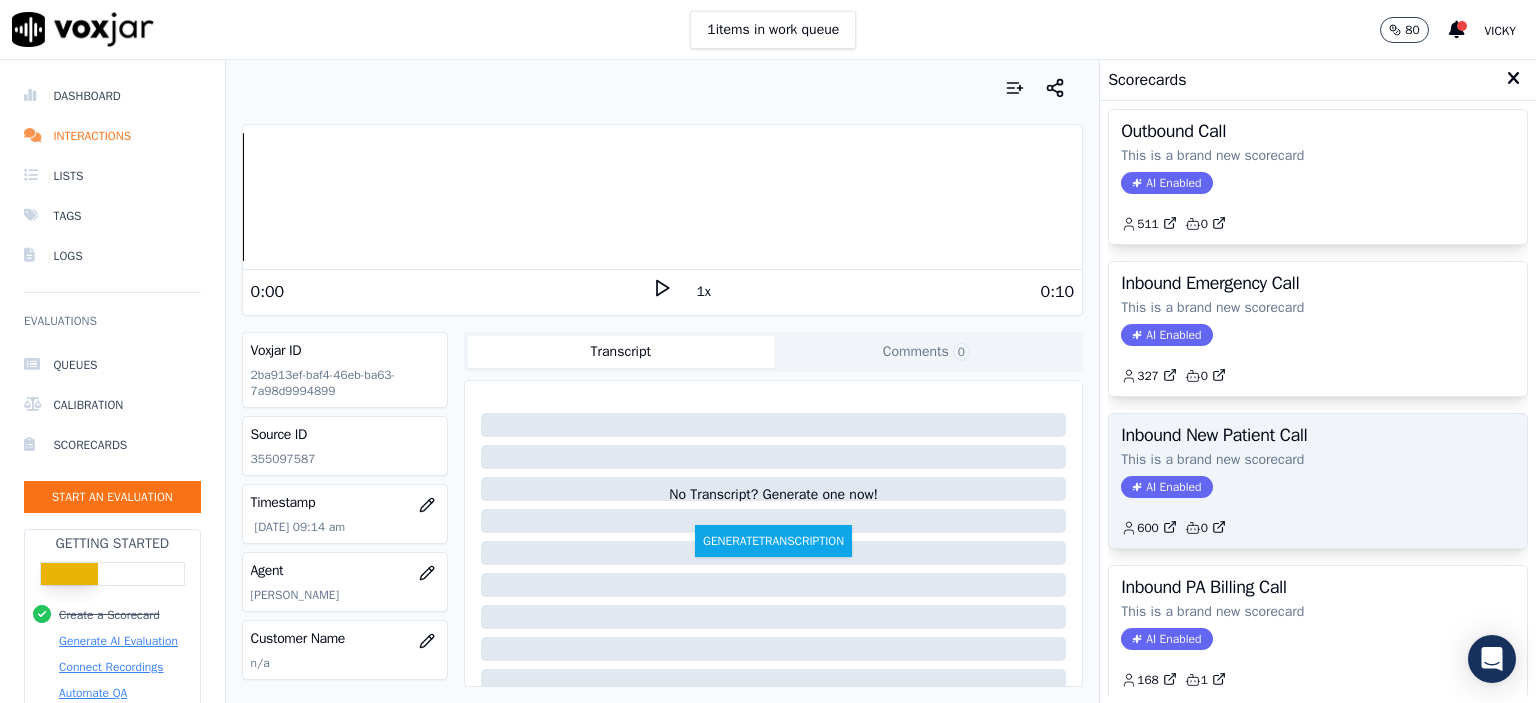 click on "This is a brand new scorecard" 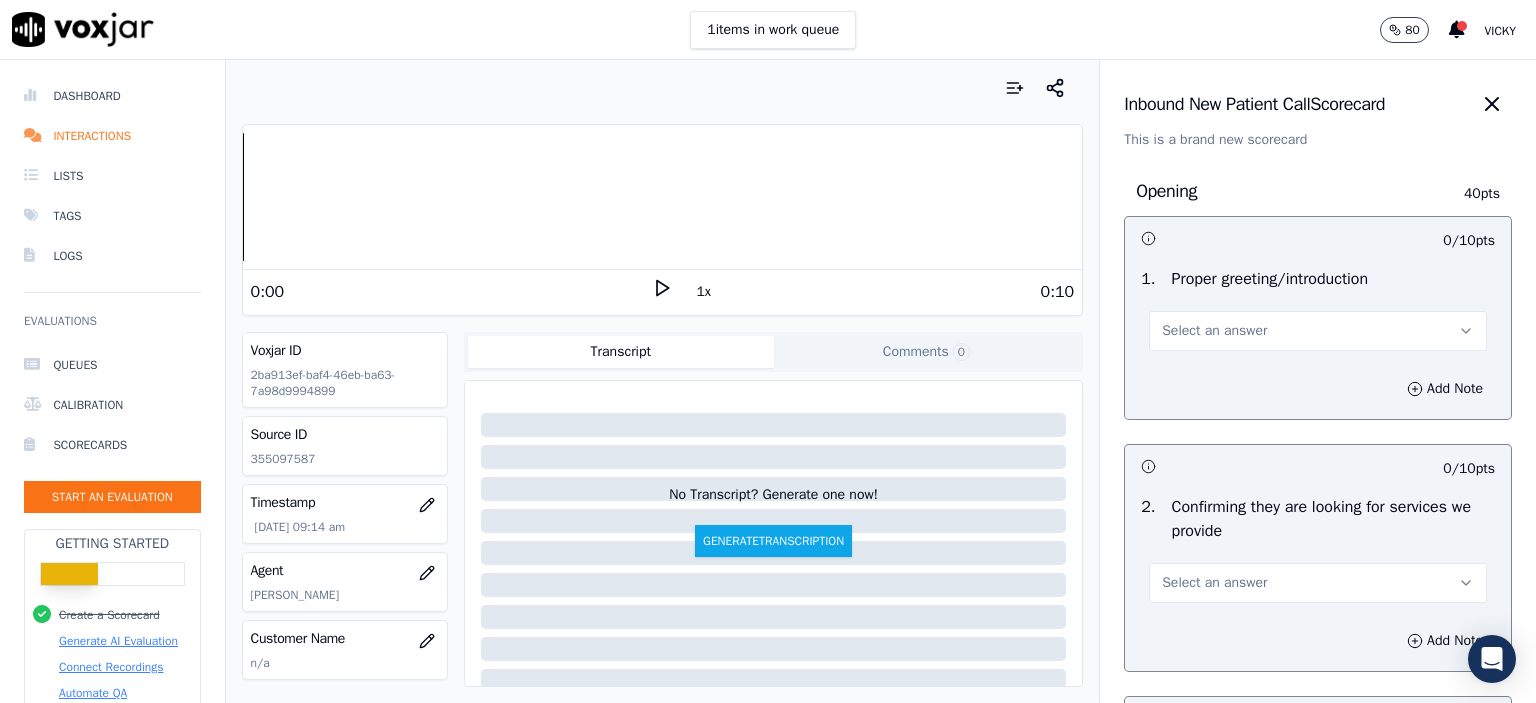 click on "Select an answer" at bounding box center (1318, 331) 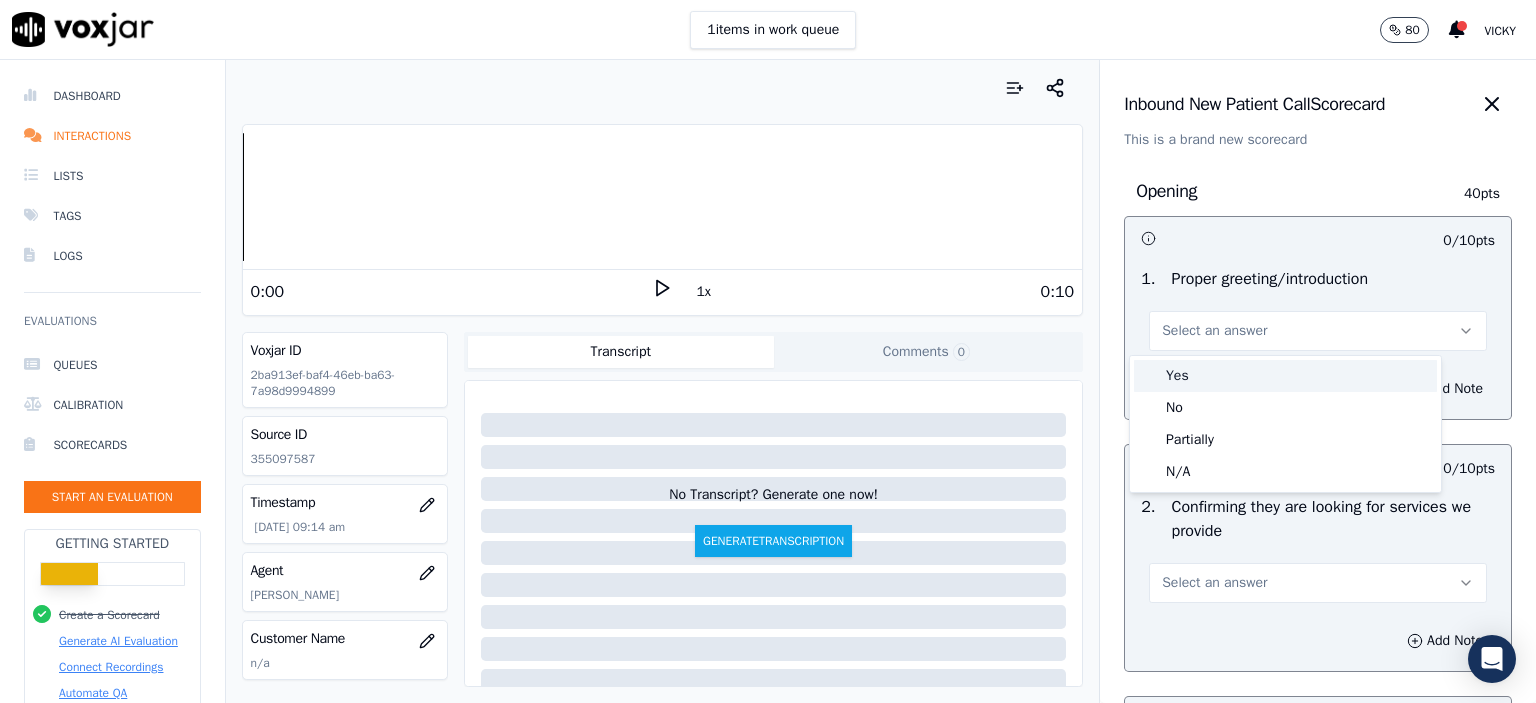 click on "Yes" at bounding box center (1285, 376) 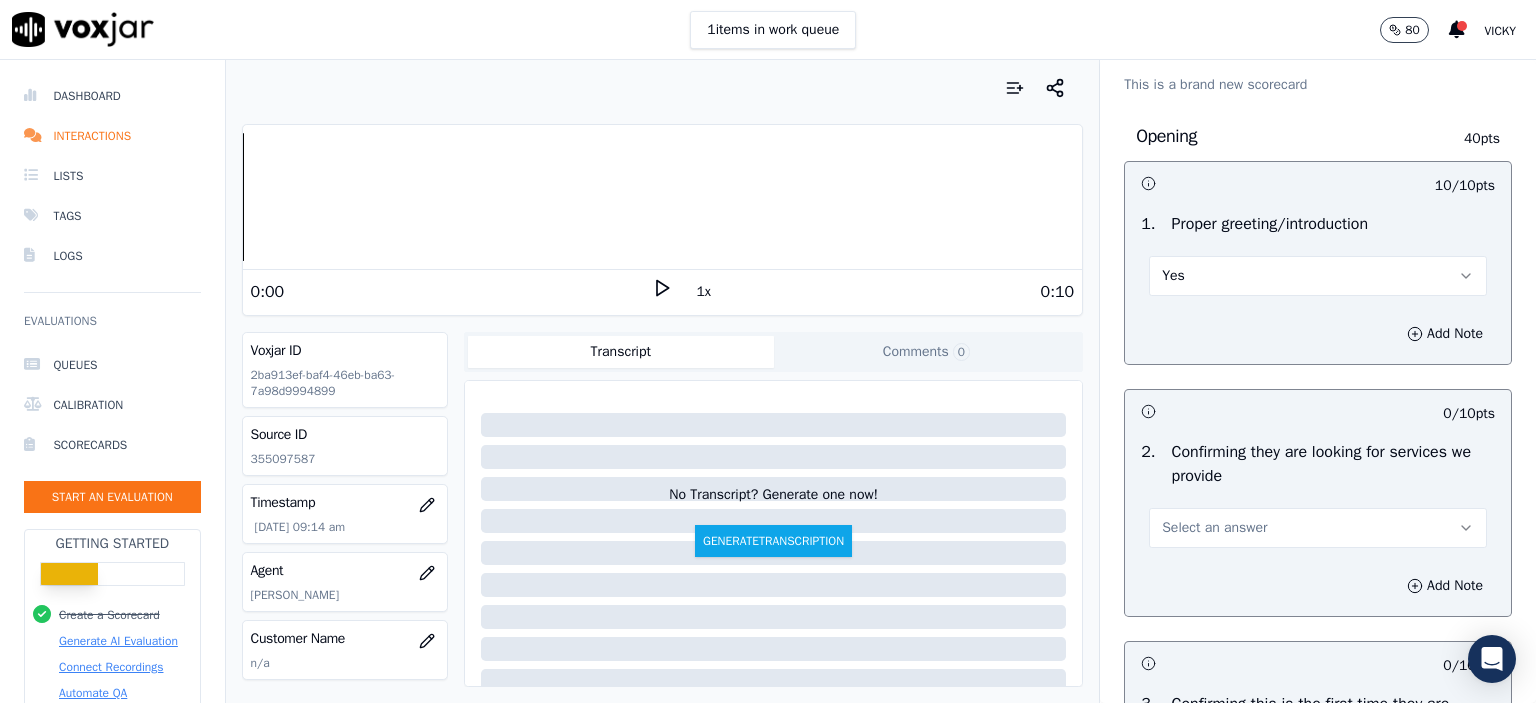 scroll, scrollTop: 200, scrollLeft: 0, axis: vertical 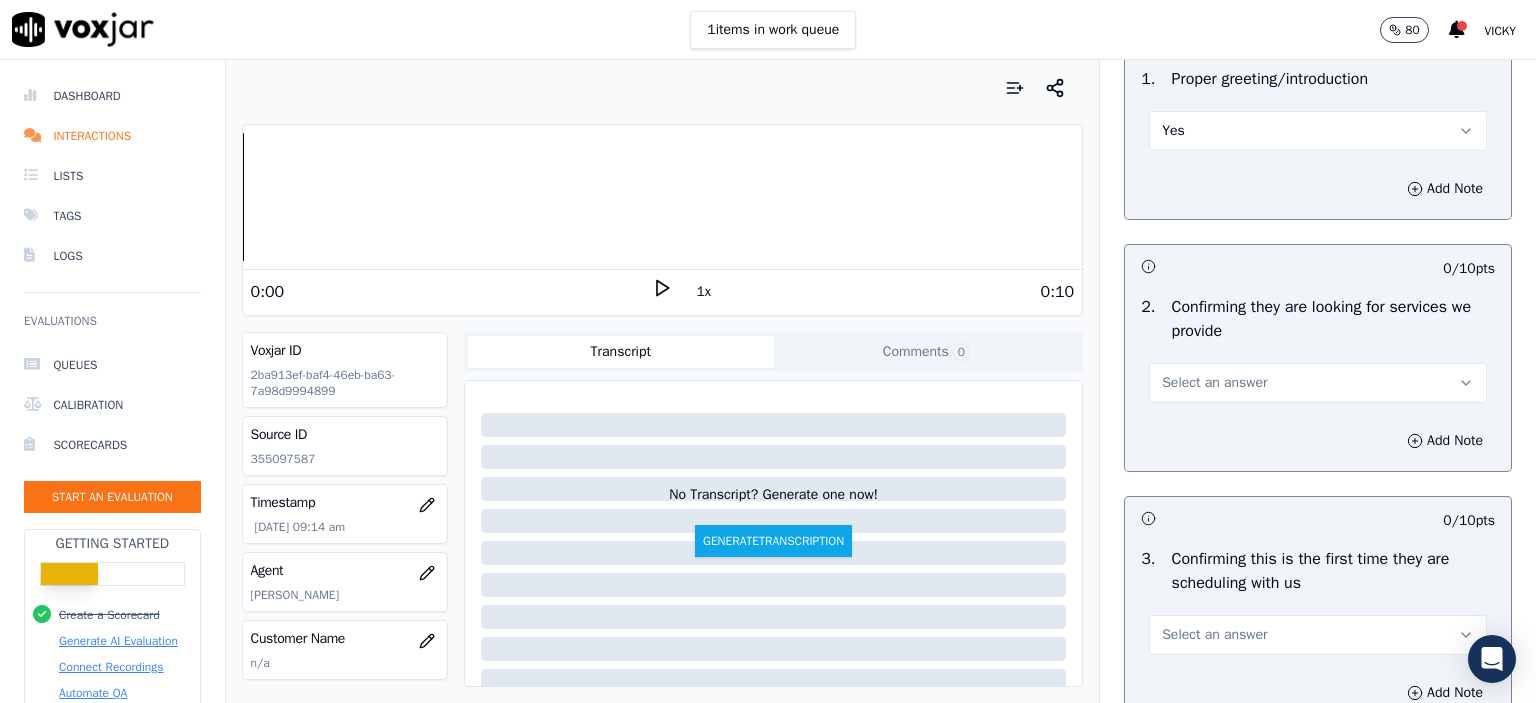 click on "Select an answer" at bounding box center (1318, 383) 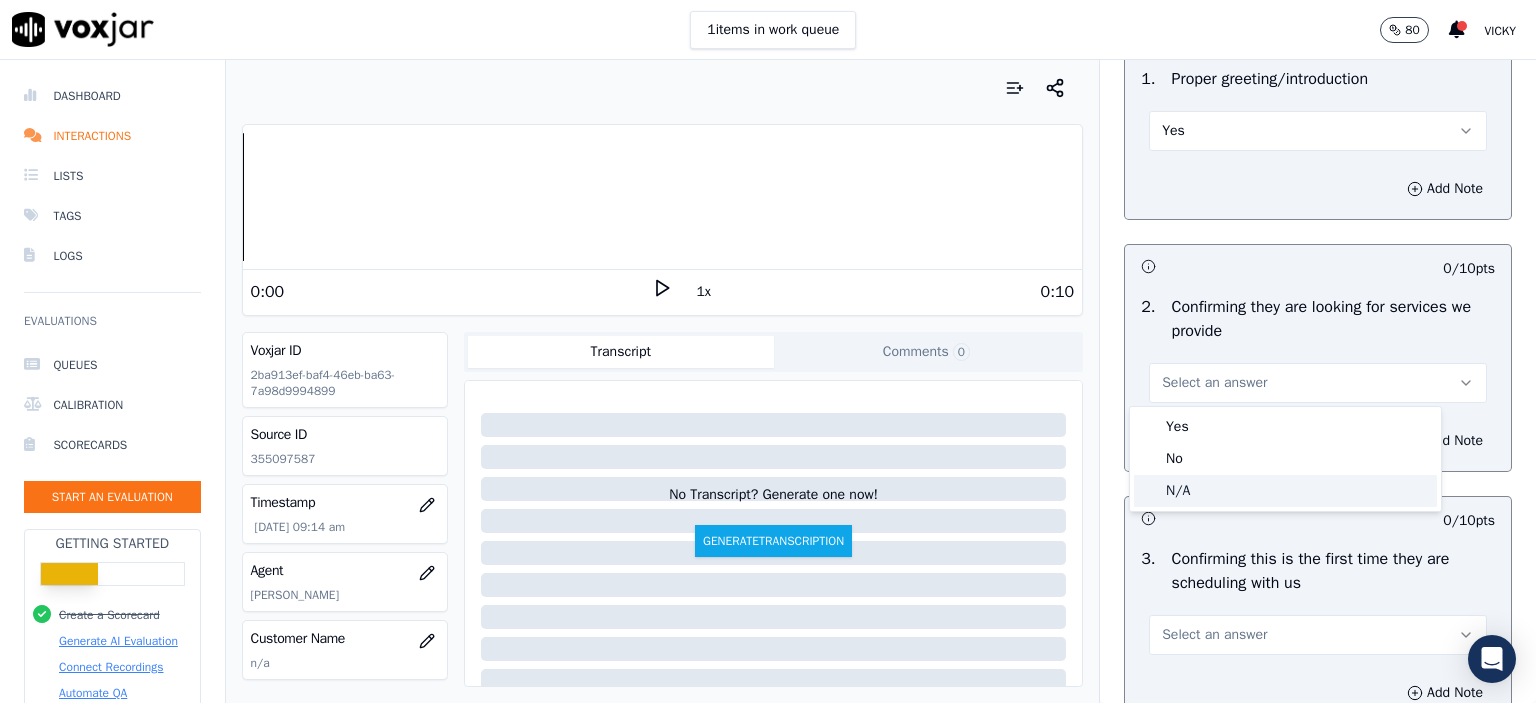 click on "N/A" 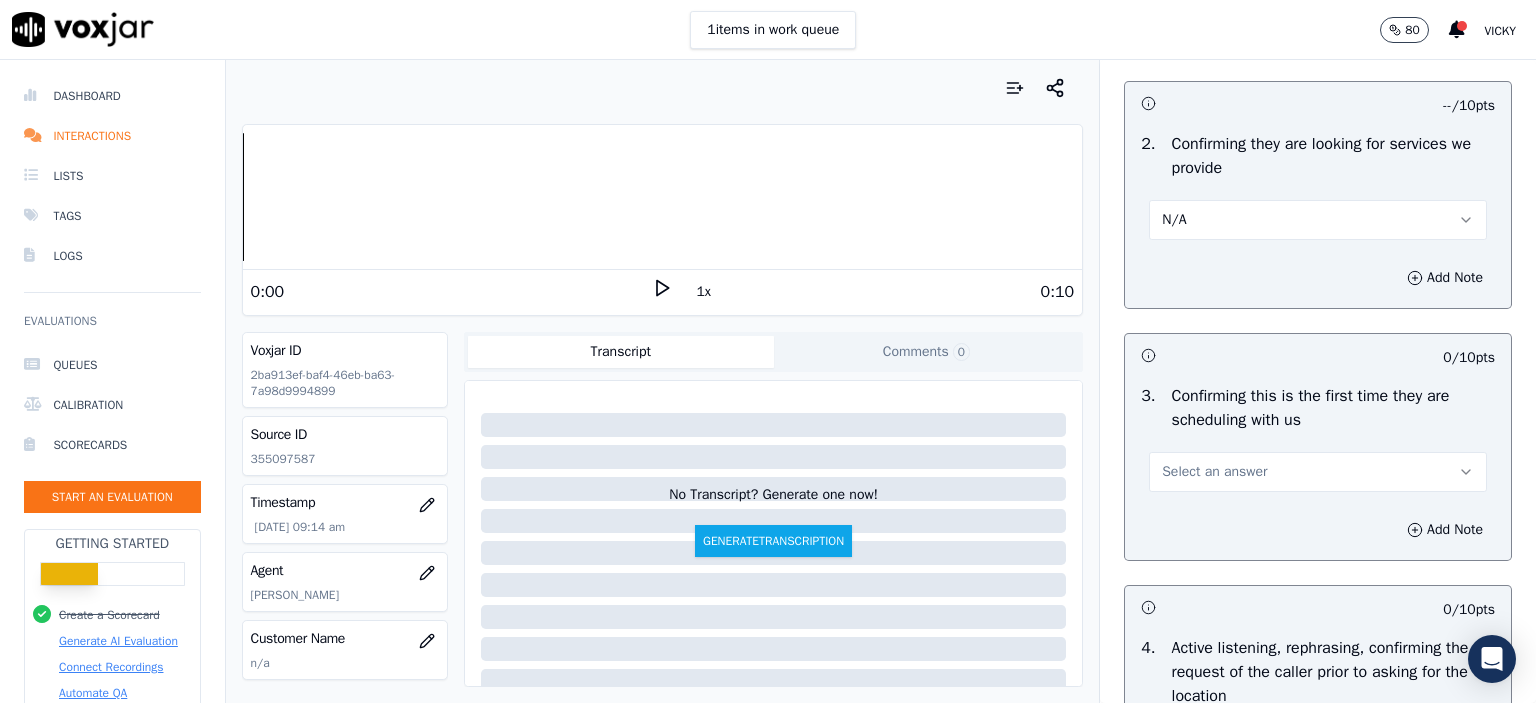 scroll, scrollTop: 400, scrollLeft: 0, axis: vertical 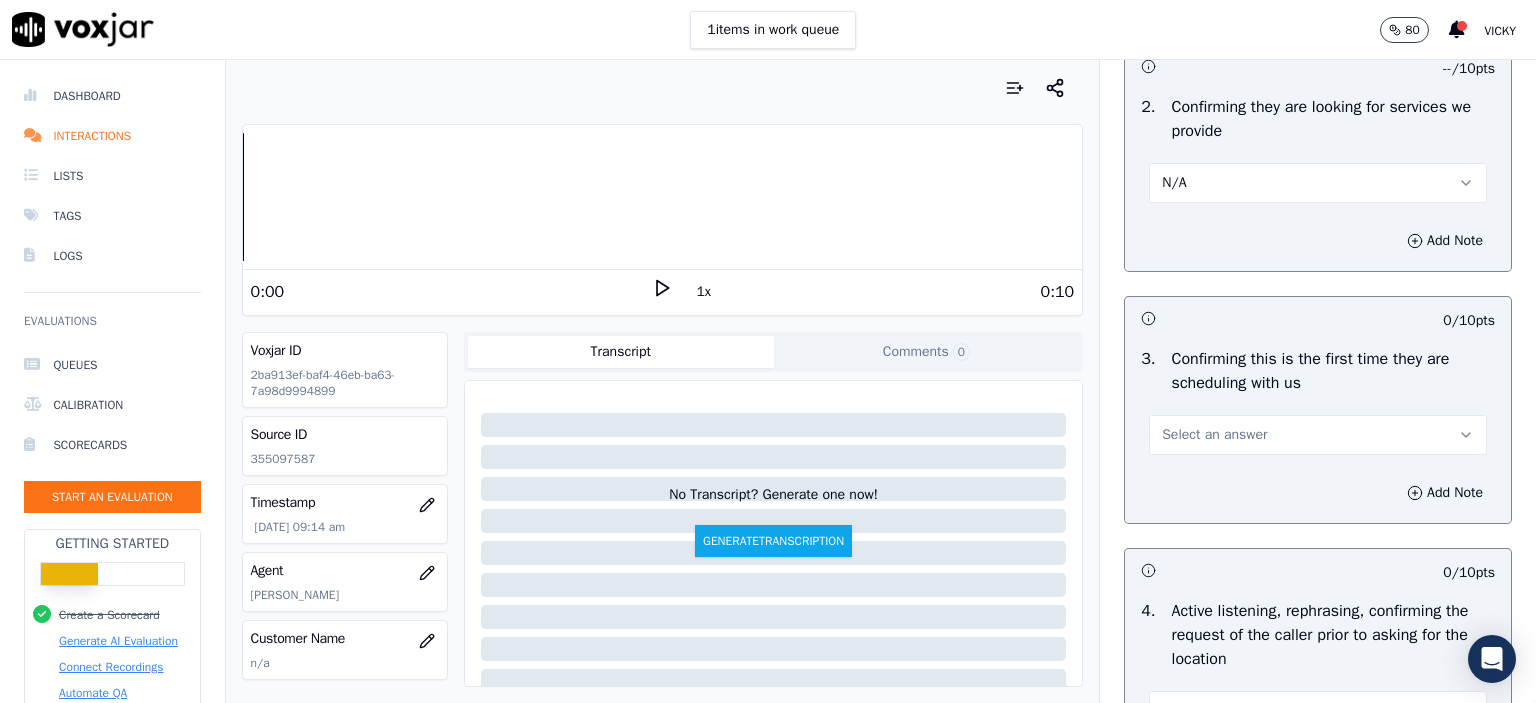 click on "Select an answer" at bounding box center (1318, 435) 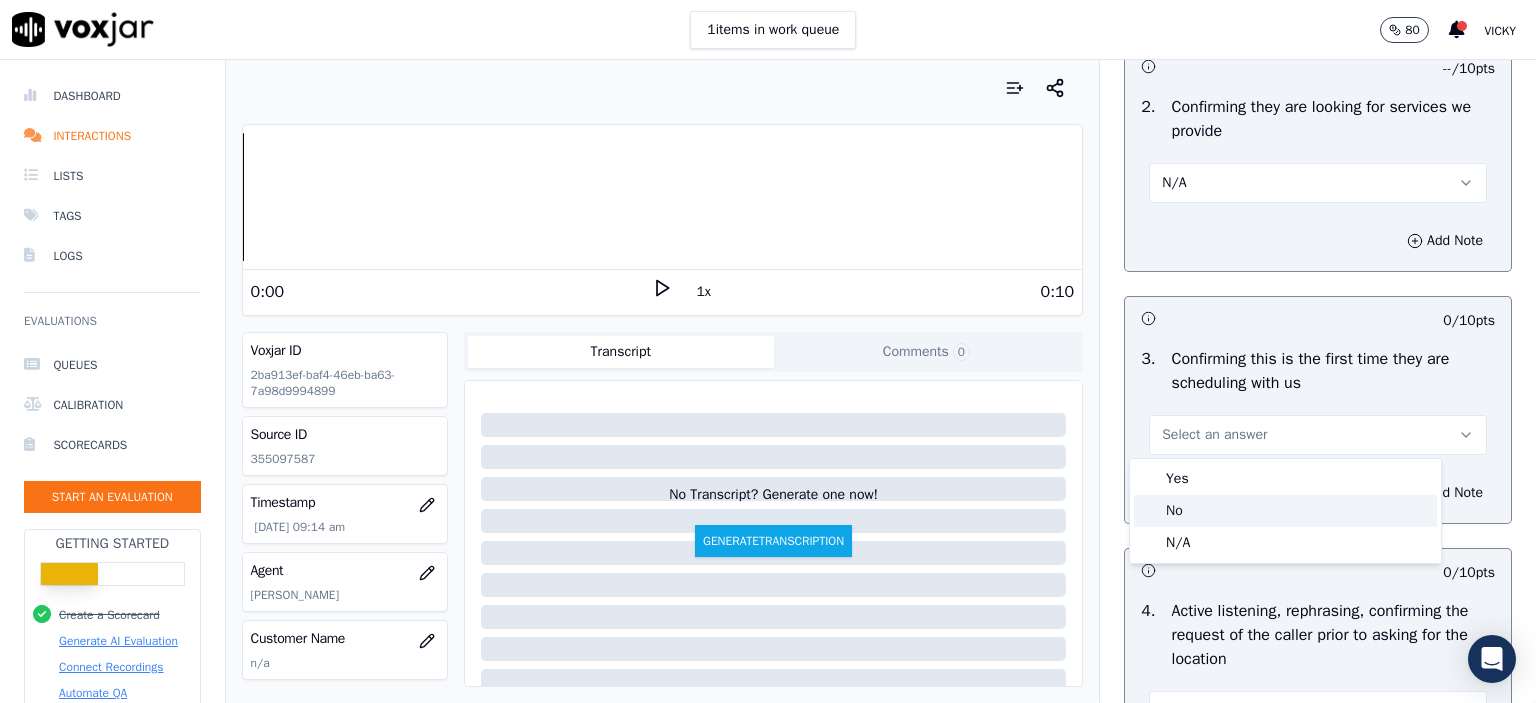 click on "No" 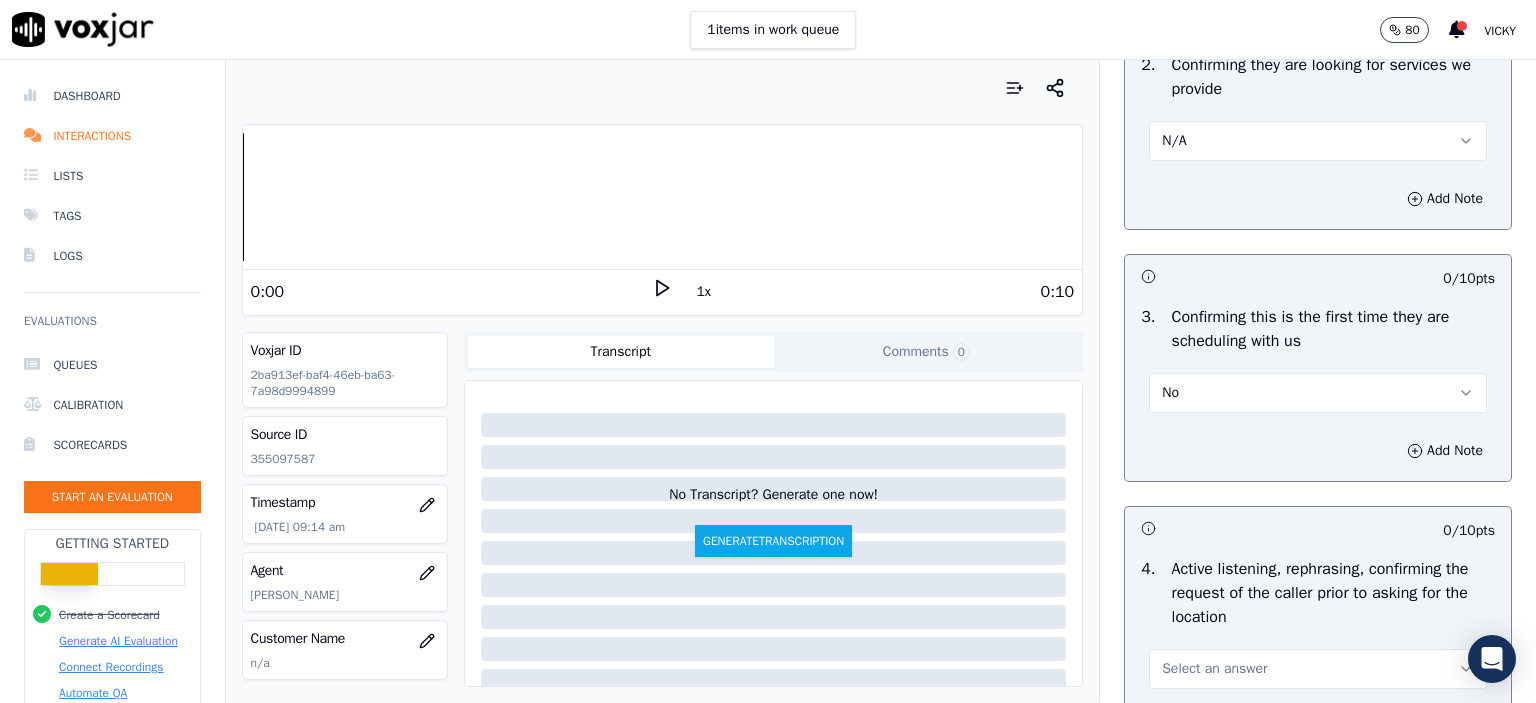 scroll, scrollTop: 500, scrollLeft: 0, axis: vertical 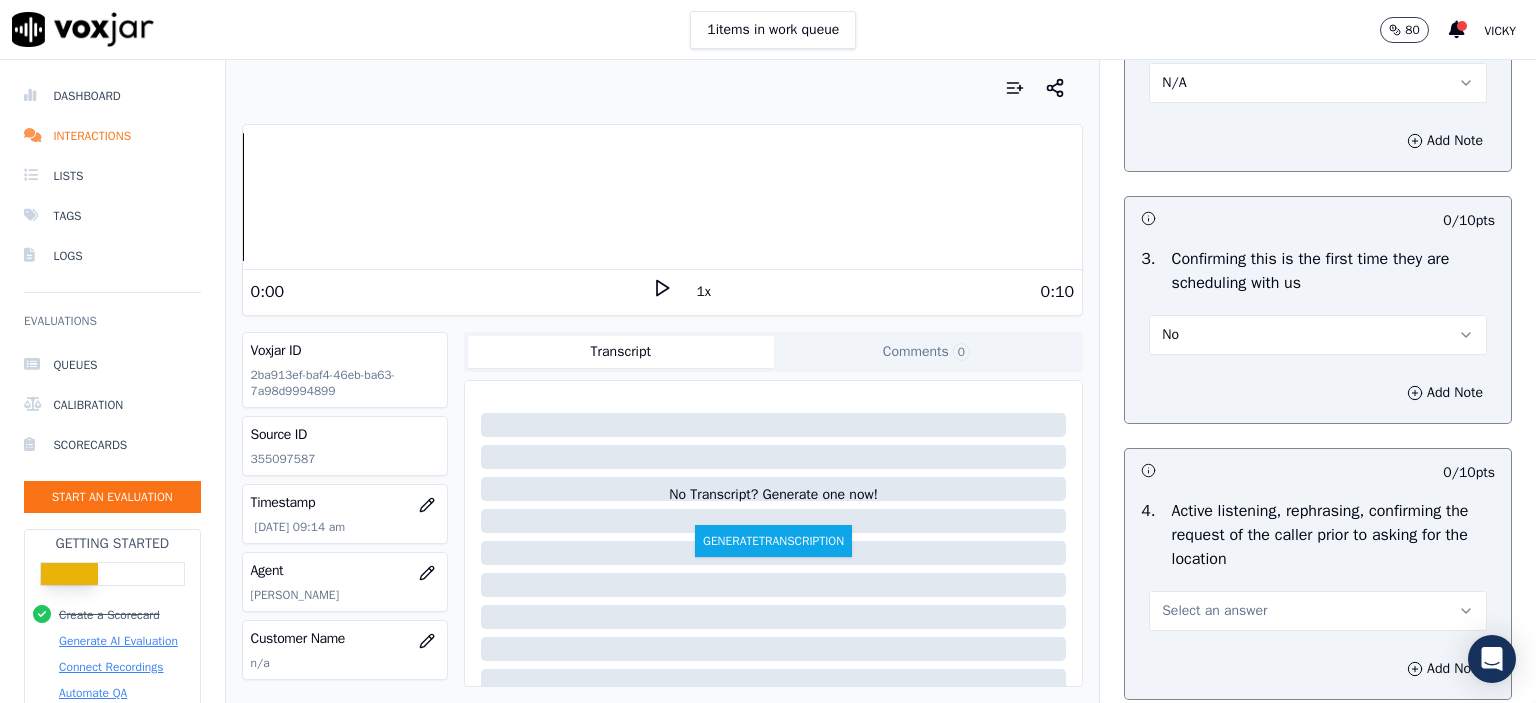 click on "No" at bounding box center [1318, 335] 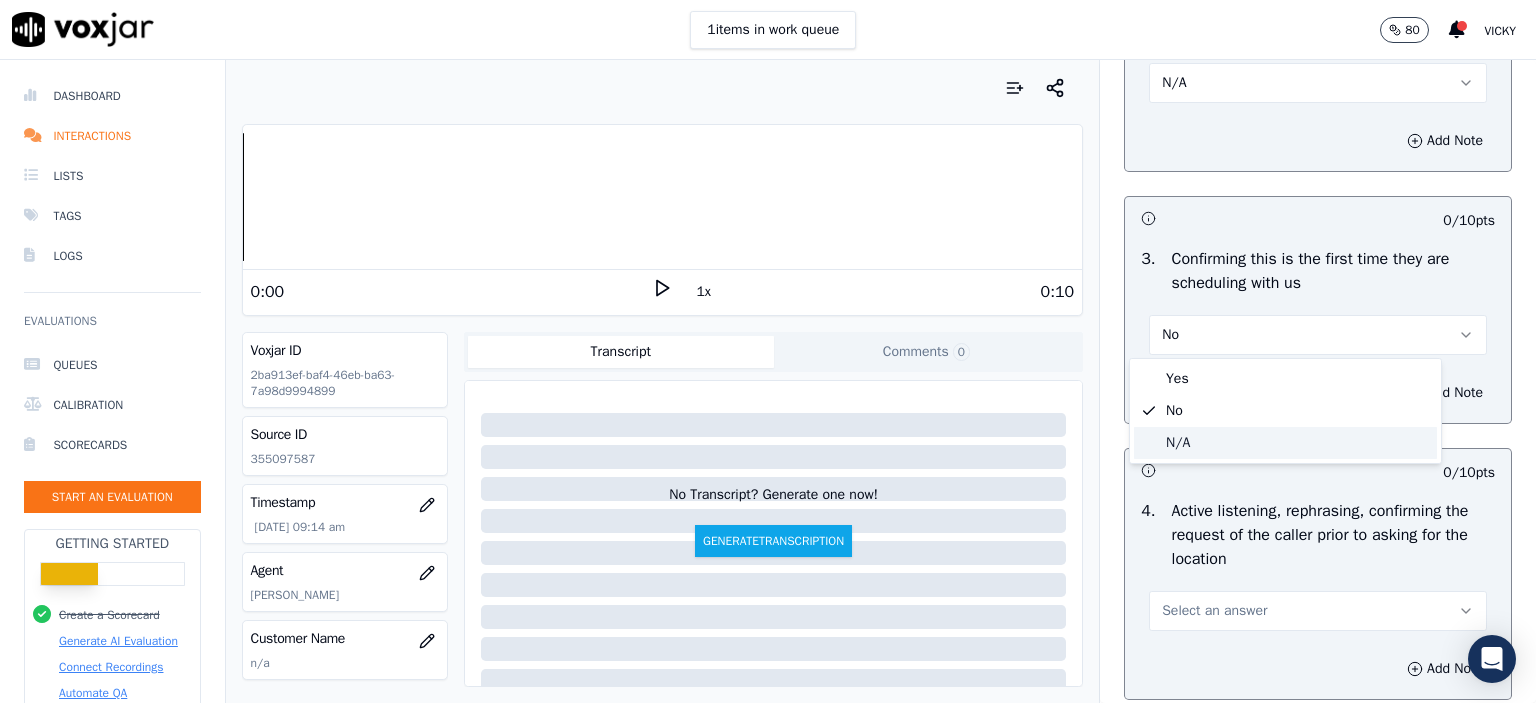 click on "N/A" 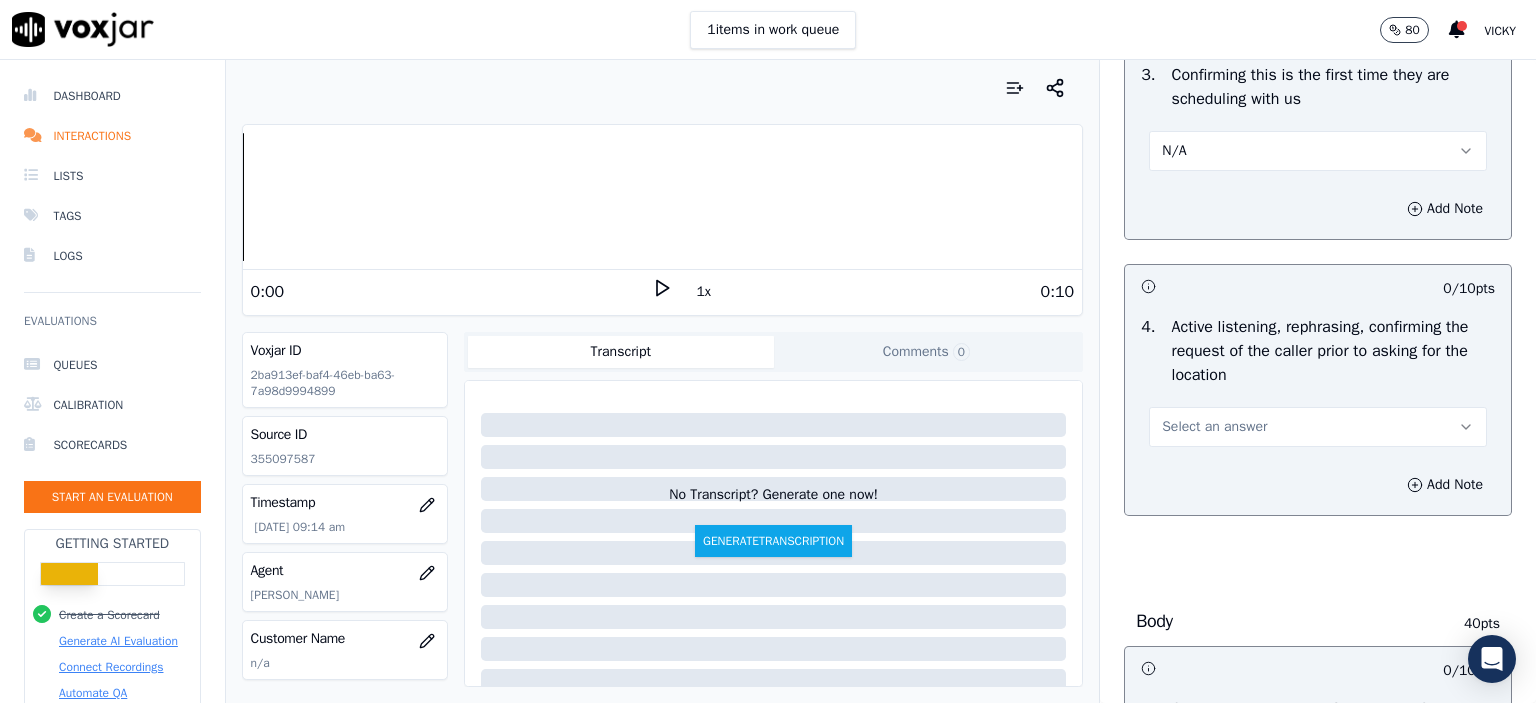 scroll, scrollTop: 700, scrollLeft: 0, axis: vertical 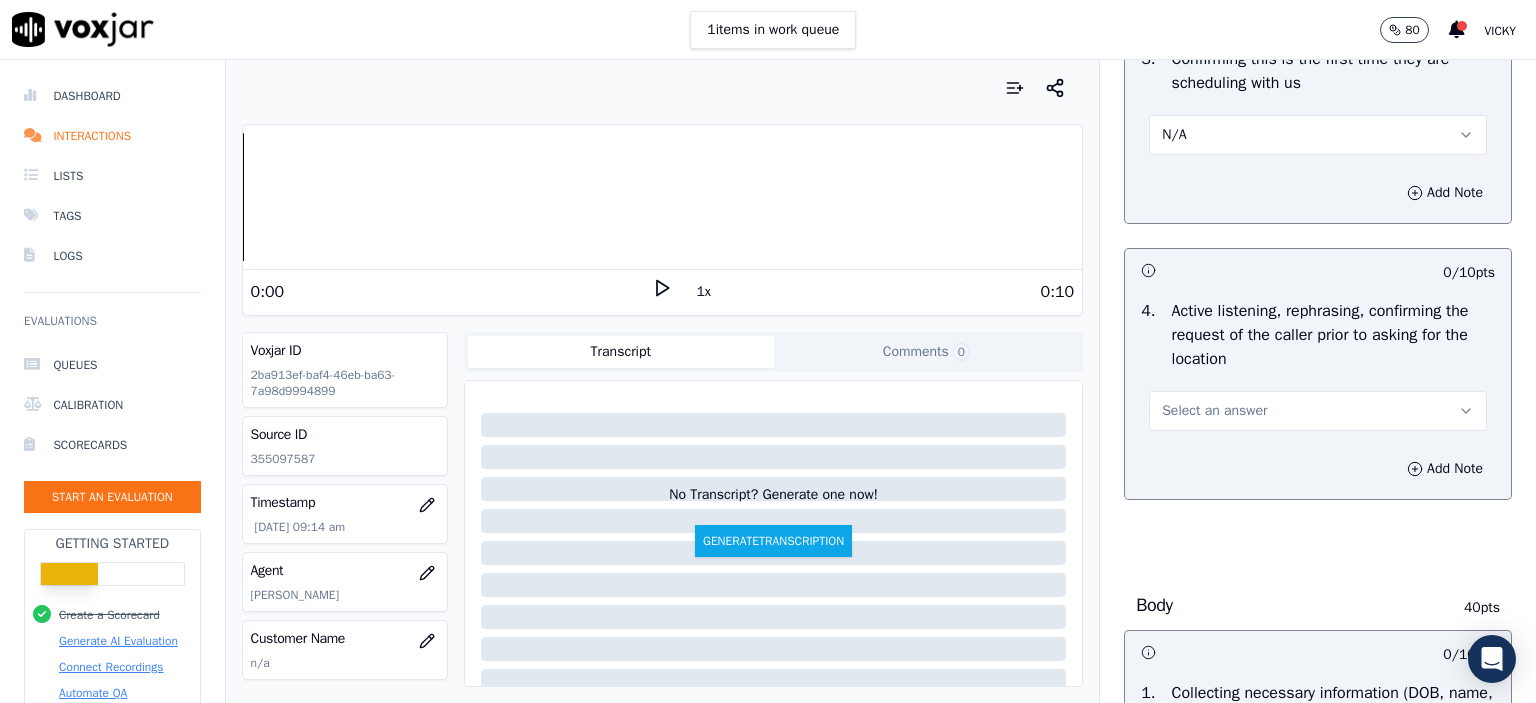 click on "Select an answer" at bounding box center [1214, 411] 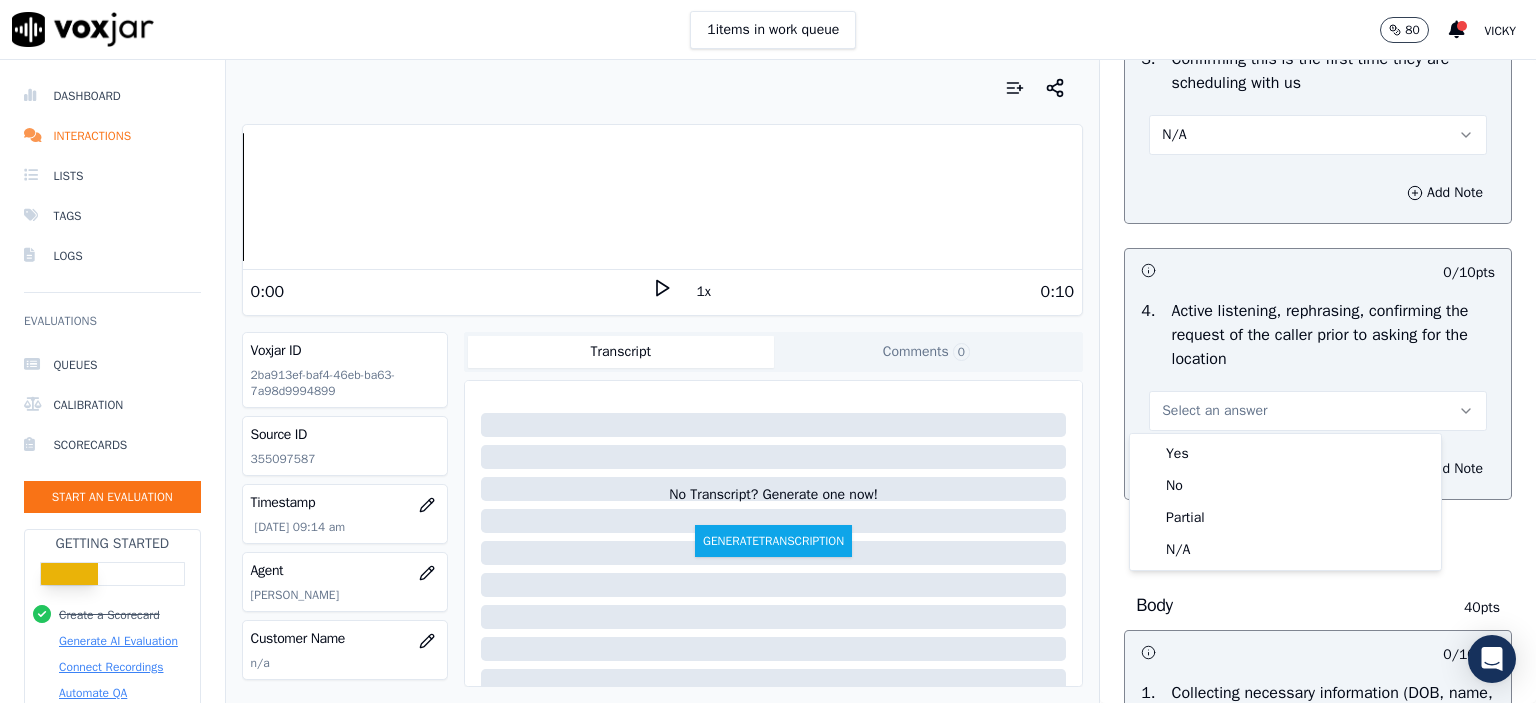 click on "Active listening, rephrasing, confirming the request of the caller prior to asking for the location" at bounding box center [1333, 335] 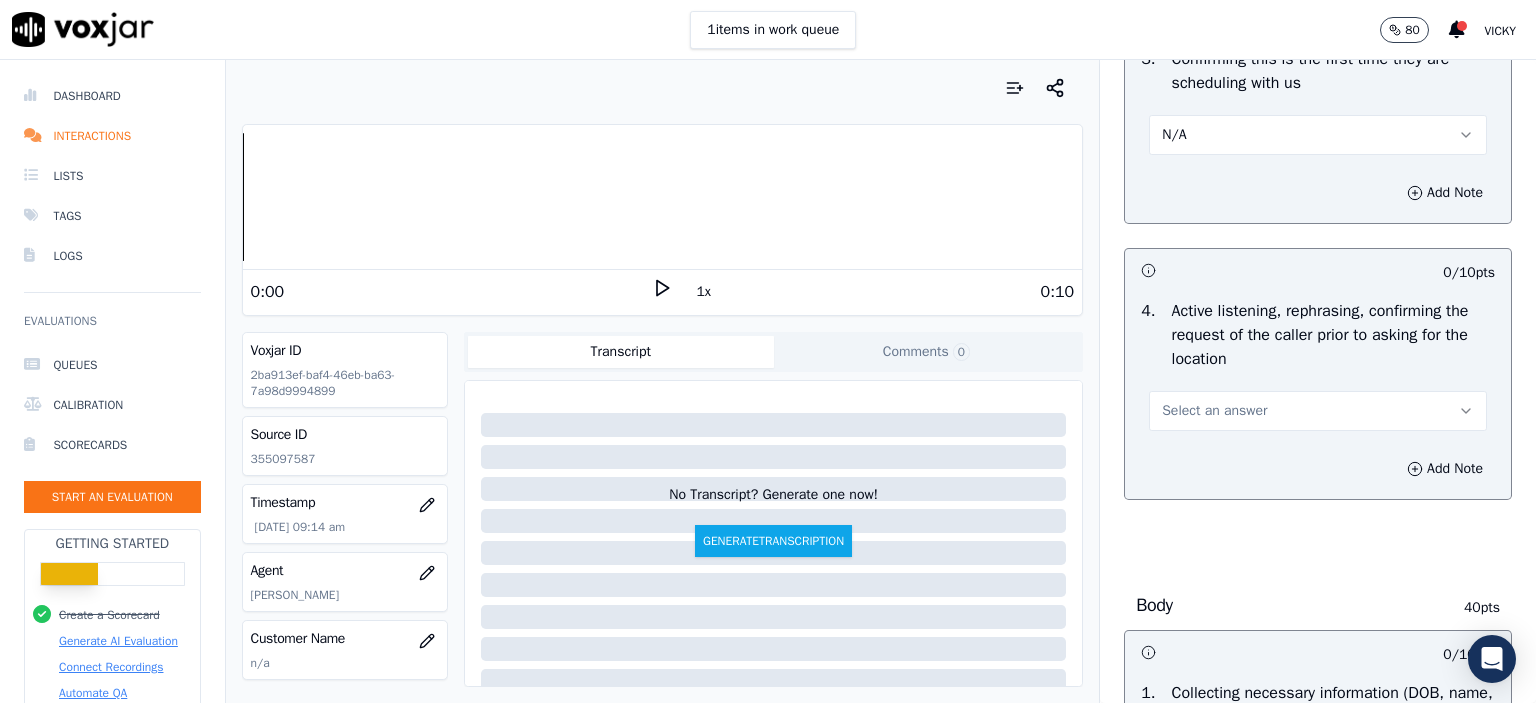 click on "Select an answer" at bounding box center [1318, 411] 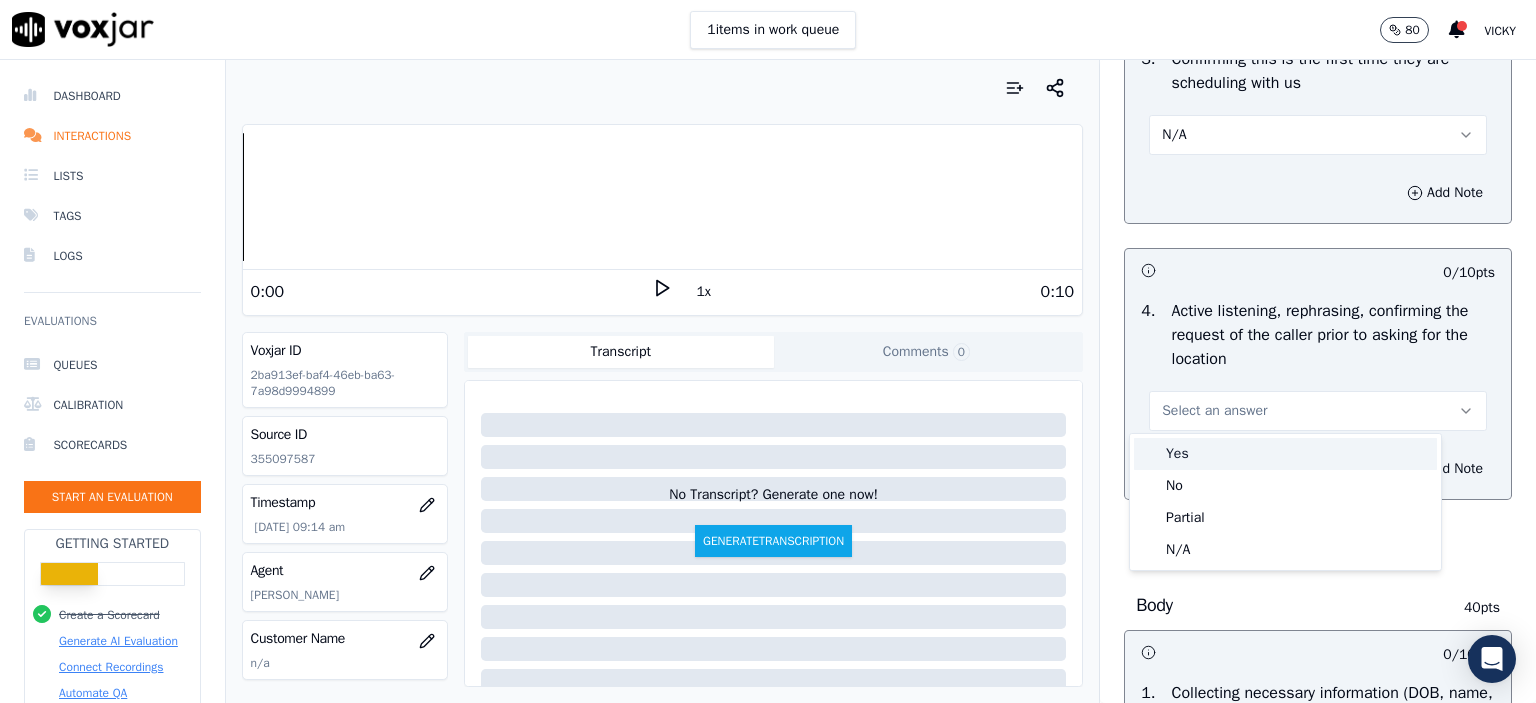 click on "Yes" at bounding box center [1285, 454] 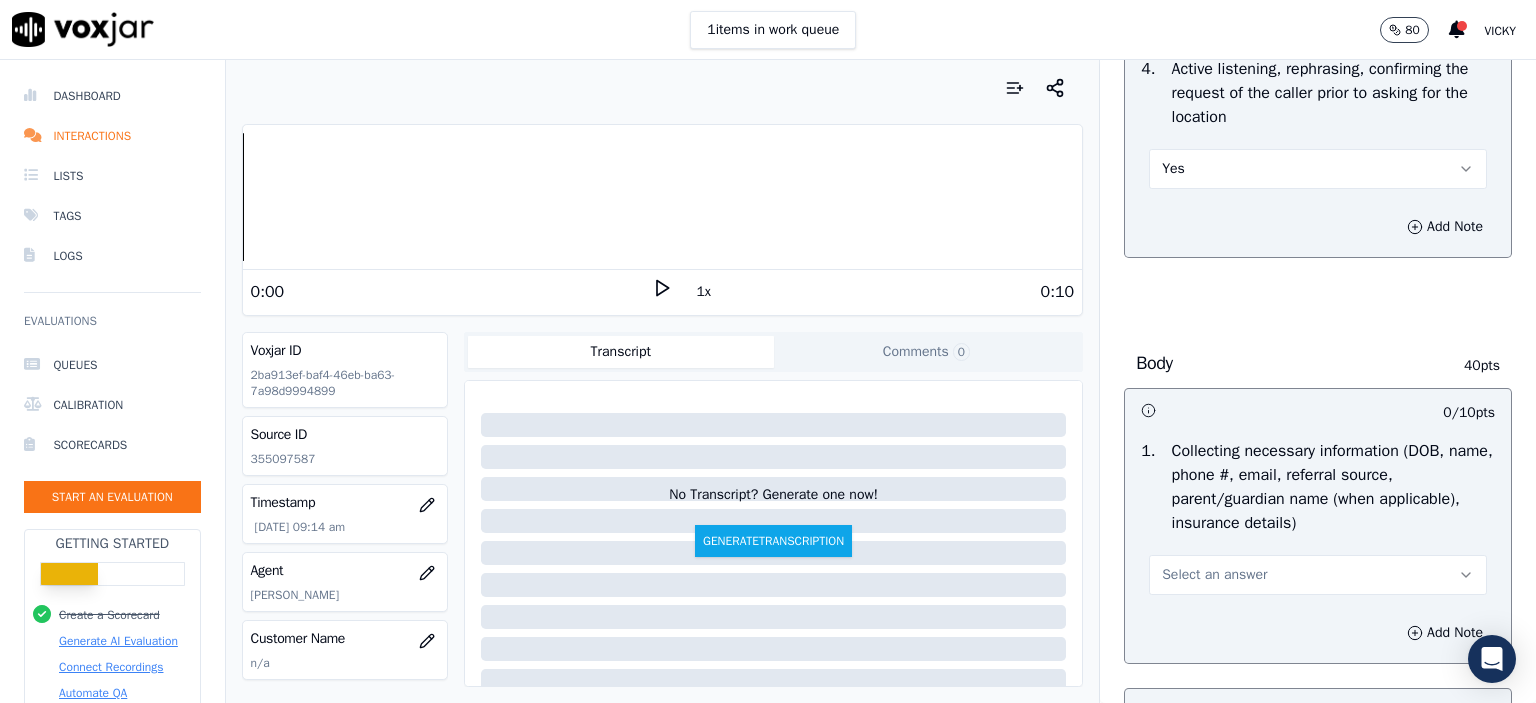 scroll, scrollTop: 1000, scrollLeft: 0, axis: vertical 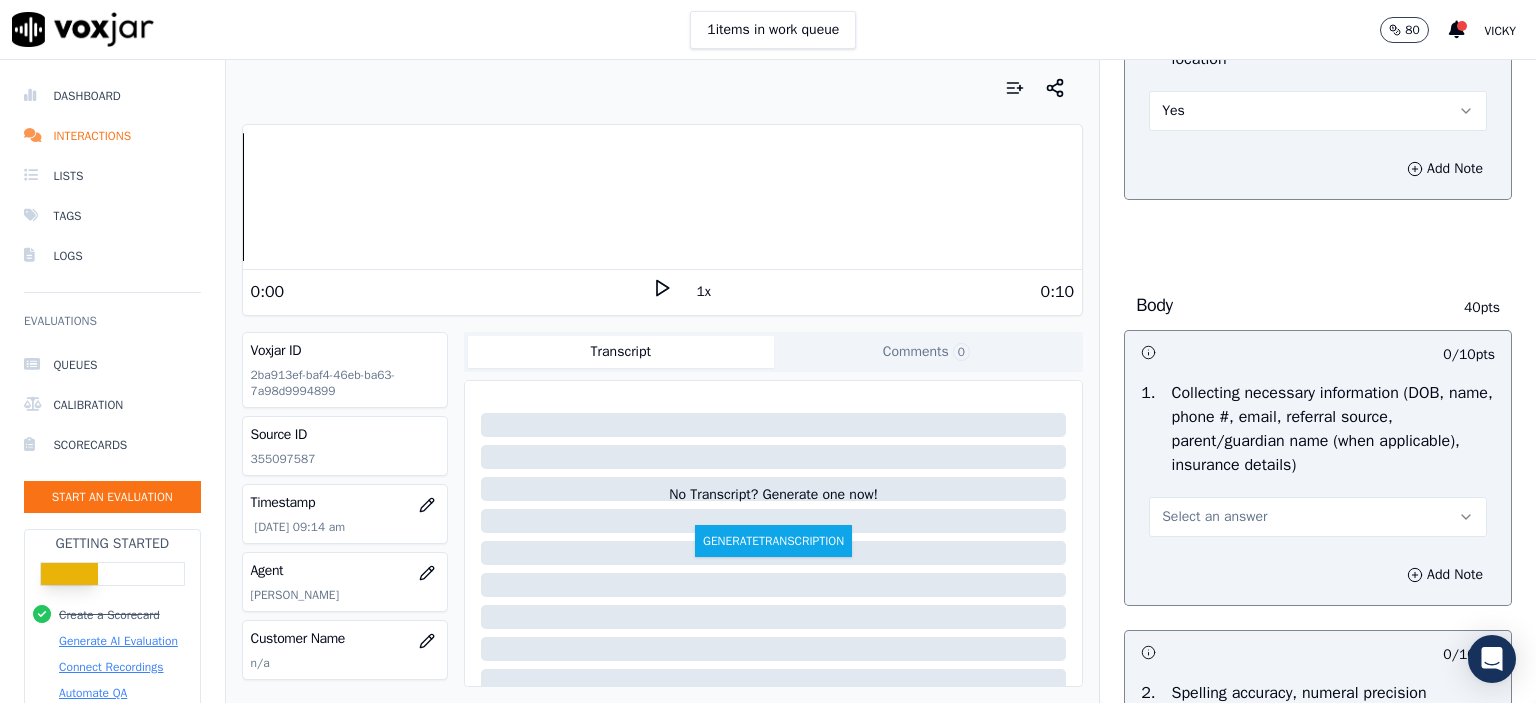 click on "Select an answer" at bounding box center [1214, 517] 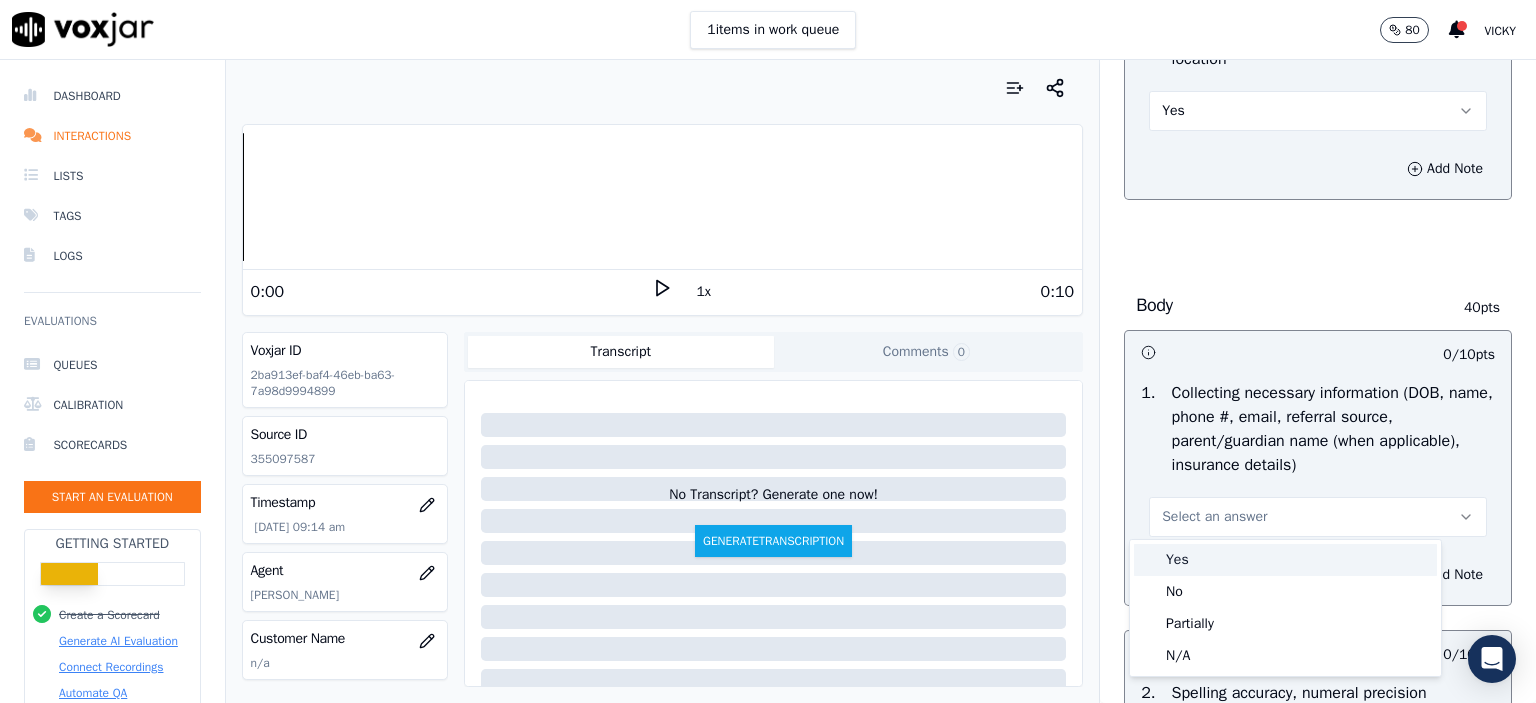 click on "Yes" at bounding box center [1285, 560] 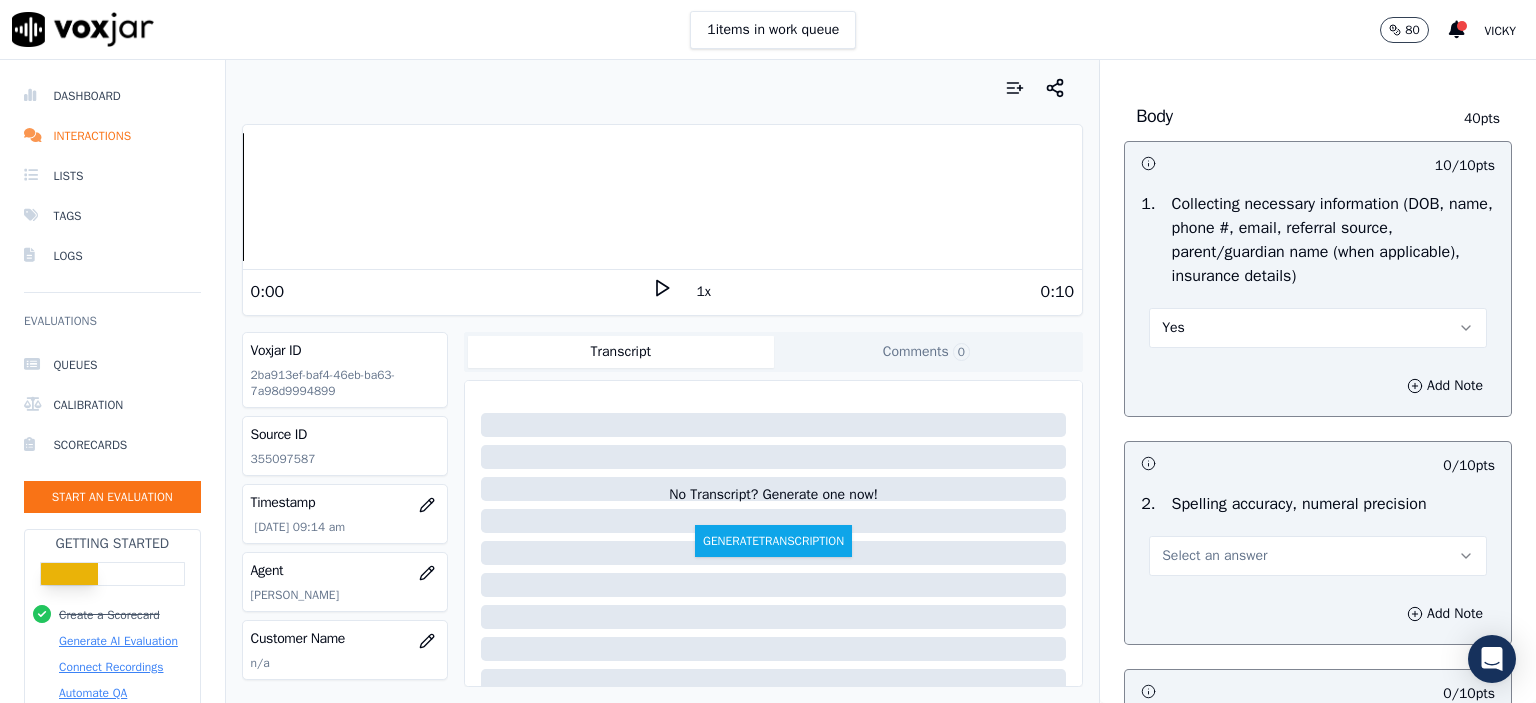 scroll, scrollTop: 1200, scrollLeft: 0, axis: vertical 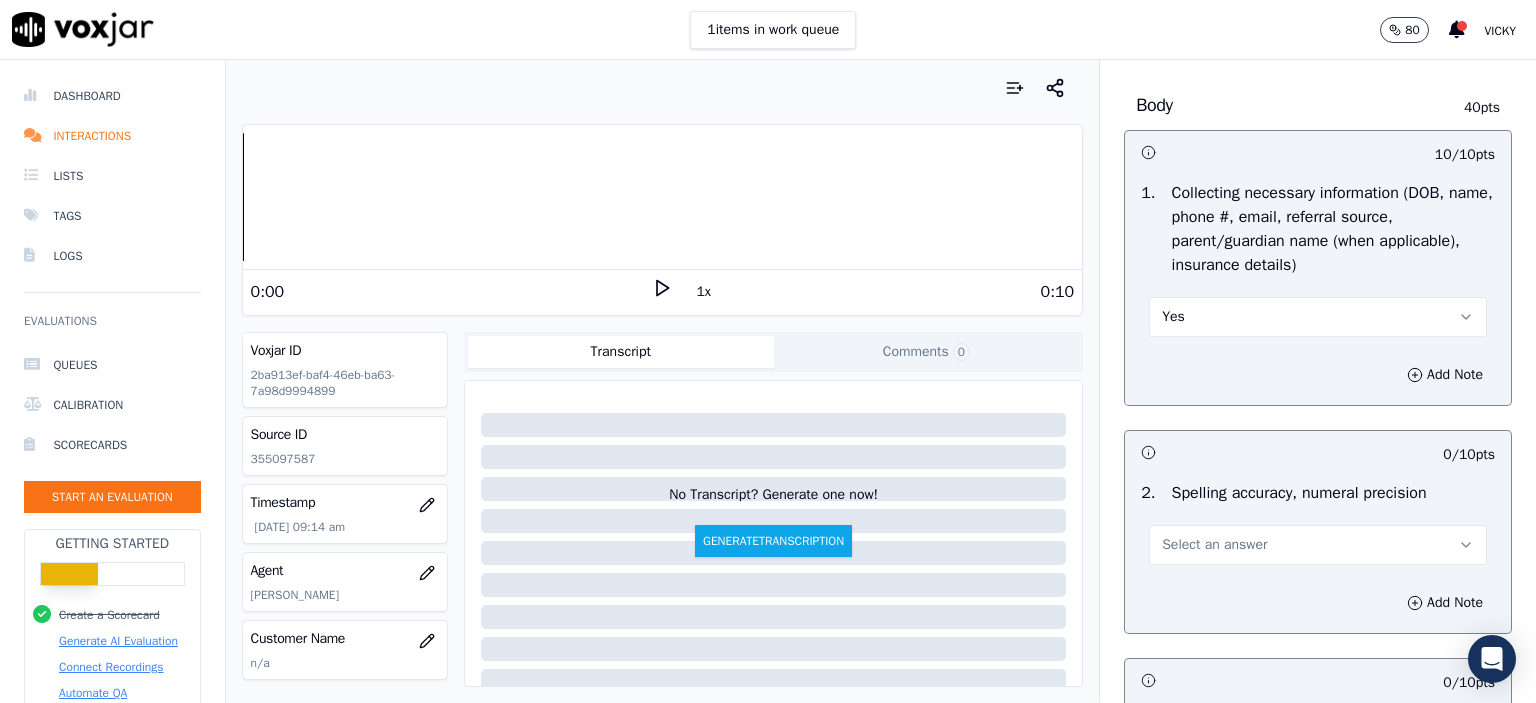 click on "Select an answer" at bounding box center [1318, 545] 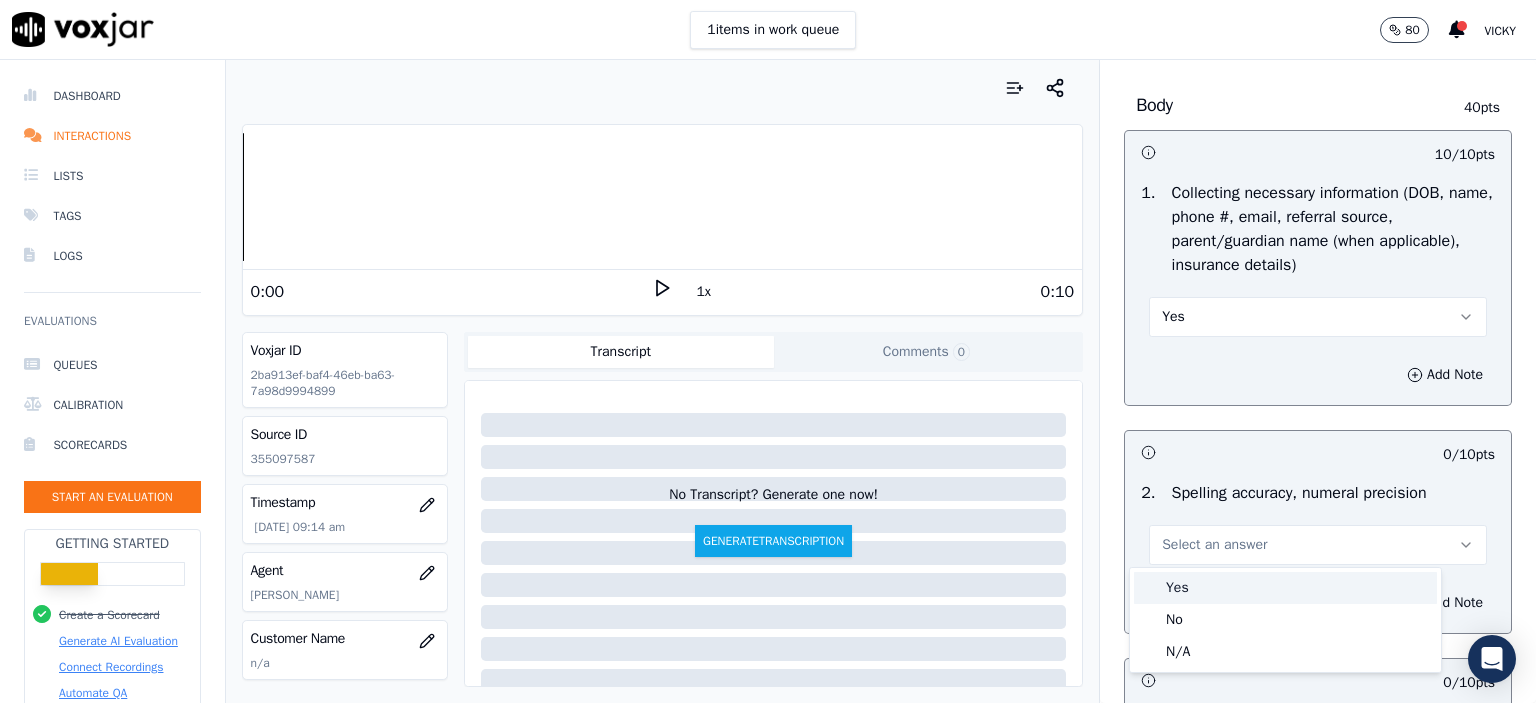 click on "Yes" at bounding box center (1285, 588) 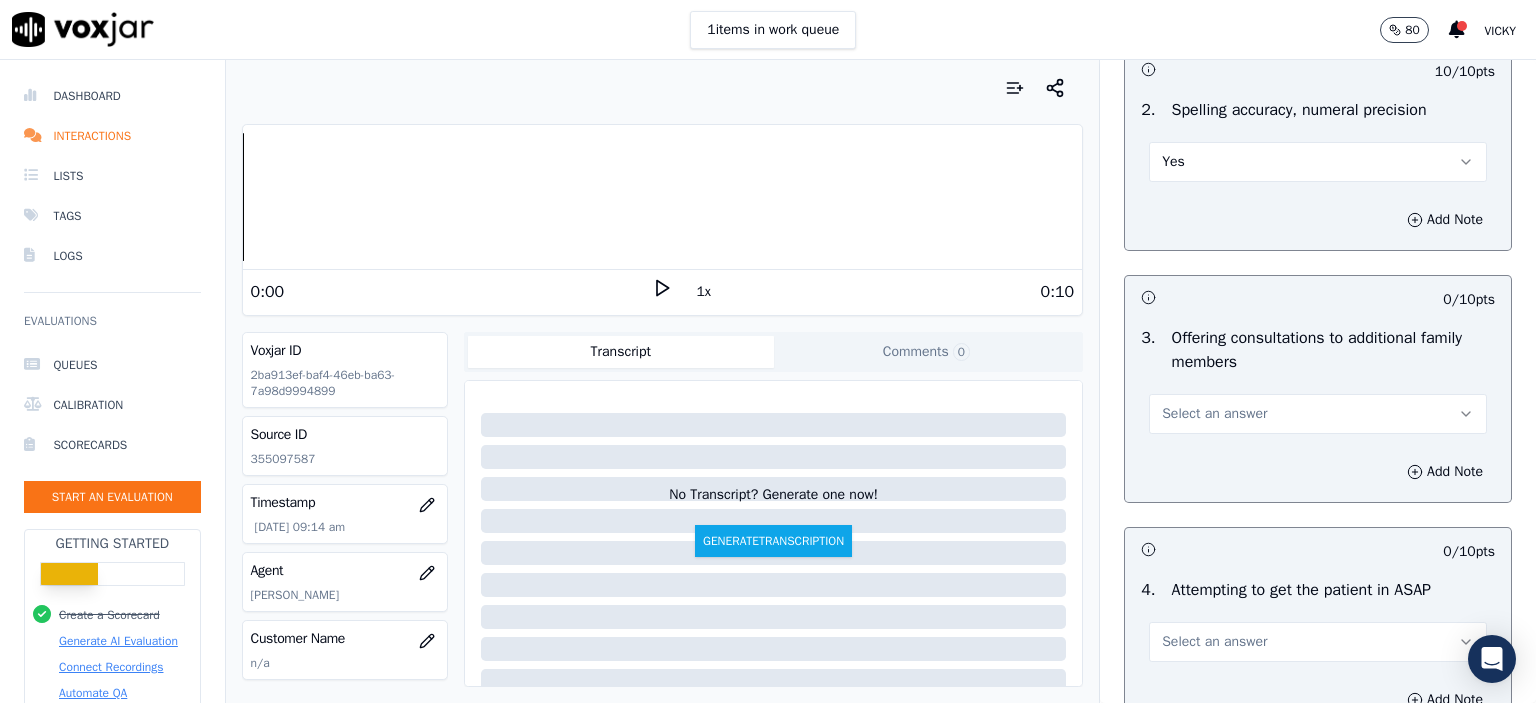 scroll, scrollTop: 1600, scrollLeft: 0, axis: vertical 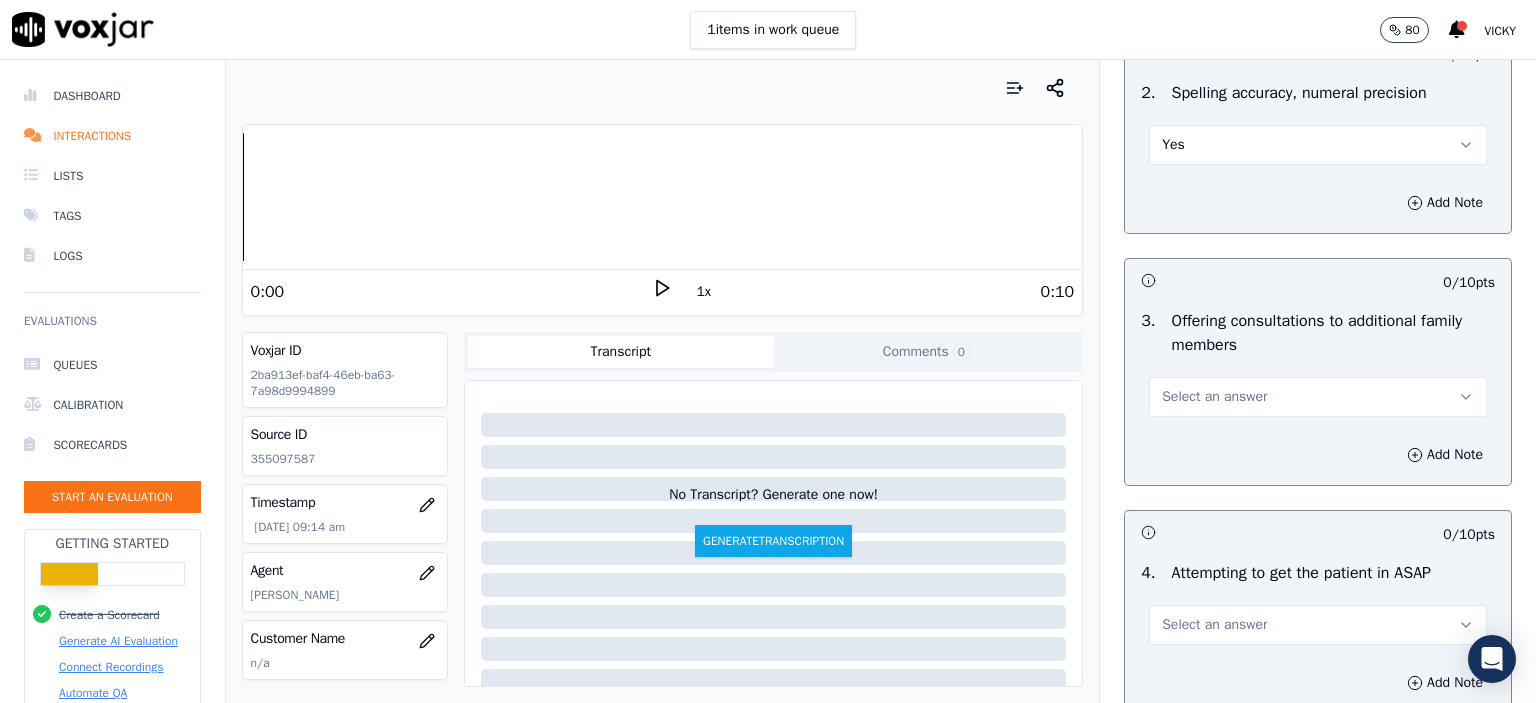 click on "Select an answer" at bounding box center [1214, 397] 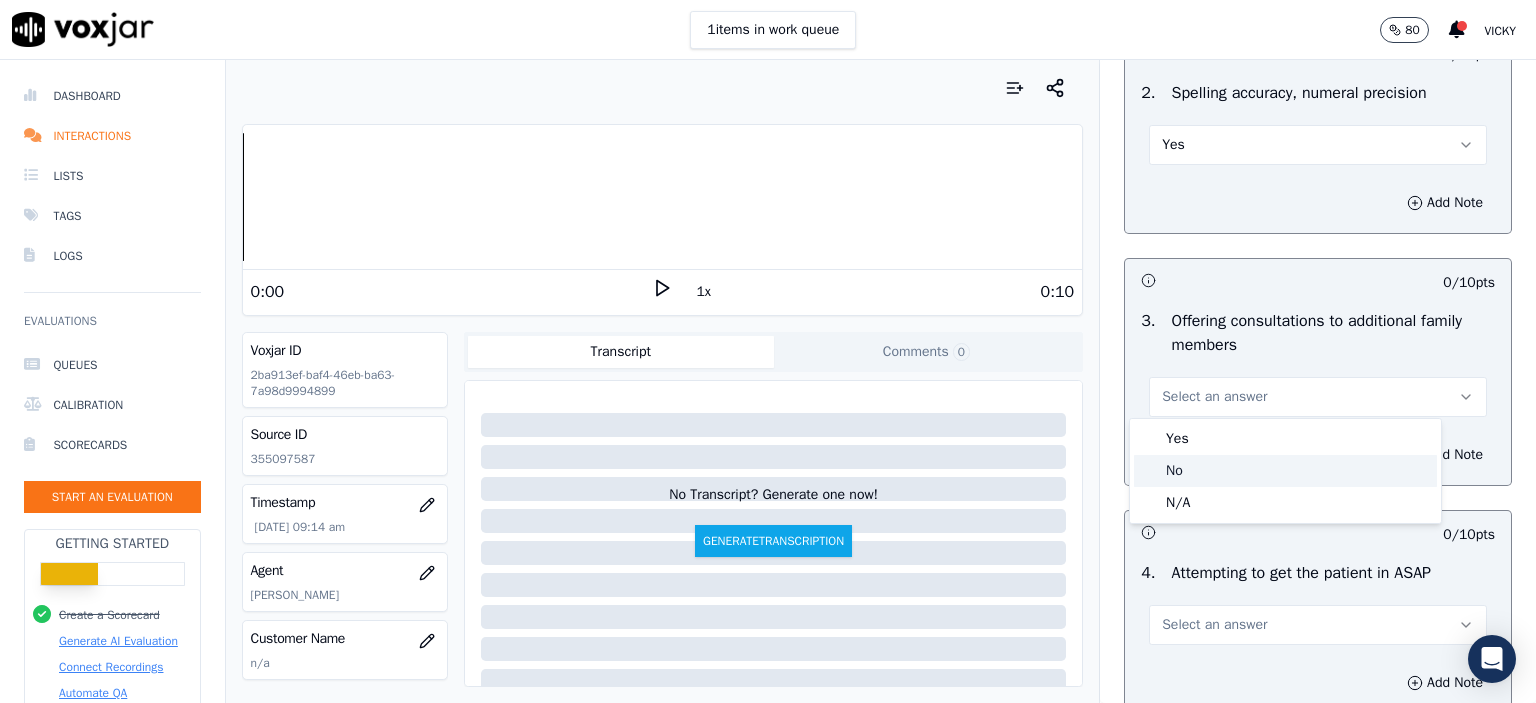 click on "No" 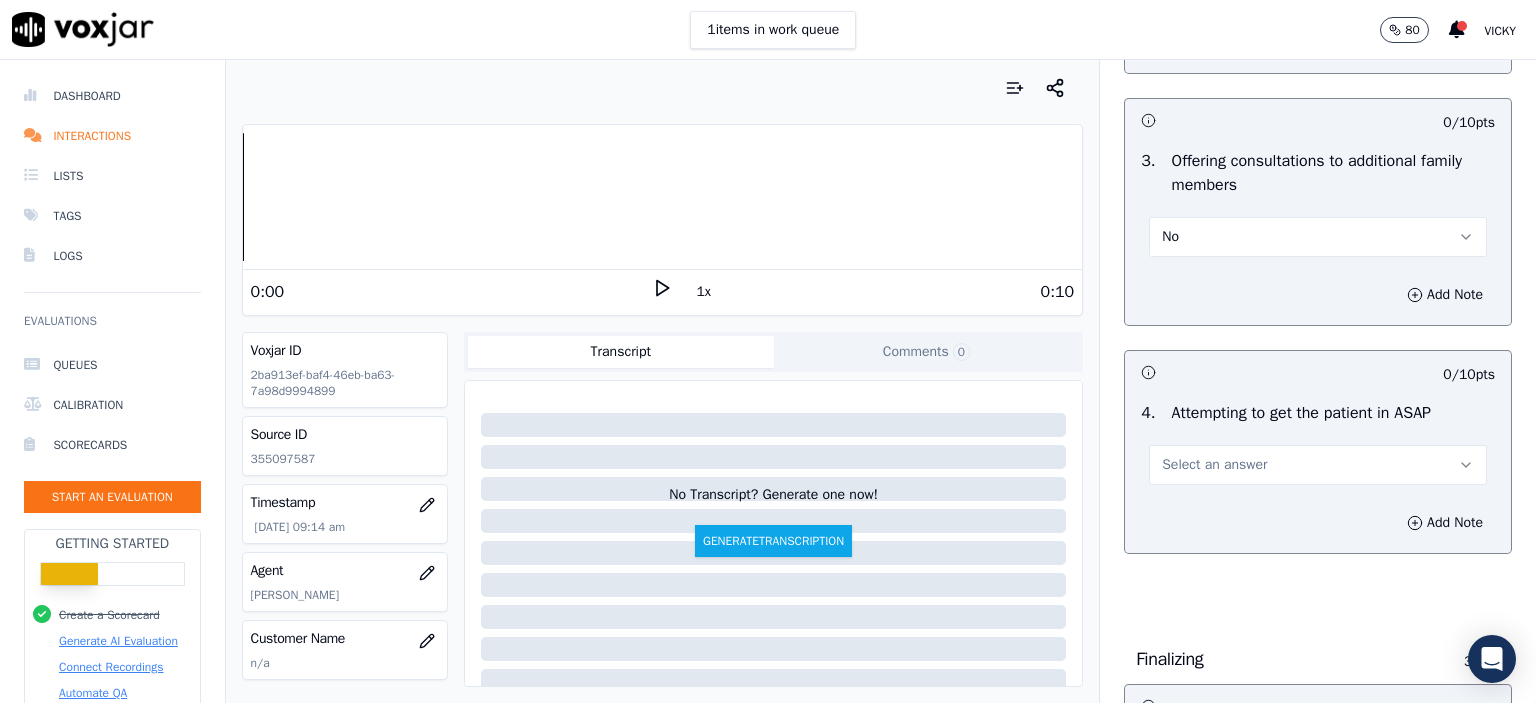 scroll, scrollTop: 1800, scrollLeft: 0, axis: vertical 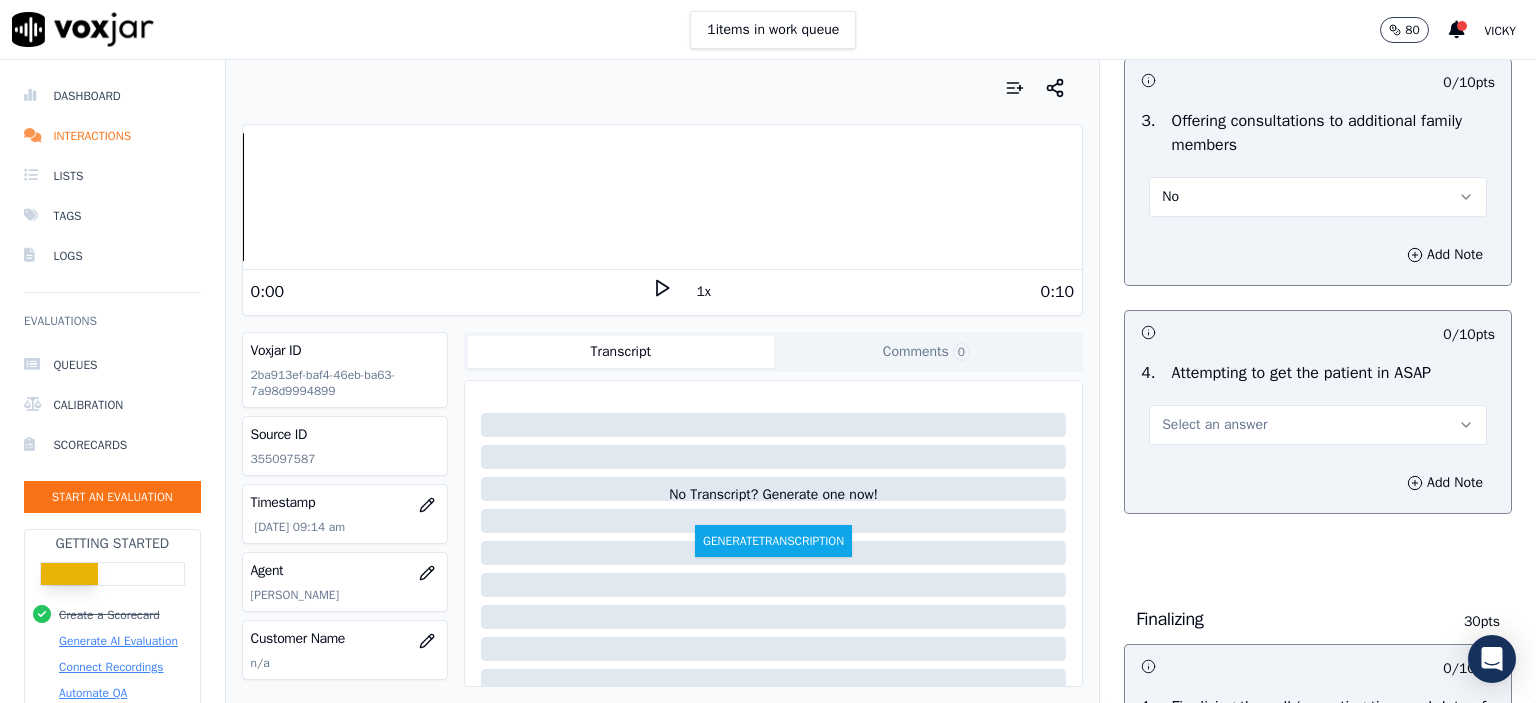 click on "Select an answer" at bounding box center [1318, 425] 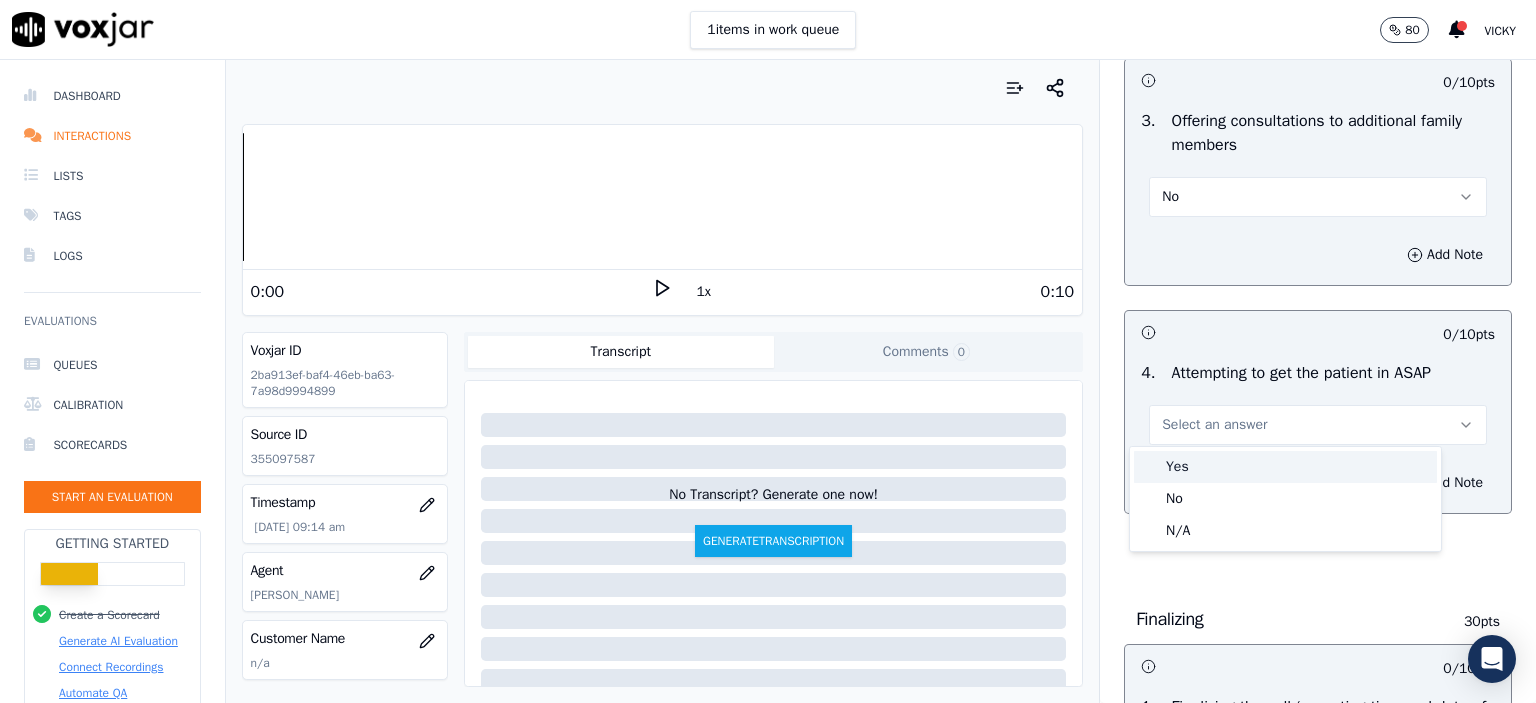 click on "Yes" at bounding box center (1285, 467) 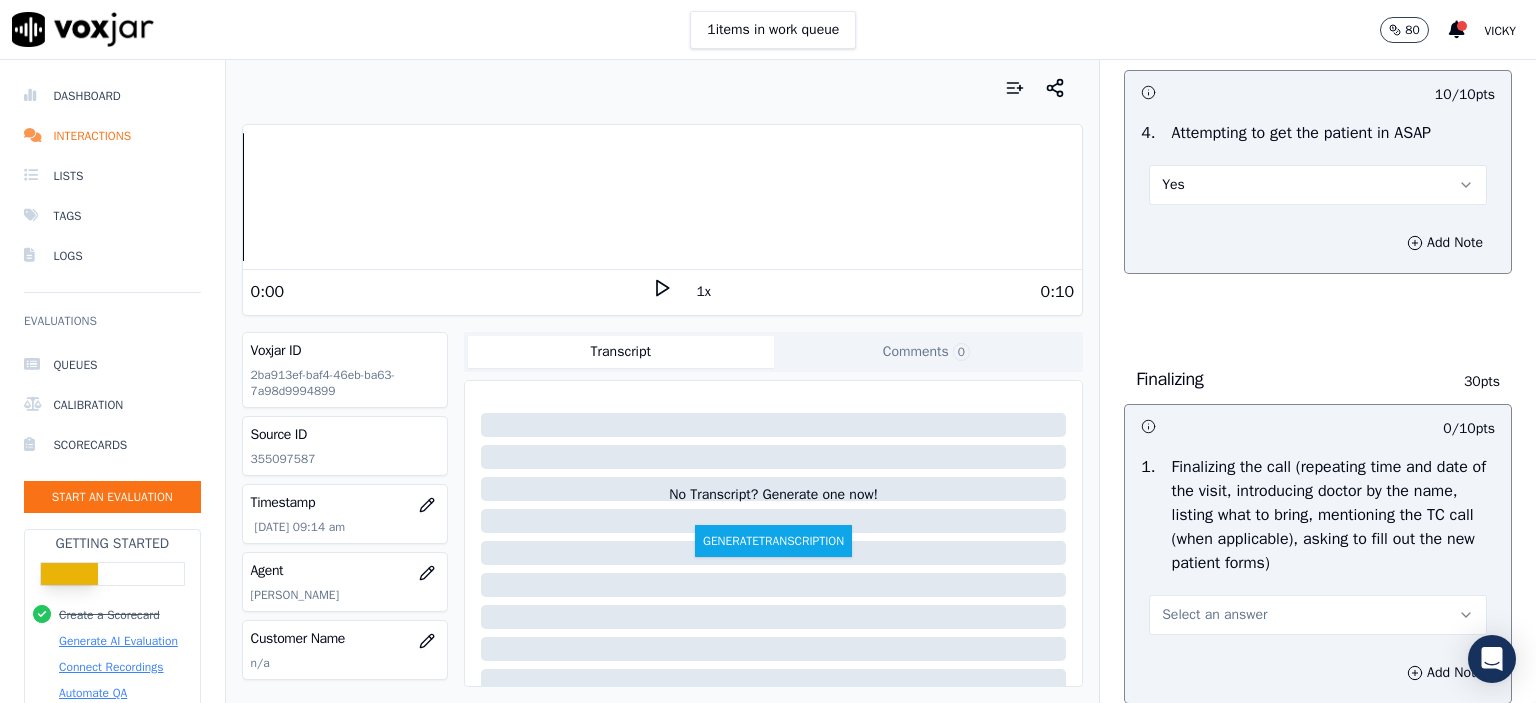 scroll, scrollTop: 2100, scrollLeft: 0, axis: vertical 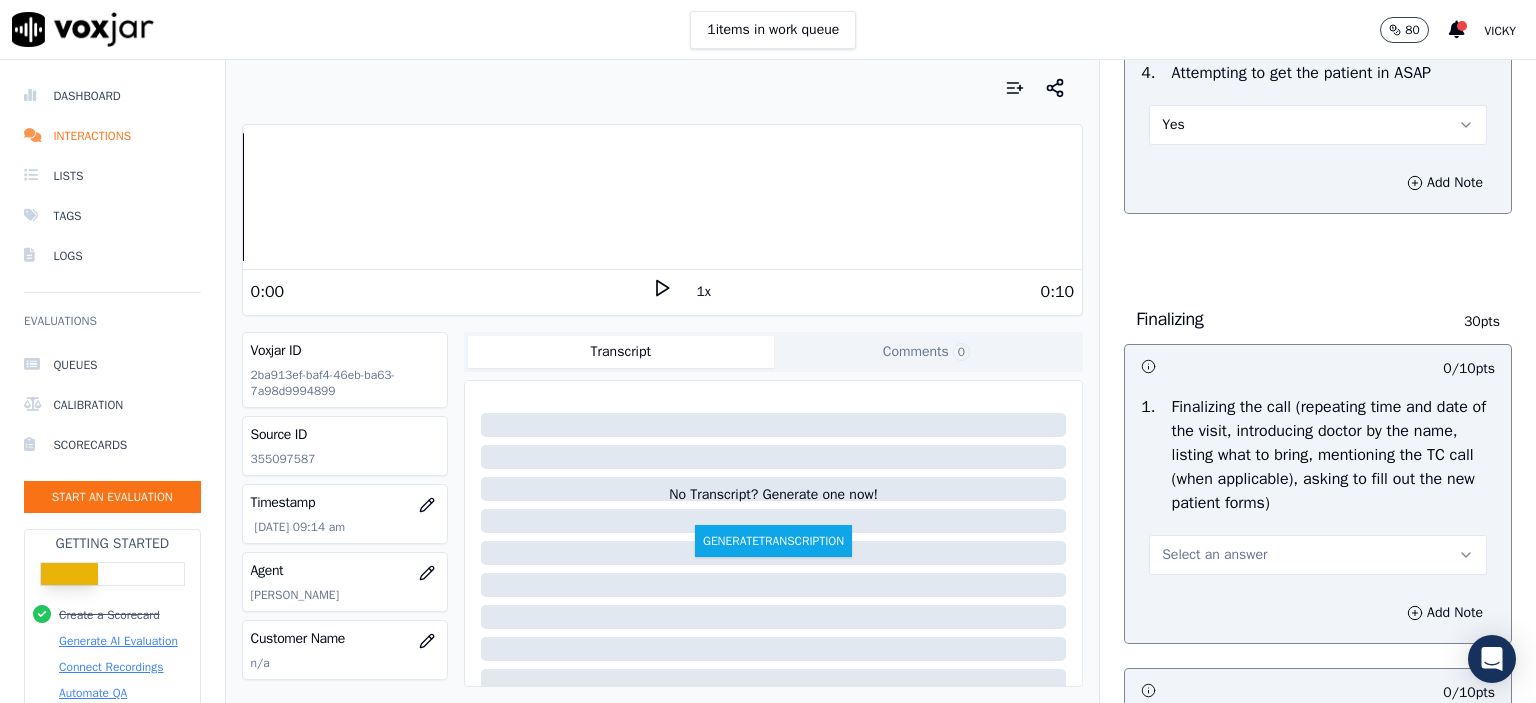click on "Select an answer" at bounding box center (1214, 555) 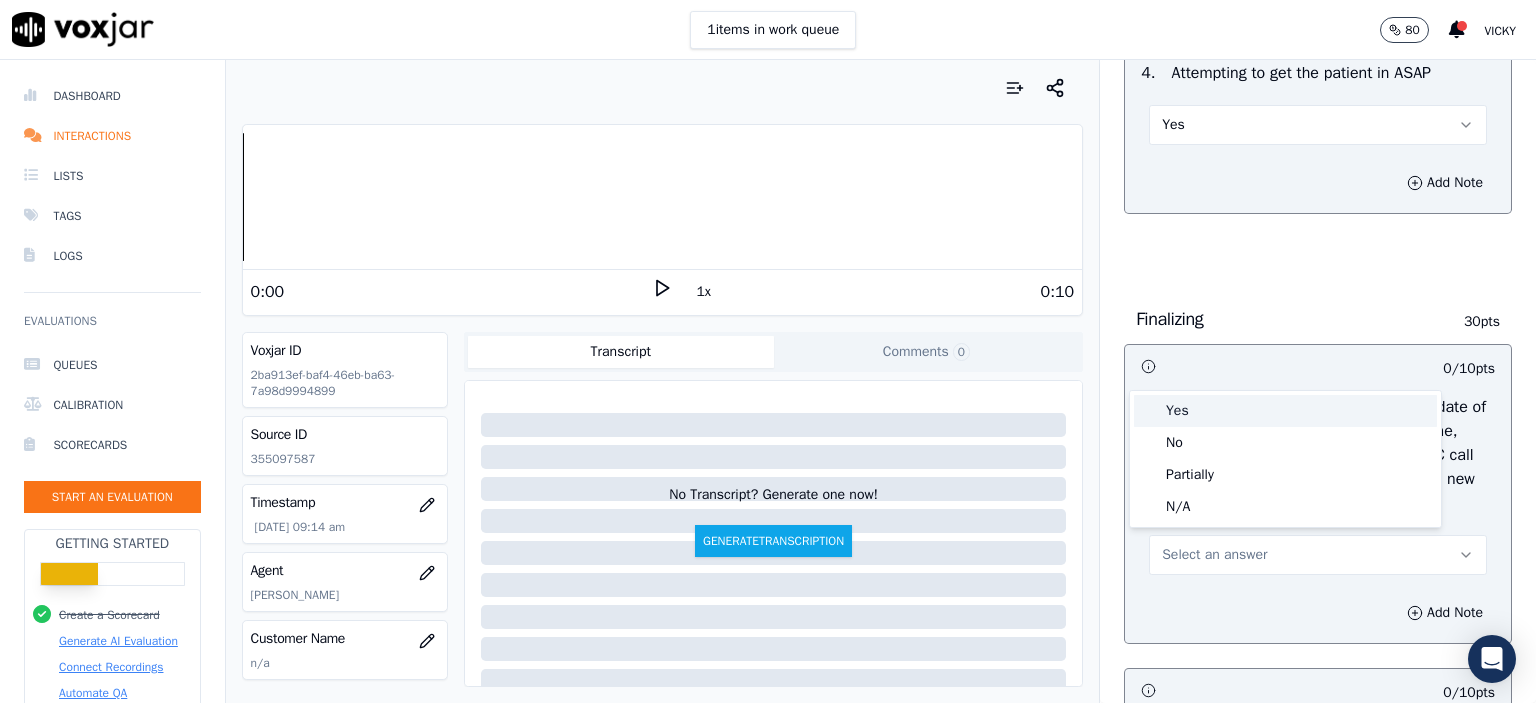click on "Yes" at bounding box center (1285, 411) 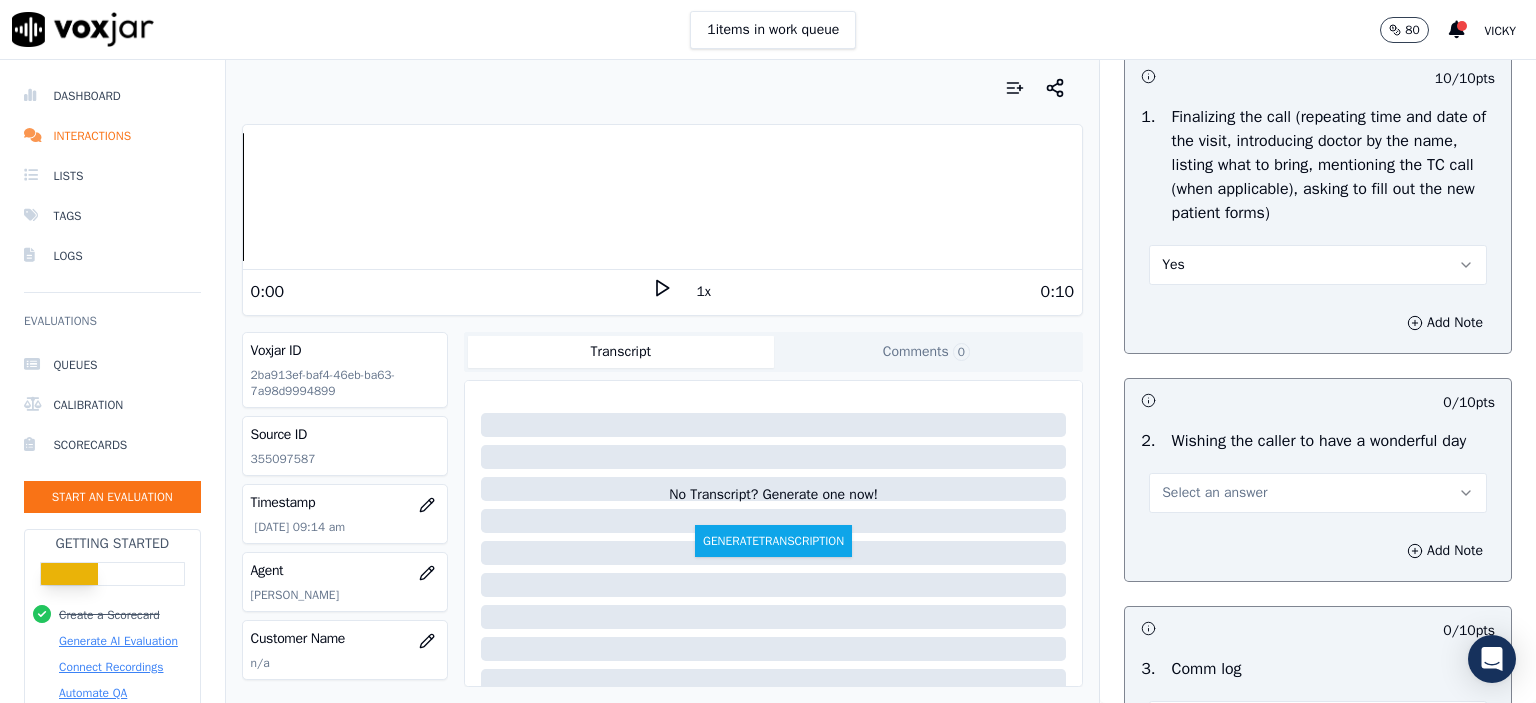 scroll, scrollTop: 2500, scrollLeft: 0, axis: vertical 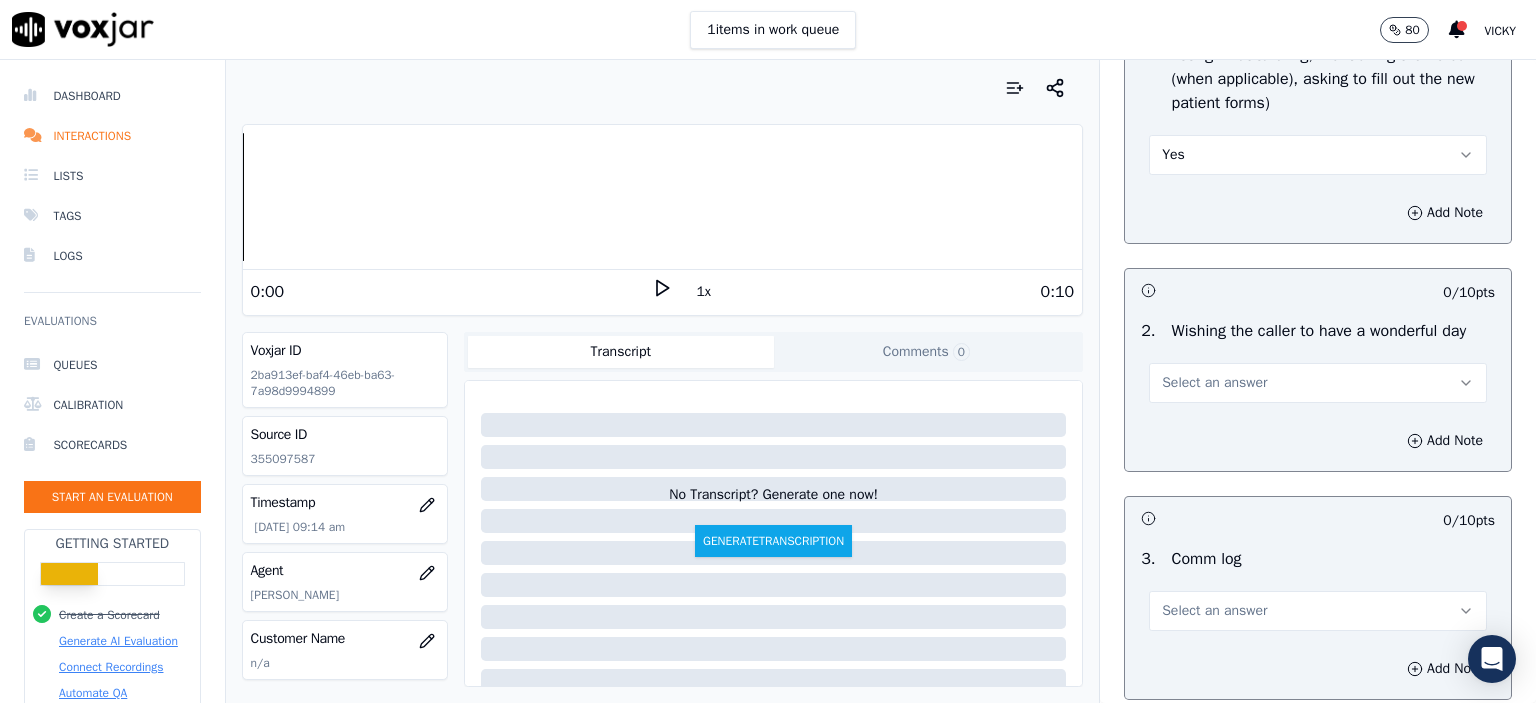 click on "Select an answer" at bounding box center (1214, 383) 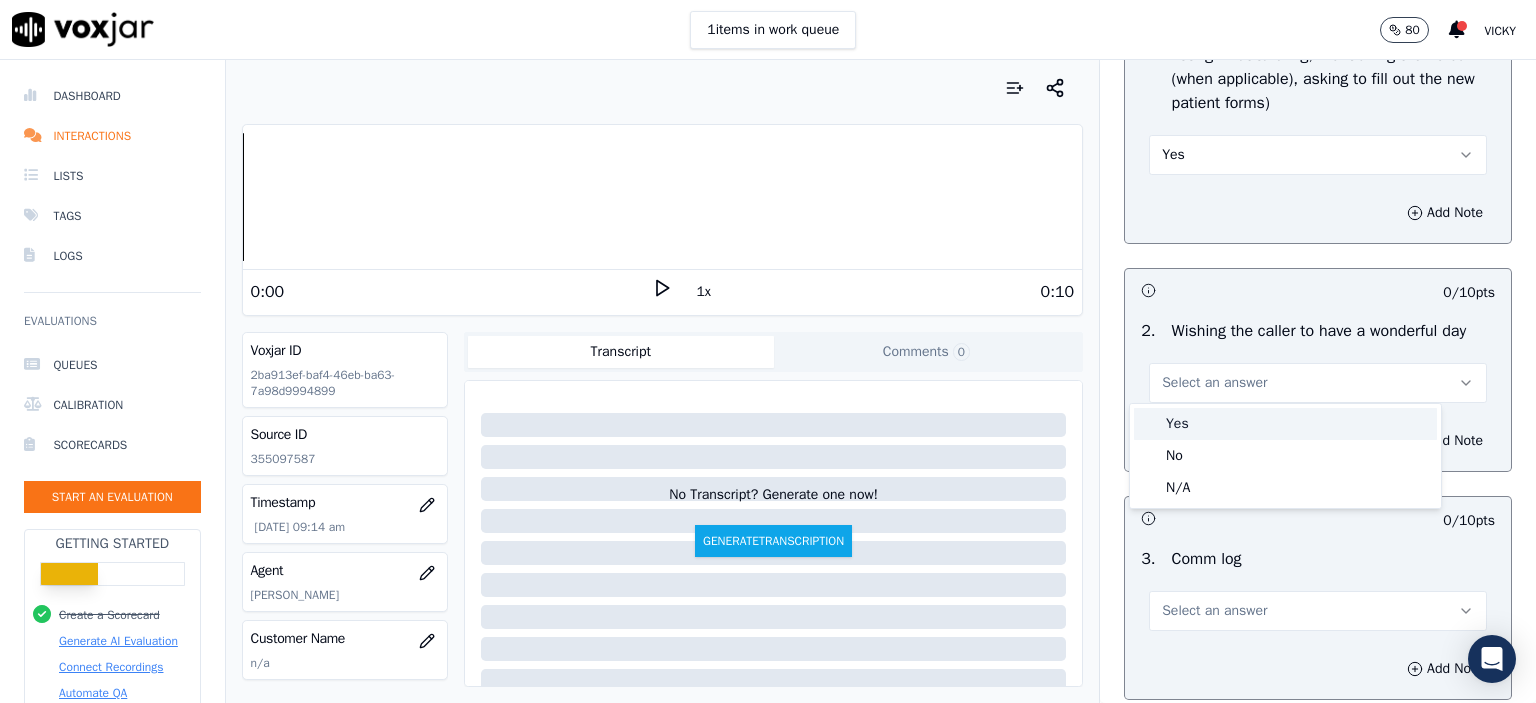 click on "Yes" at bounding box center (1285, 424) 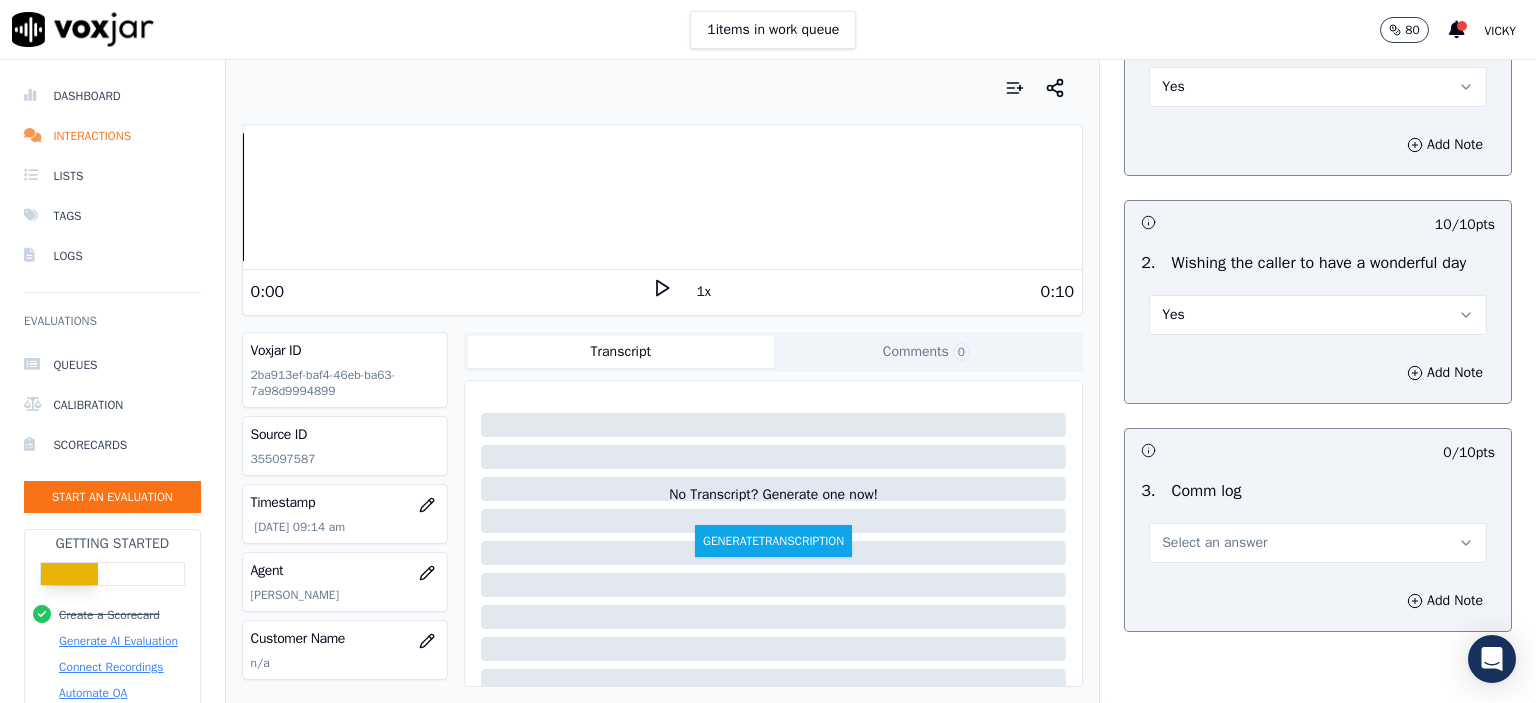 scroll, scrollTop: 2800, scrollLeft: 0, axis: vertical 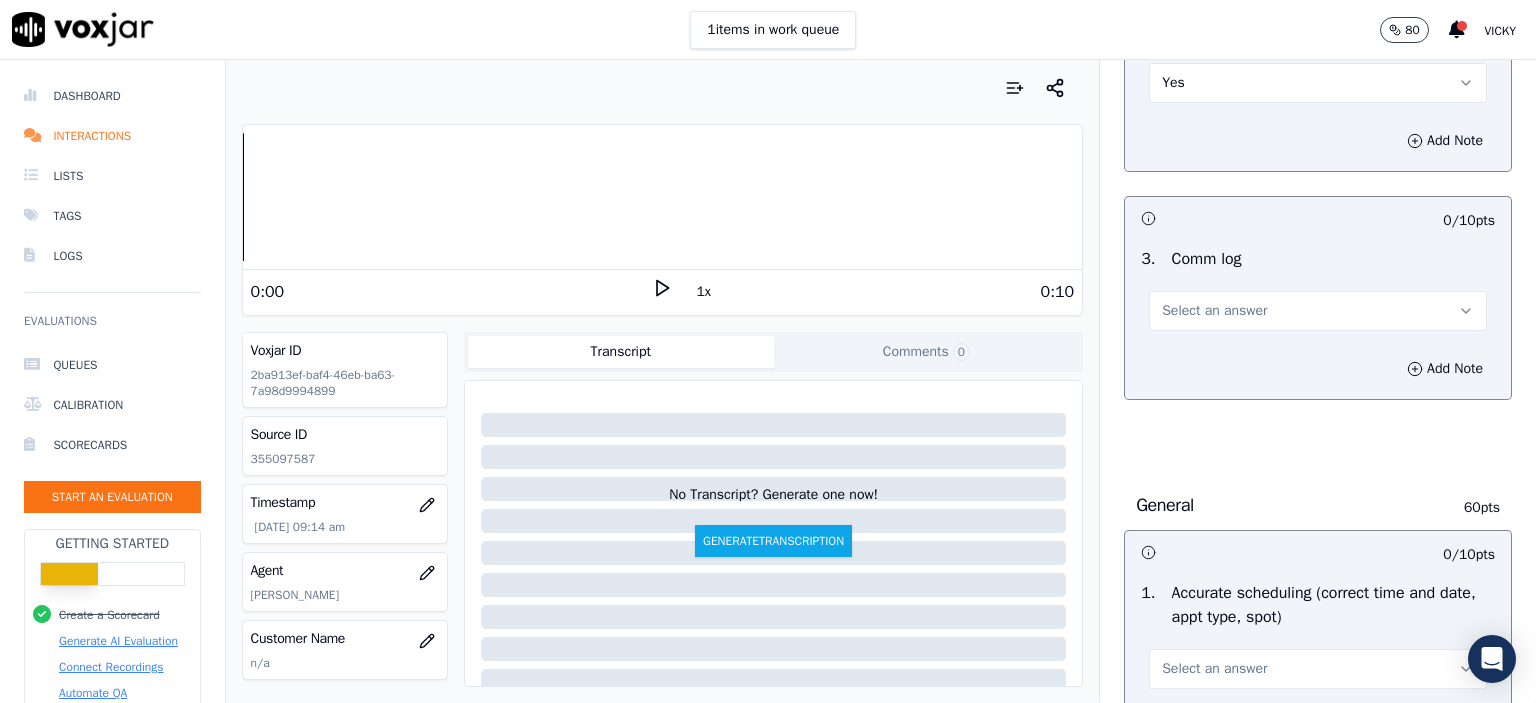 click on "Select an answer" at bounding box center [1318, 311] 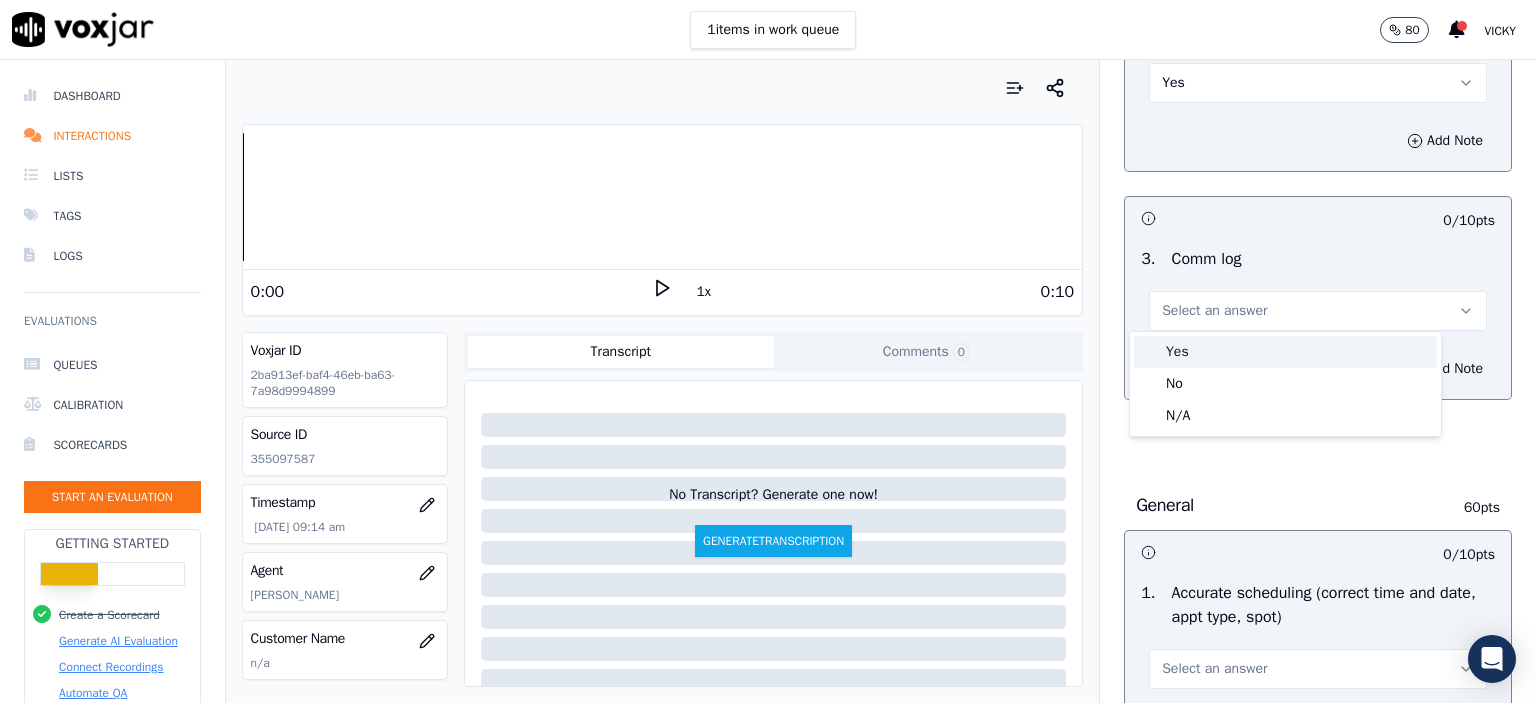 click on "Yes" at bounding box center (1285, 352) 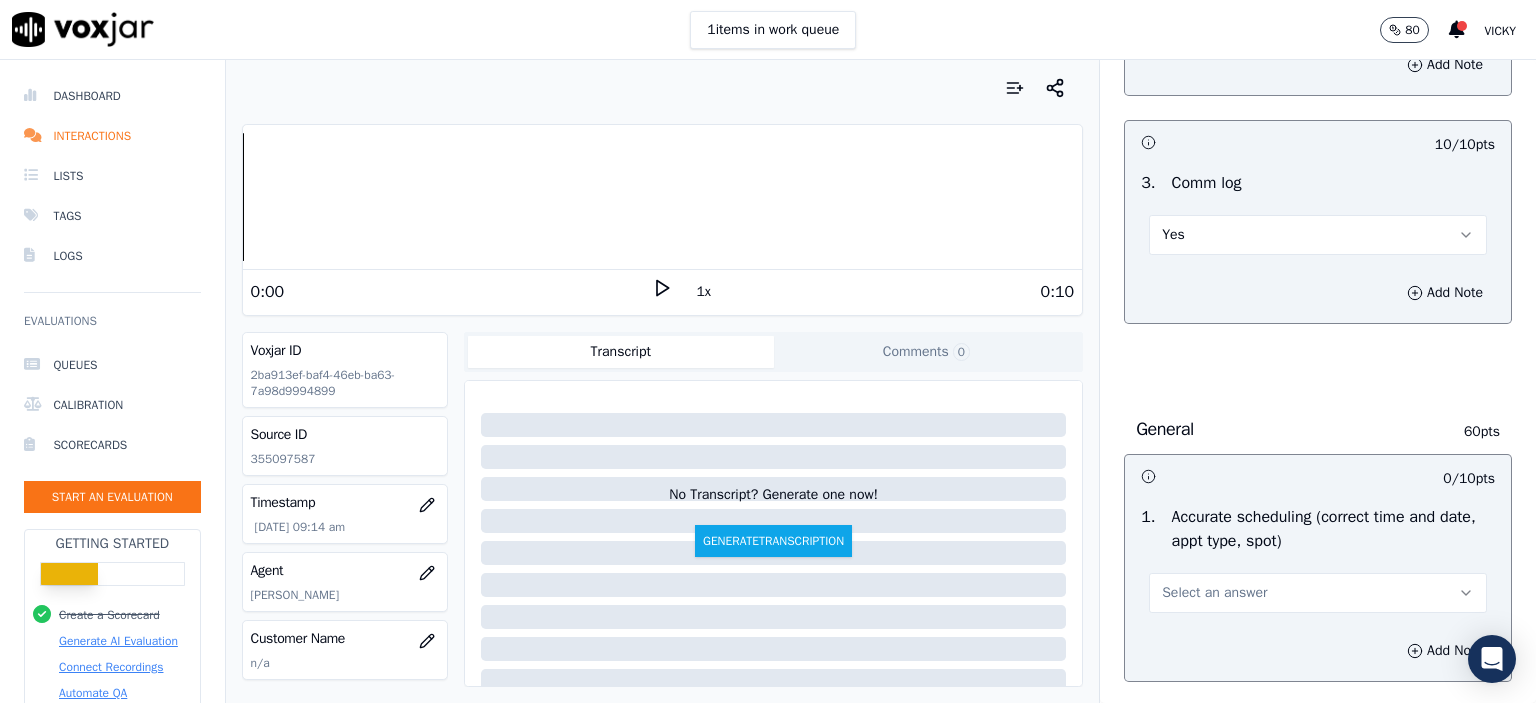 scroll, scrollTop: 3100, scrollLeft: 0, axis: vertical 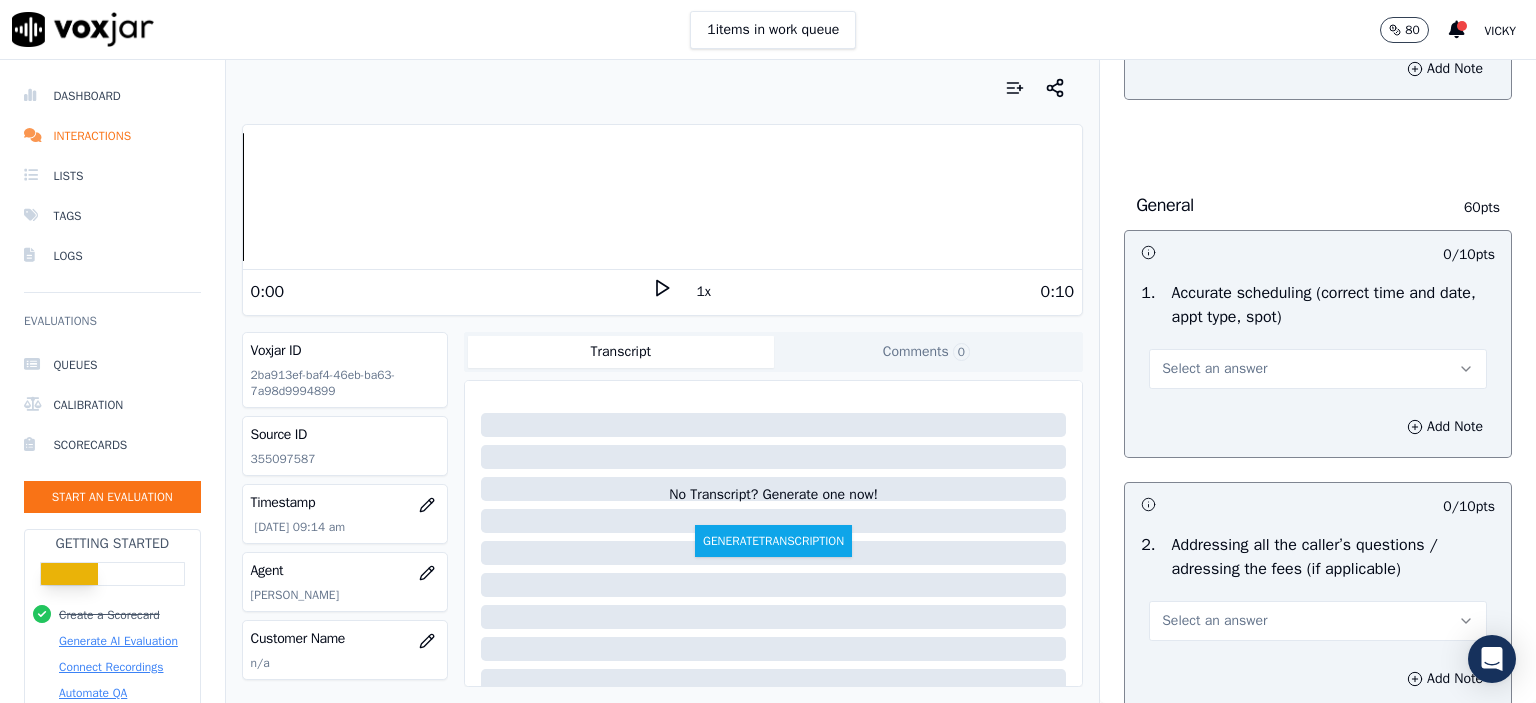 click on "Select an answer" at bounding box center (1318, 369) 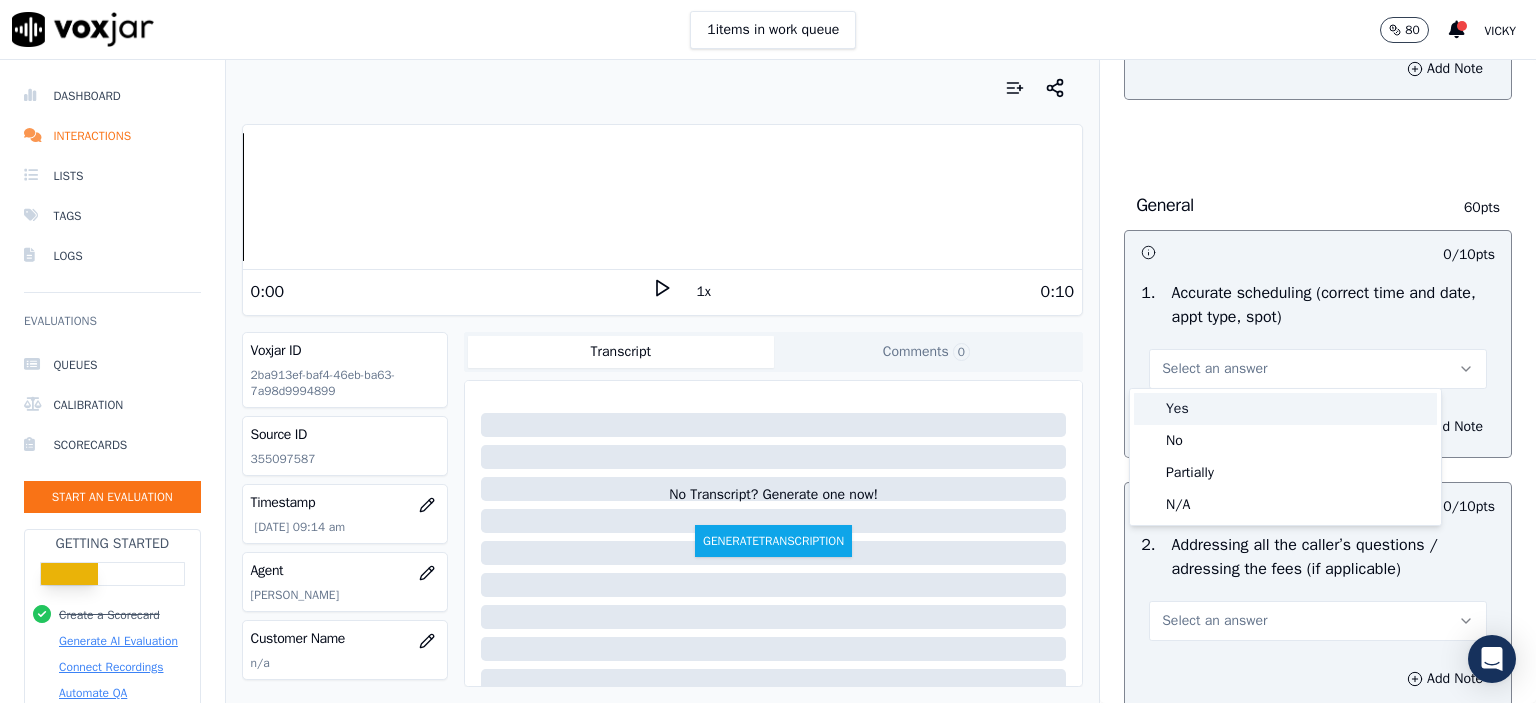 click on "Yes" at bounding box center [1285, 409] 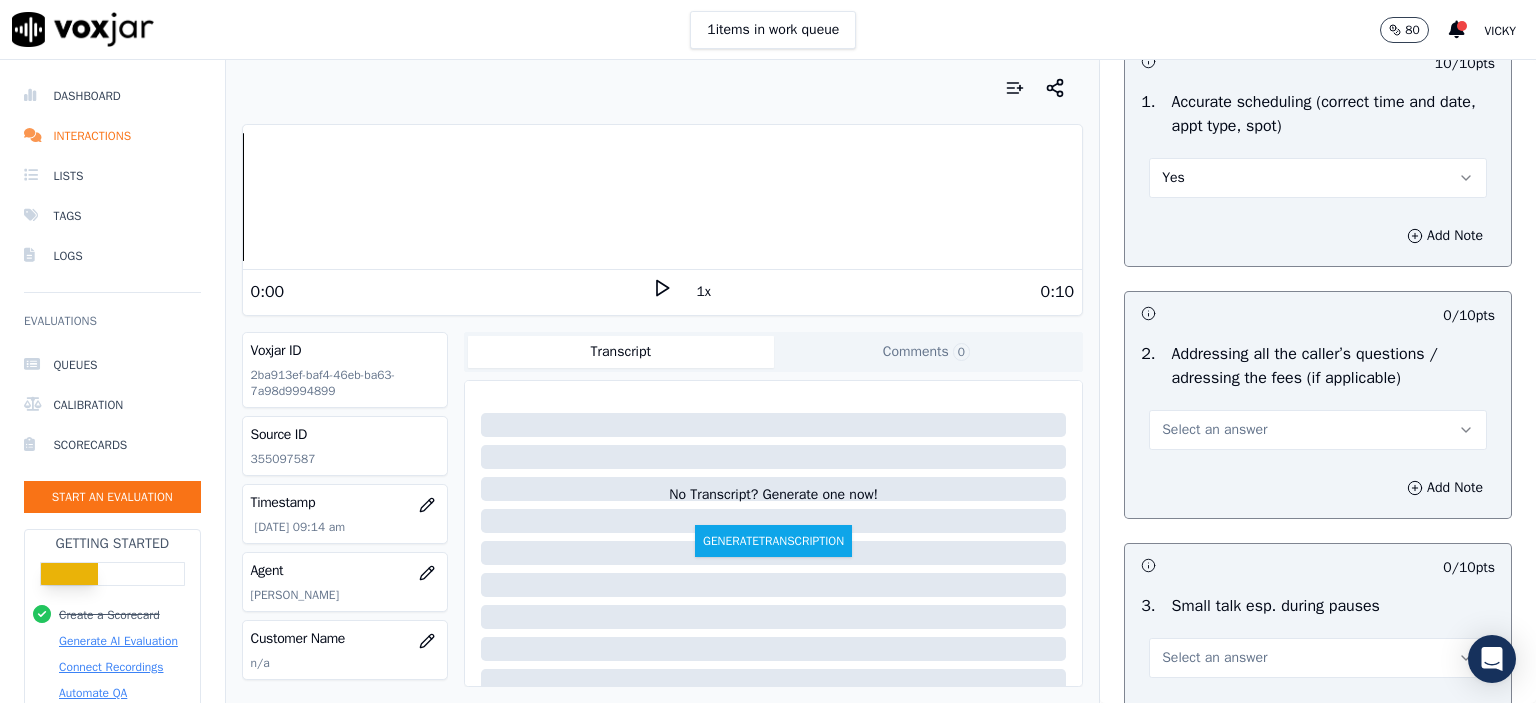 scroll, scrollTop: 3300, scrollLeft: 0, axis: vertical 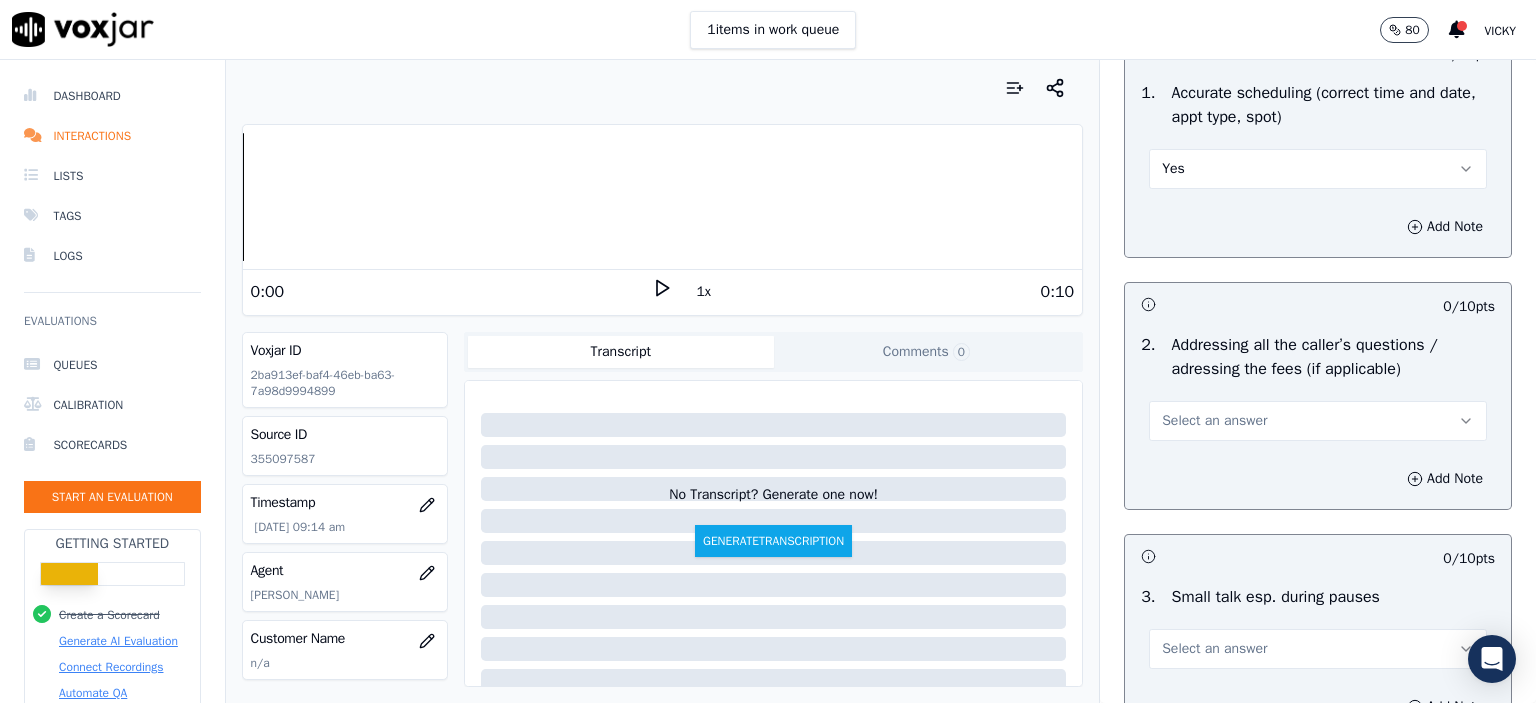 click on "Select an answer" at bounding box center (1214, 421) 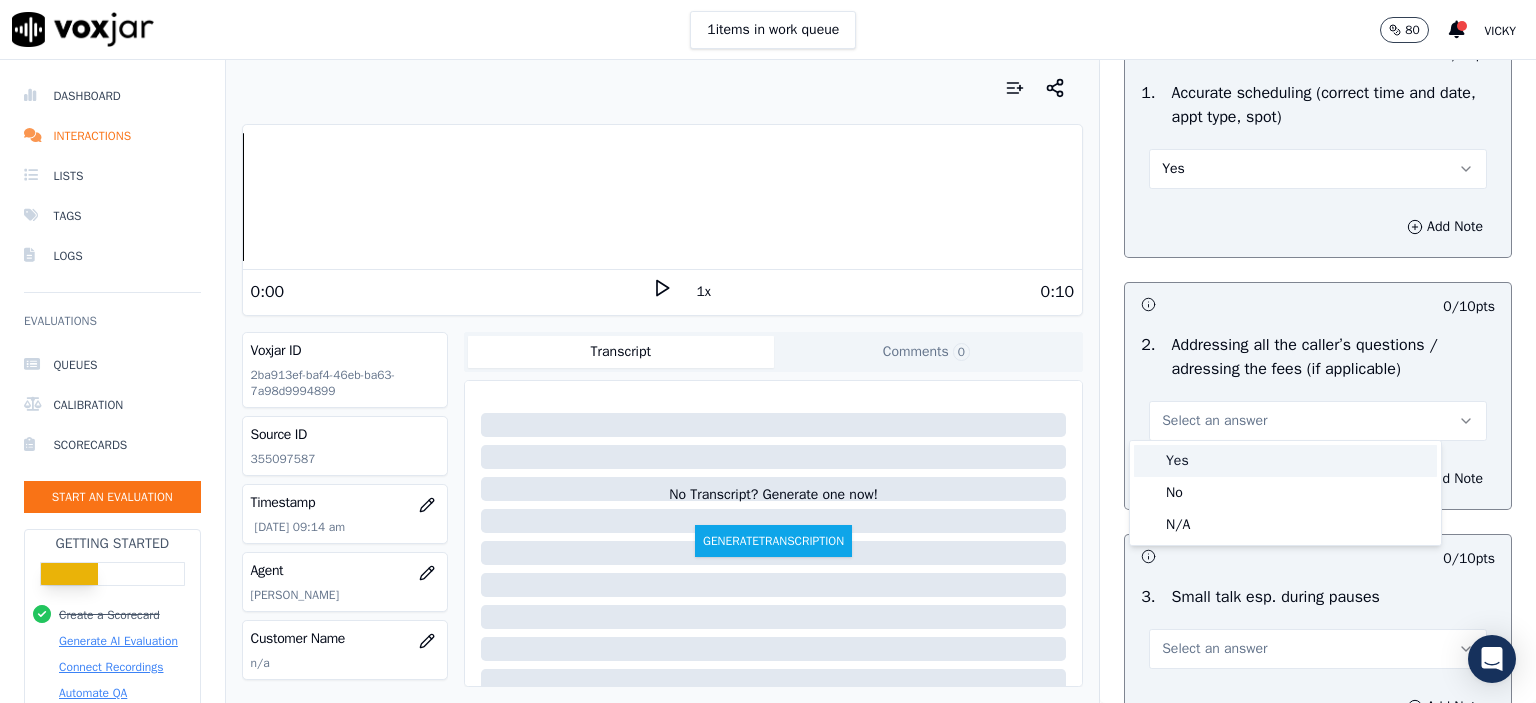 click on "Yes" at bounding box center (1285, 461) 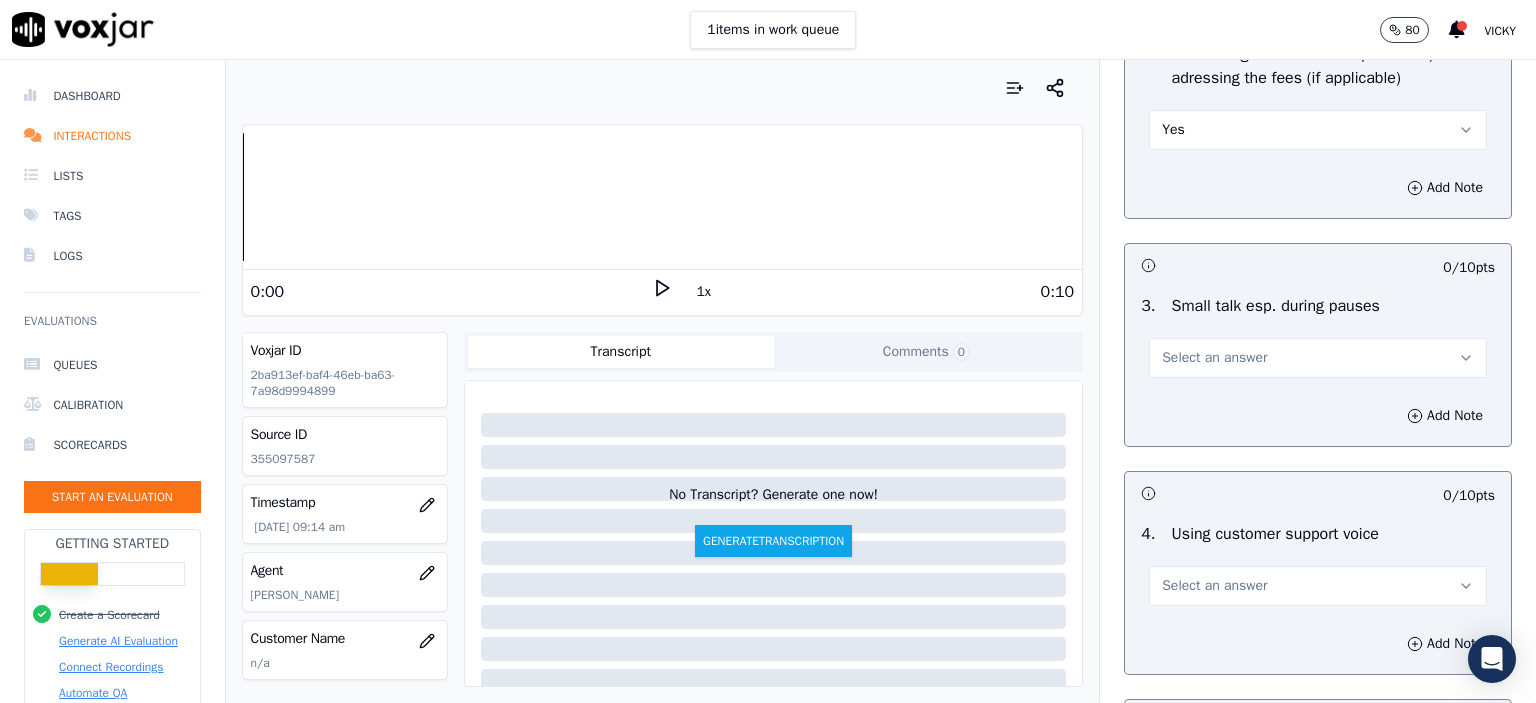 scroll, scrollTop: 3600, scrollLeft: 0, axis: vertical 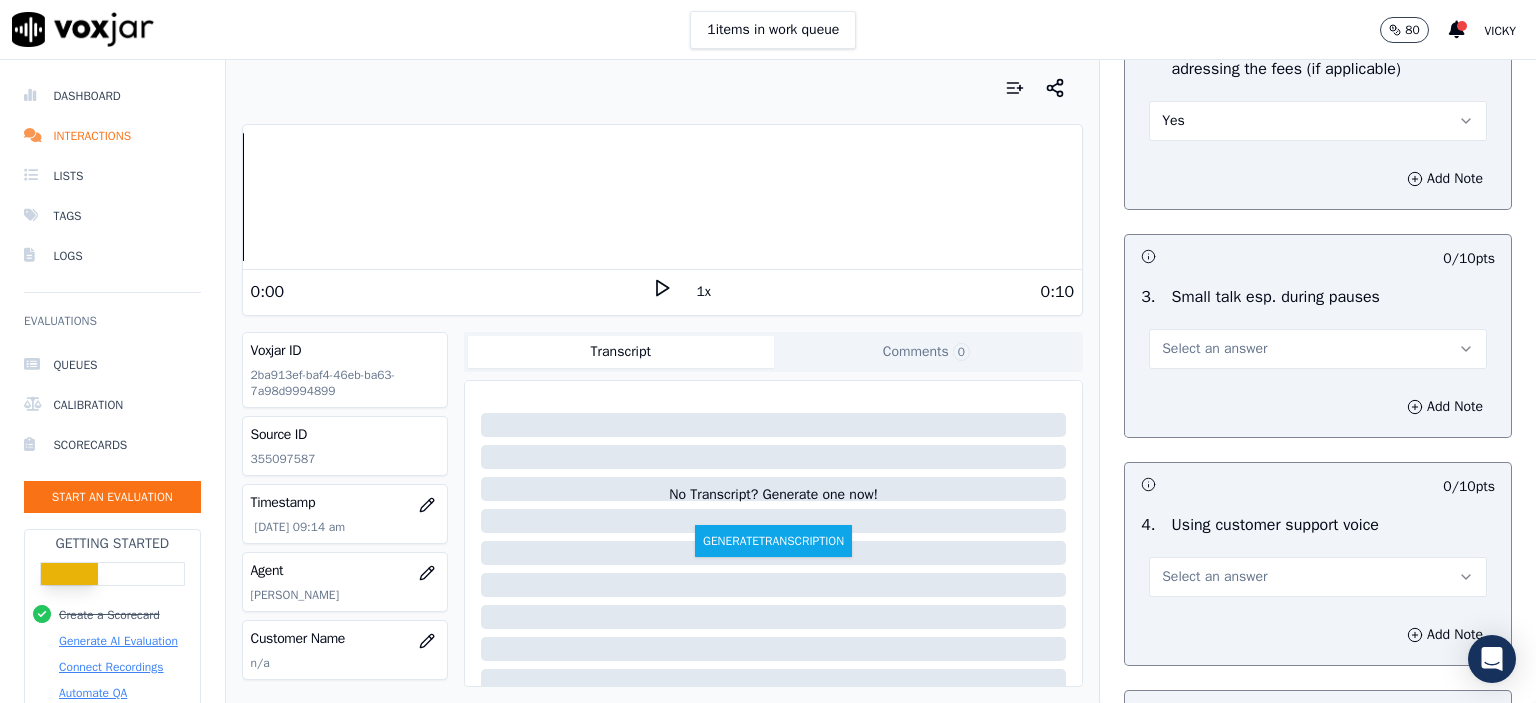 click on "Select an answer" at bounding box center (1214, 349) 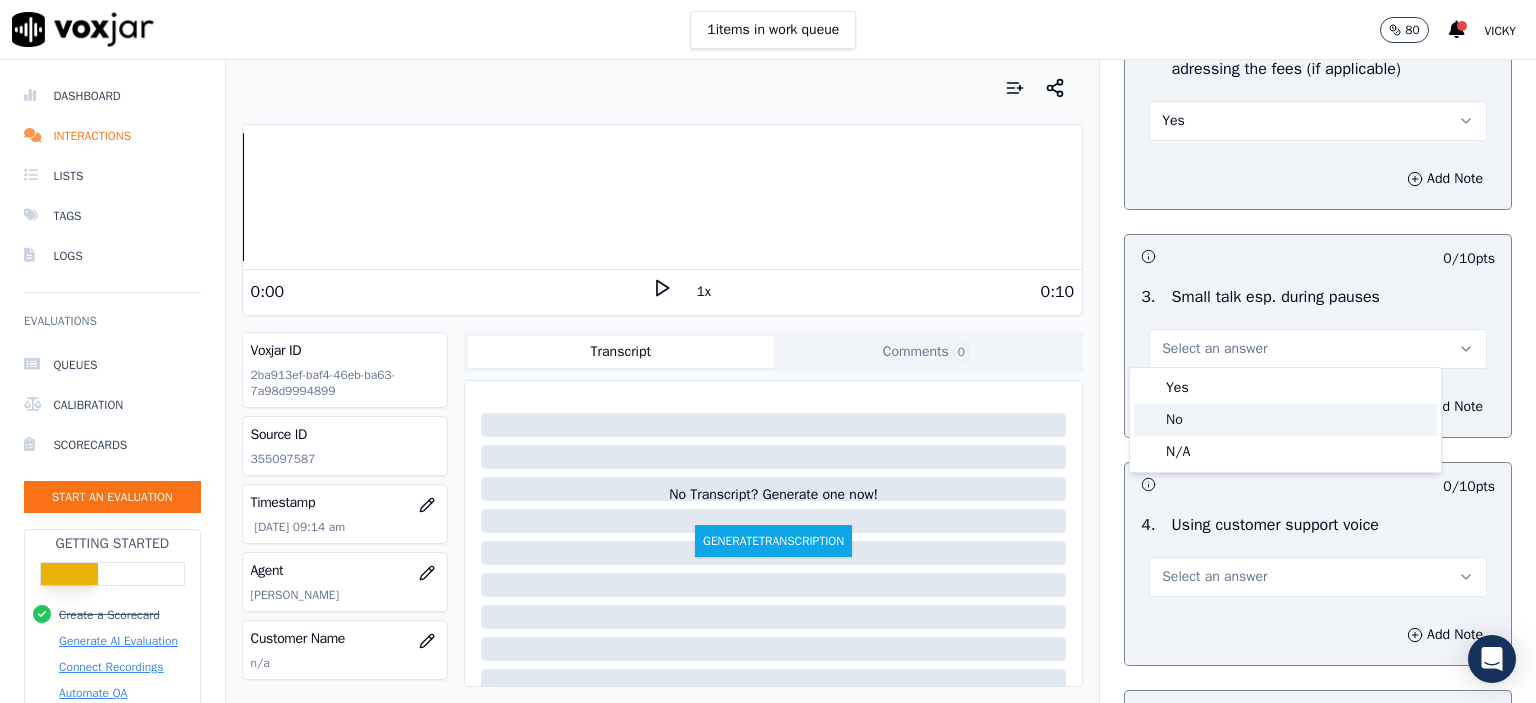 click on "No" 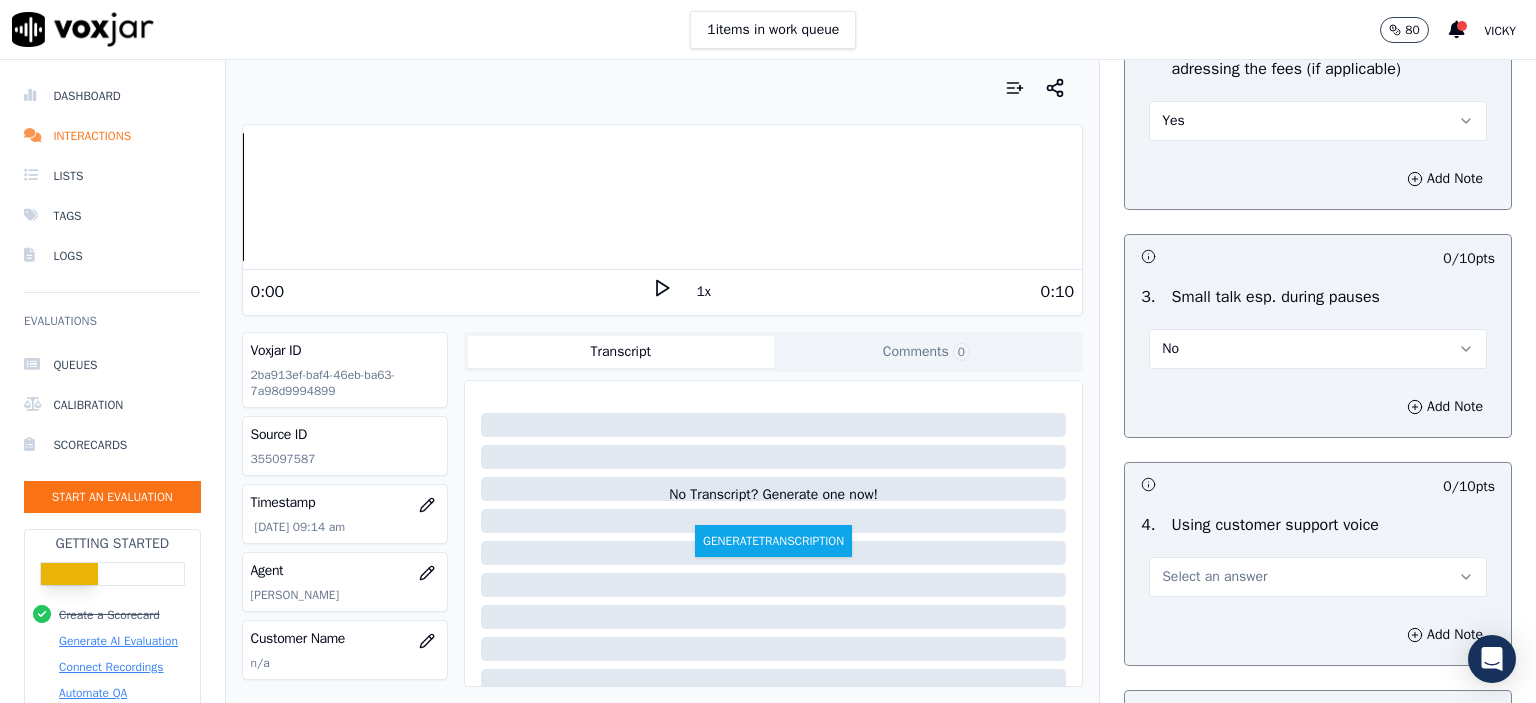 click on "Select an answer" at bounding box center [1318, 577] 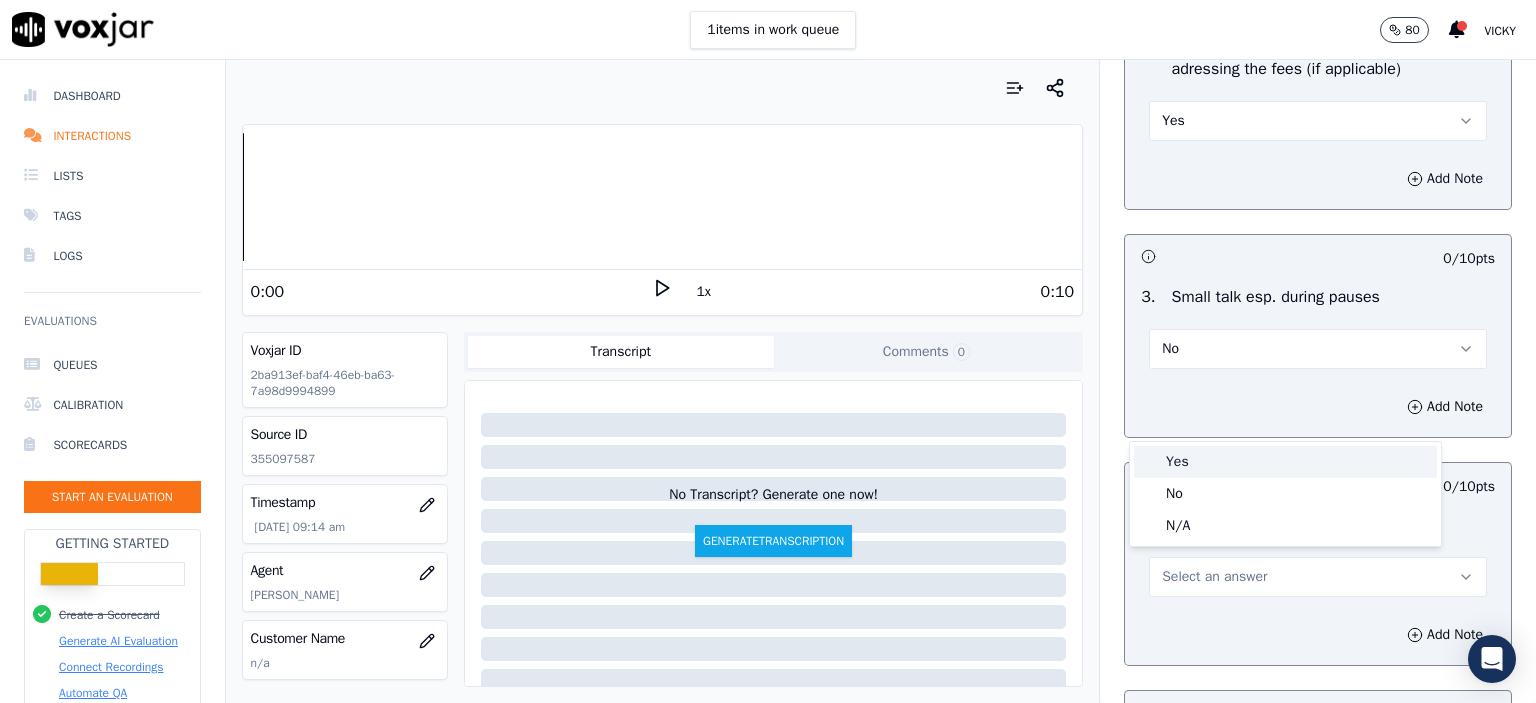 click on "Yes" at bounding box center [1285, 462] 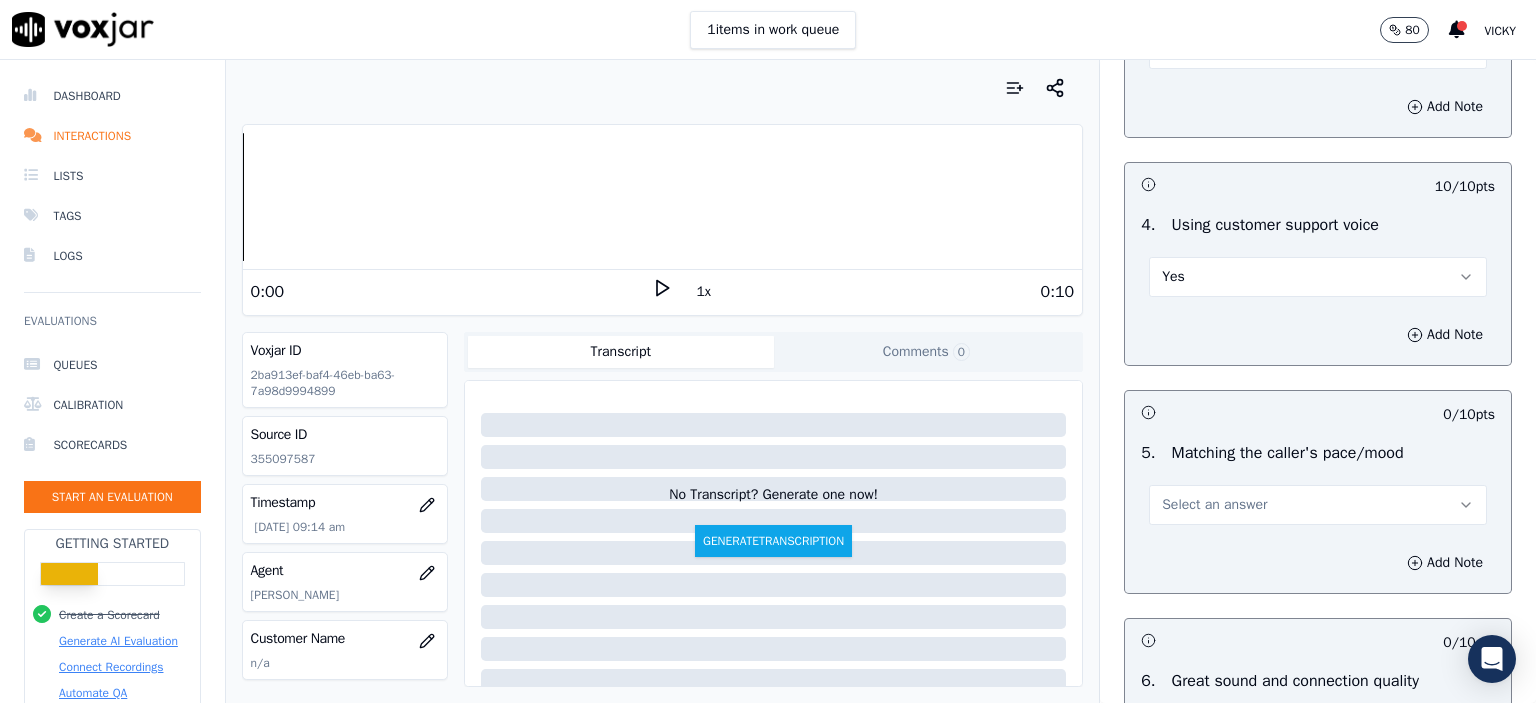 click on "Select an answer" at bounding box center [1214, 505] 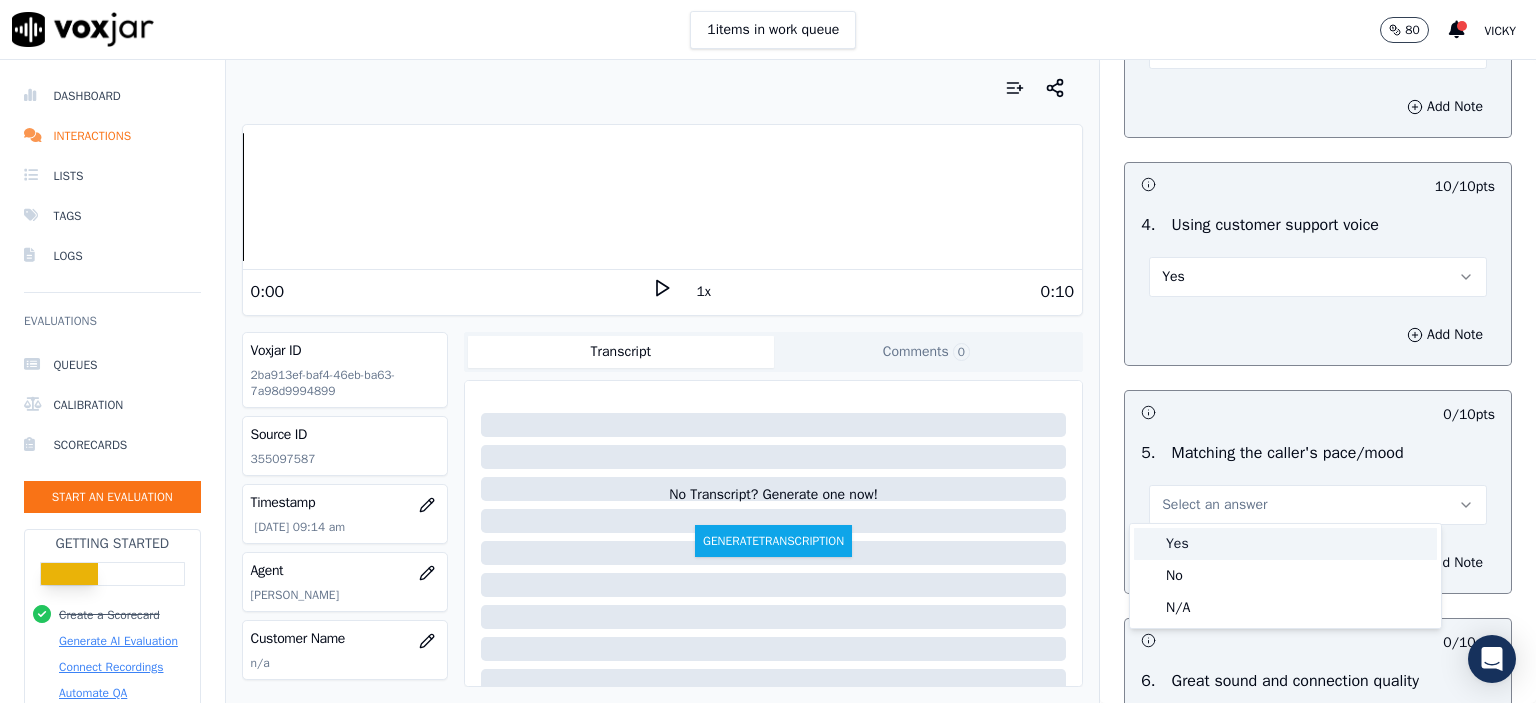 click on "Yes" at bounding box center (1285, 544) 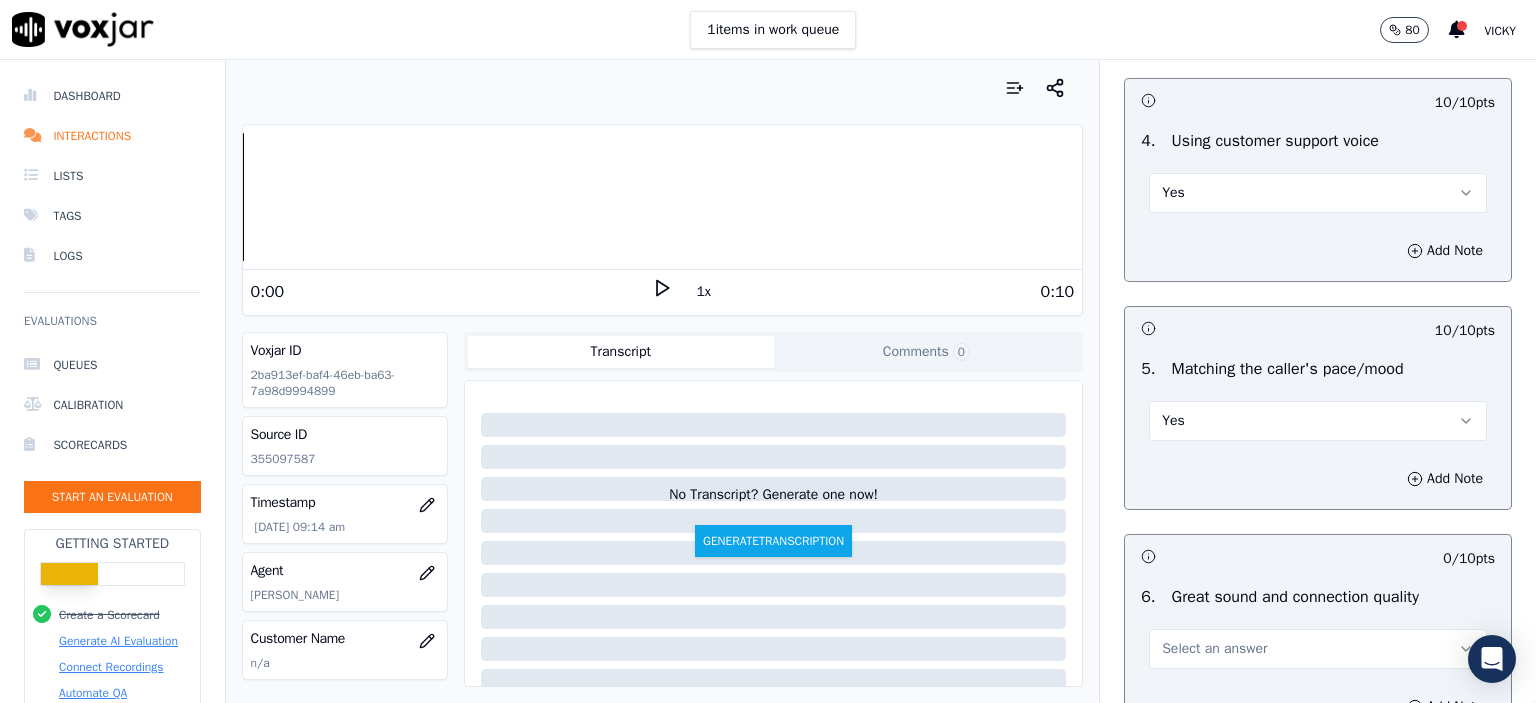 scroll, scrollTop: 4200, scrollLeft: 0, axis: vertical 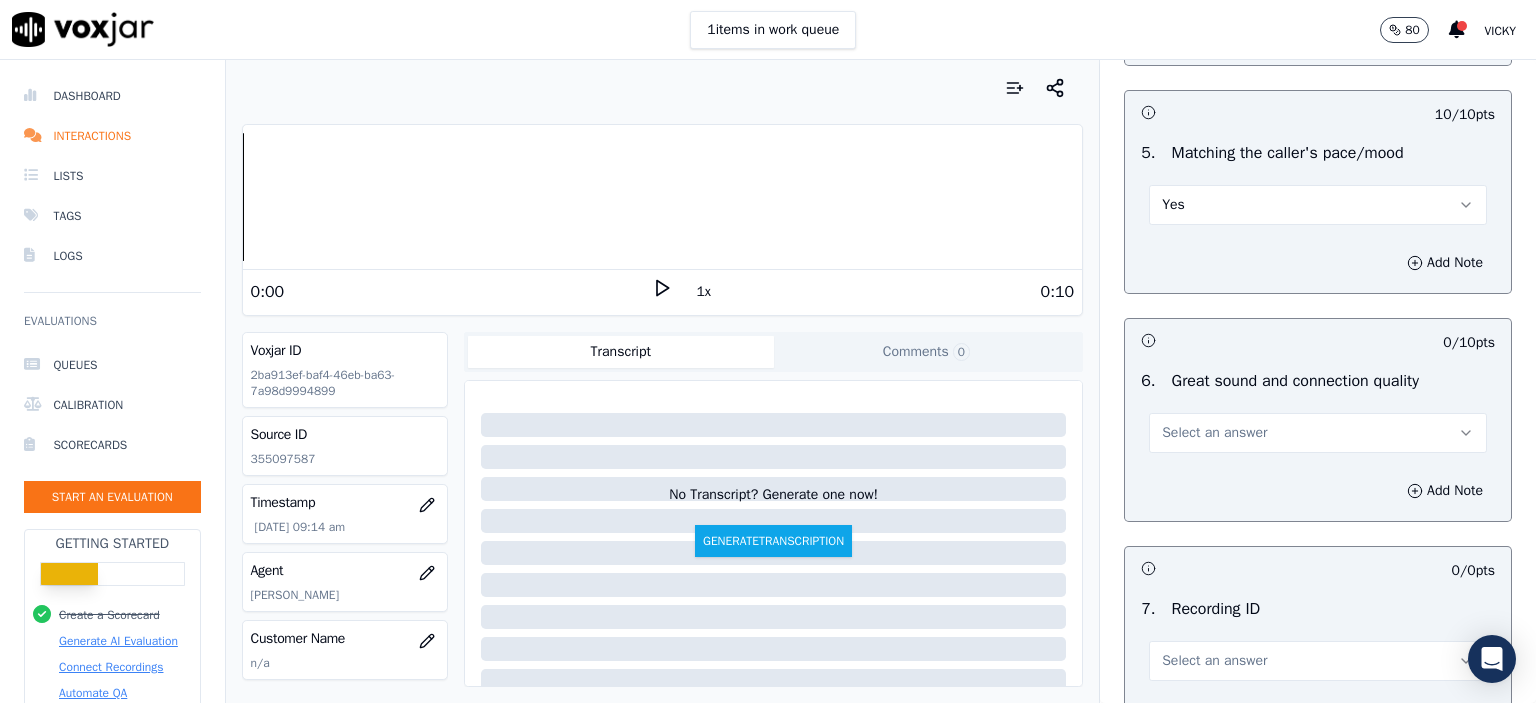 click on "Select an answer" at bounding box center (1214, 433) 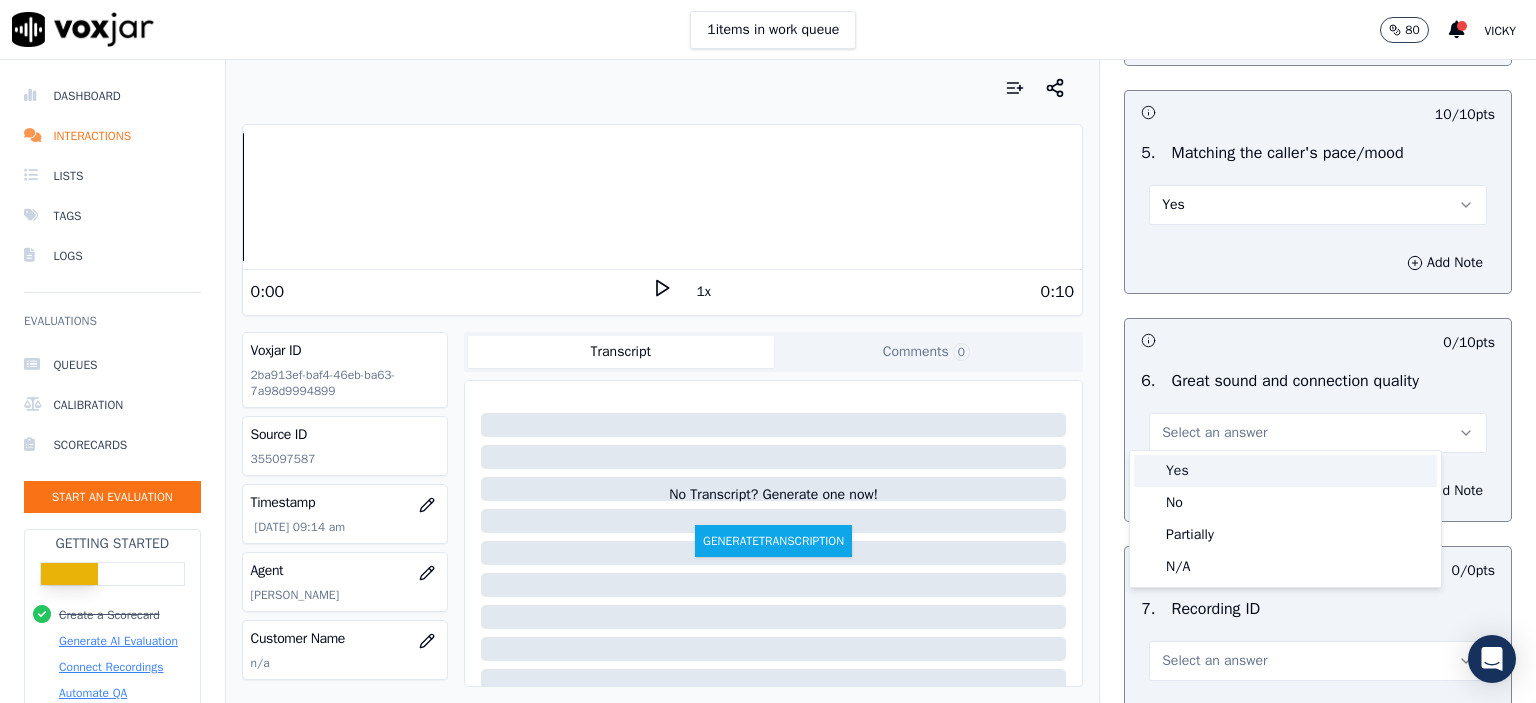 click on "Yes" at bounding box center [1285, 471] 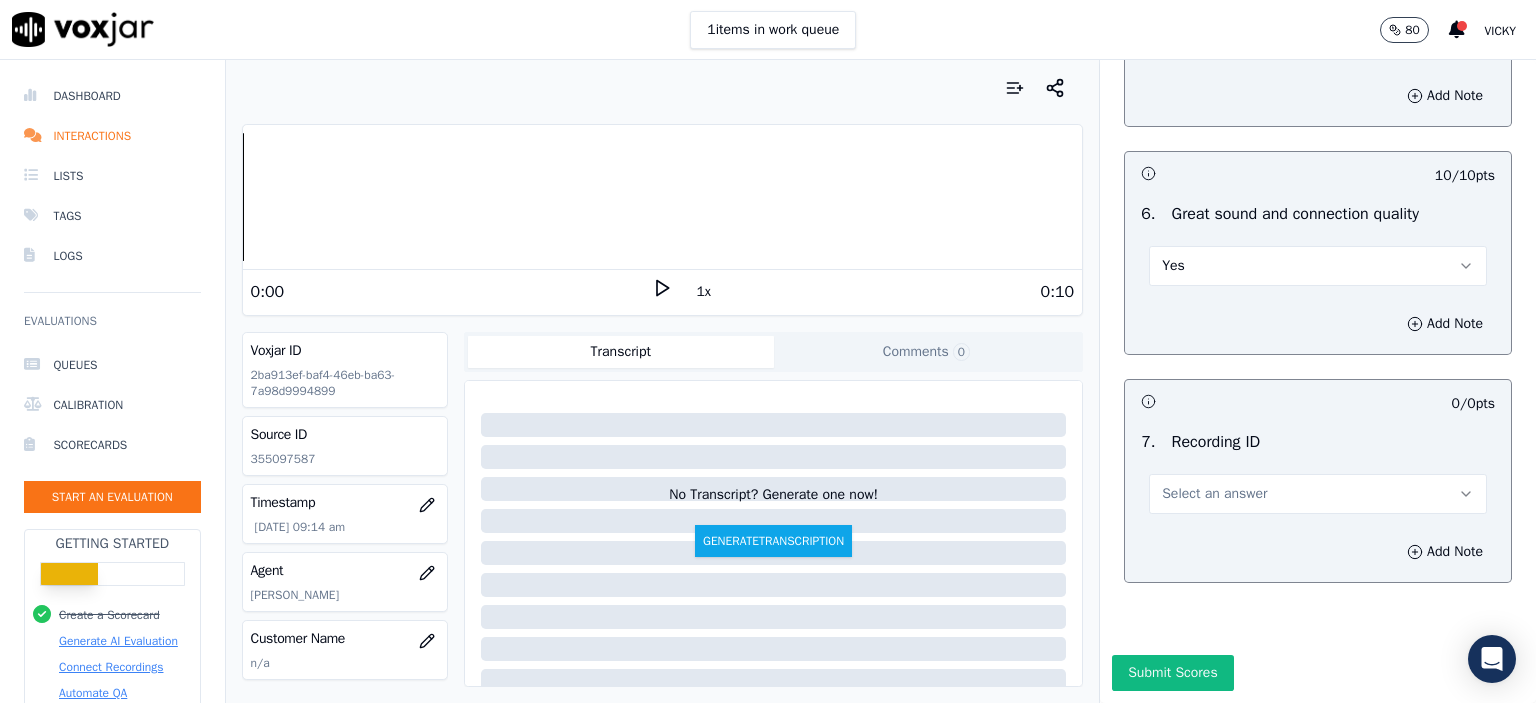 scroll, scrollTop: 4404, scrollLeft: 0, axis: vertical 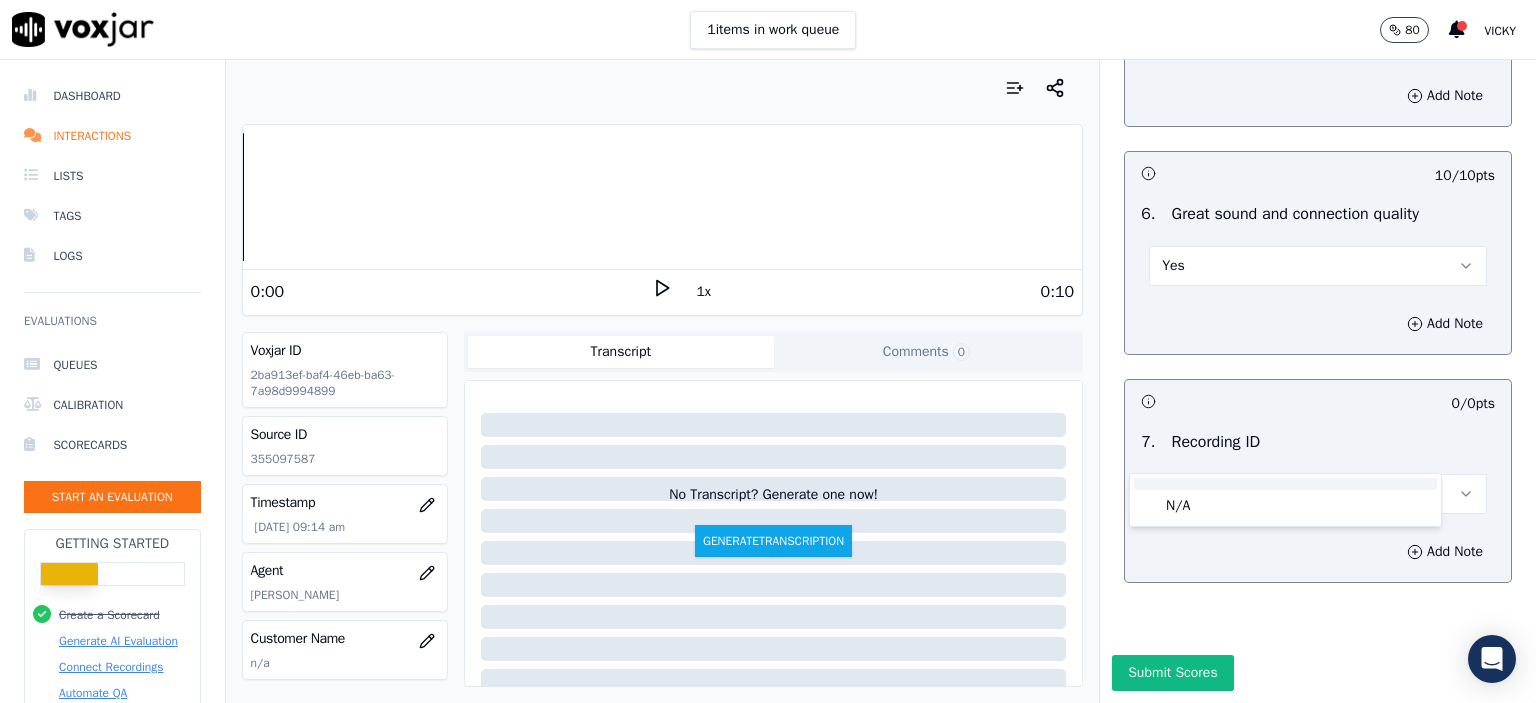 click on "N/A" 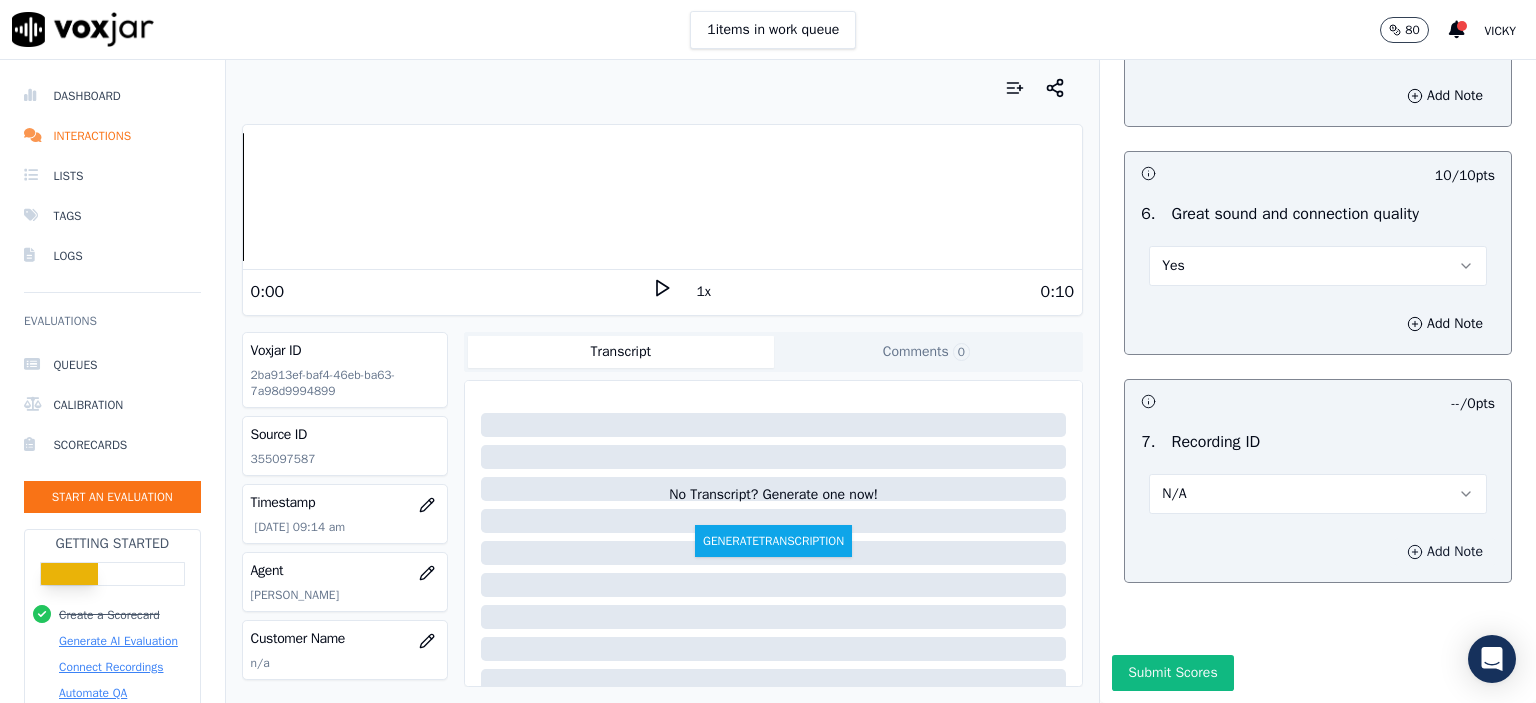 click on "Add Note" at bounding box center [1318, 552] 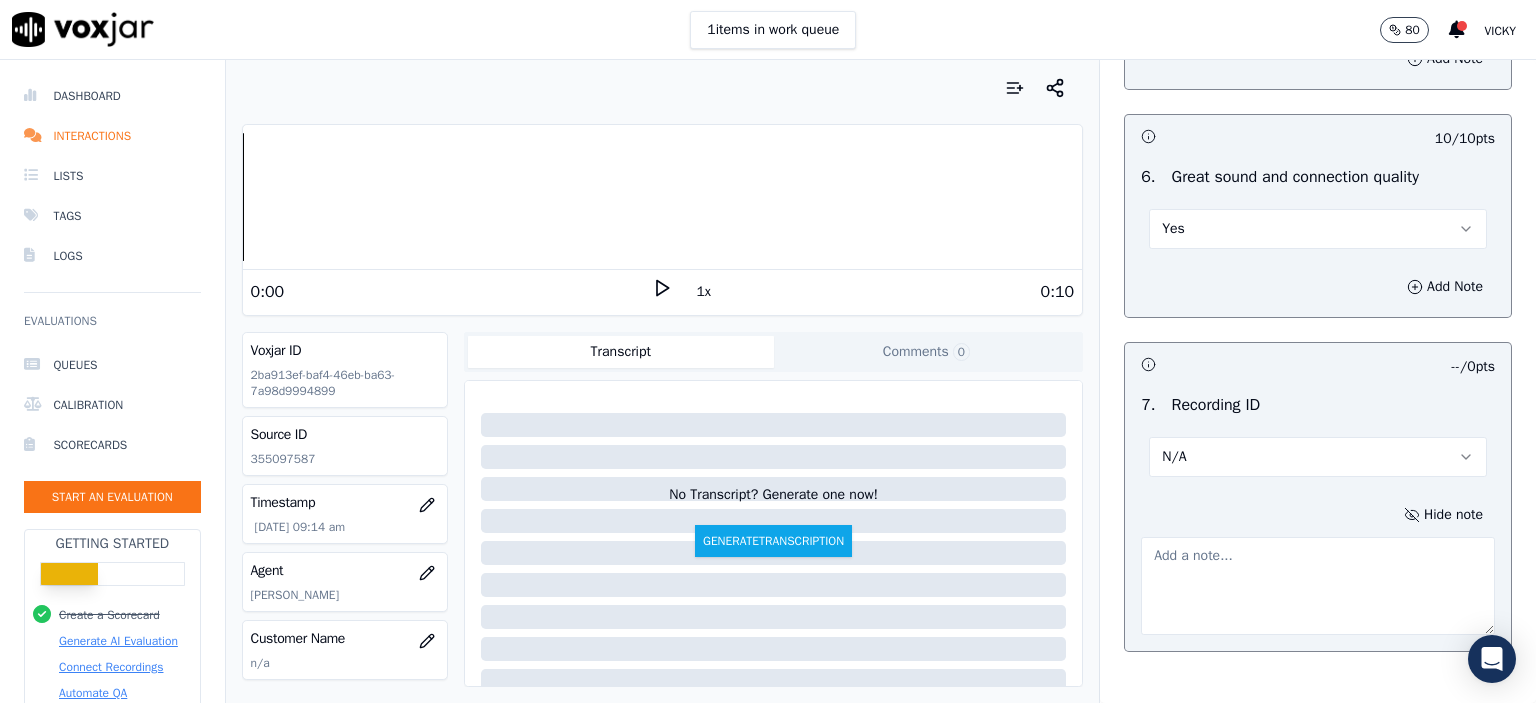 click on "355097587" 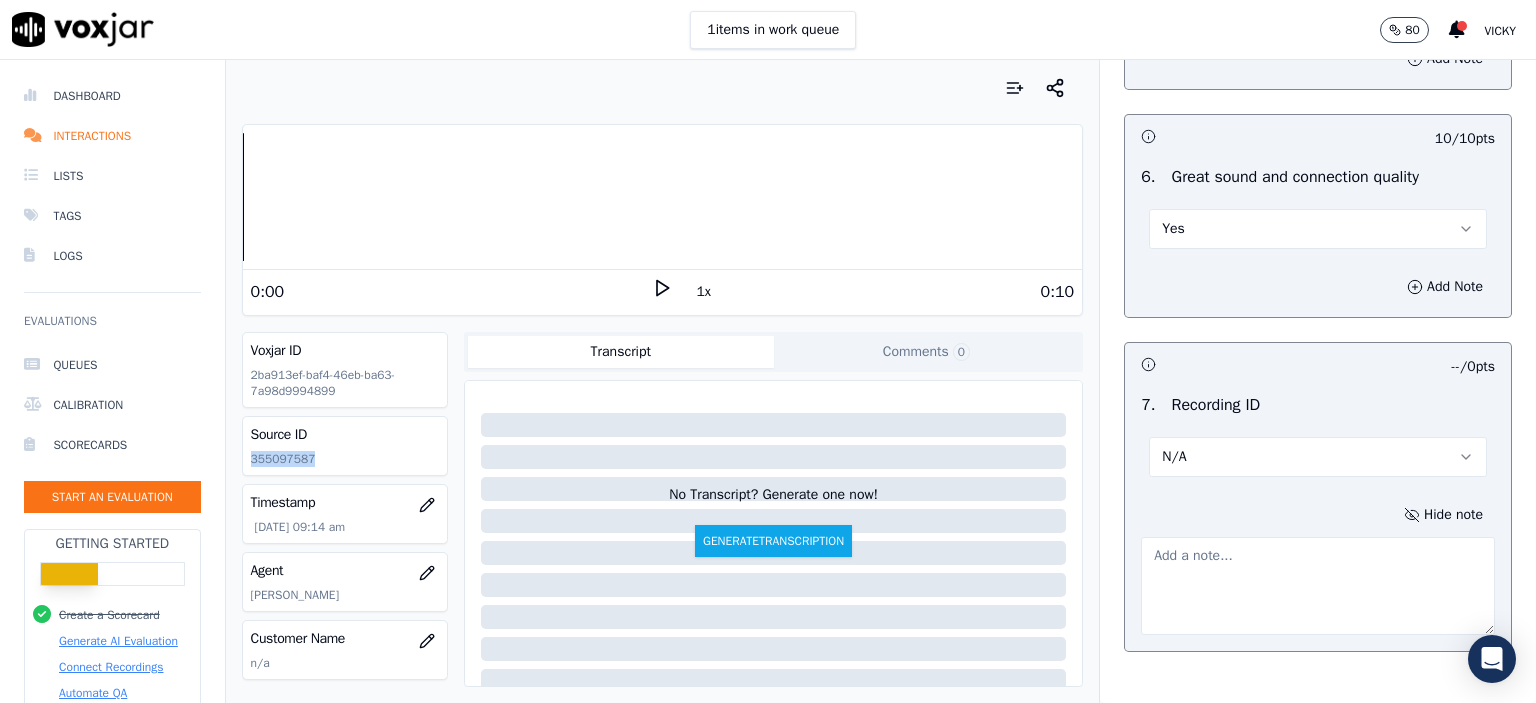 click on "355097587" 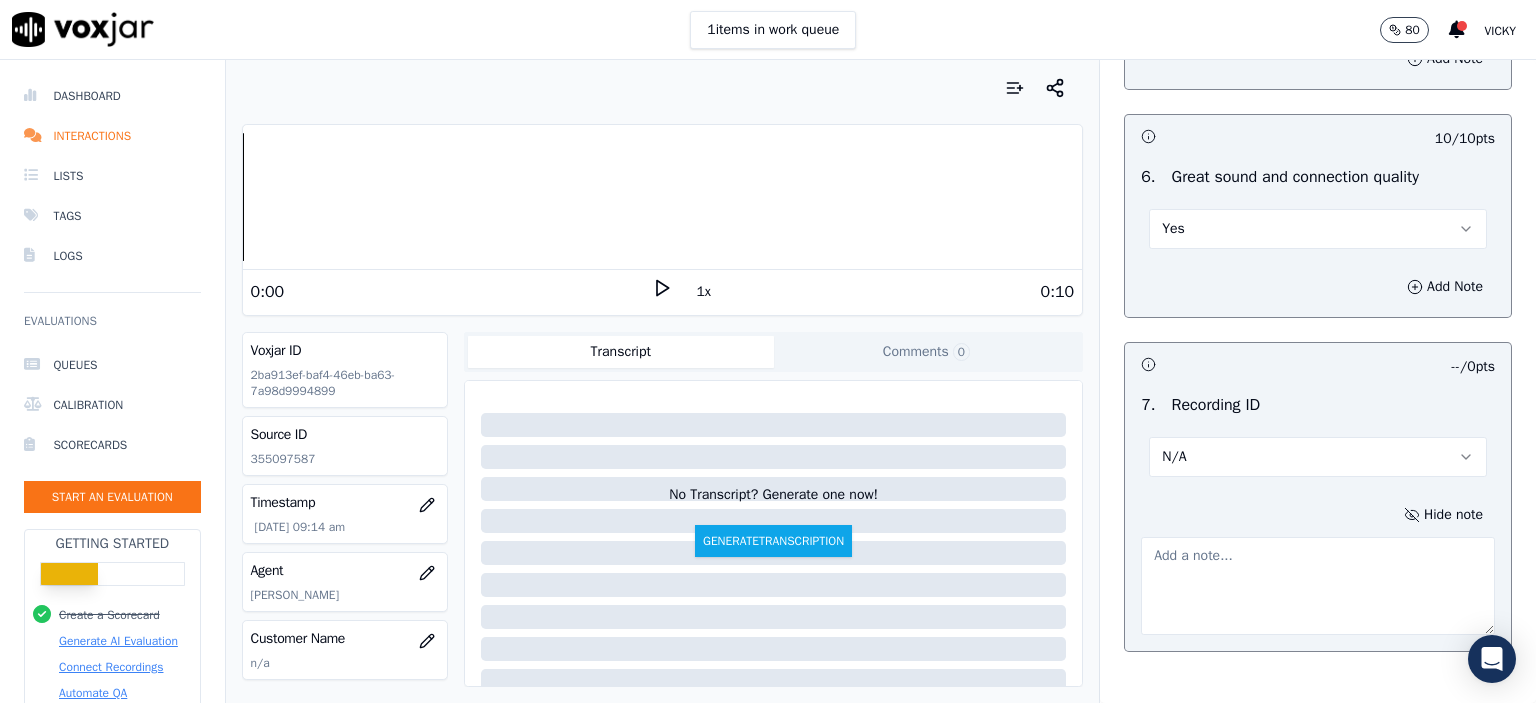 click at bounding box center [1318, 586] 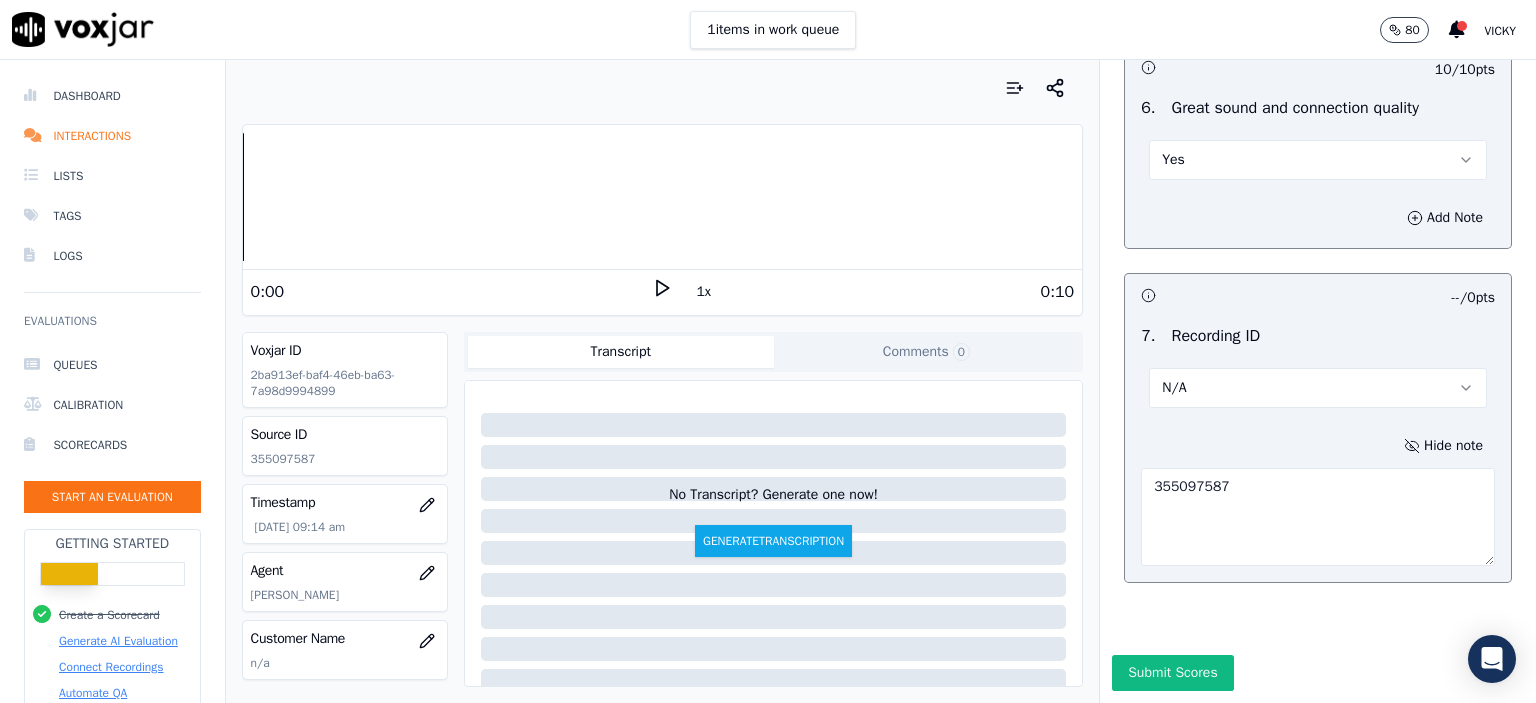 scroll, scrollTop: 4510, scrollLeft: 0, axis: vertical 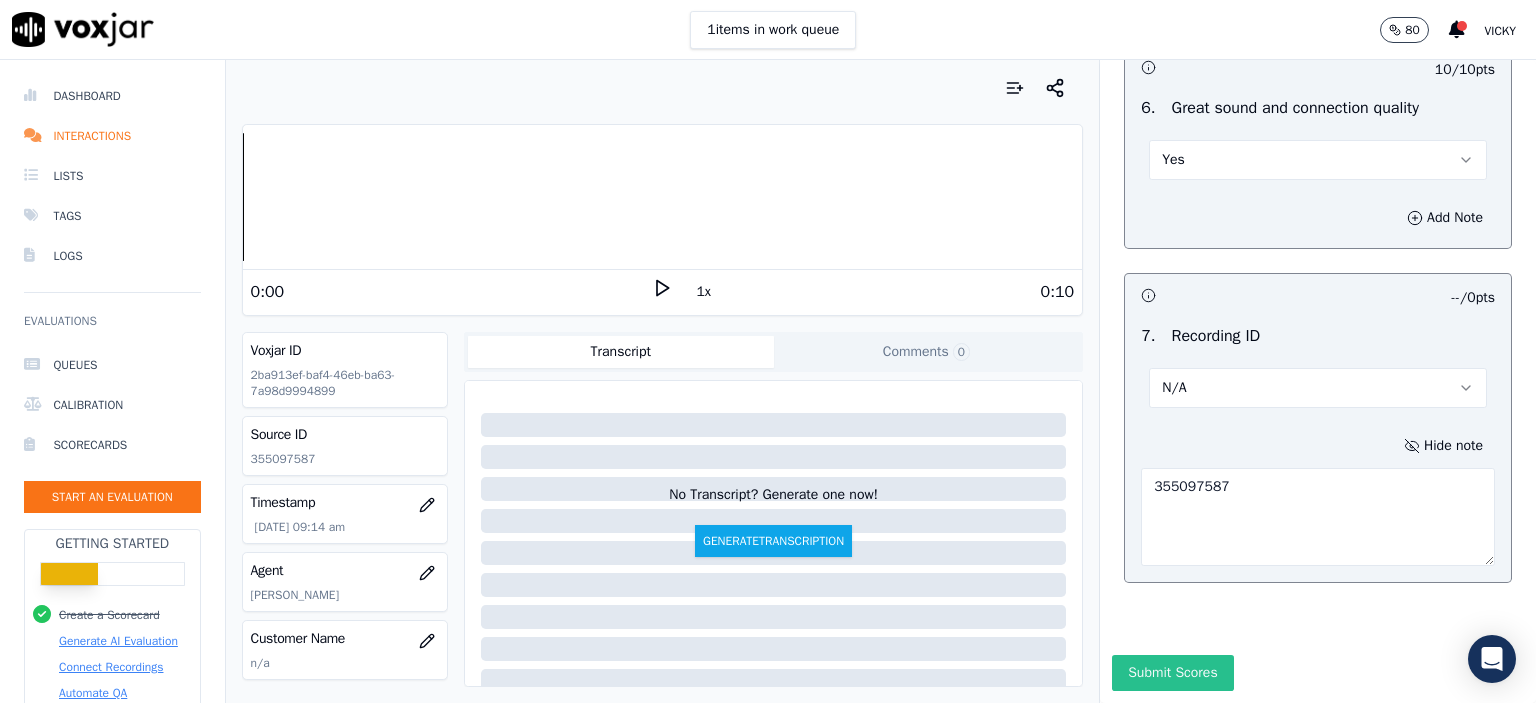 type on "355097587" 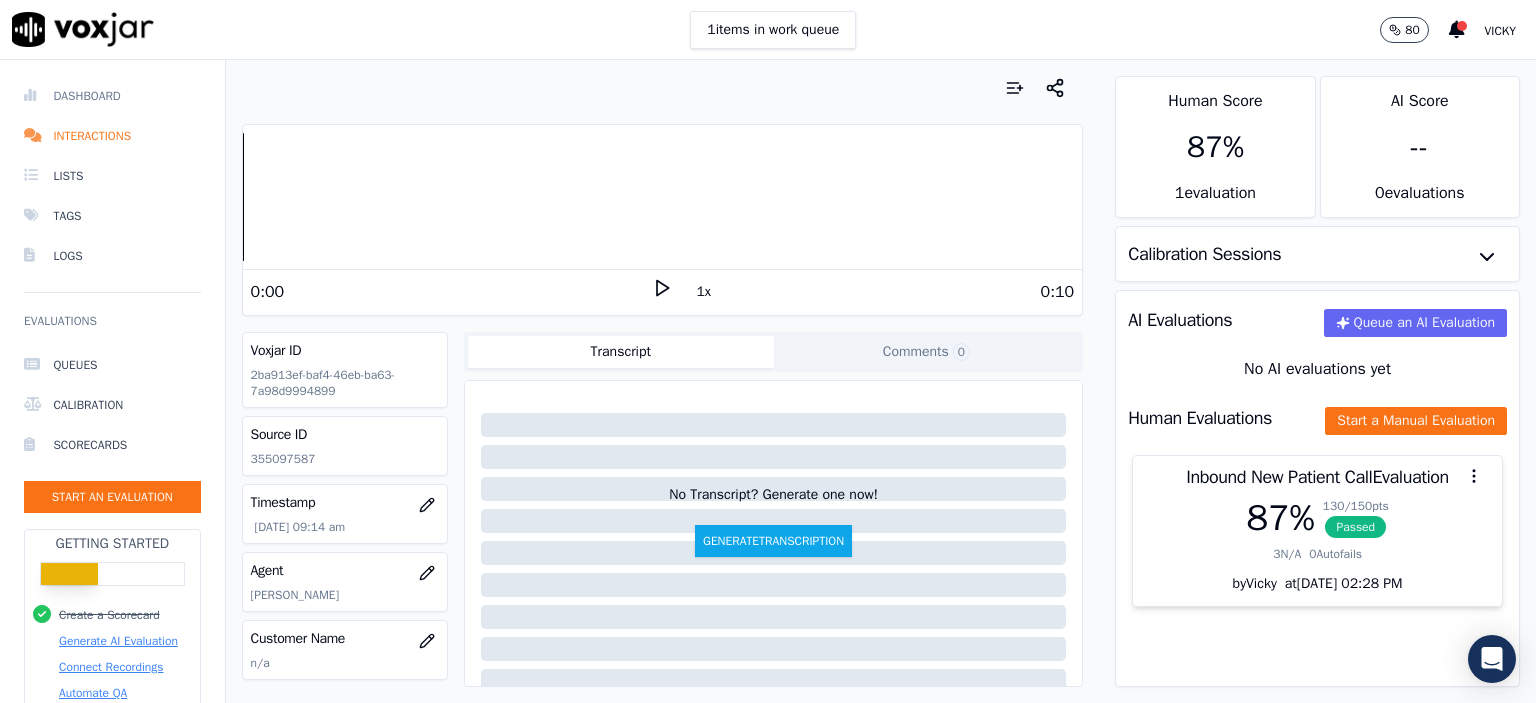 click on "Dashboard" at bounding box center [112, 96] 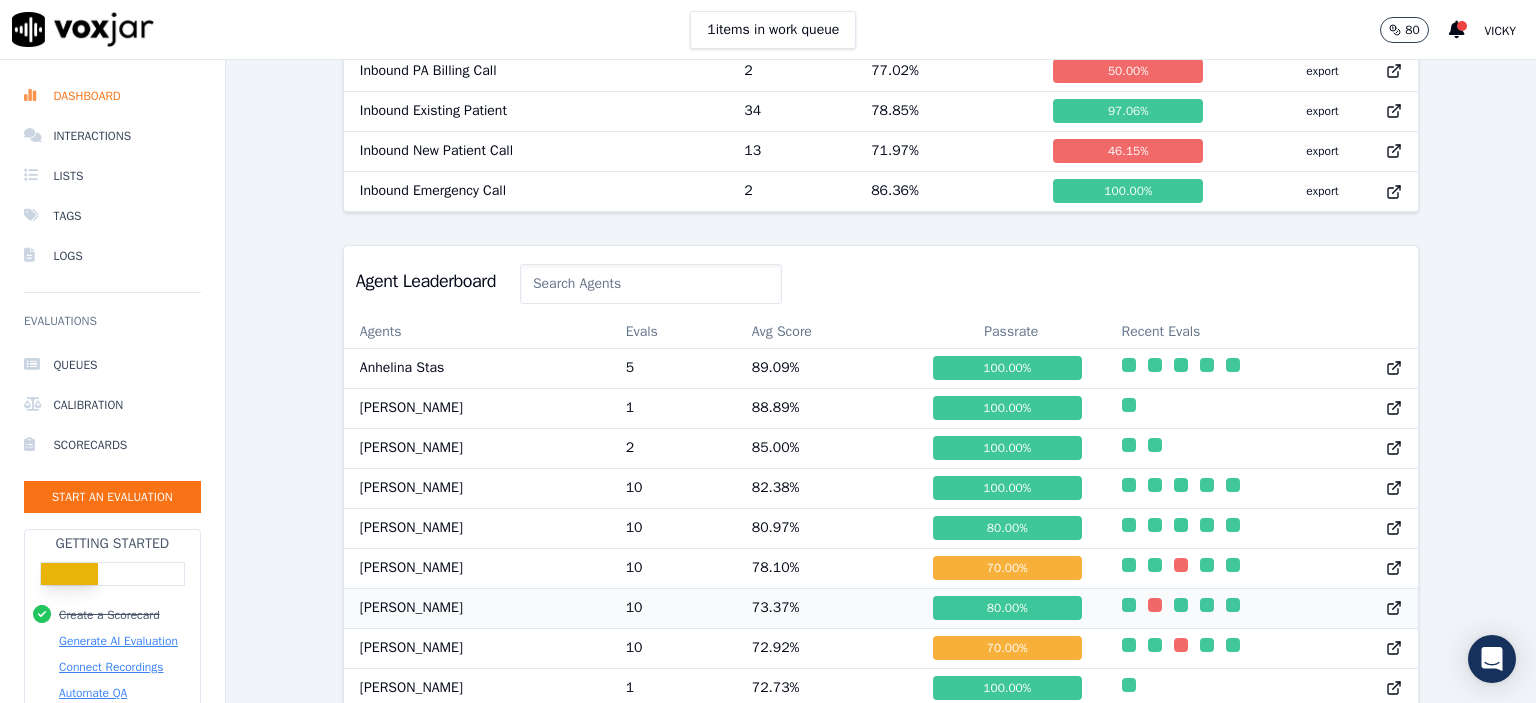 scroll, scrollTop: 1000, scrollLeft: 0, axis: vertical 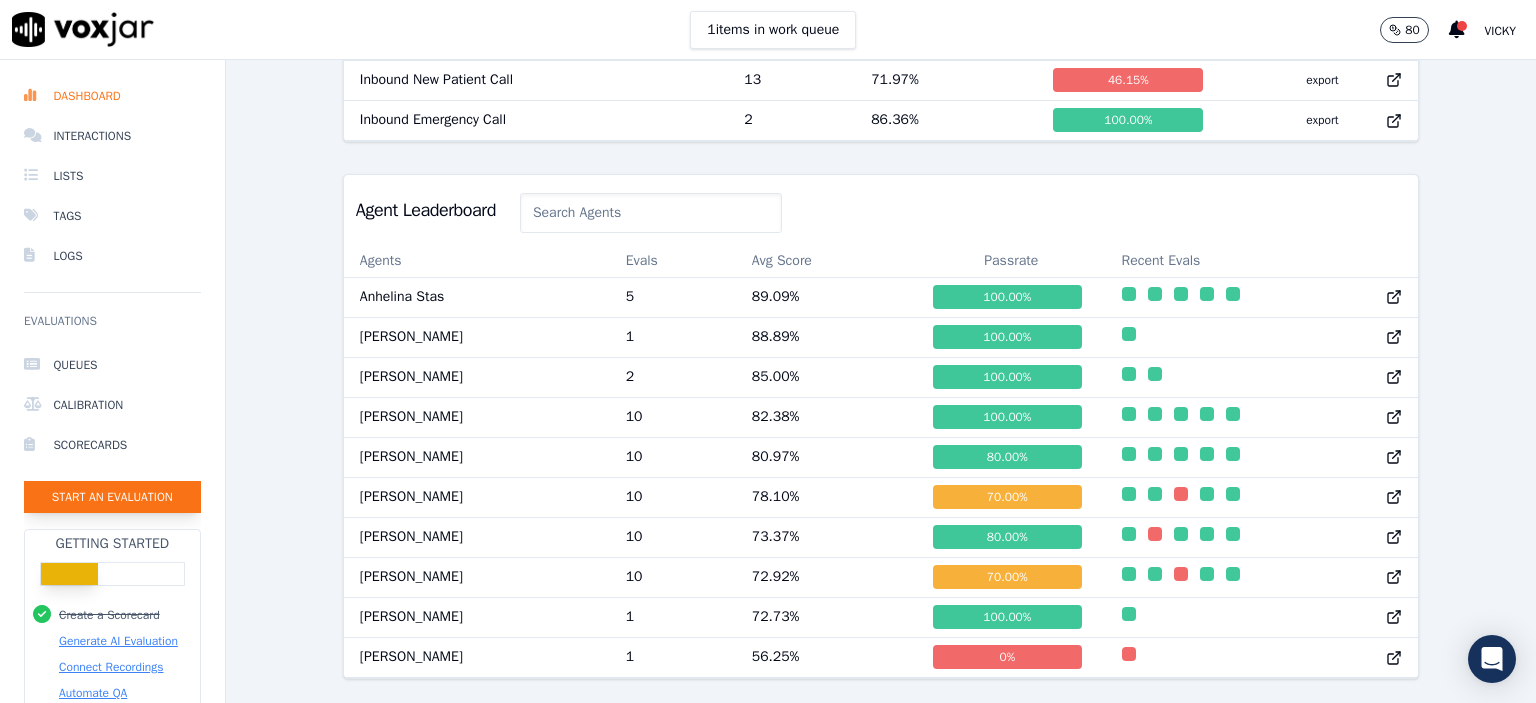 click on "Start an Evaluation" 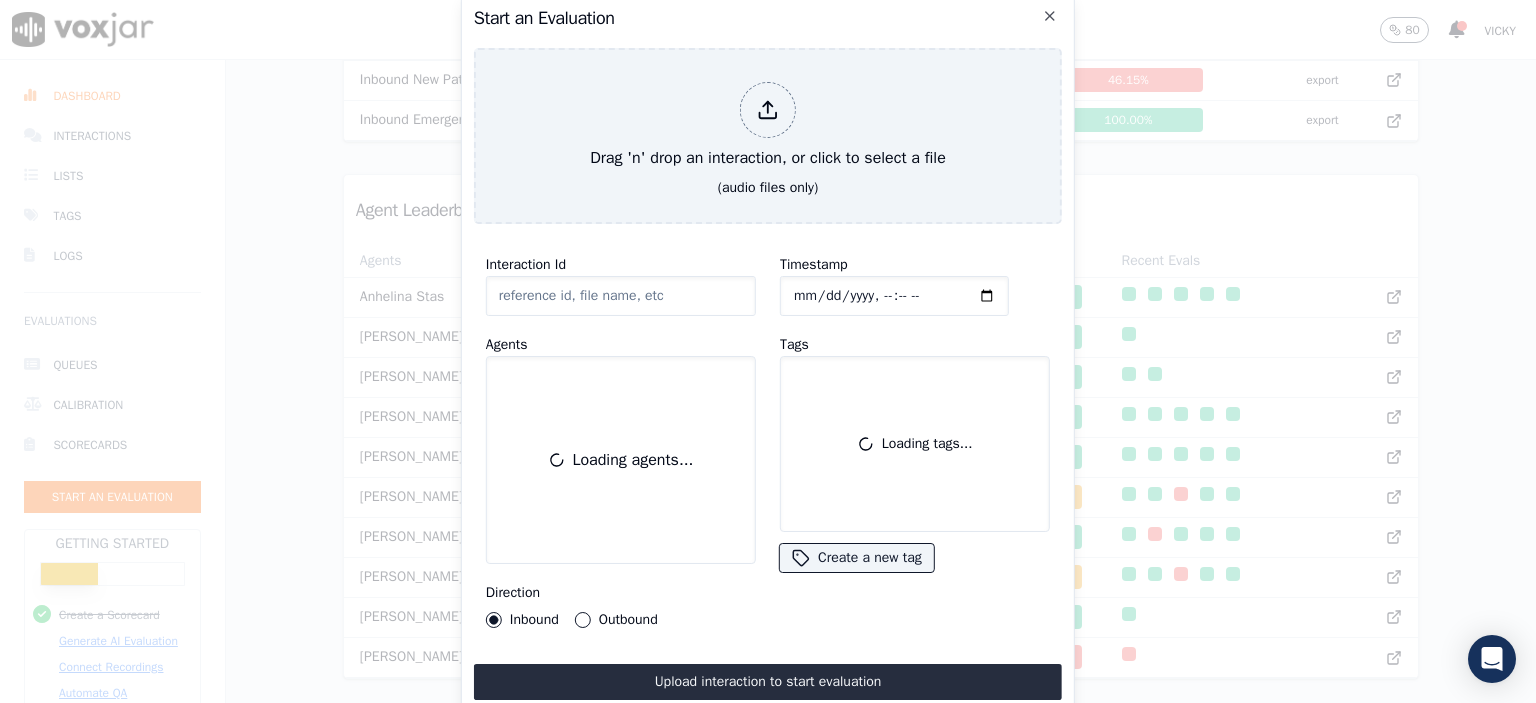 scroll, scrollTop: 0, scrollLeft: 0, axis: both 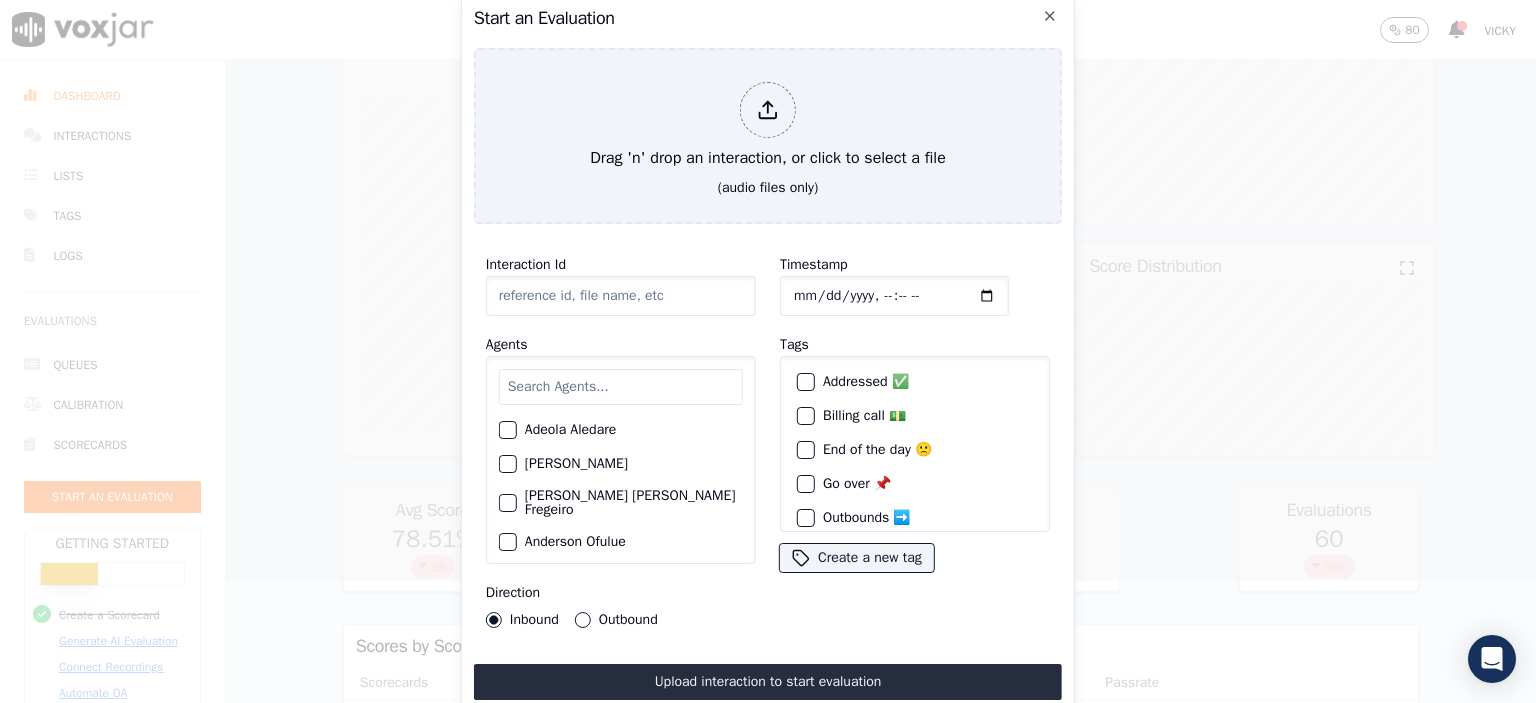 click on "Interaction Id" 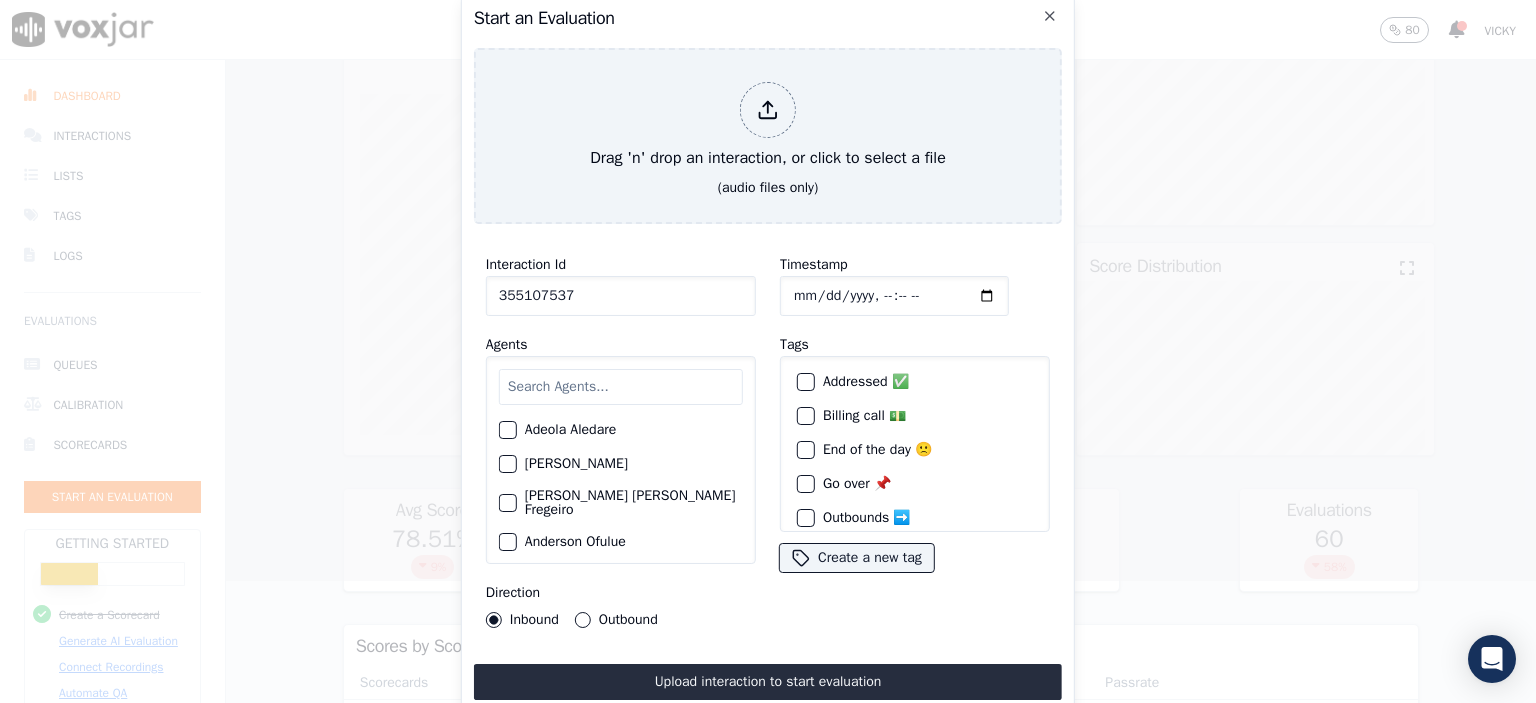 type on "355107537" 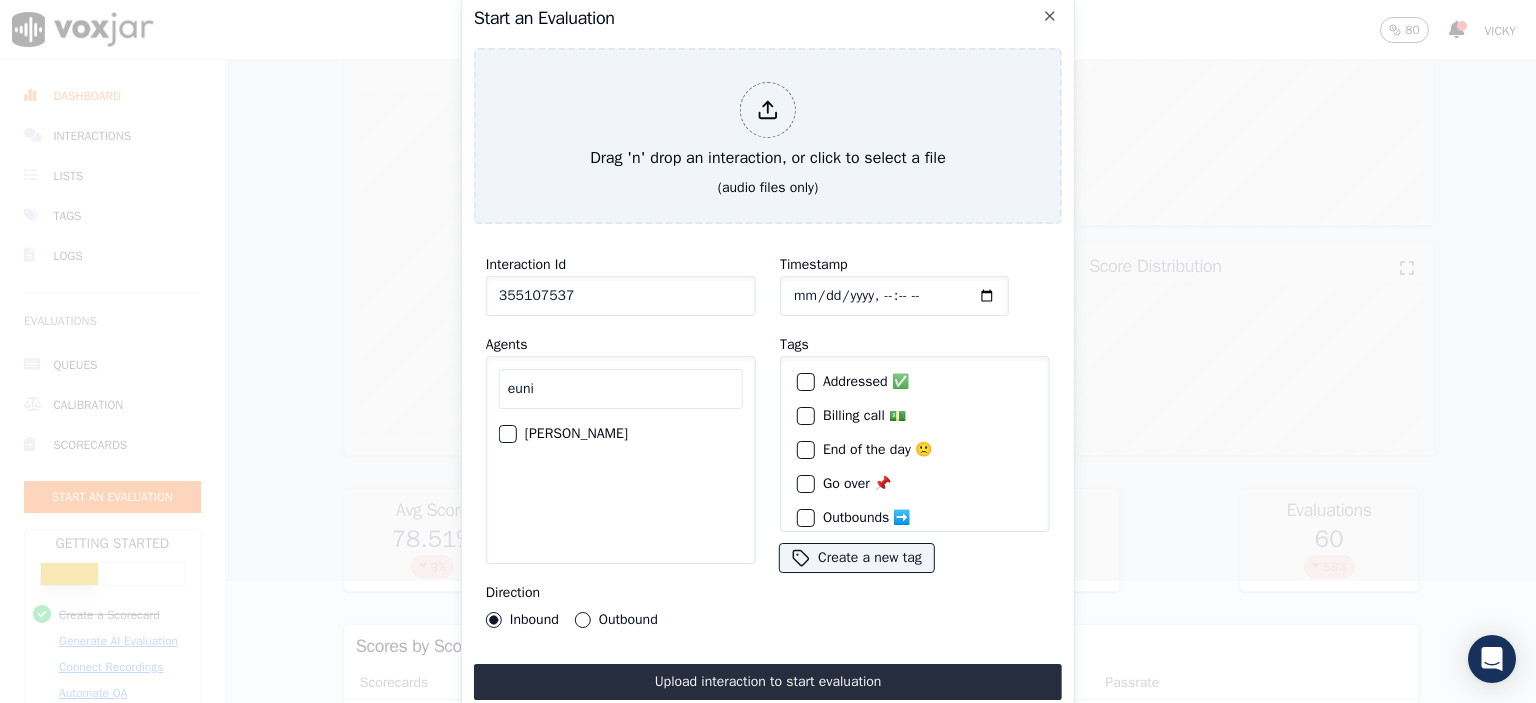 type on "euni" 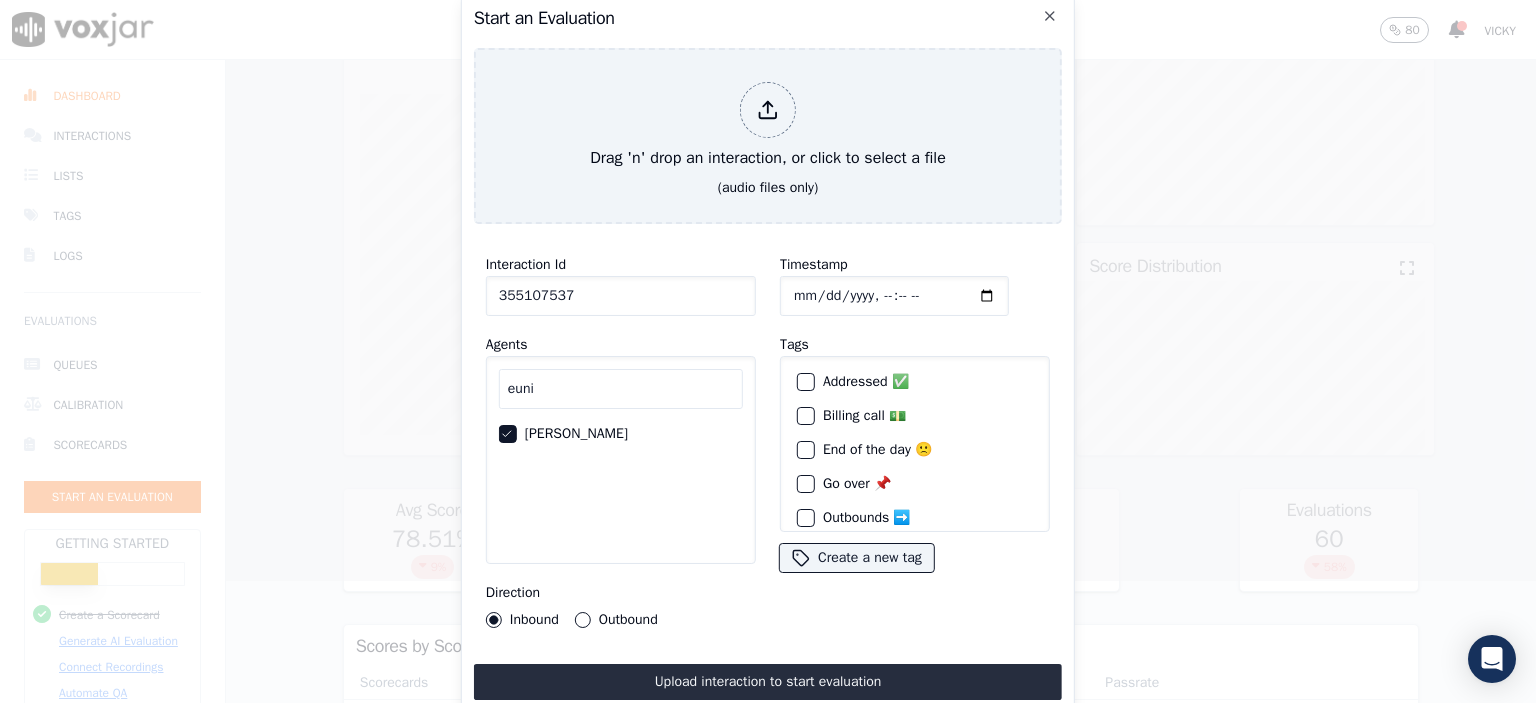 click on "Timestamp" 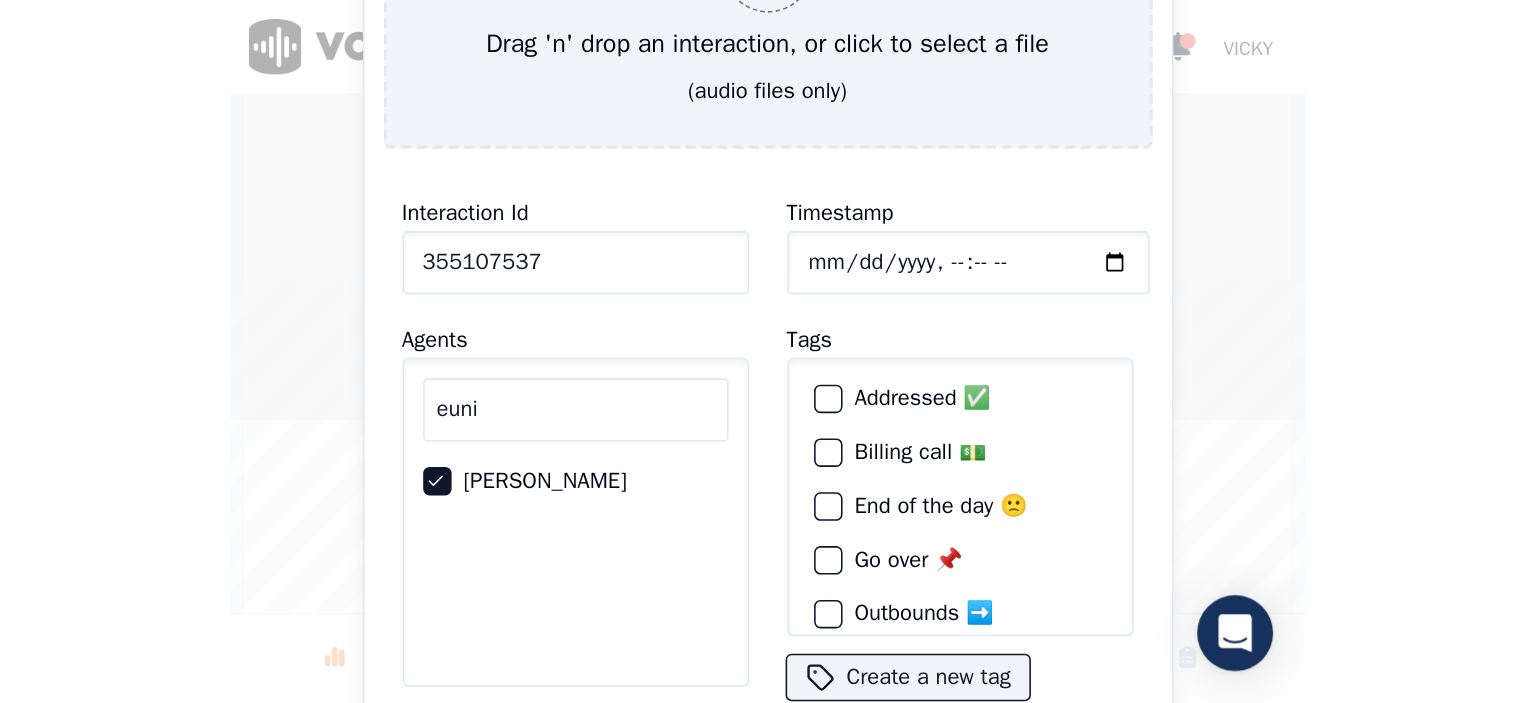 scroll, scrollTop: 113, scrollLeft: 0, axis: vertical 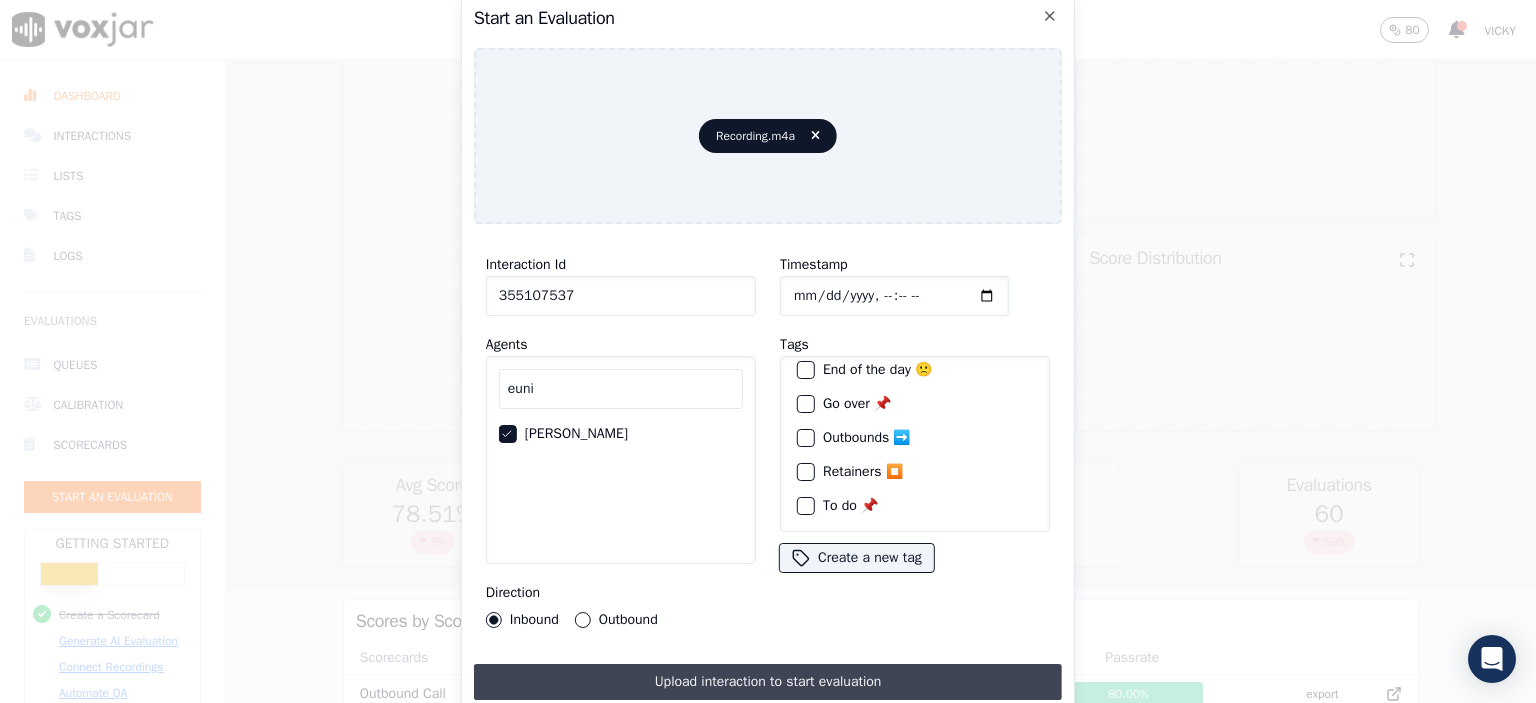 click on "Upload interaction to start evaluation" at bounding box center [768, 682] 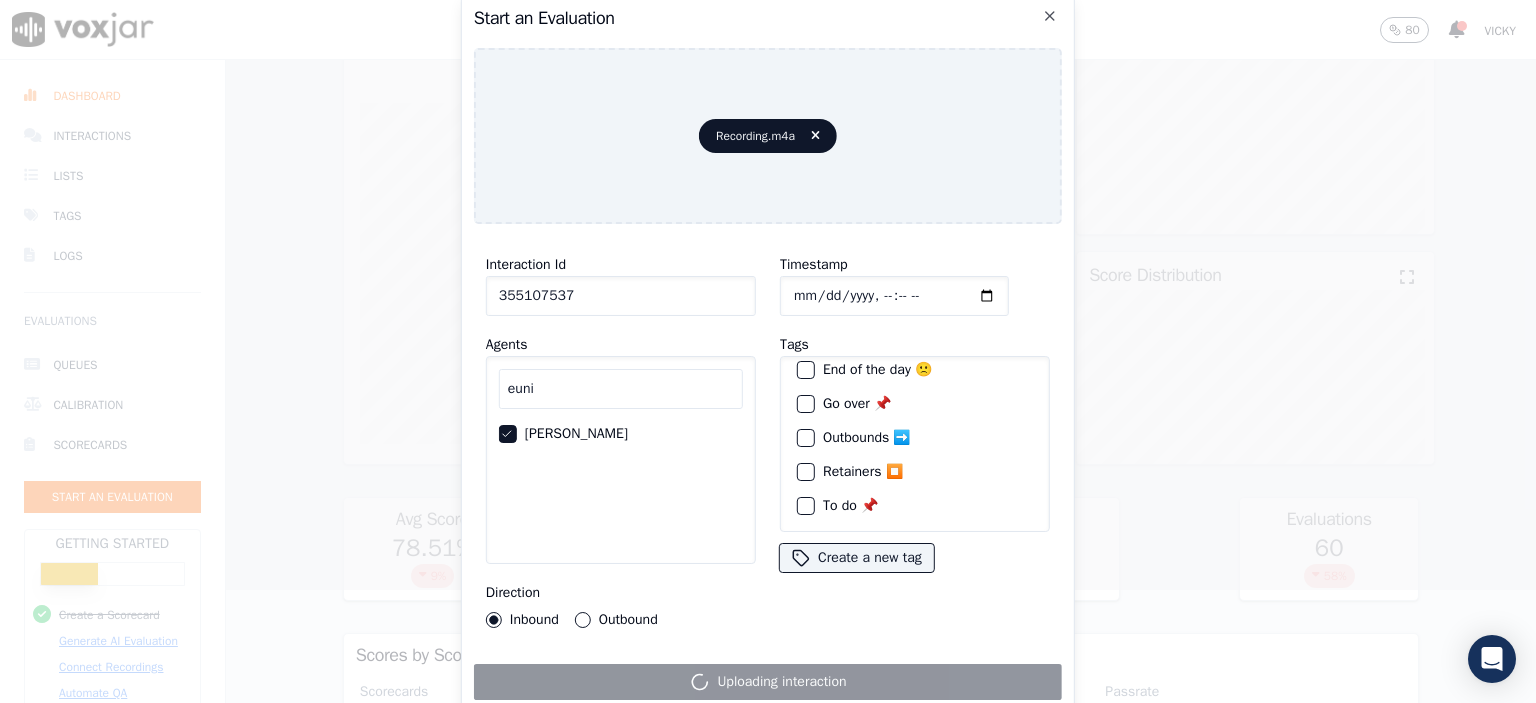 scroll, scrollTop: 130, scrollLeft: 0, axis: vertical 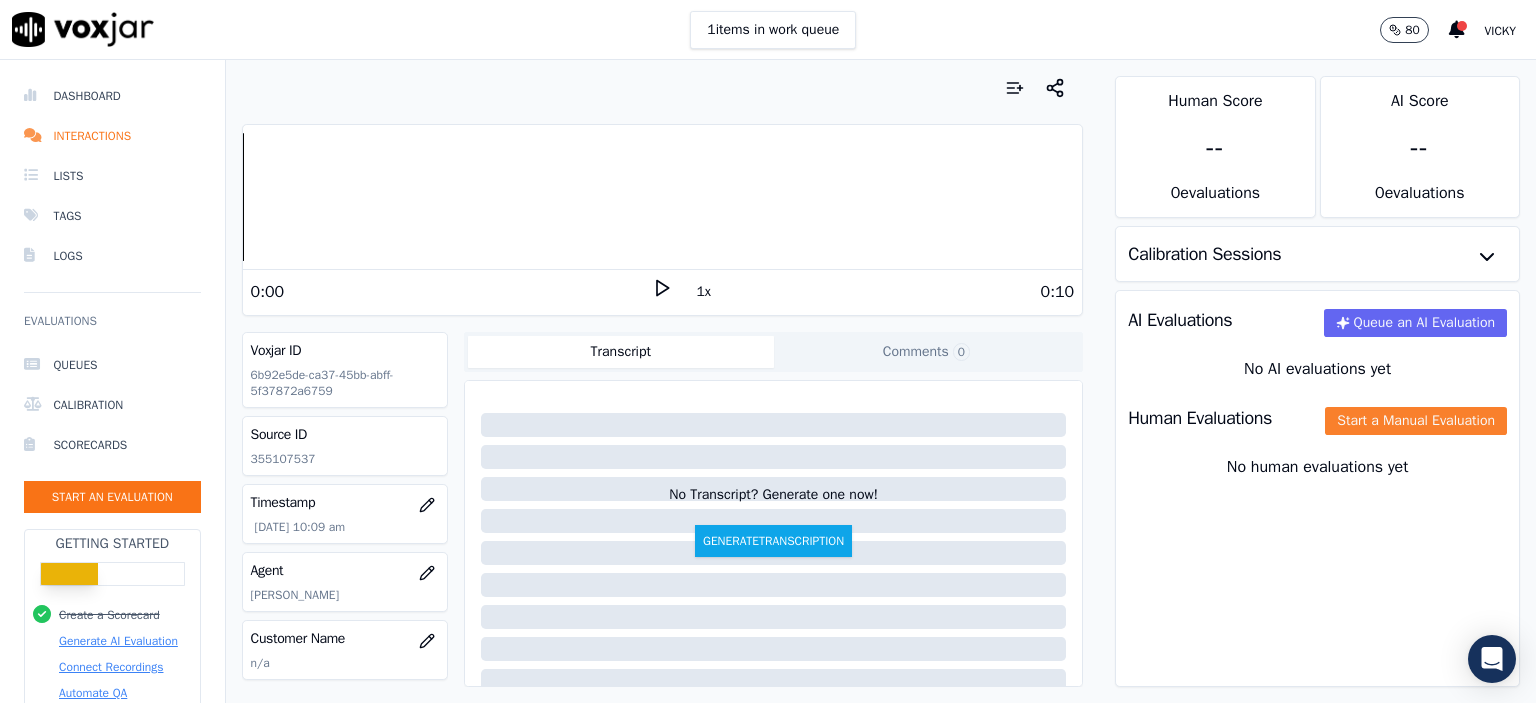click on "Start a Manual Evaluation" 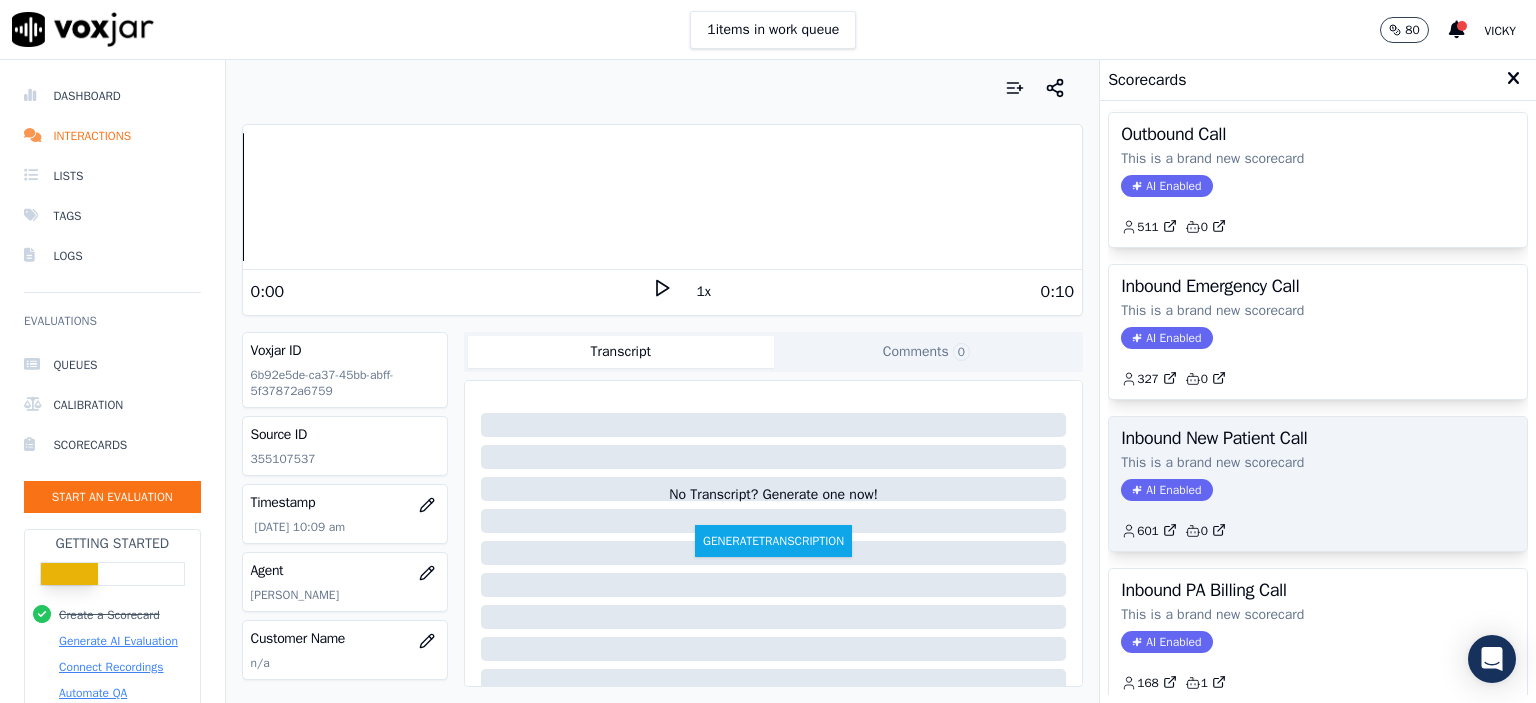 scroll, scrollTop: 300, scrollLeft: 0, axis: vertical 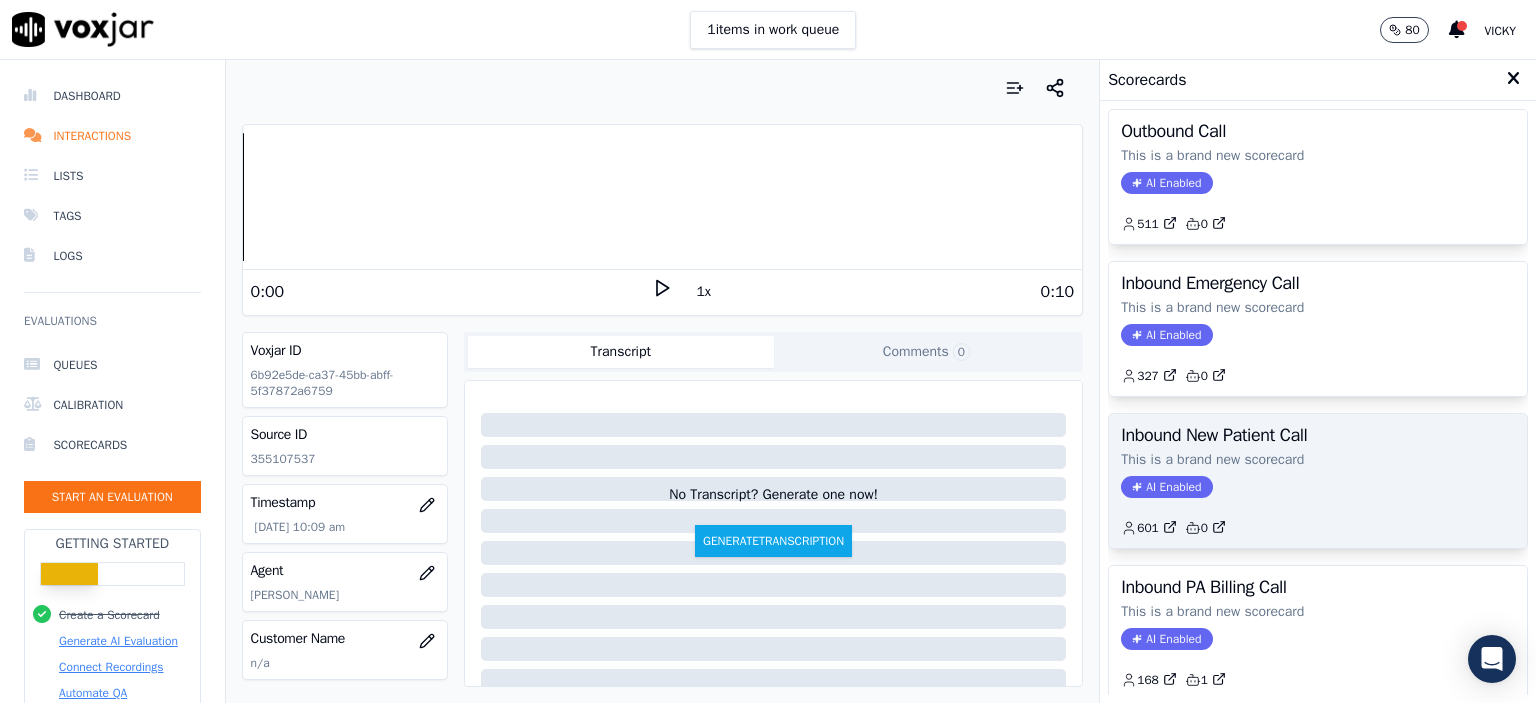 click on "This is a brand new scorecard" 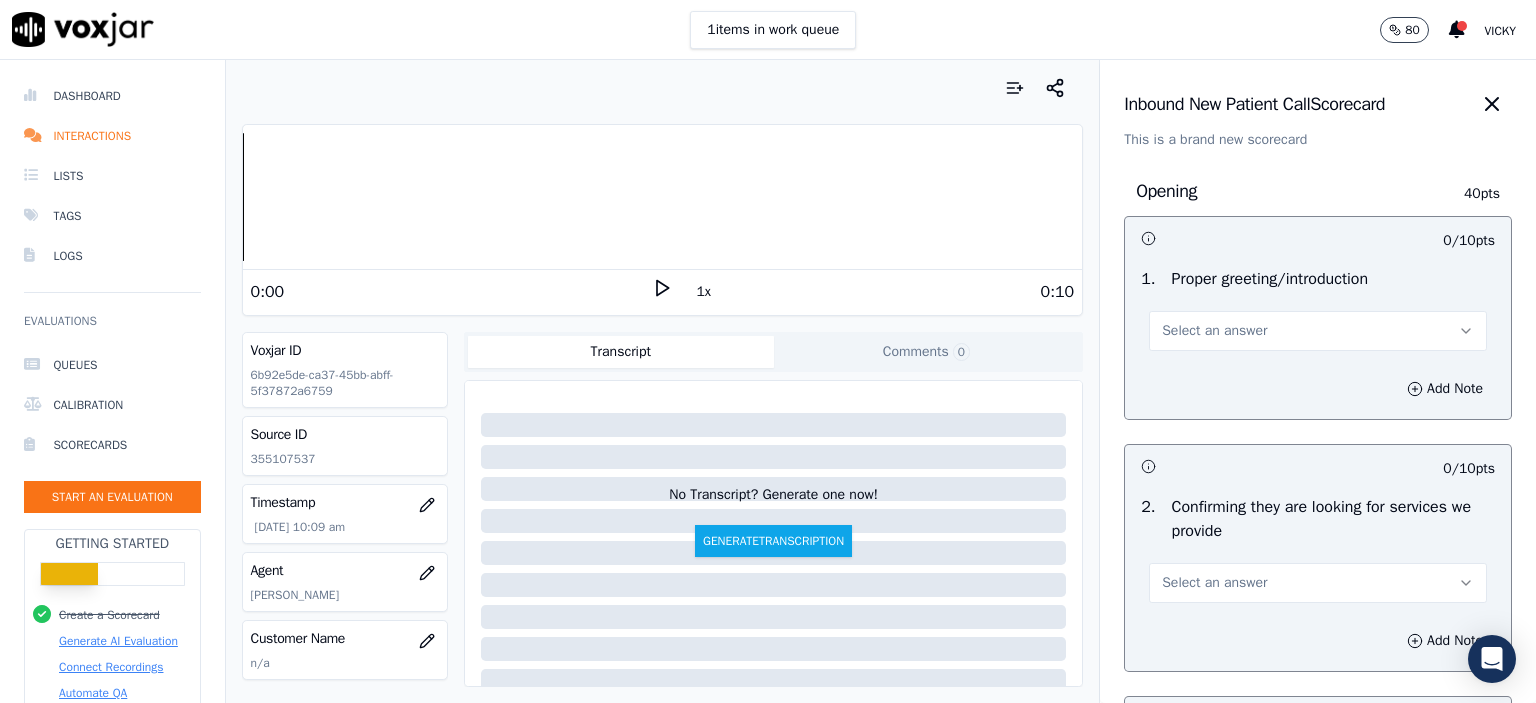click on "Select an answer" at bounding box center [1318, 331] 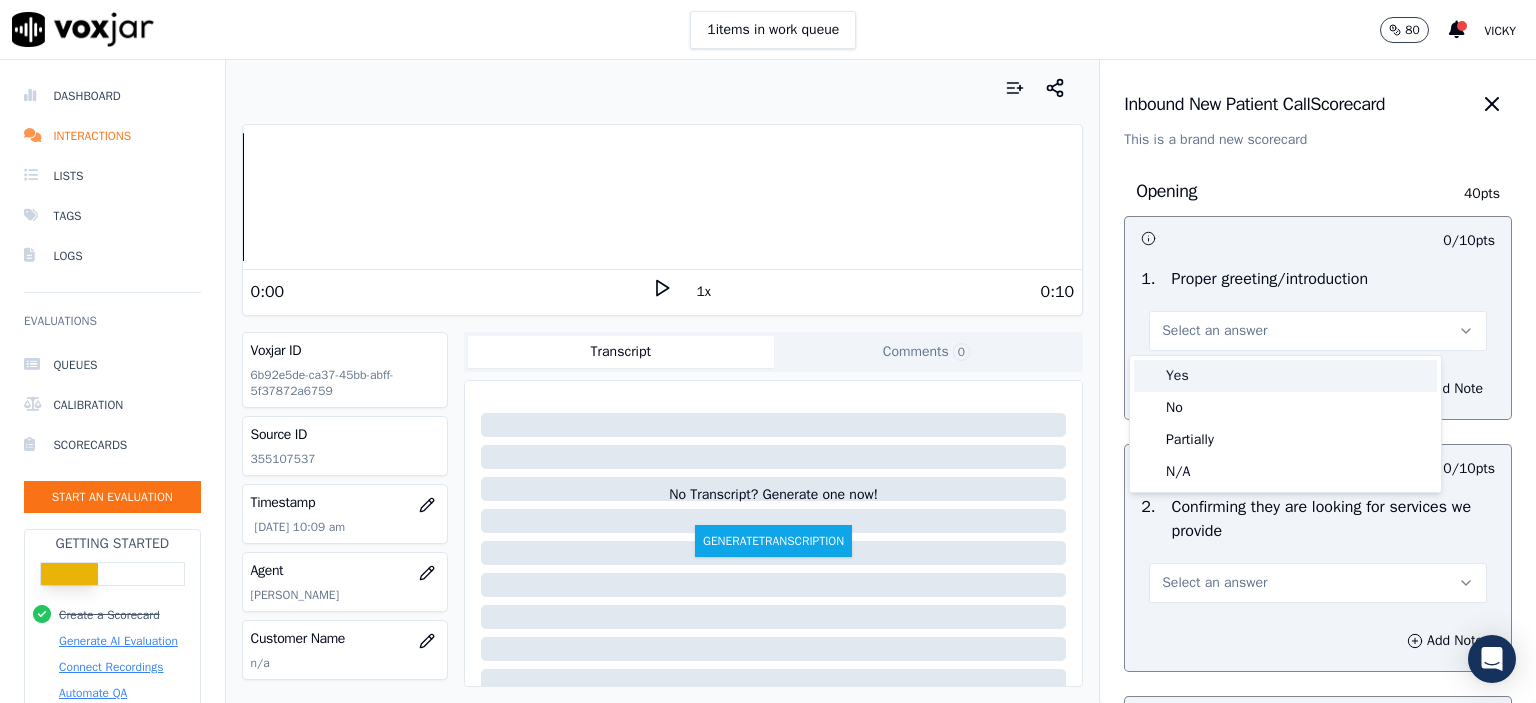 click on "Yes" at bounding box center [1285, 376] 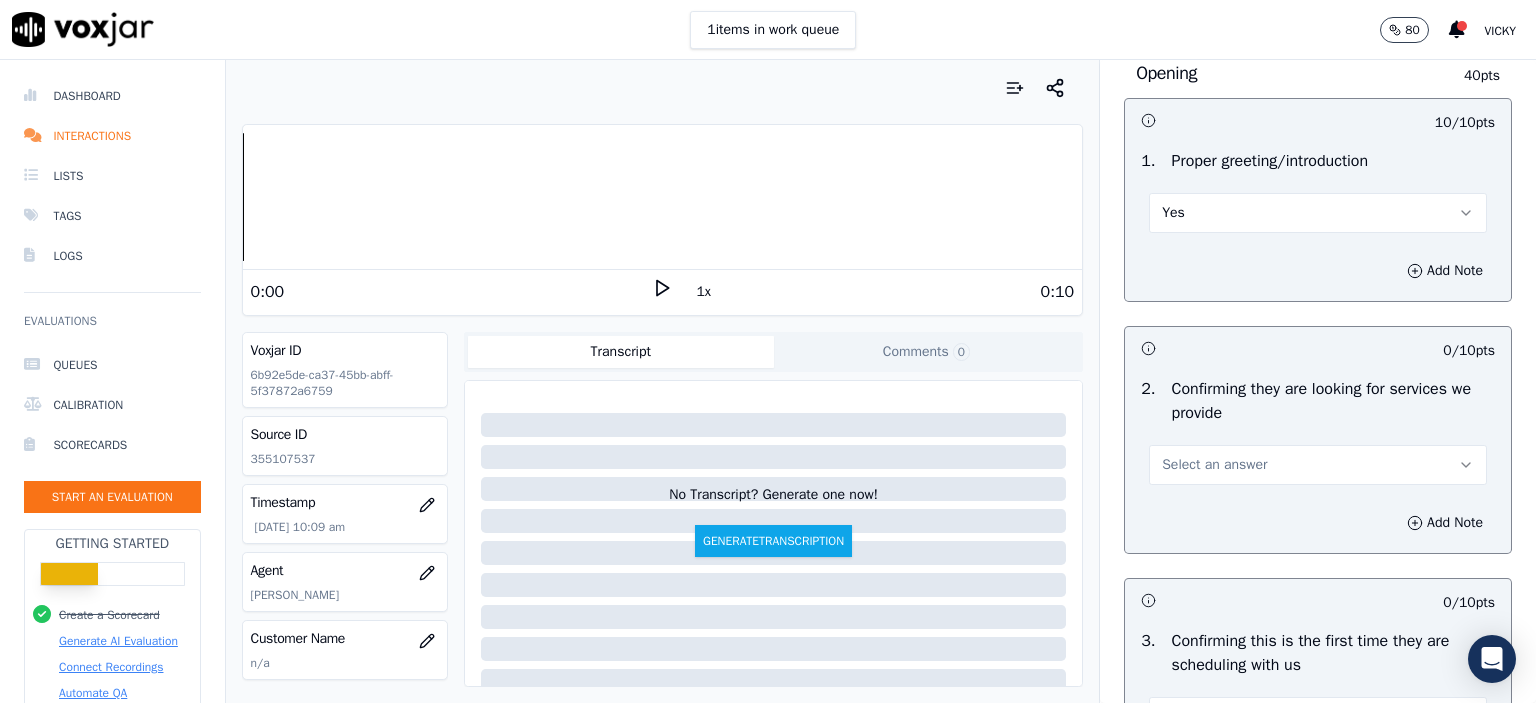 scroll, scrollTop: 200, scrollLeft: 0, axis: vertical 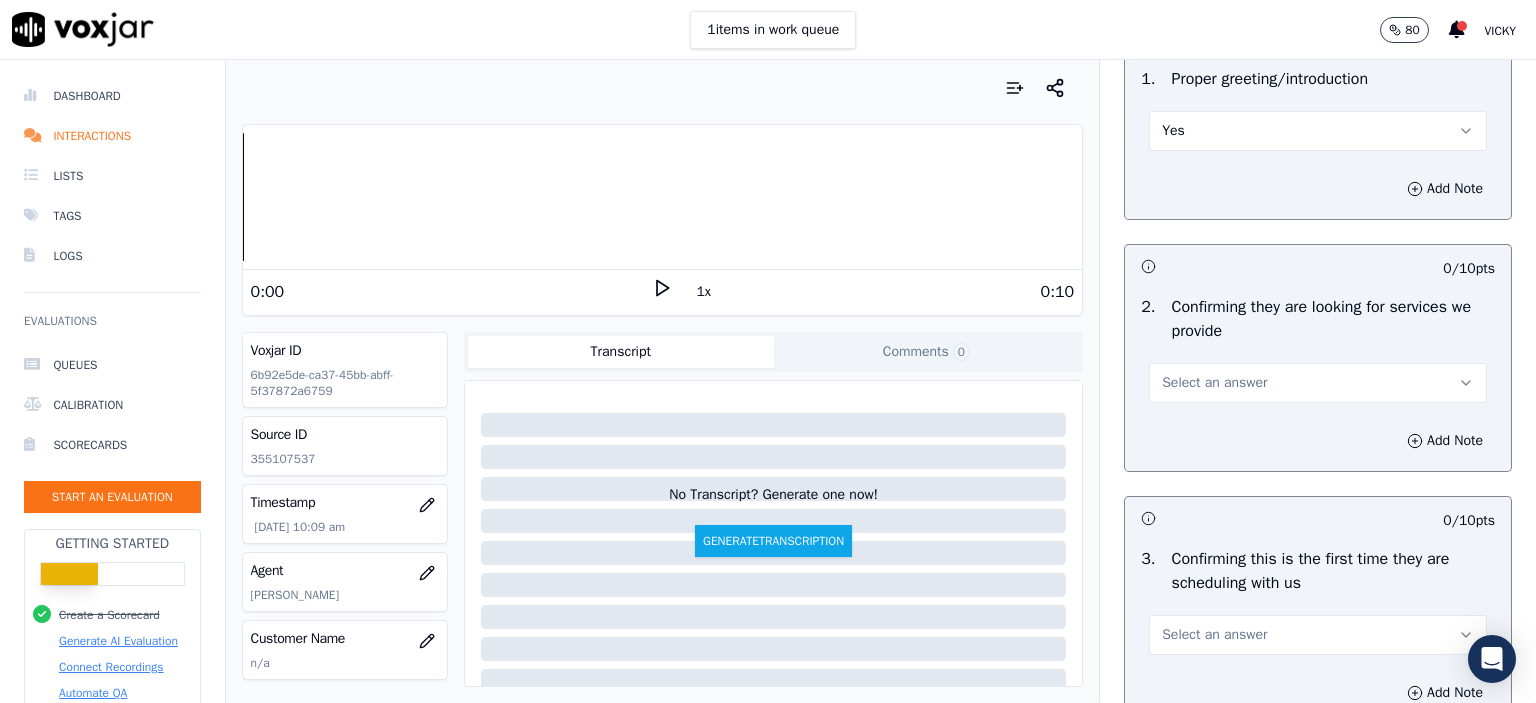 click on "Select an answer" at bounding box center (1214, 383) 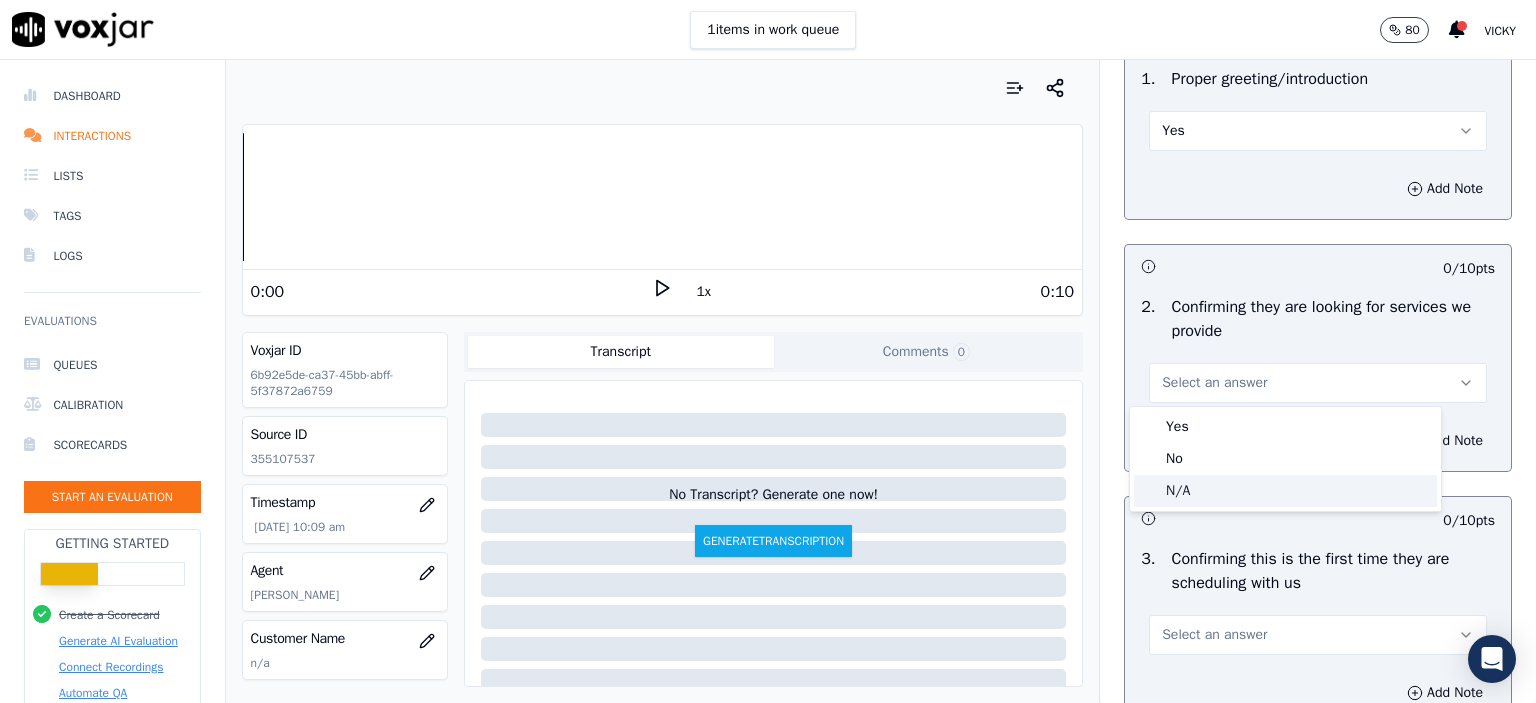 click on "N/A" 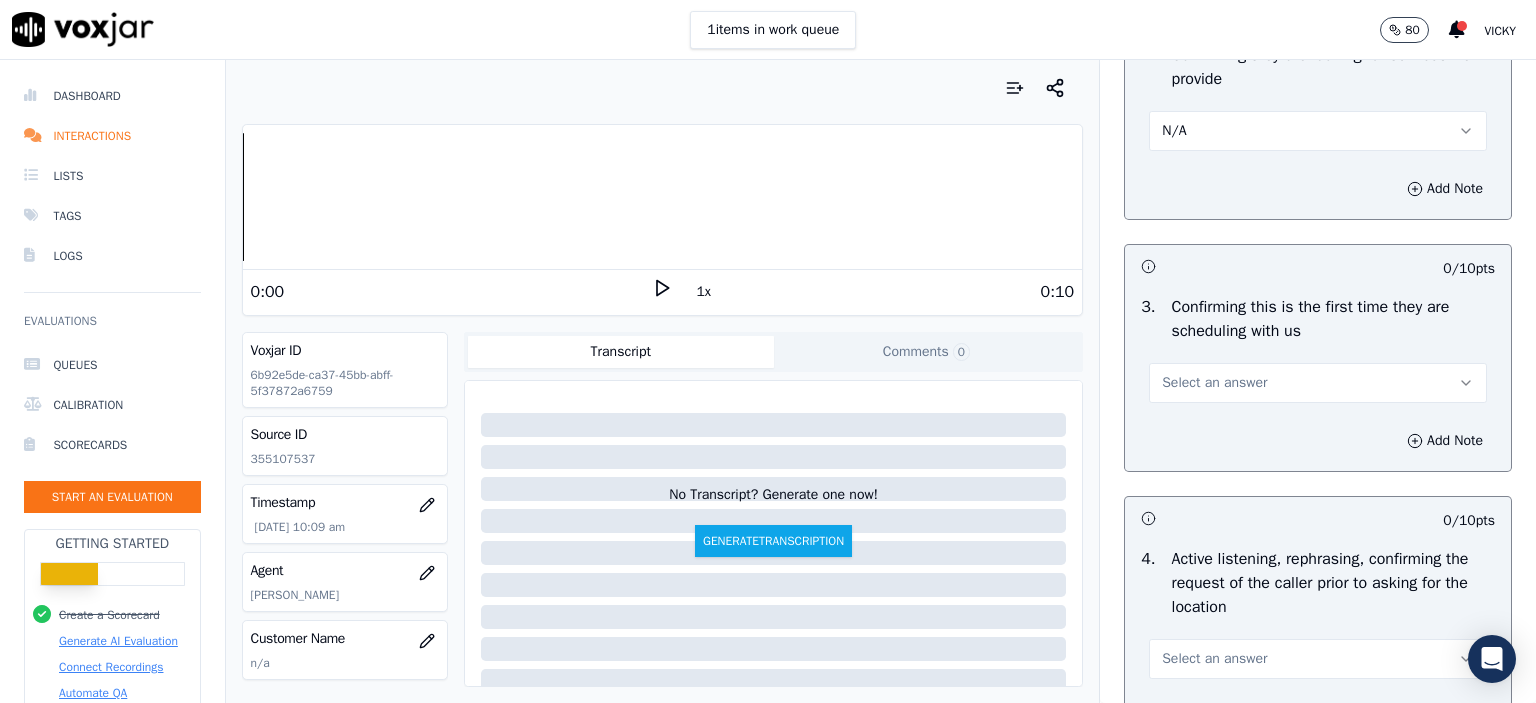 scroll, scrollTop: 500, scrollLeft: 0, axis: vertical 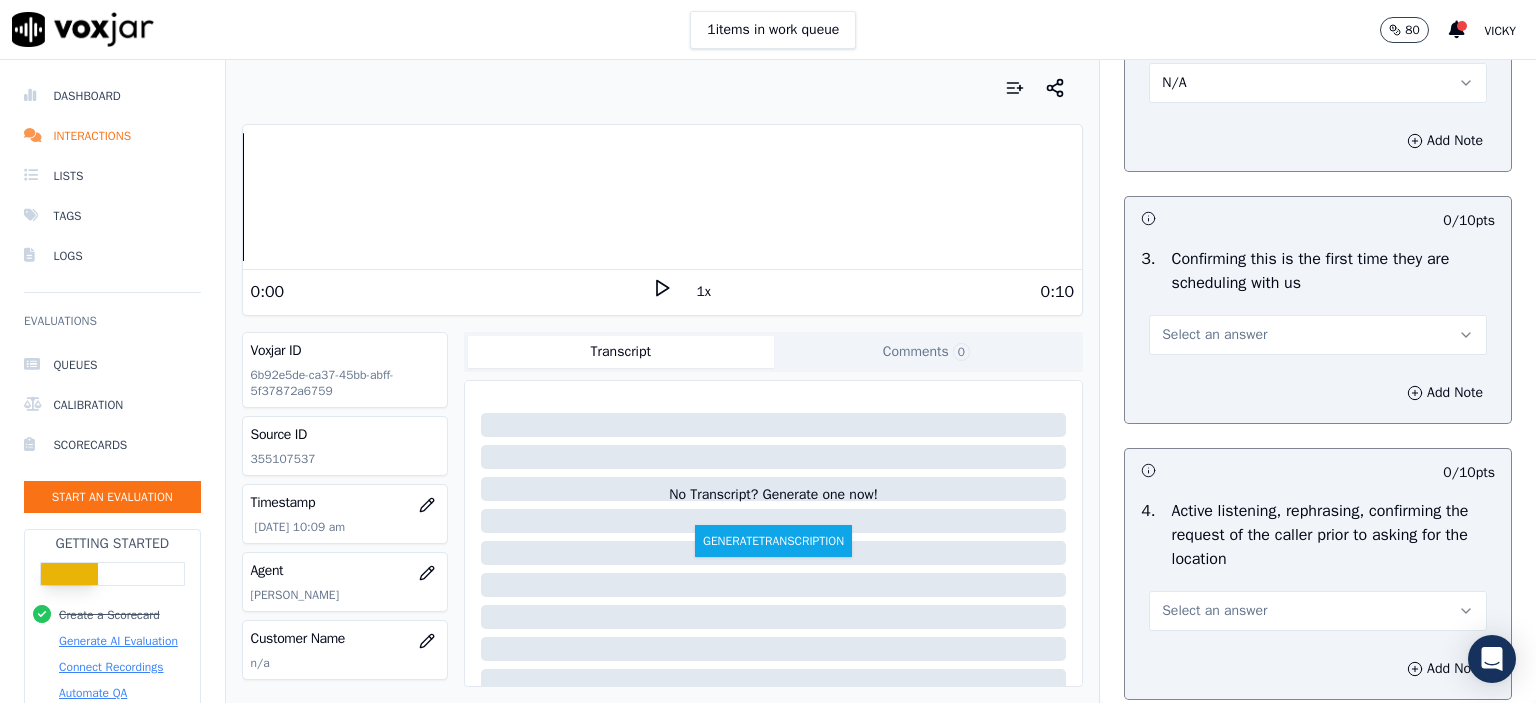 click on "Select an answer" at bounding box center [1318, 335] 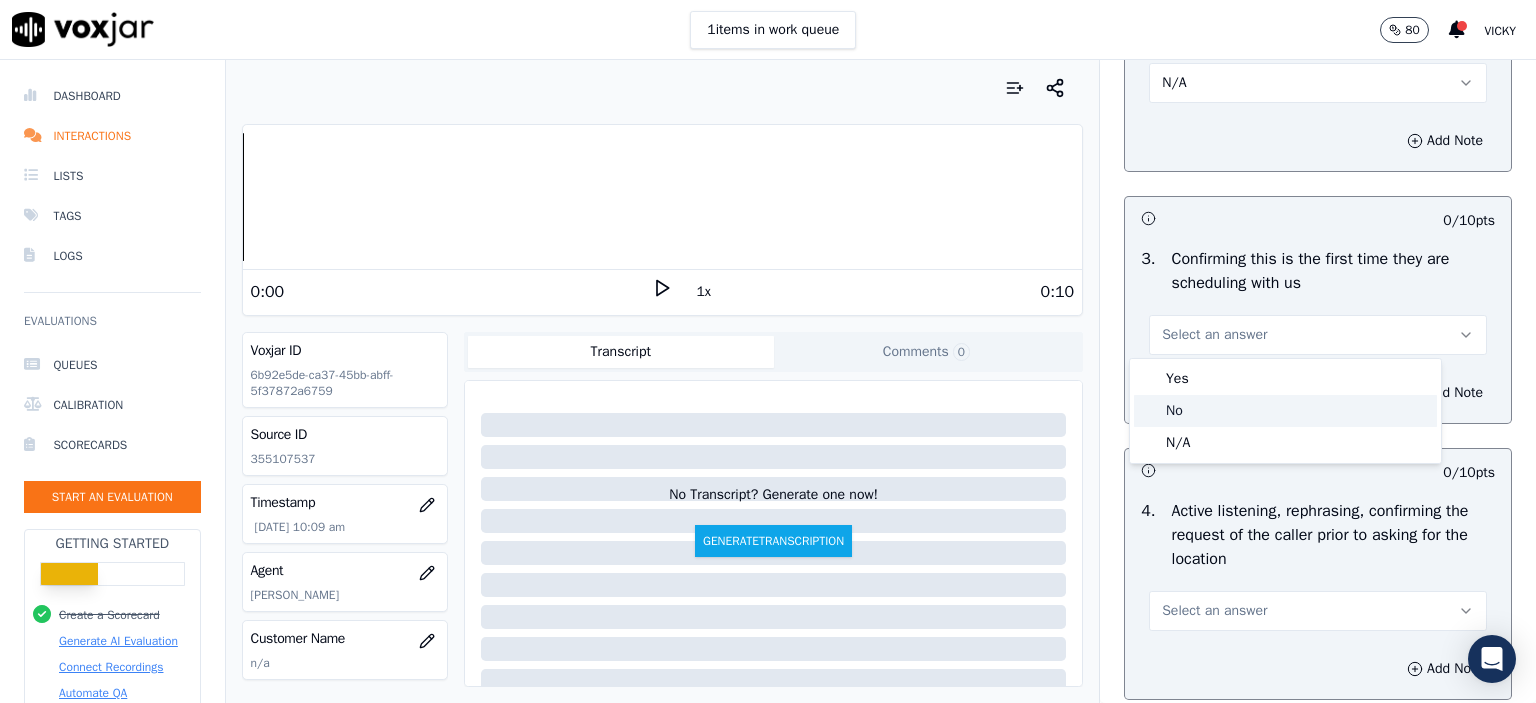 click on "No" 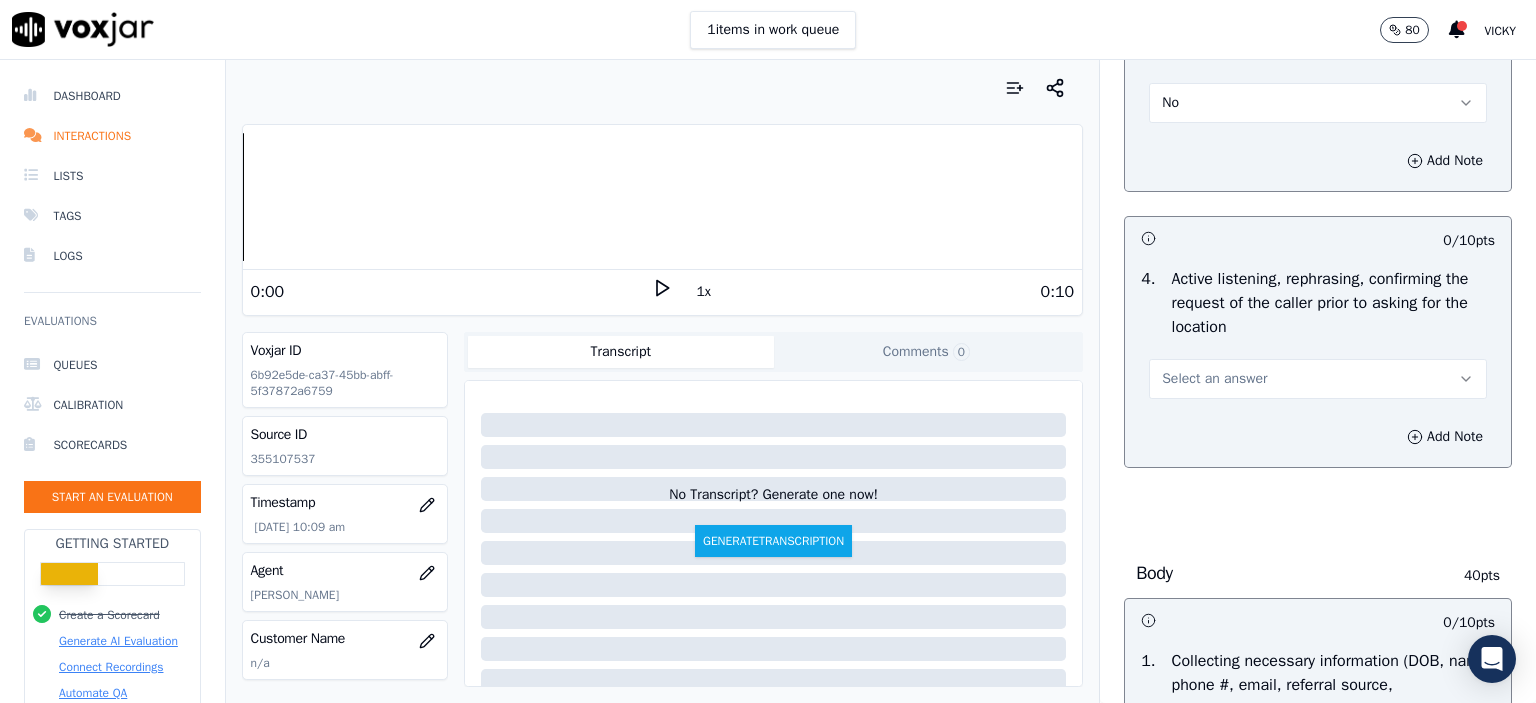 scroll, scrollTop: 700, scrollLeft: 0, axis: vertical 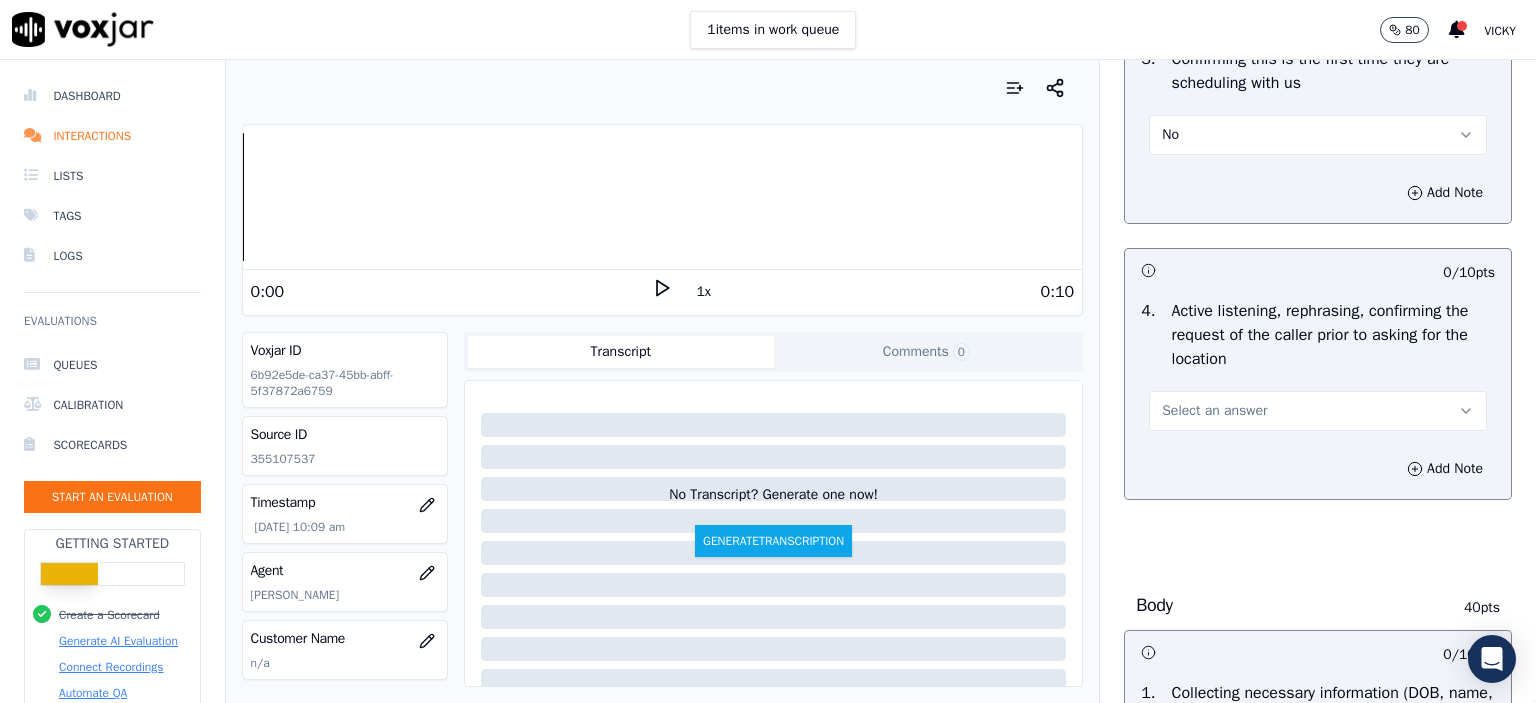 click on "Select an answer" at bounding box center [1214, 411] 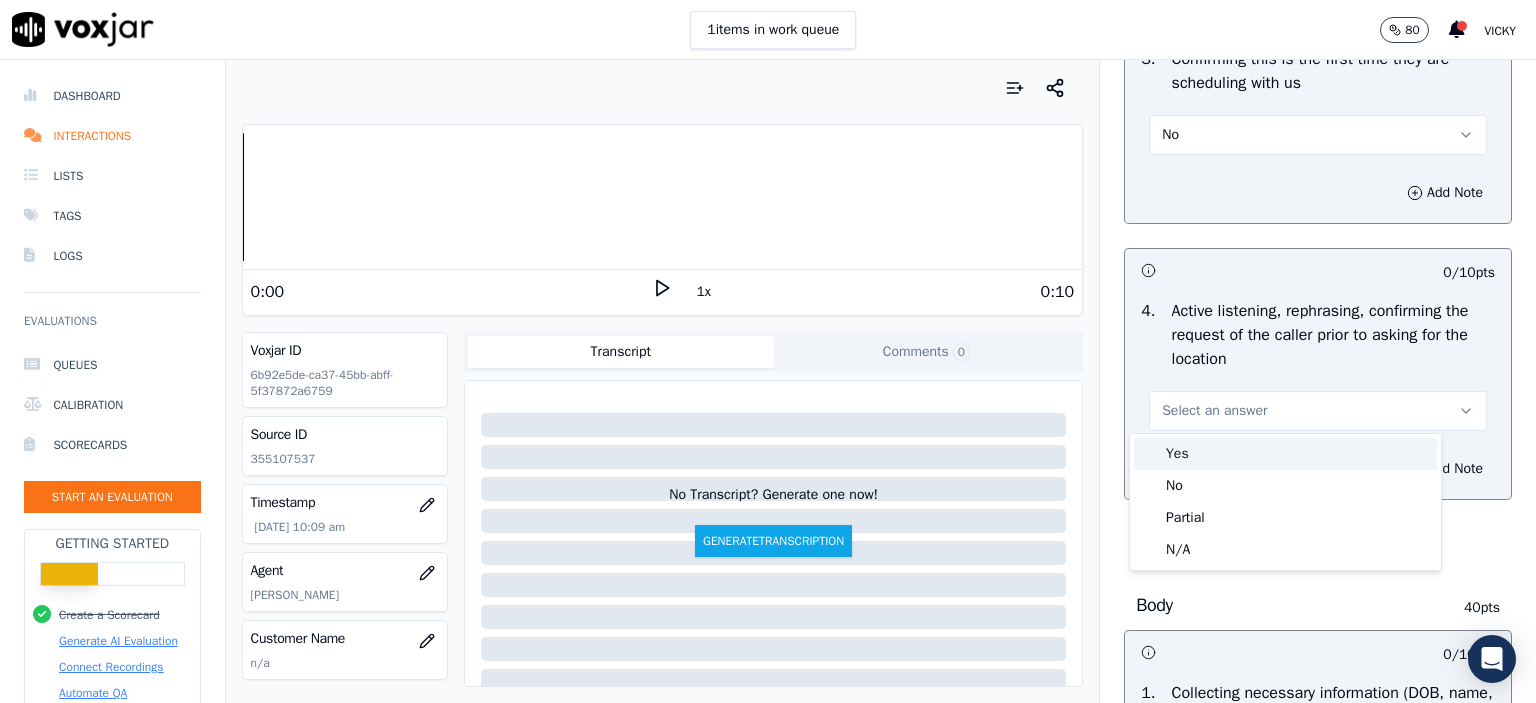 click on "Yes" at bounding box center [1285, 454] 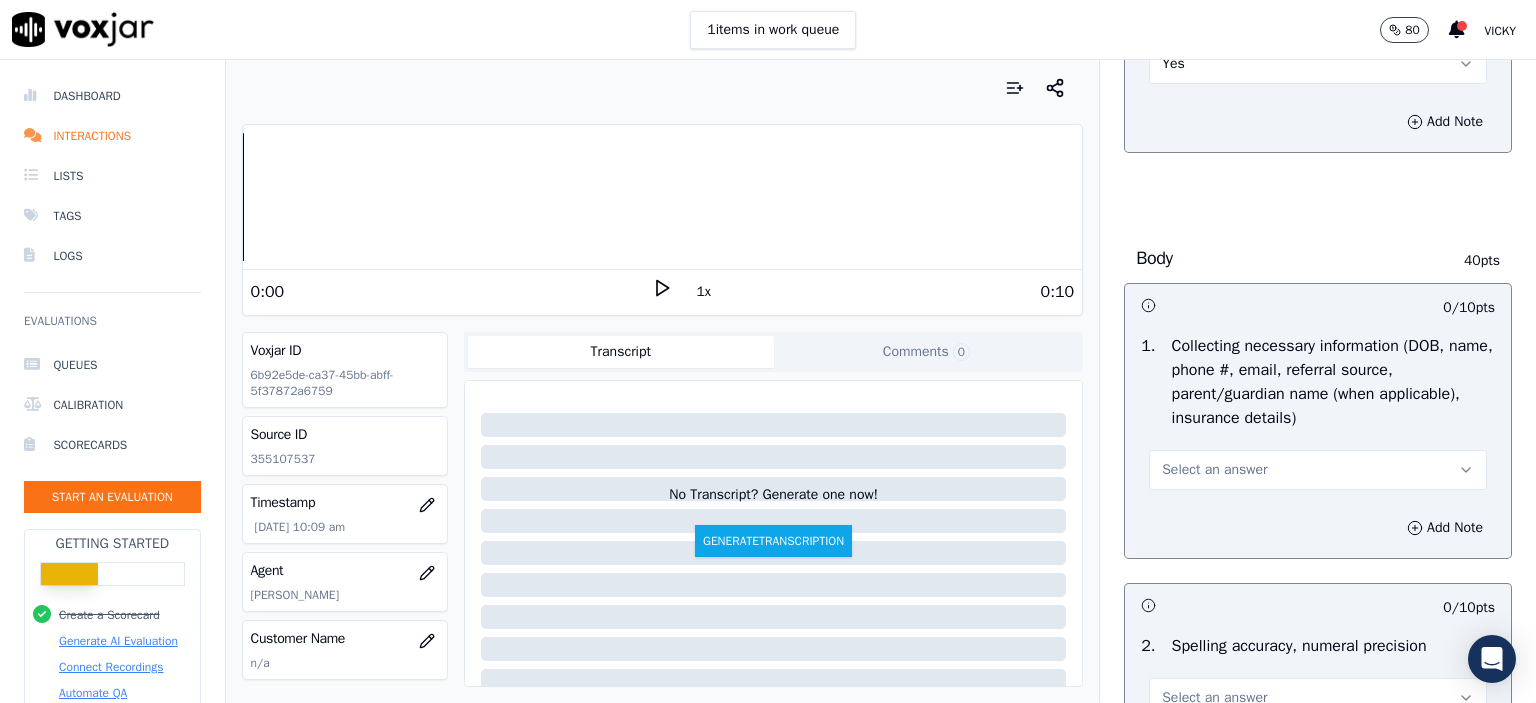 scroll, scrollTop: 1200, scrollLeft: 0, axis: vertical 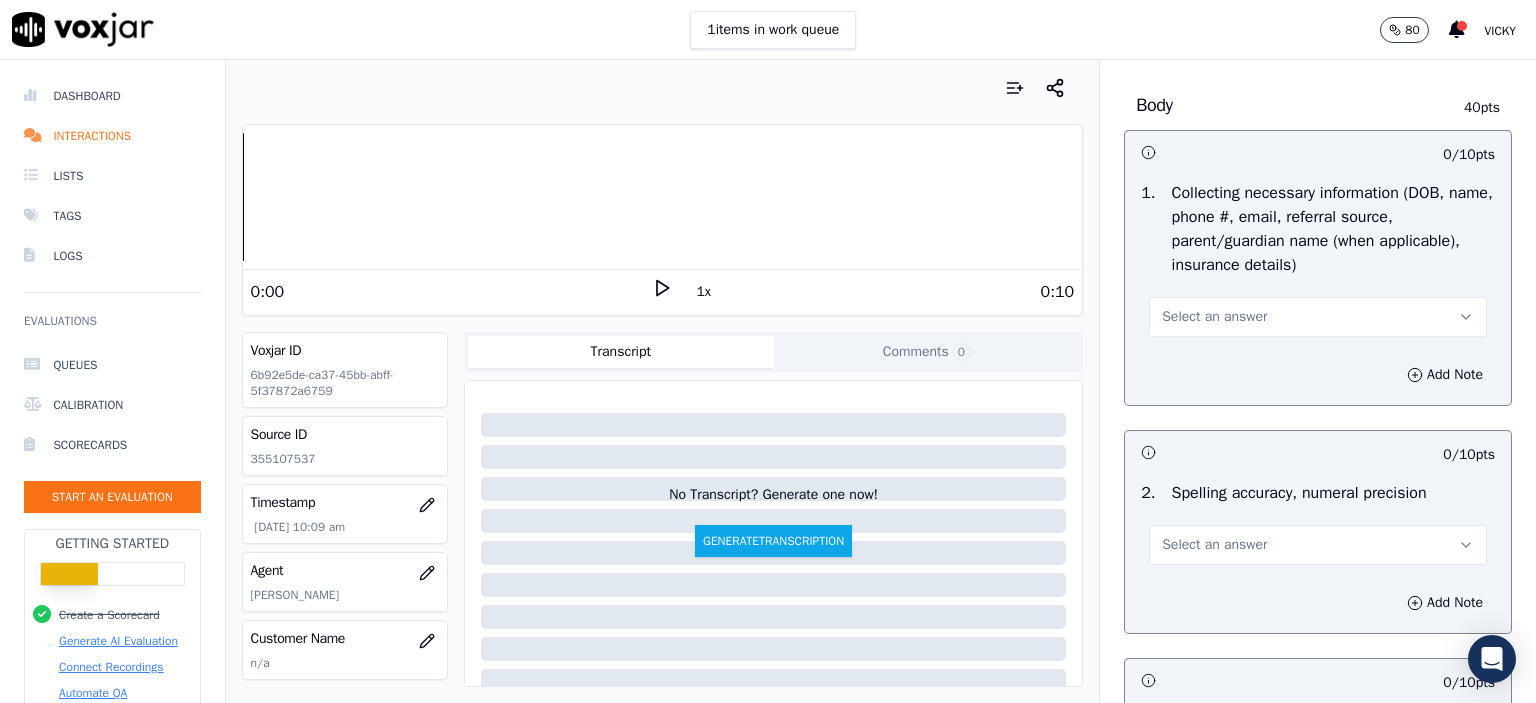 click on "Select an answer" at bounding box center (1318, 317) 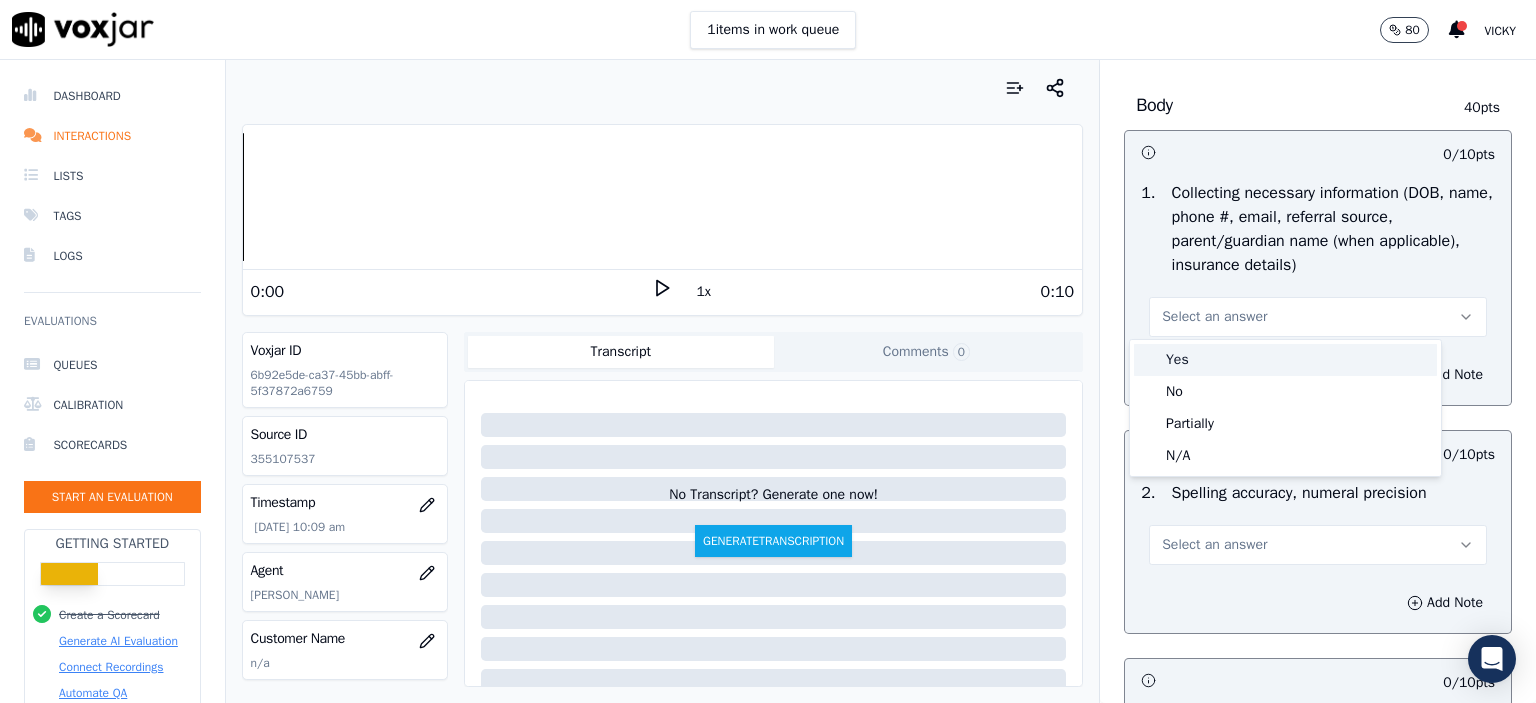 click on "Yes" at bounding box center (1285, 360) 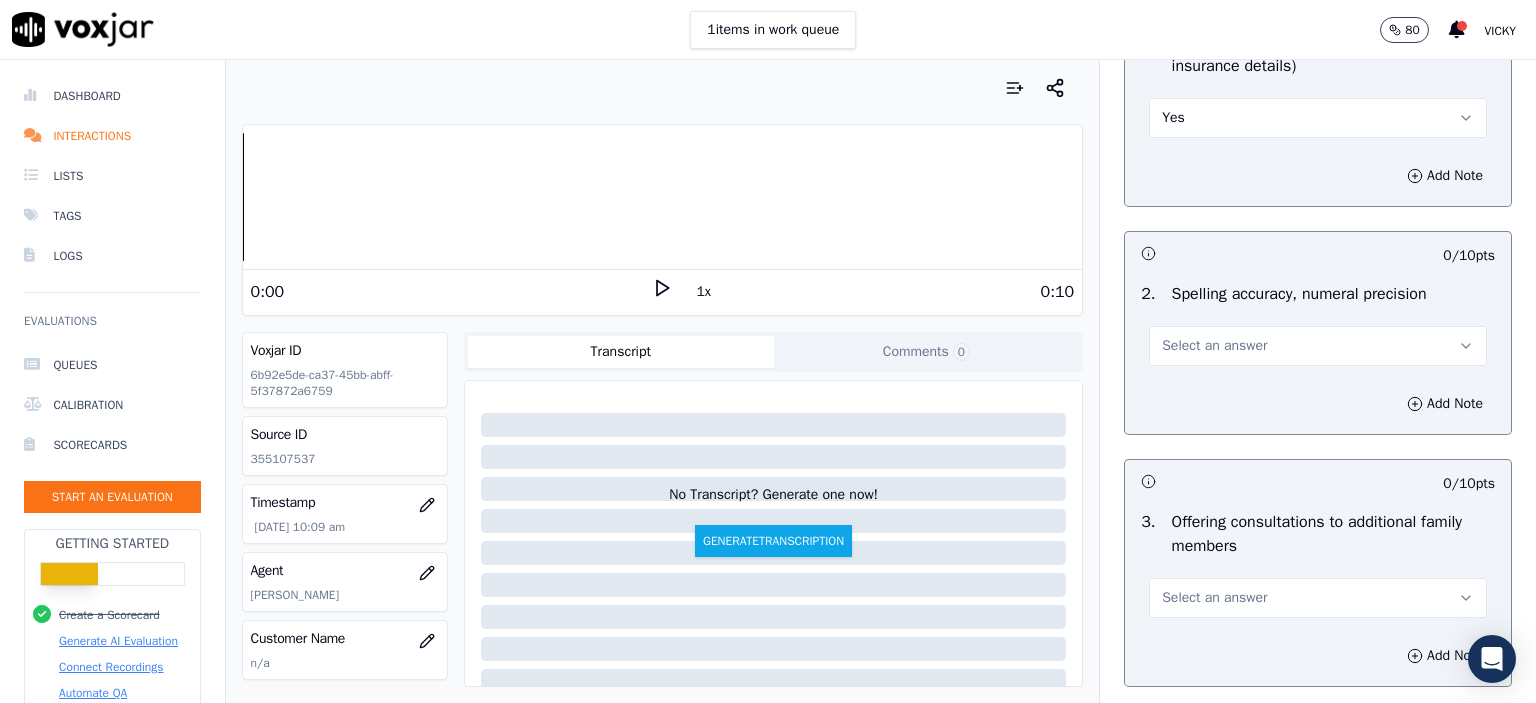 scroll, scrollTop: 1400, scrollLeft: 0, axis: vertical 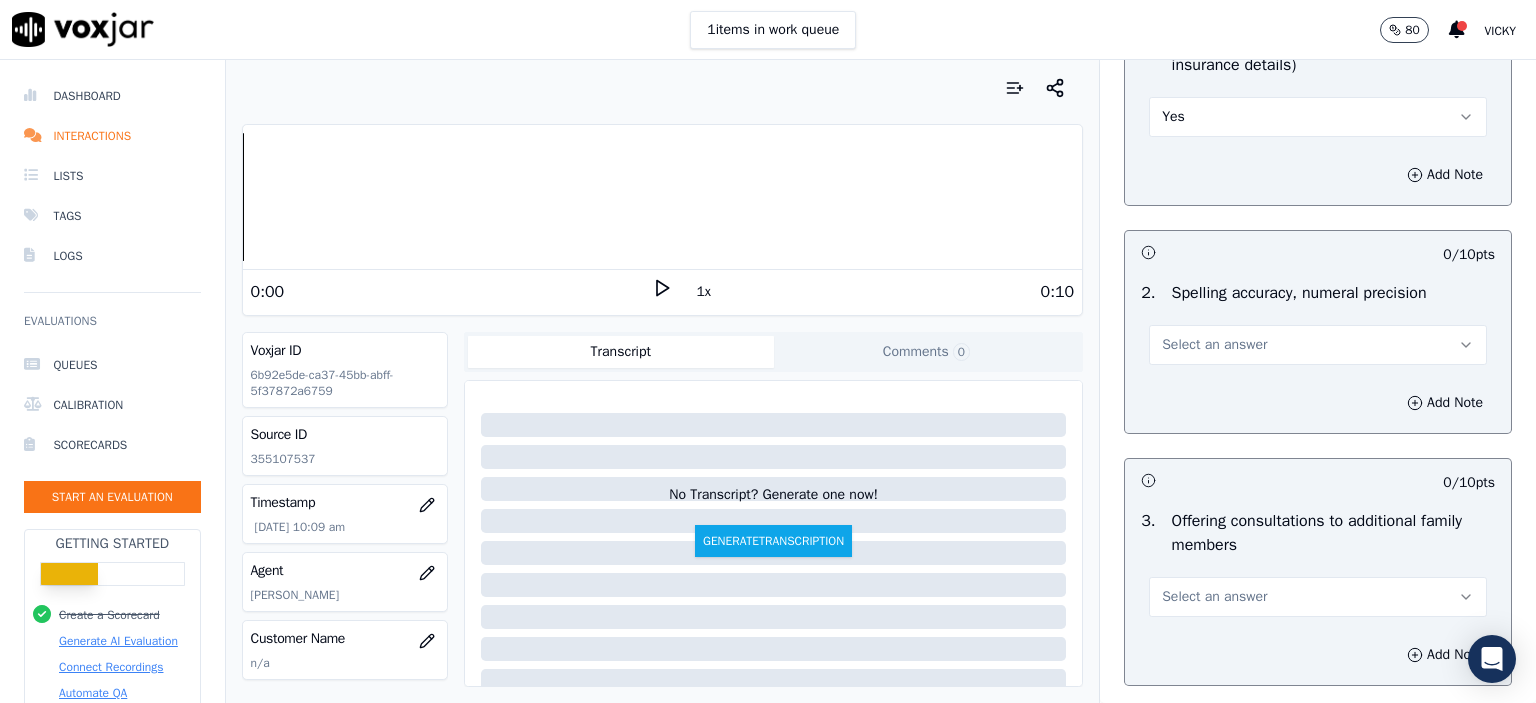 click on "Select an answer" at bounding box center (1214, 345) 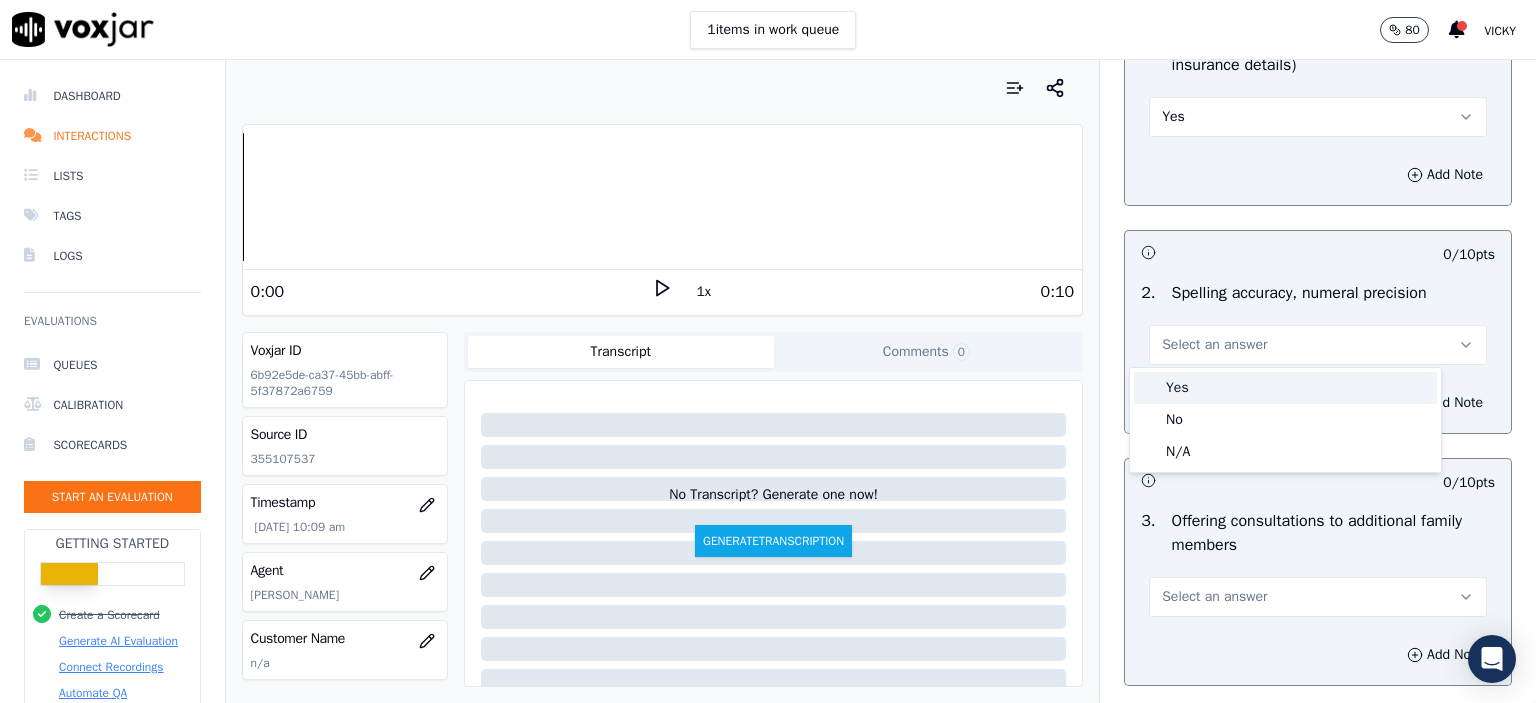 click on "Yes" at bounding box center [1285, 388] 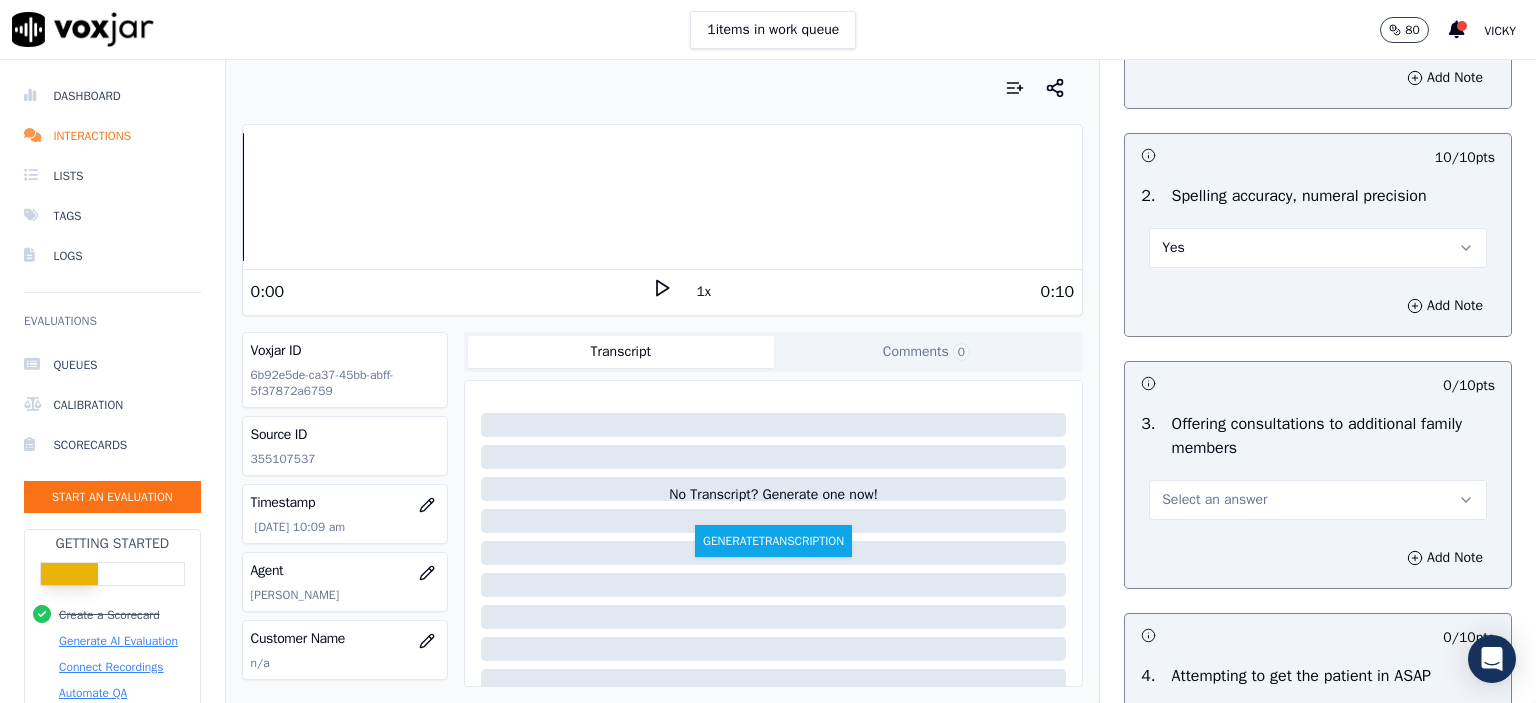 scroll, scrollTop: 1500, scrollLeft: 0, axis: vertical 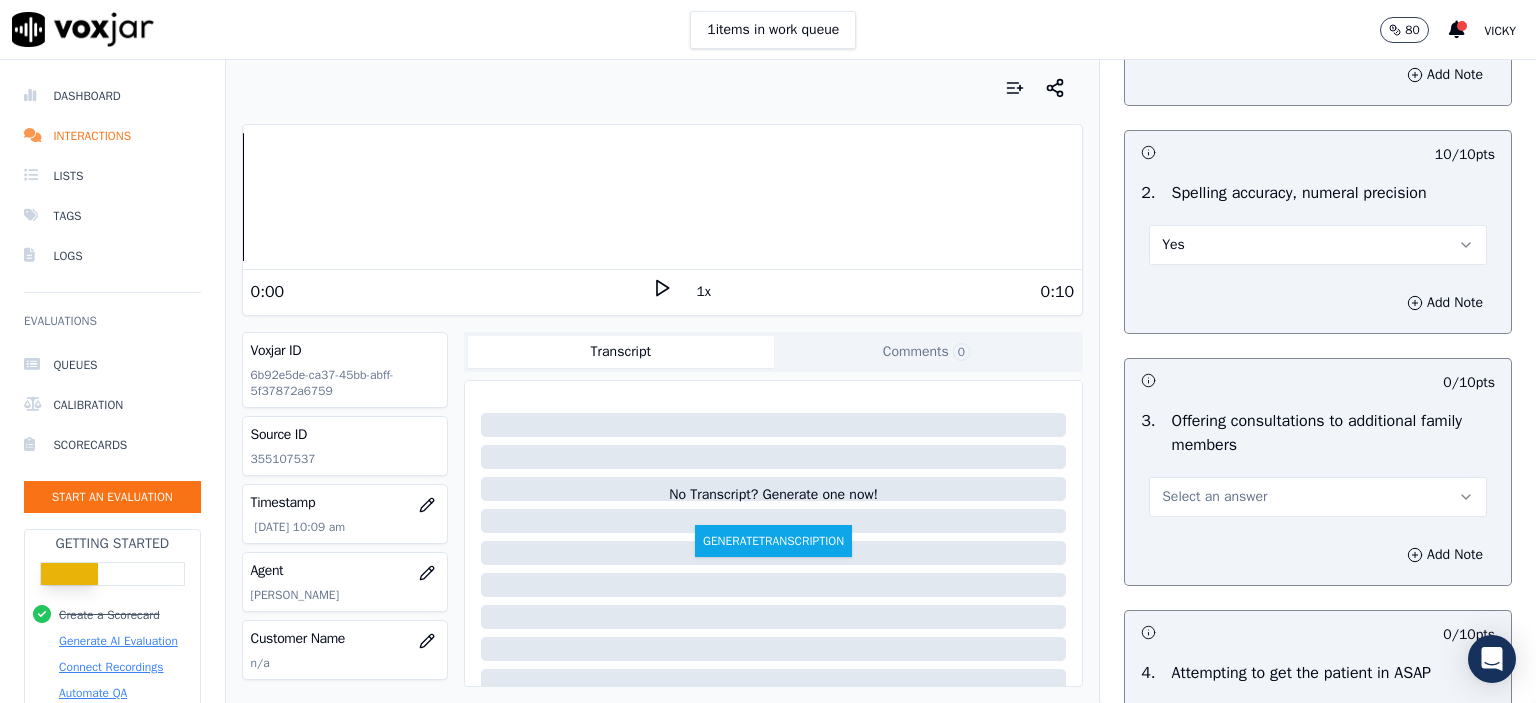 click on "Select an answer" at bounding box center [1214, 497] 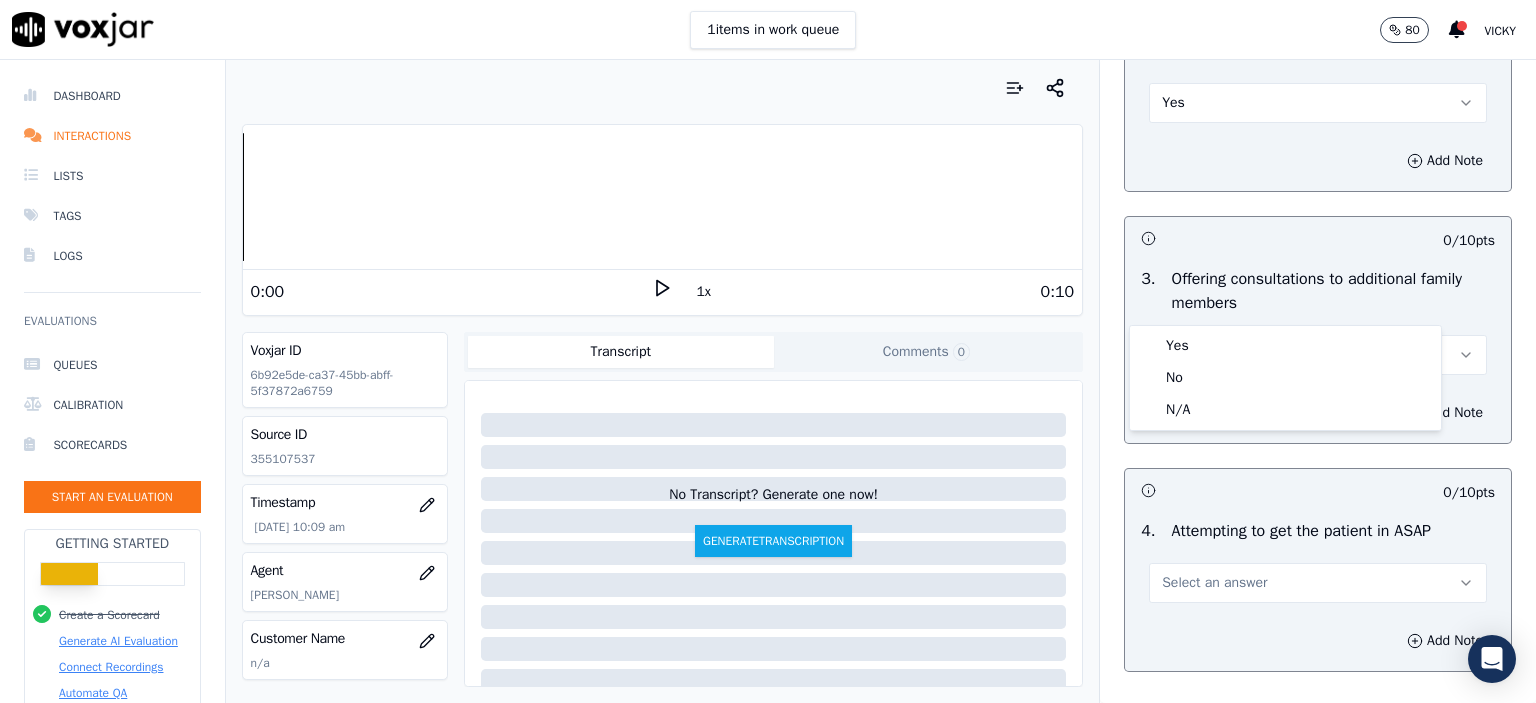 scroll, scrollTop: 1700, scrollLeft: 0, axis: vertical 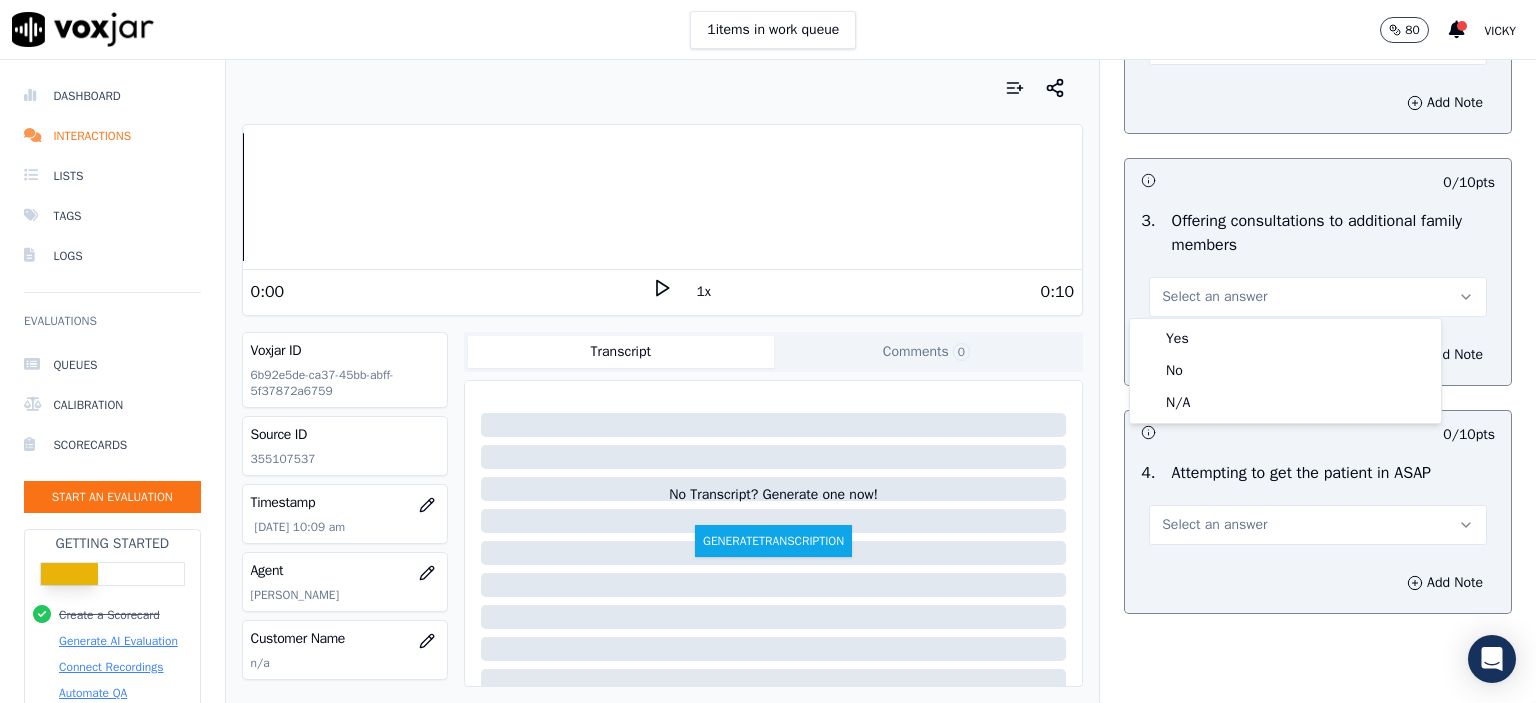 click on "Offering consultations to additional family members" at bounding box center (1333, 233) 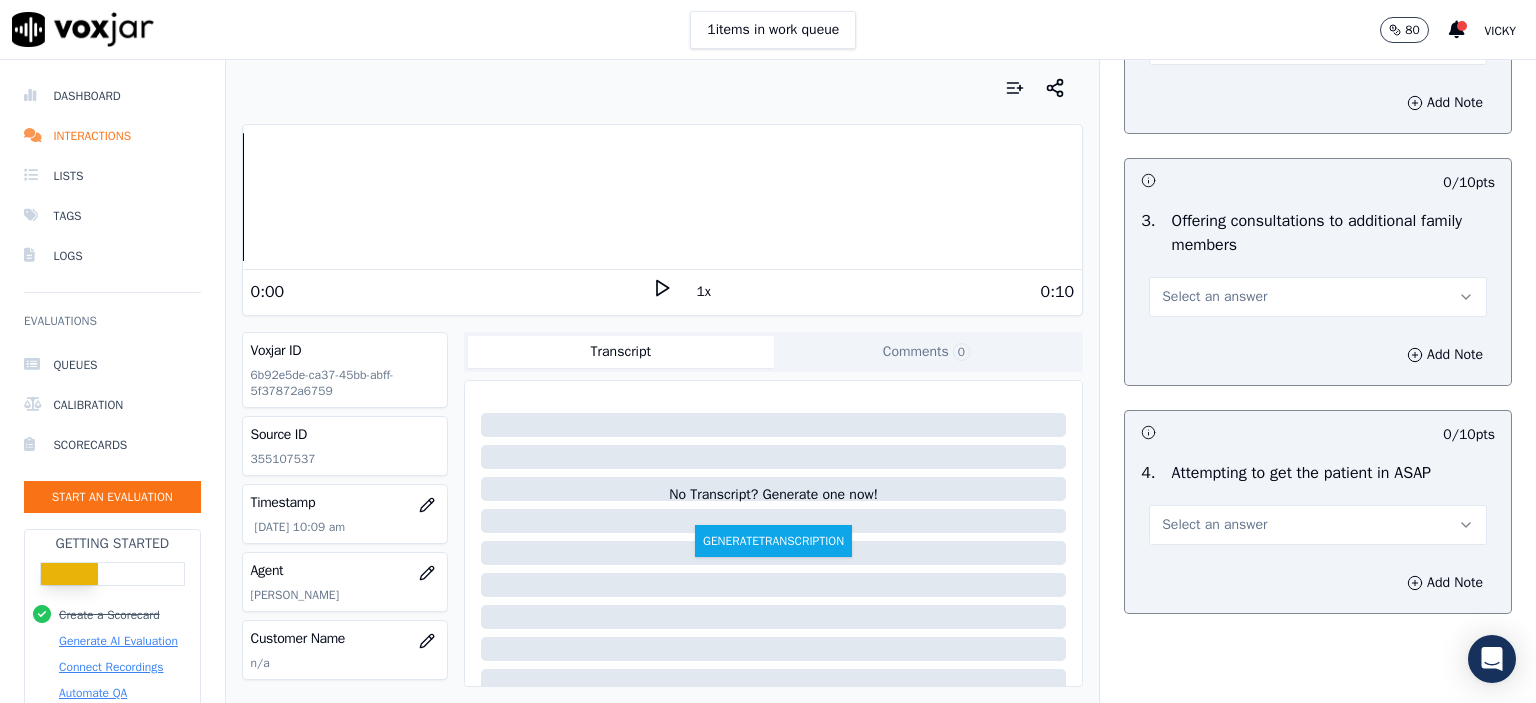 click on "Select an answer" at bounding box center (1318, 525) 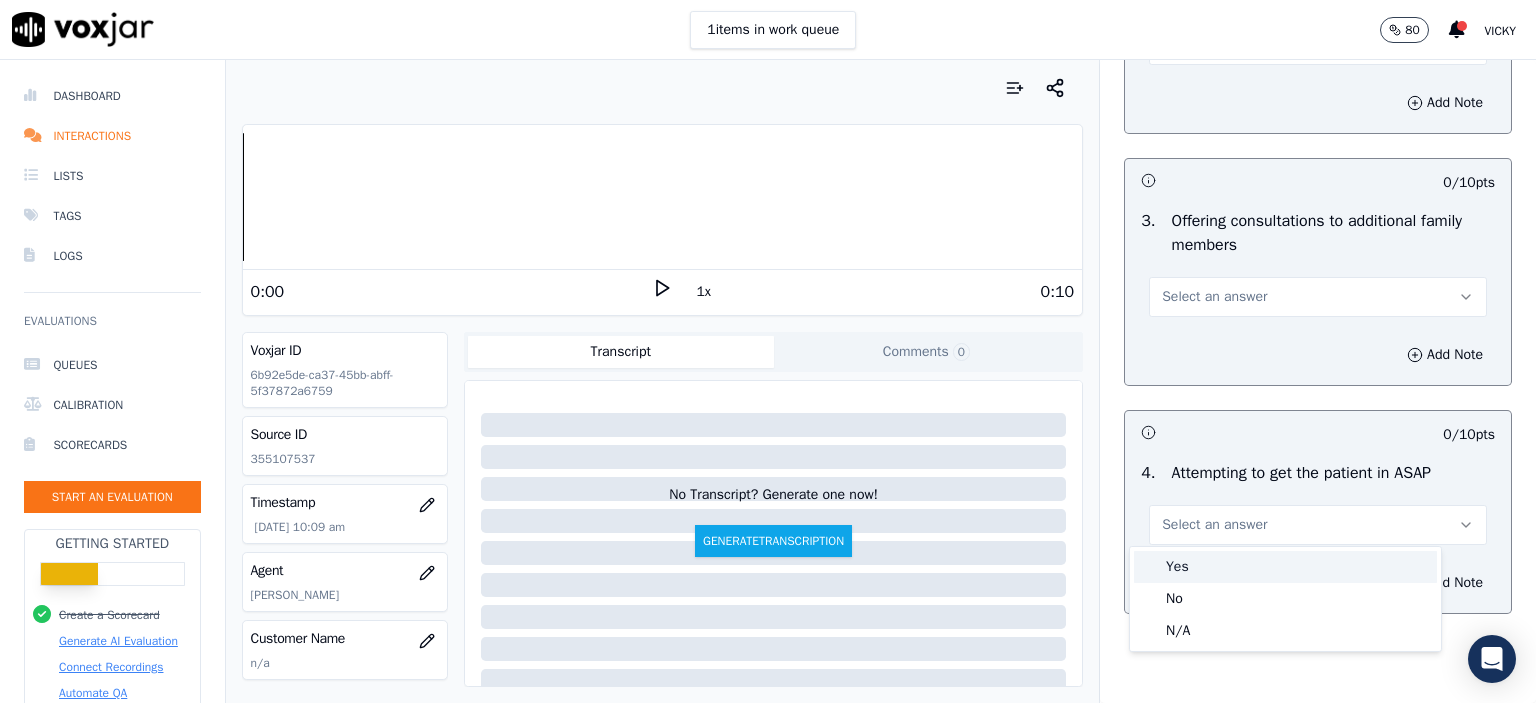 click on "Yes" at bounding box center [1285, 567] 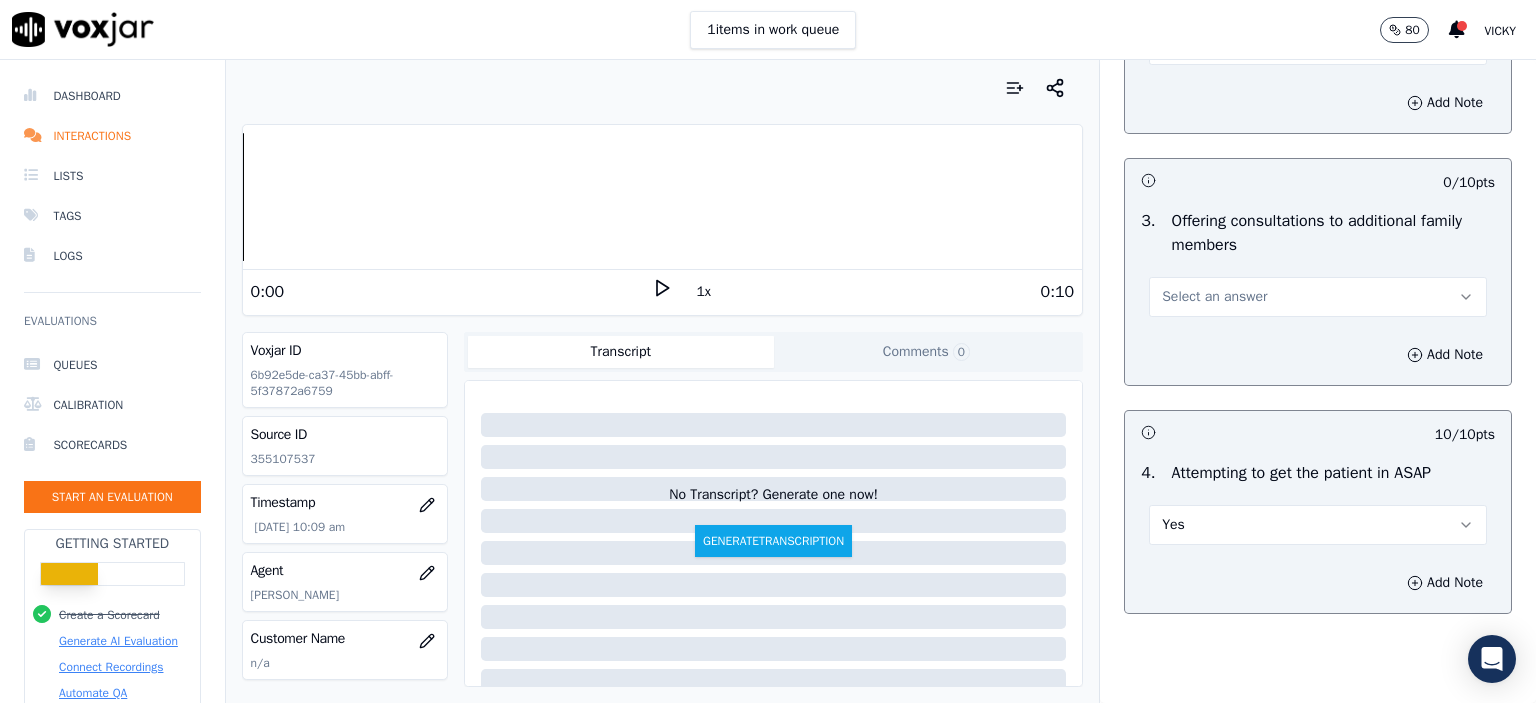 click on "Select an answer" at bounding box center (1318, 297) 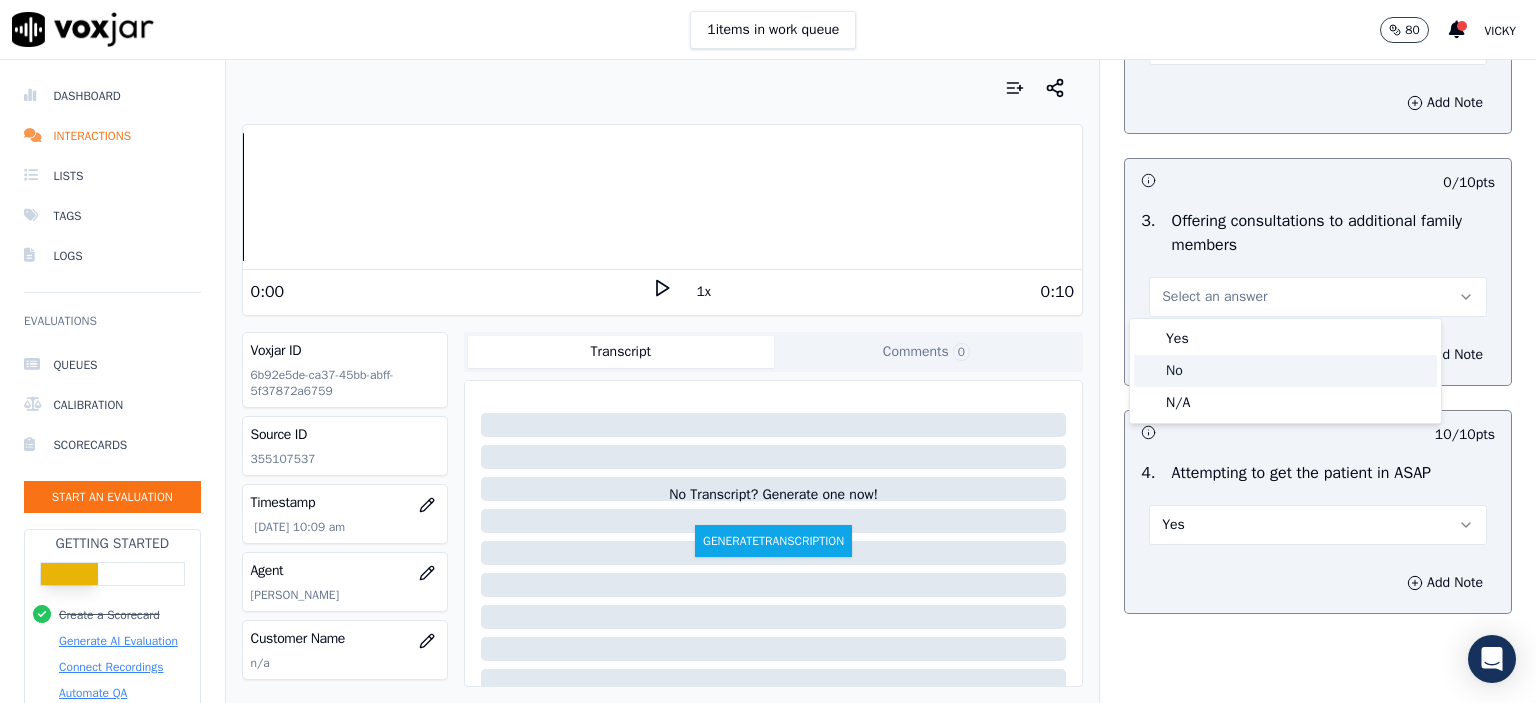 click on "No" 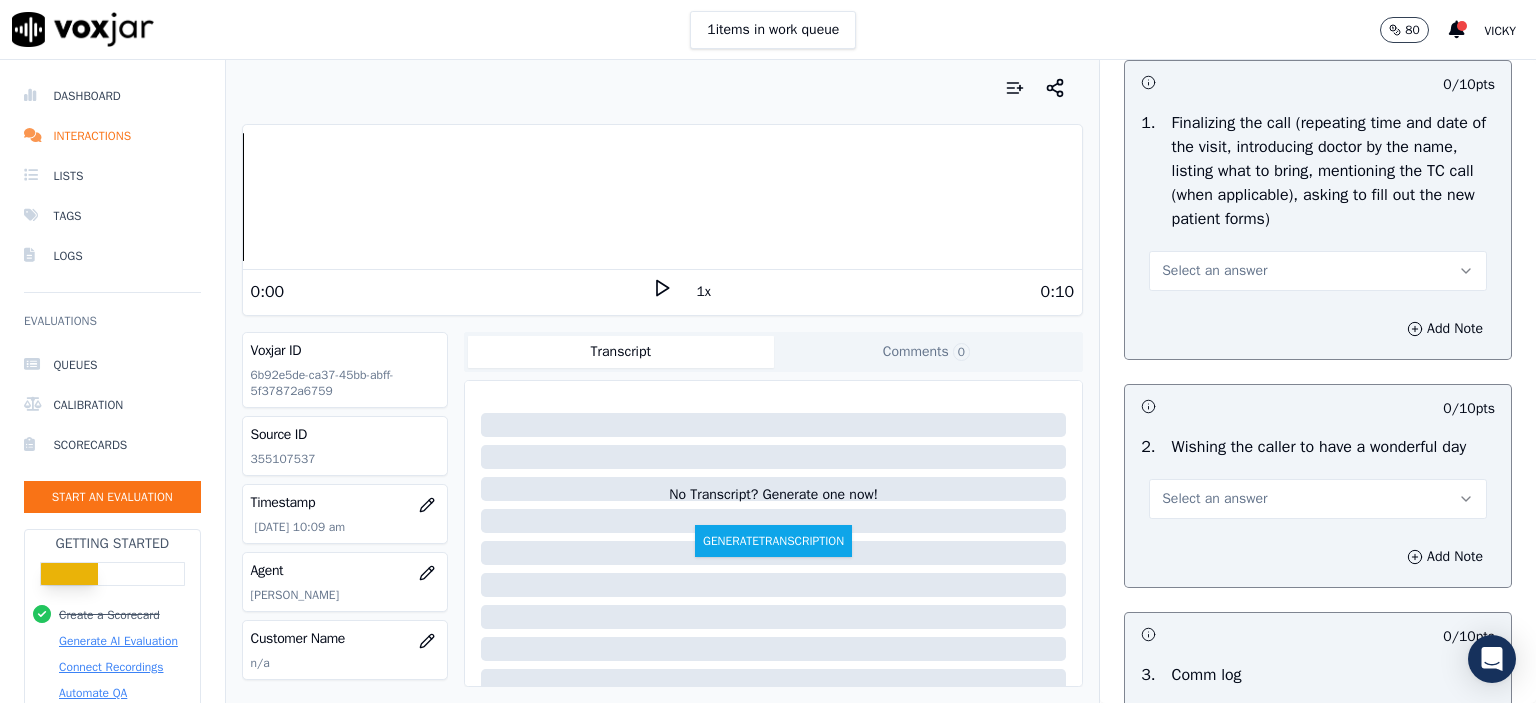 scroll, scrollTop: 2400, scrollLeft: 0, axis: vertical 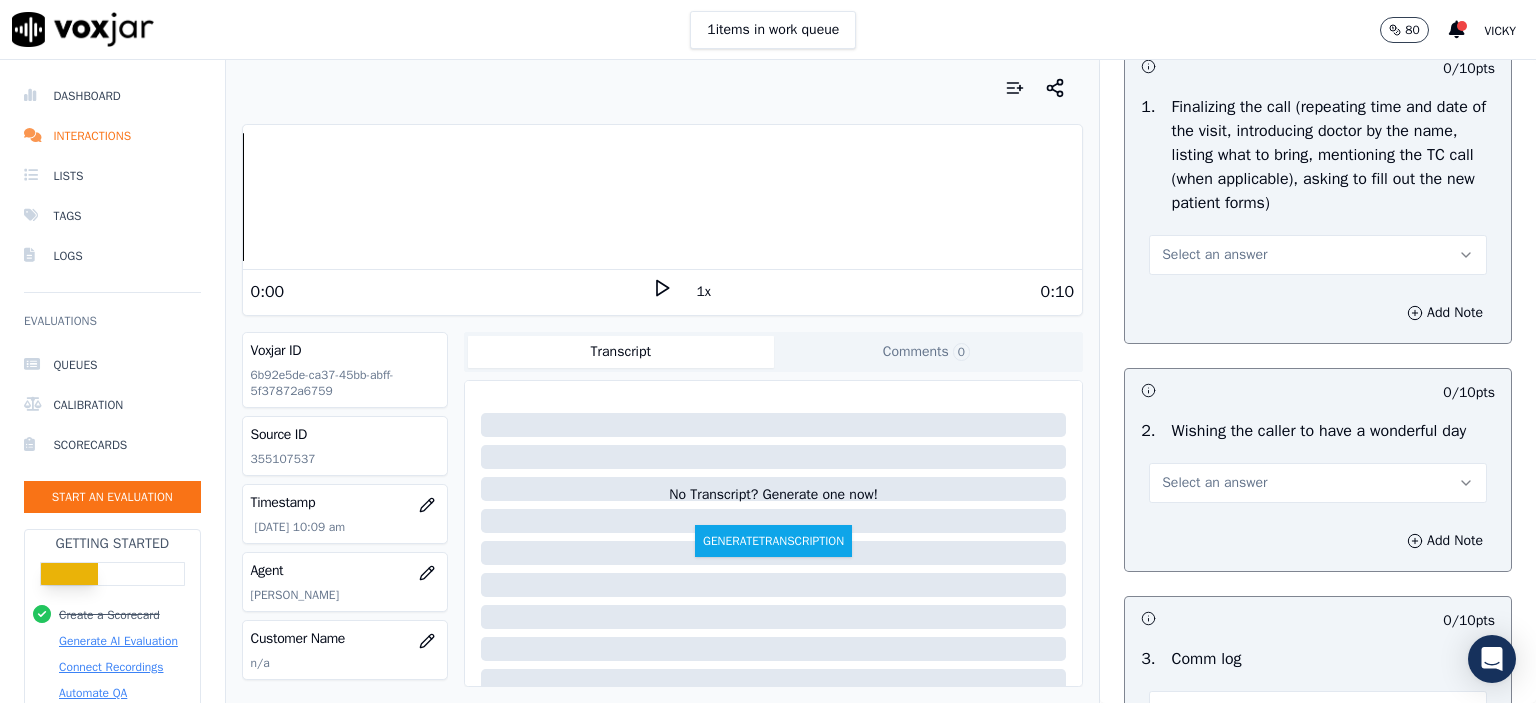 click on "Select an answer" at bounding box center (1214, 255) 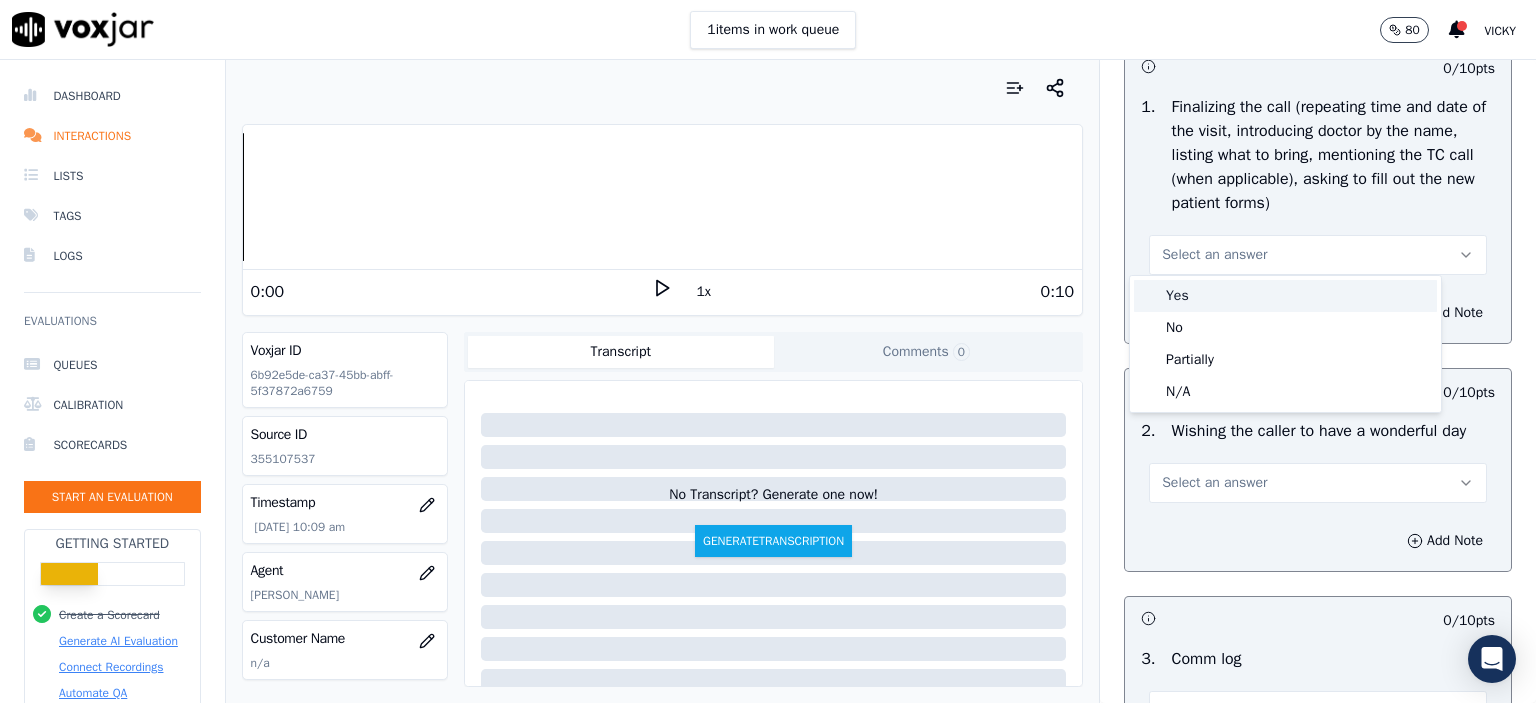 click on "Yes" at bounding box center (1285, 296) 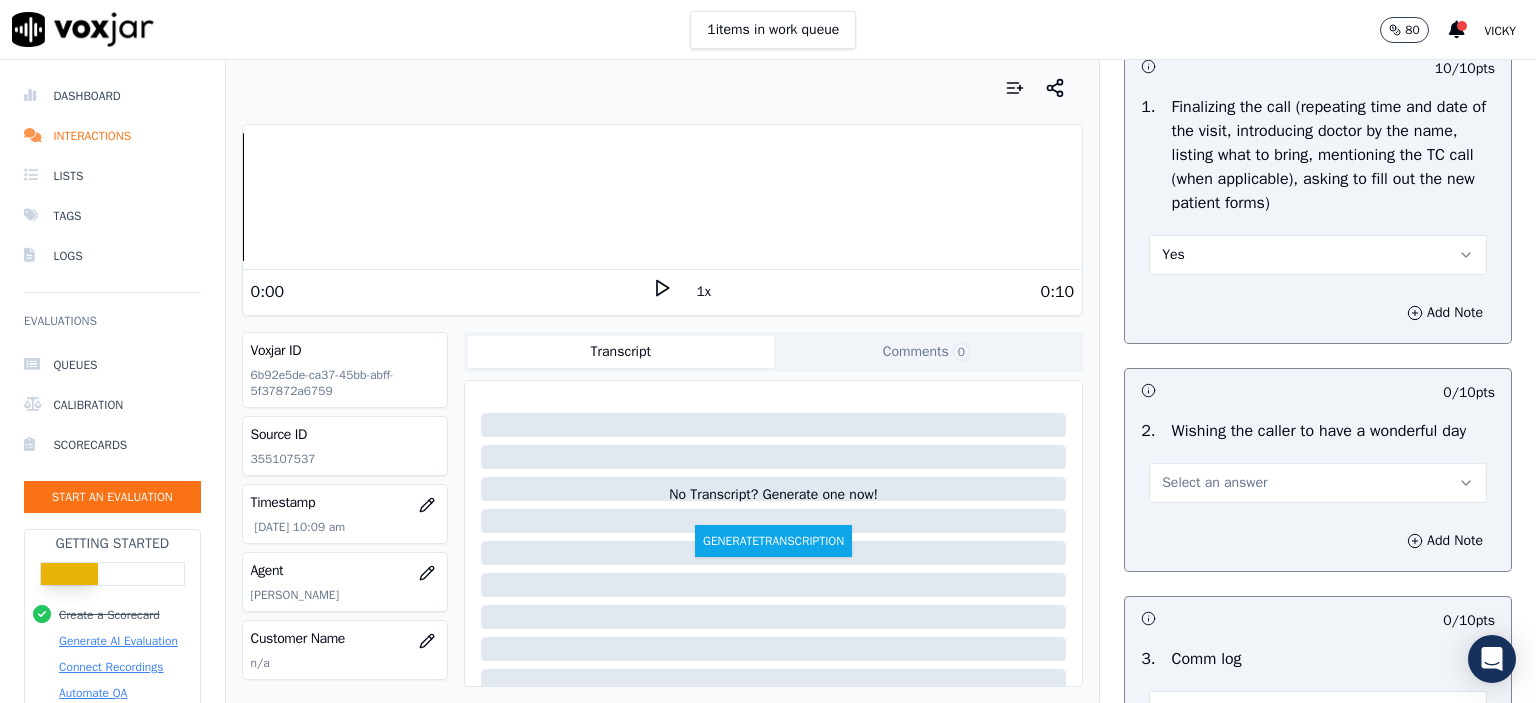 click on "Yes" at bounding box center [1318, 255] 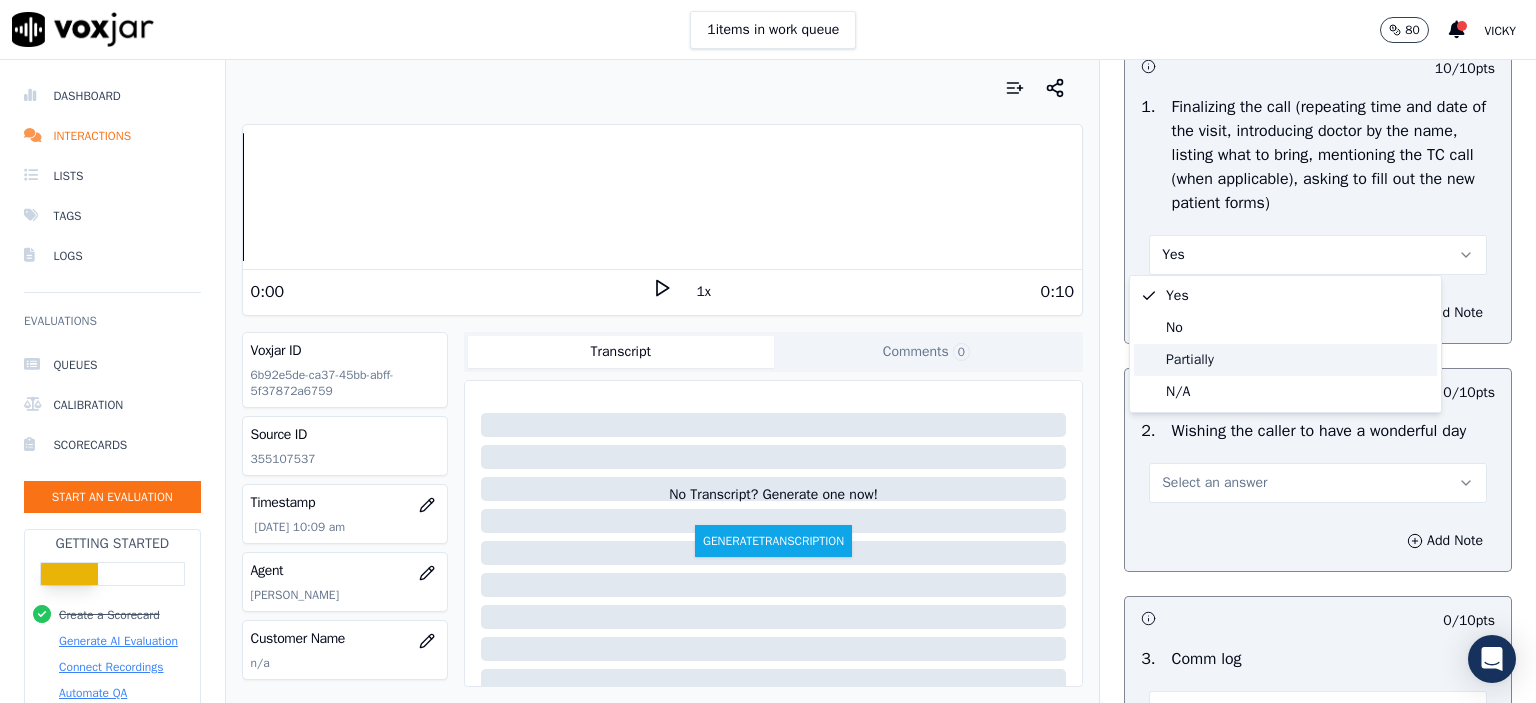 click on "Partially" 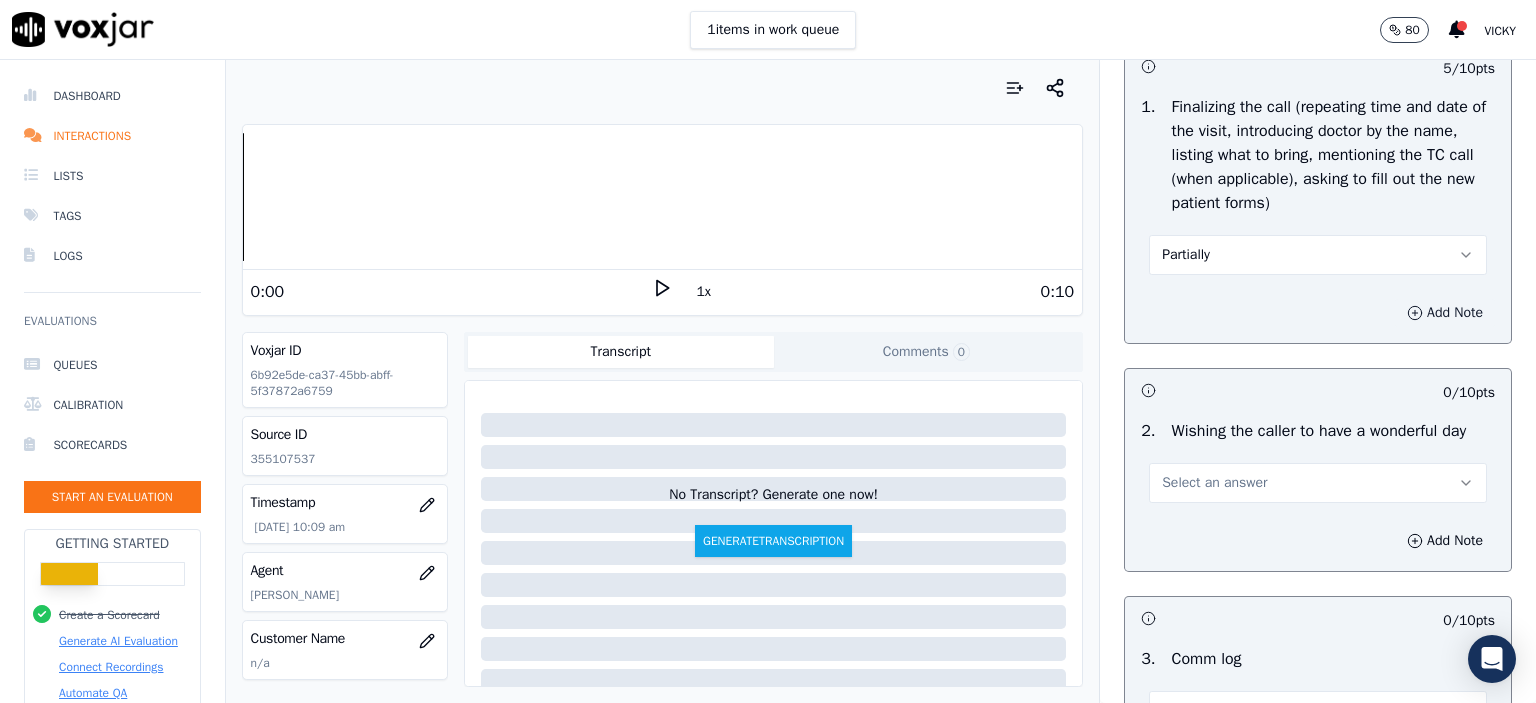 drag, startPoint x: 1413, startPoint y: 307, endPoint x: 1368, endPoint y: 322, distance: 47.434166 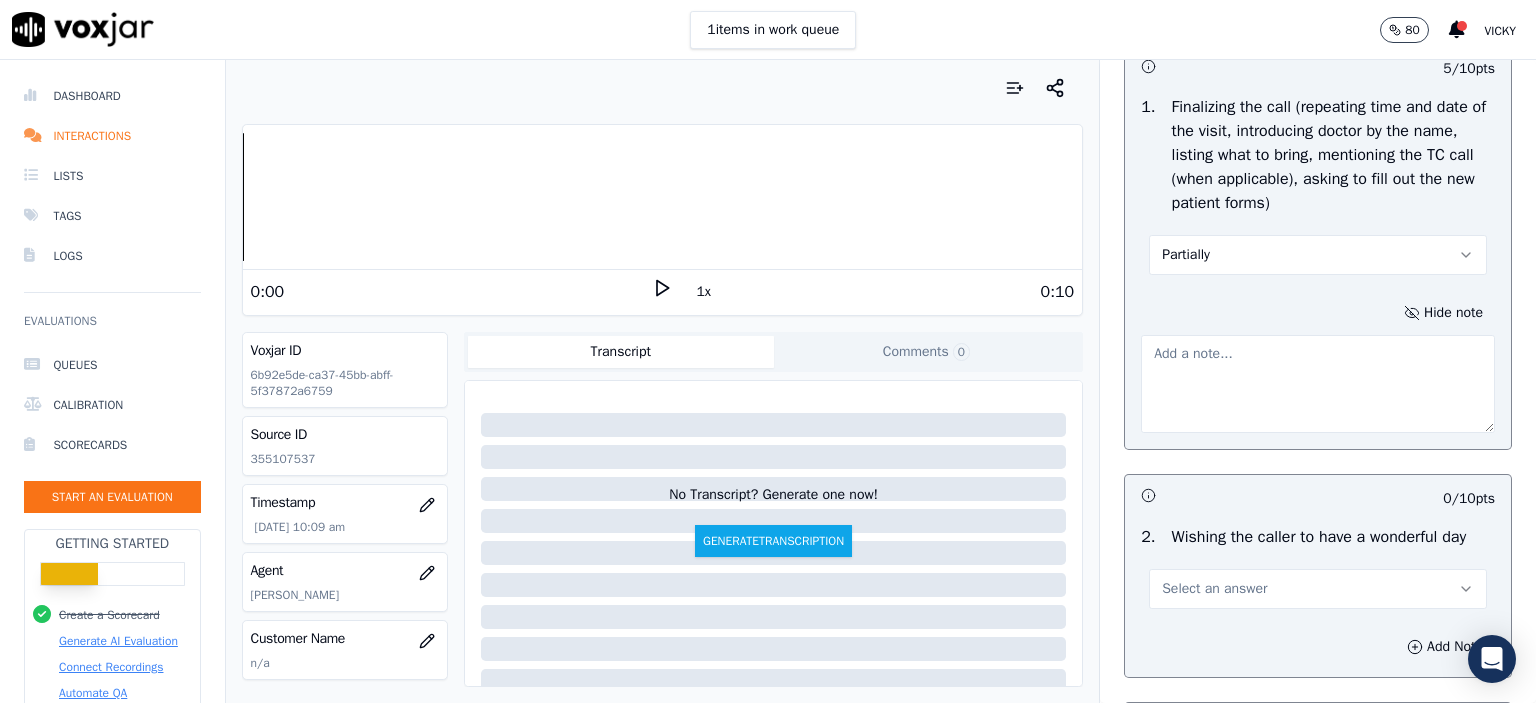click at bounding box center [1318, 384] 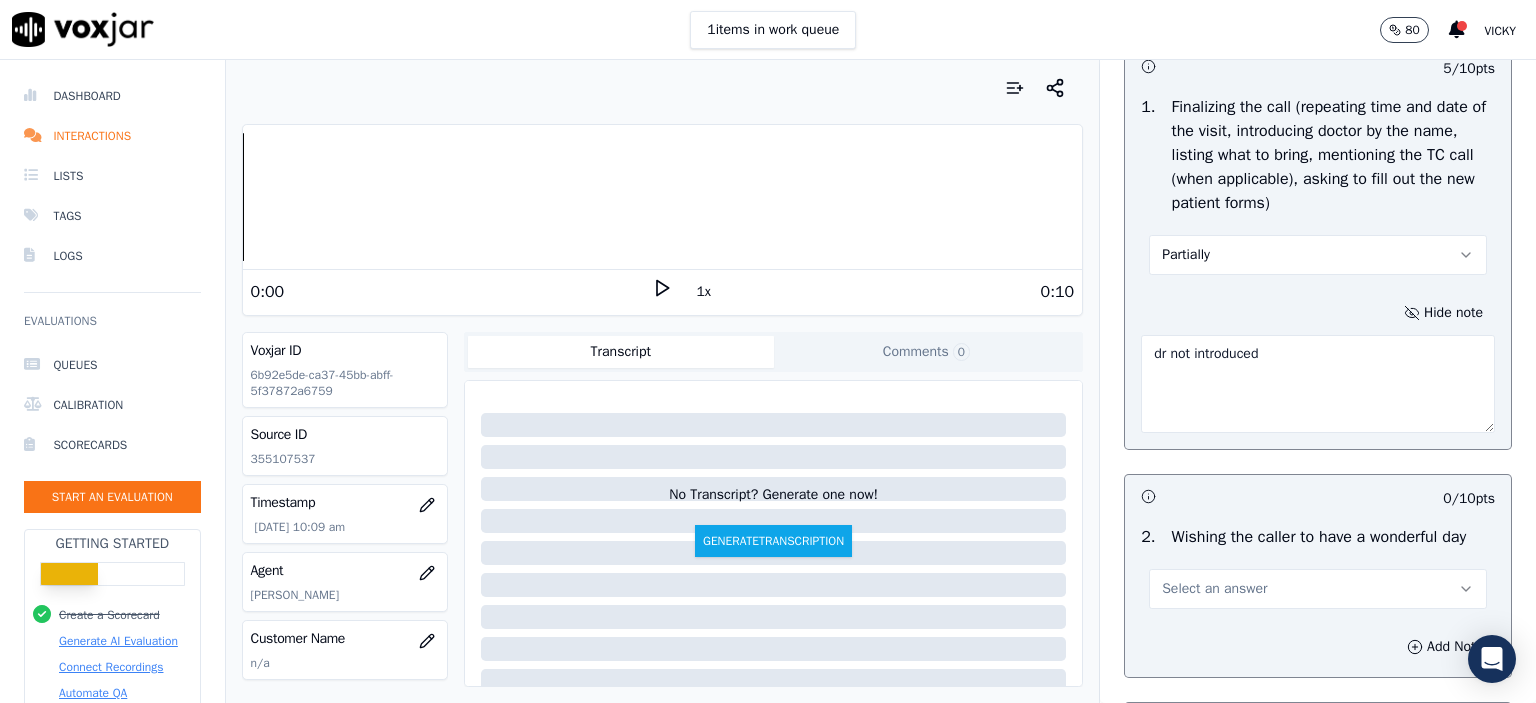 type on "dr not introduced" 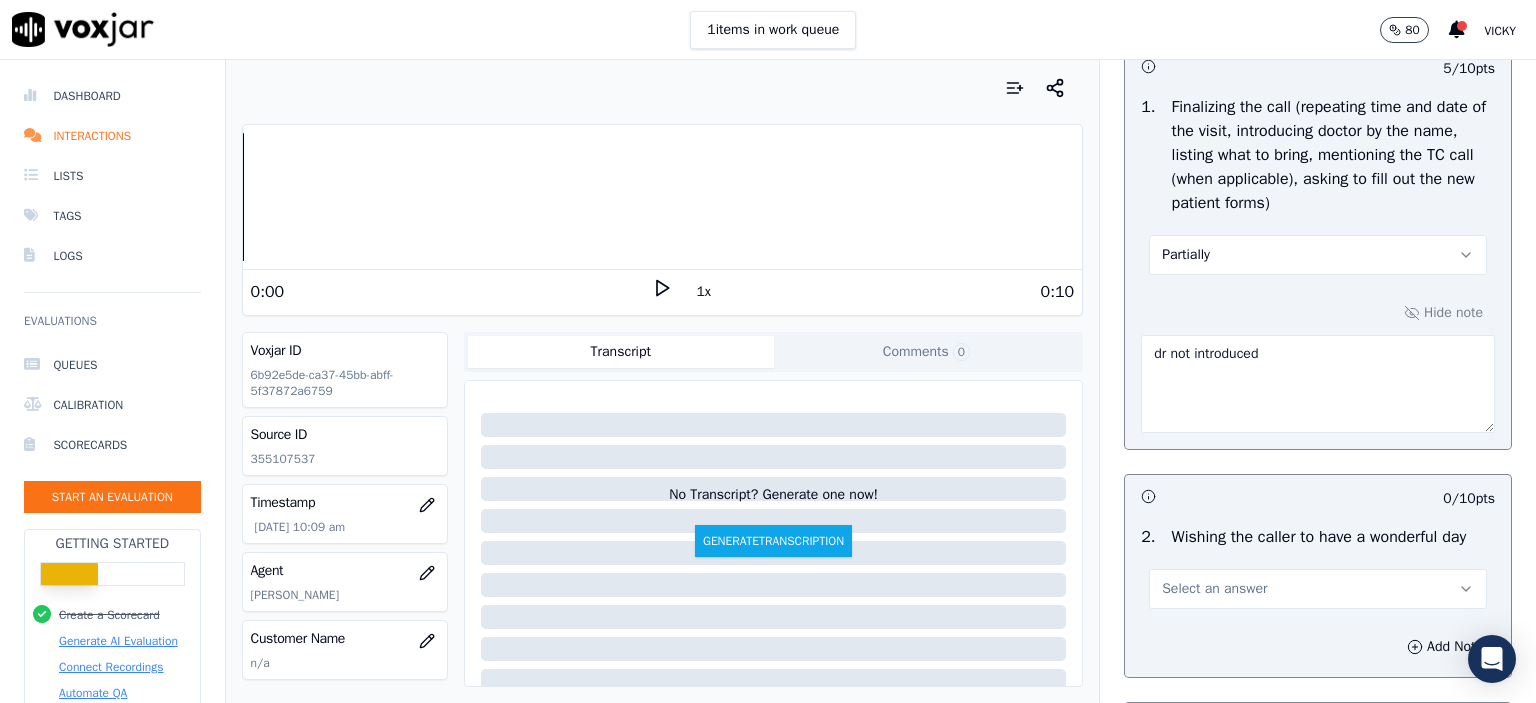 click on "Select an answer" at bounding box center (1318, 589) 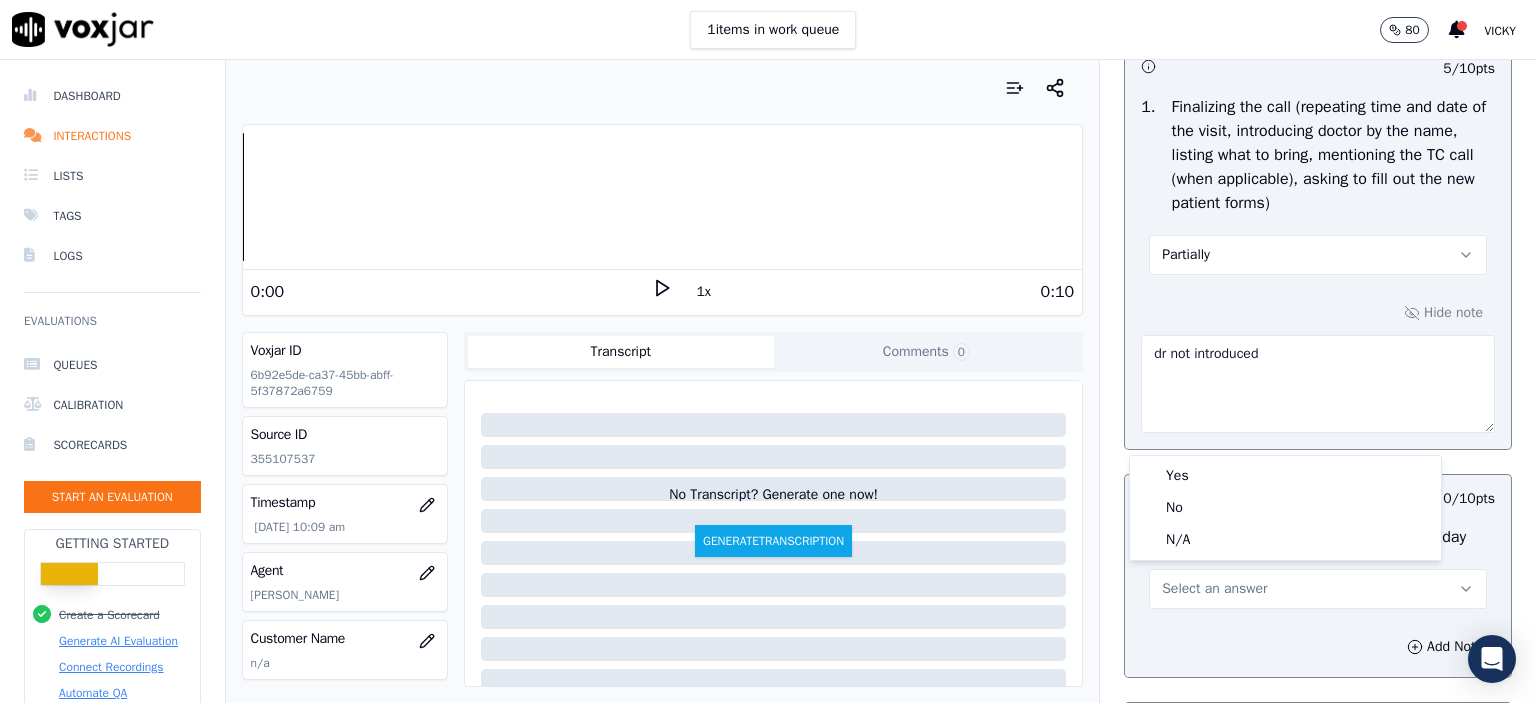 click on "Yes" at bounding box center [1285, 476] 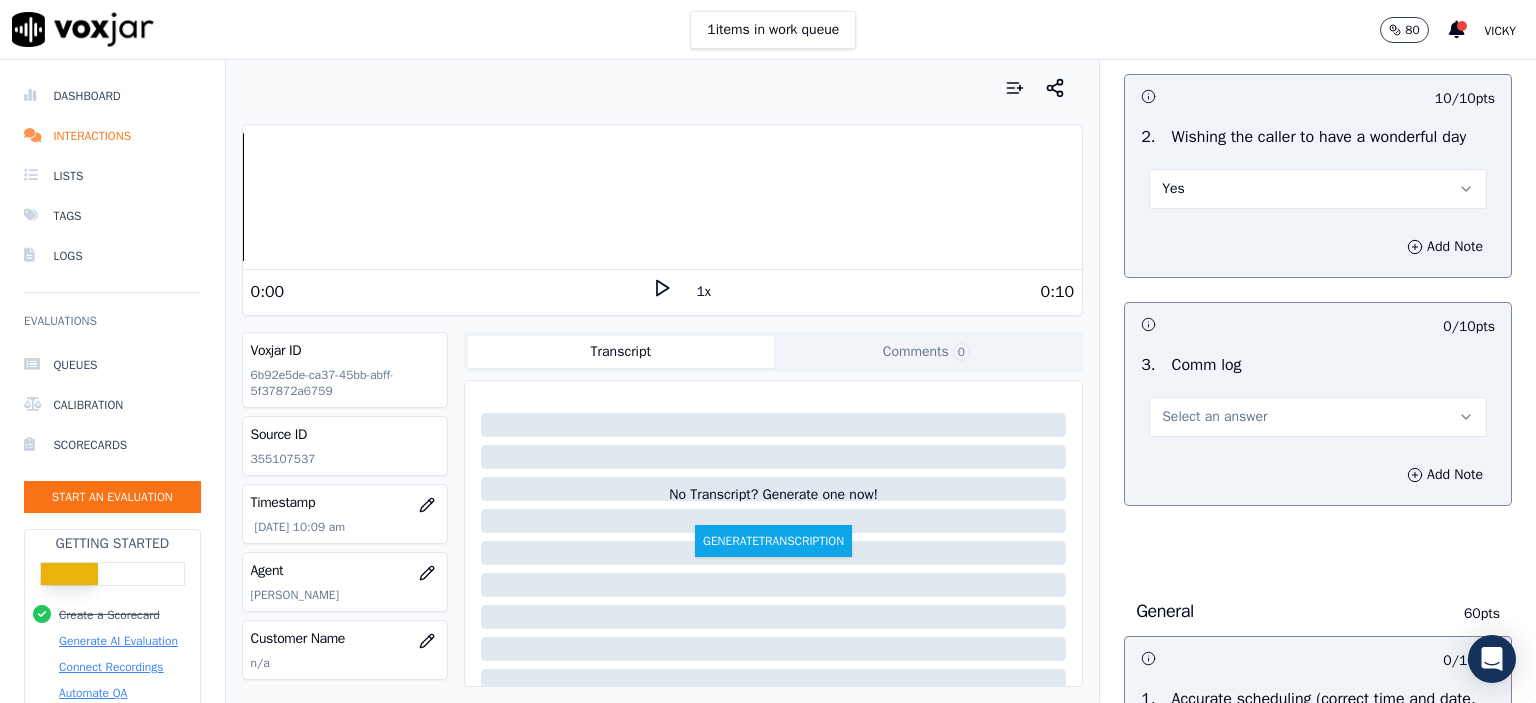 click on "Select an answer" at bounding box center (1214, 417) 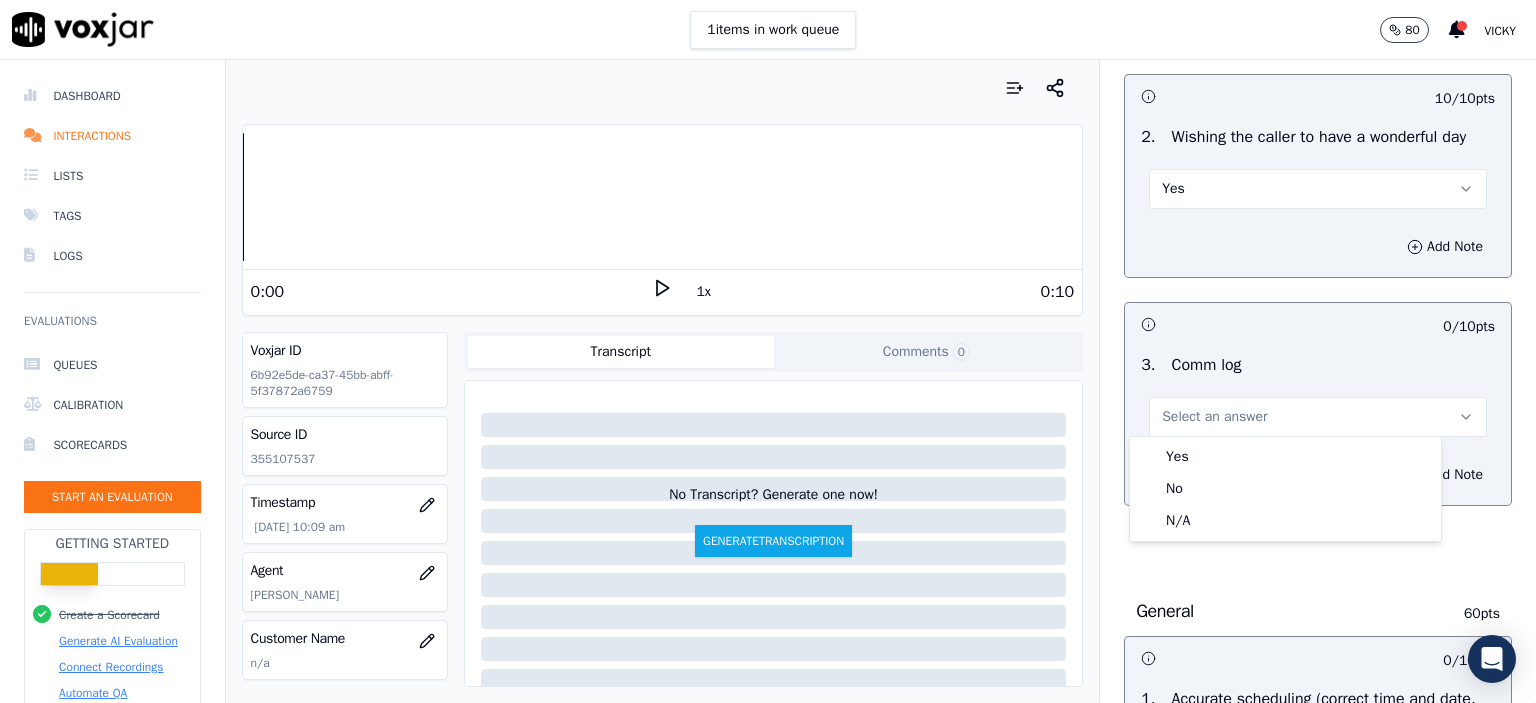 click on "Yes" at bounding box center (1285, 457) 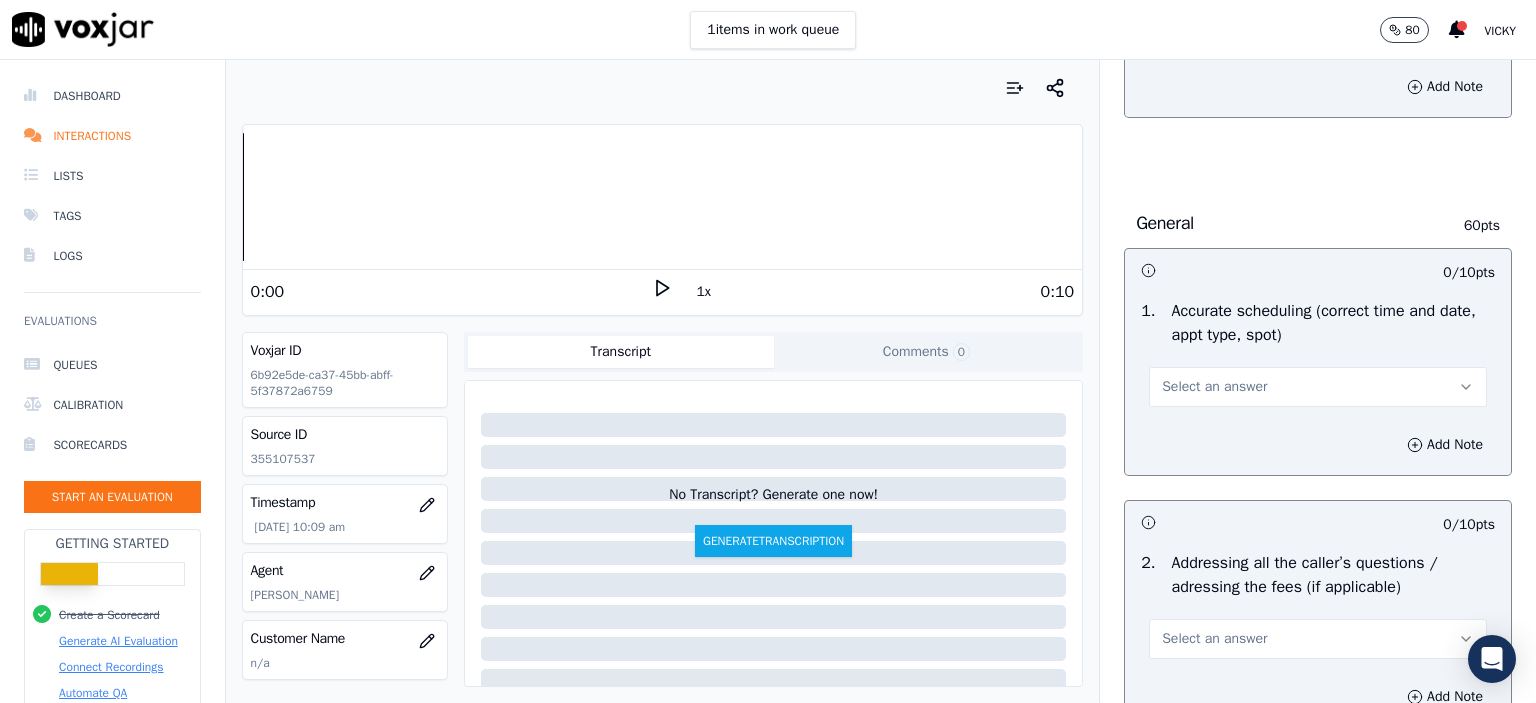 scroll, scrollTop: 3200, scrollLeft: 0, axis: vertical 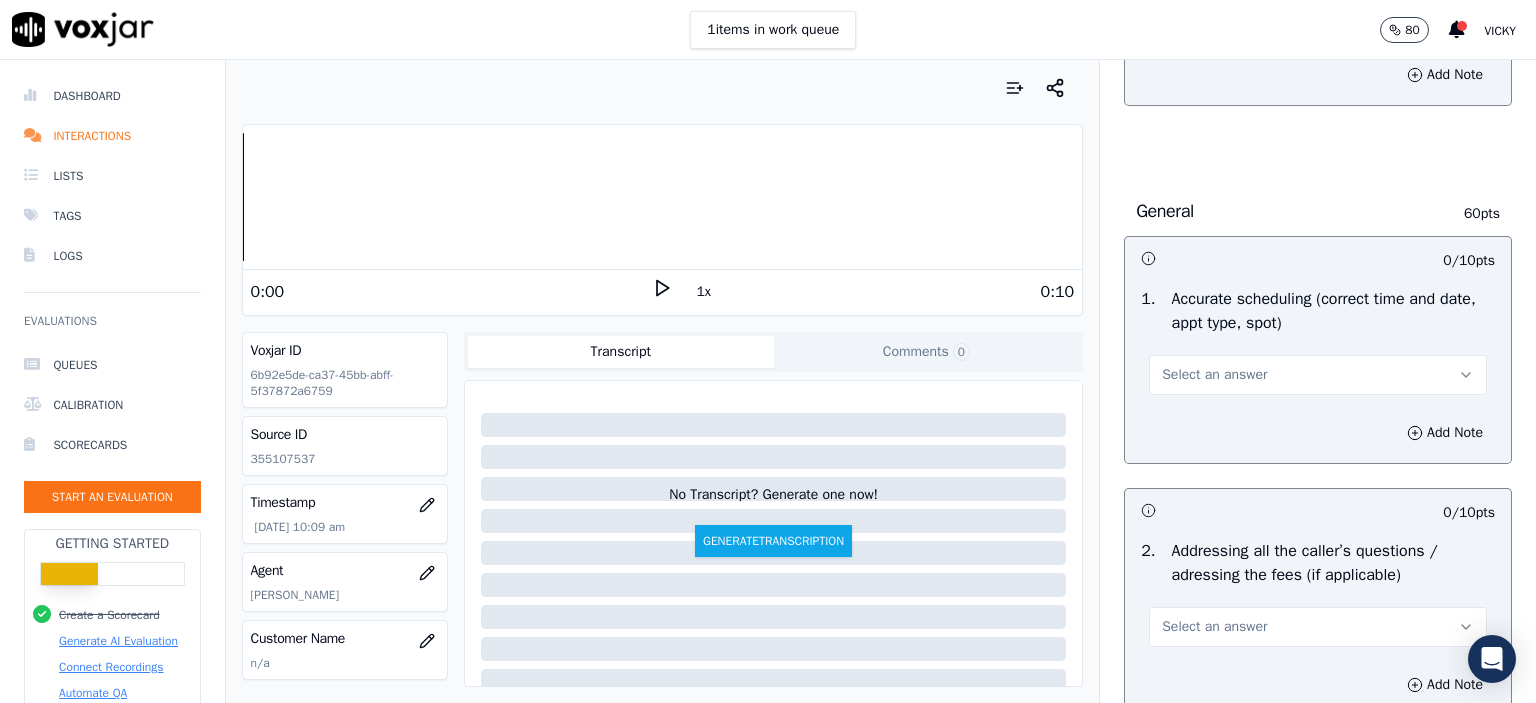 click on "Select an answer" at bounding box center [1214, 375] 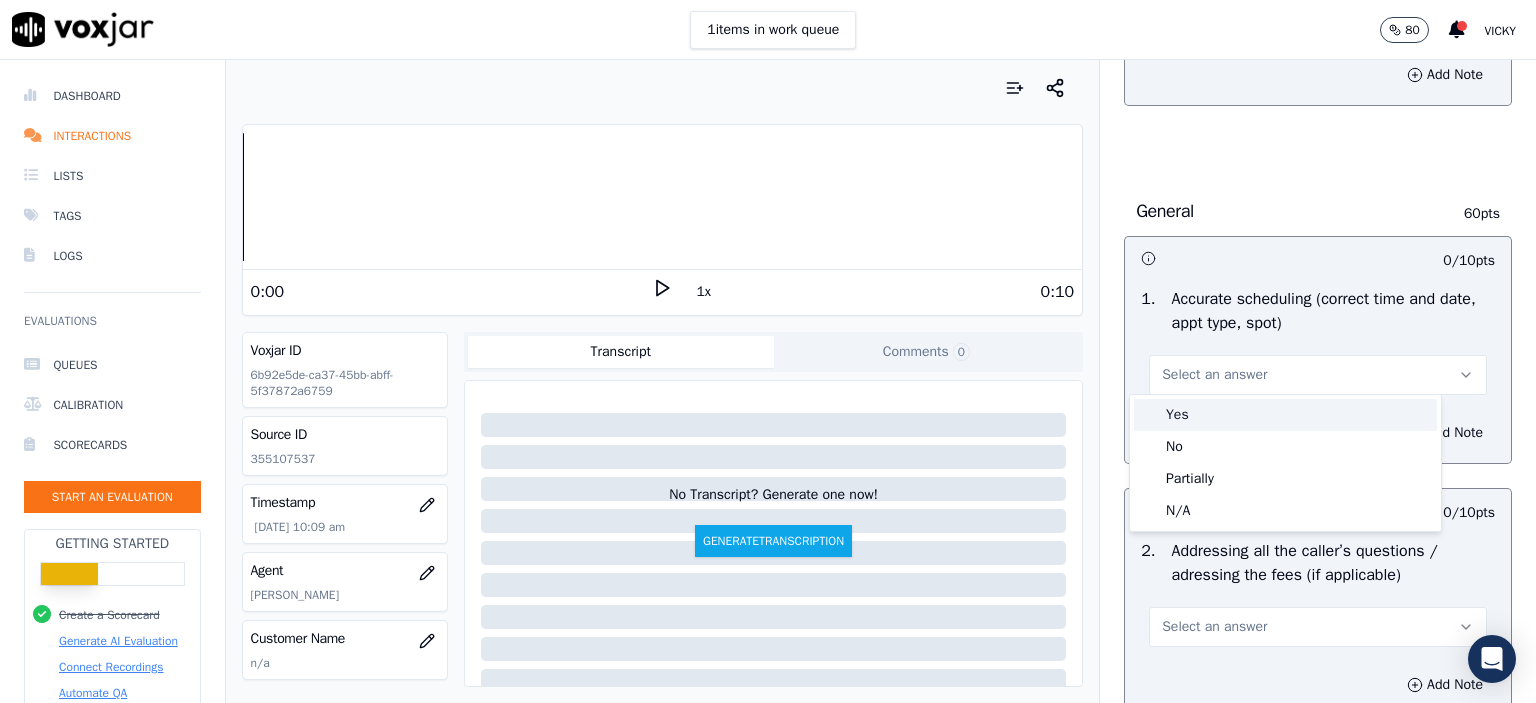 click on "Yes" at bounding box center (1285, 415) 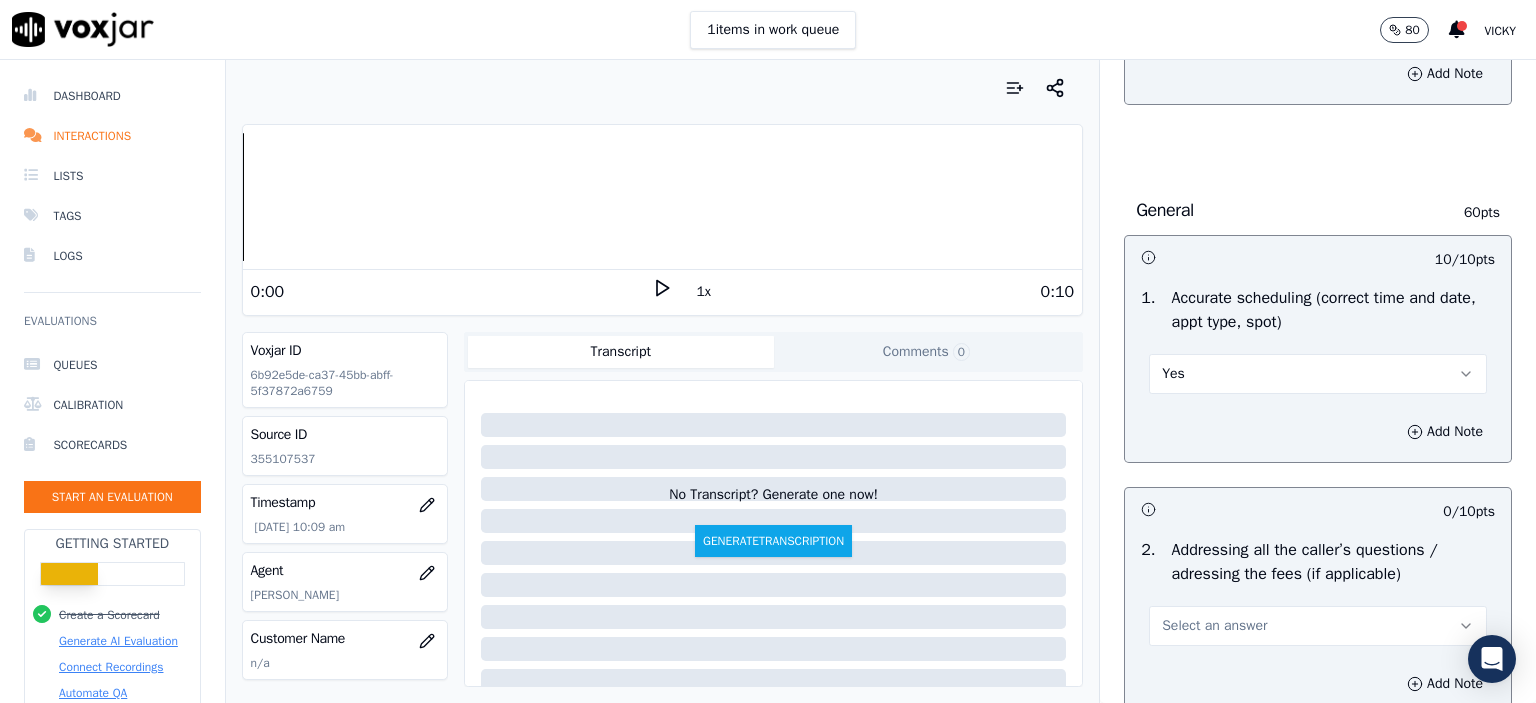 scroll, scrollTop: 3200, scrollLeft: 0, axis: vertical 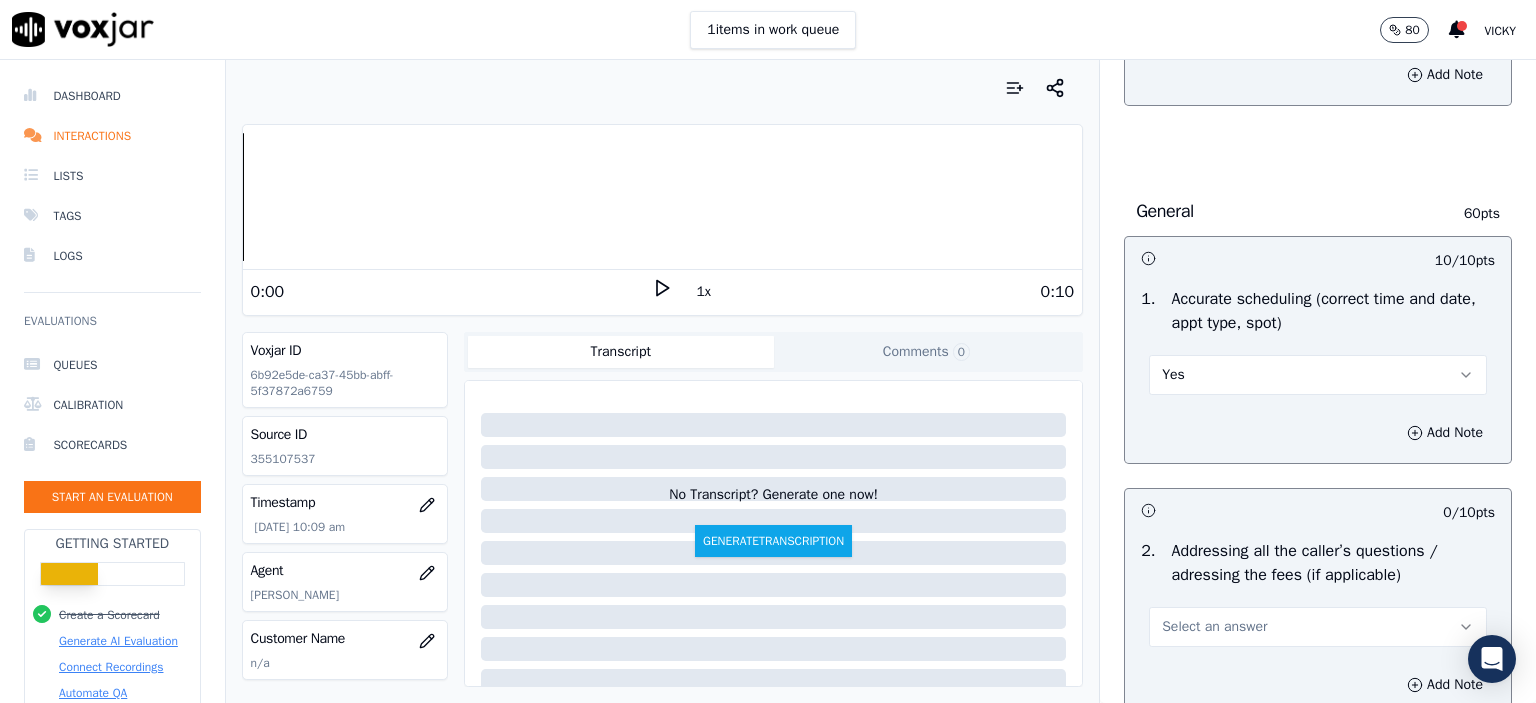 click on "Yes" at bounding box center (1318, 375) 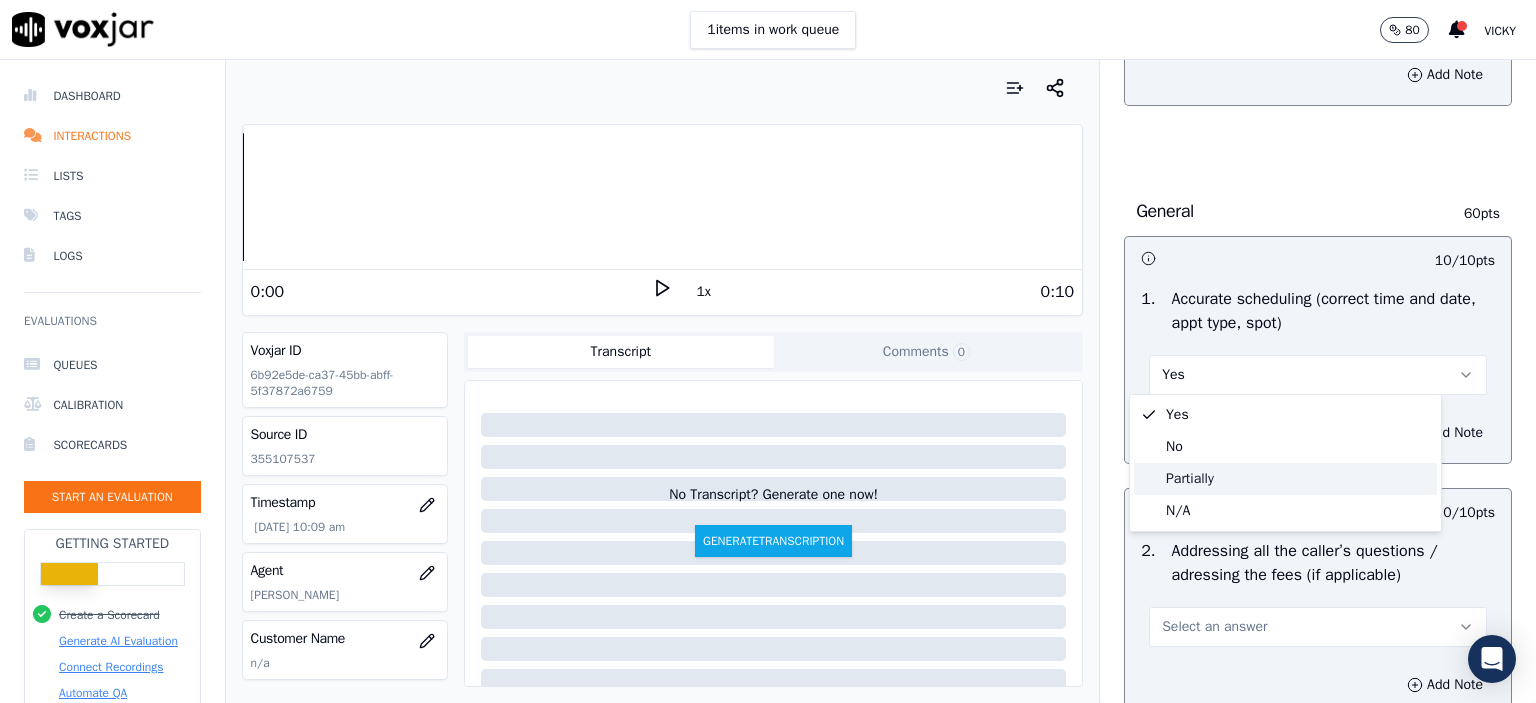 click on "Partially" 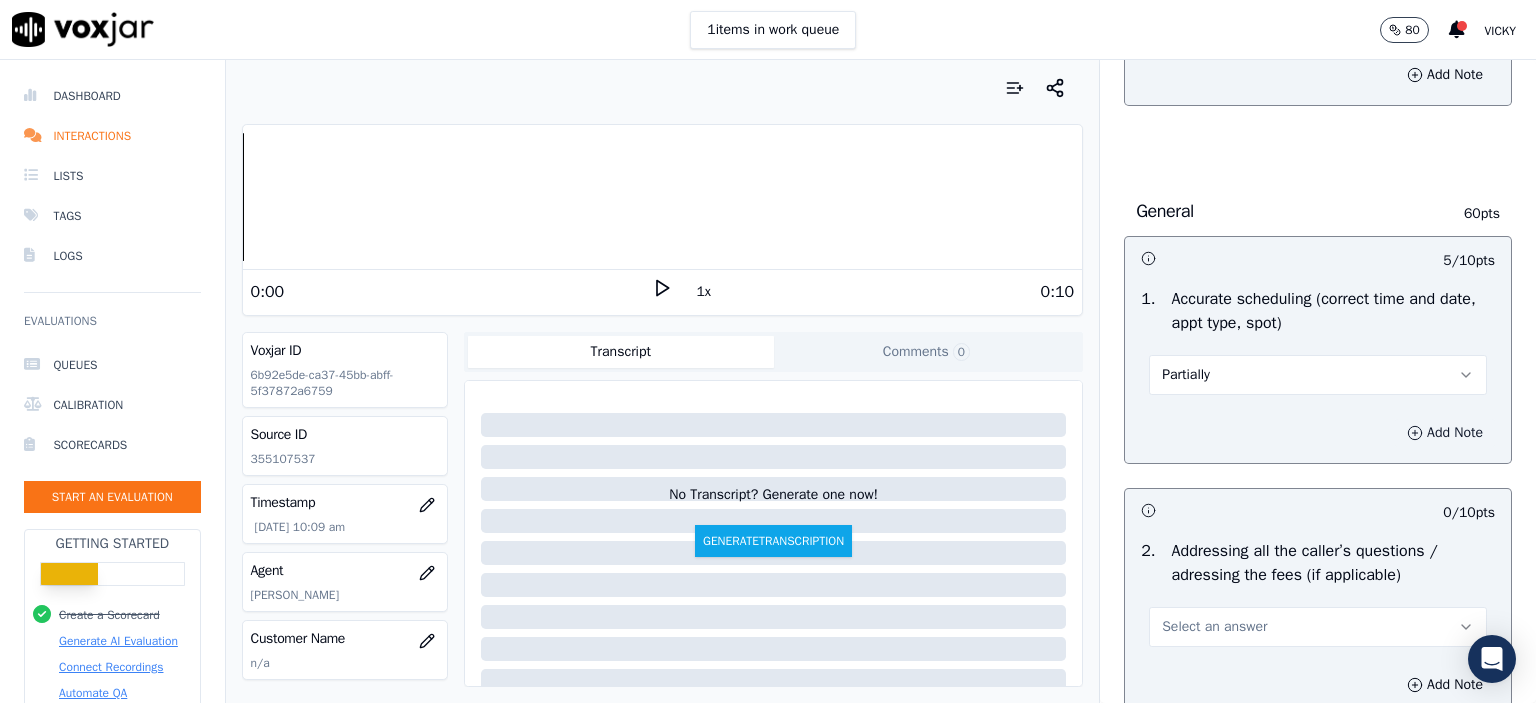 drag, startPoint x: 1366, startPoint y: 427, endPoint x: 1361, endPoint y: 437, distance: 11.18034 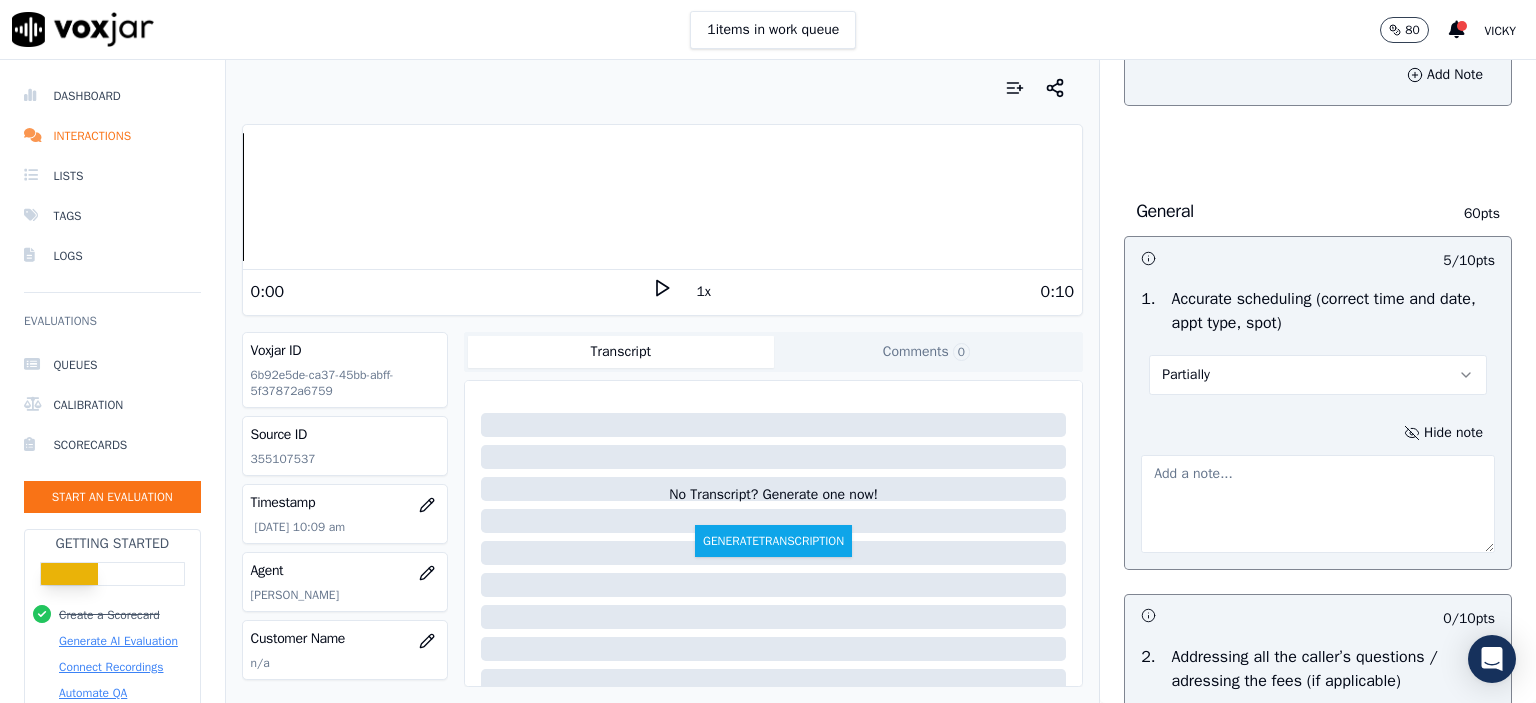 click at bounding box center (1318, 504) 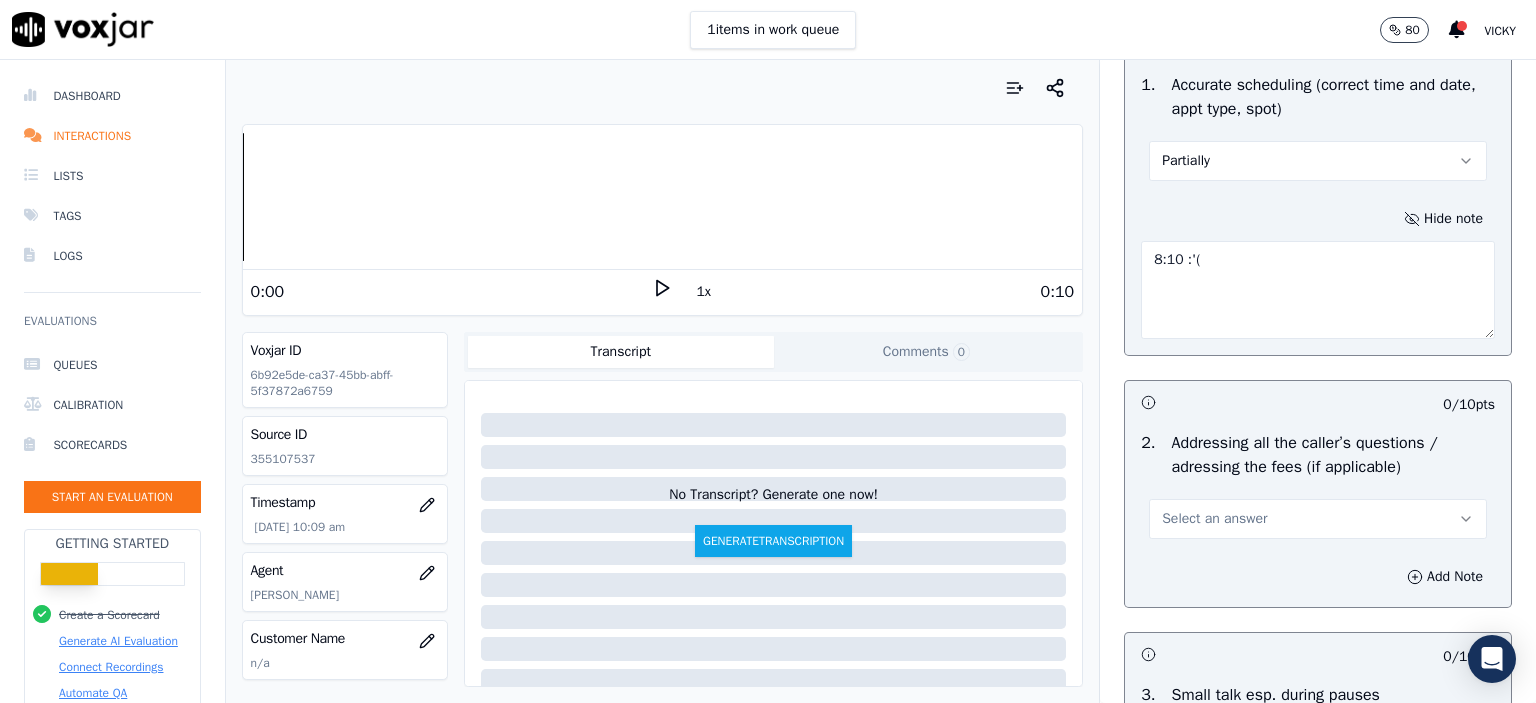 scroll, scrollTop: 3500, scrollLeft: 0, axis: vertical 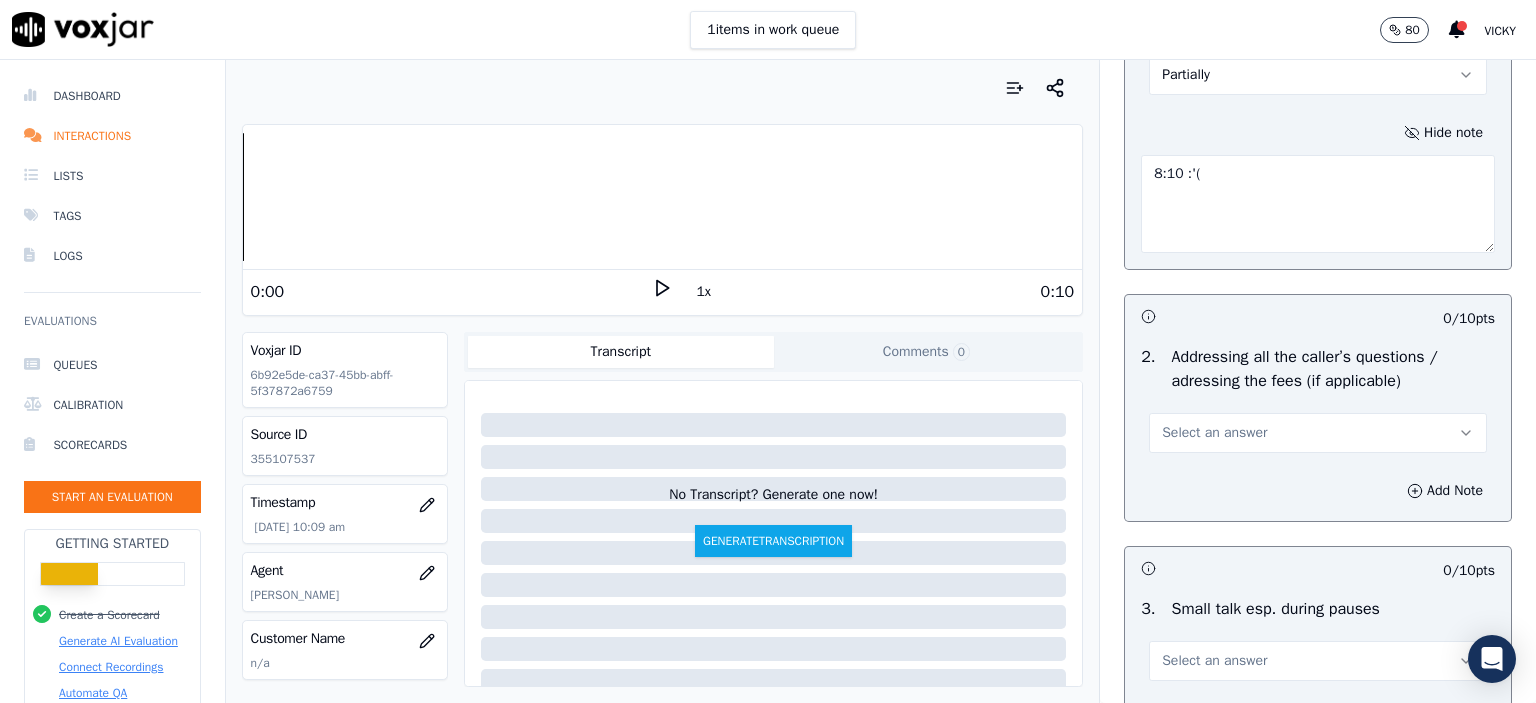 type on "8:10 :'(" 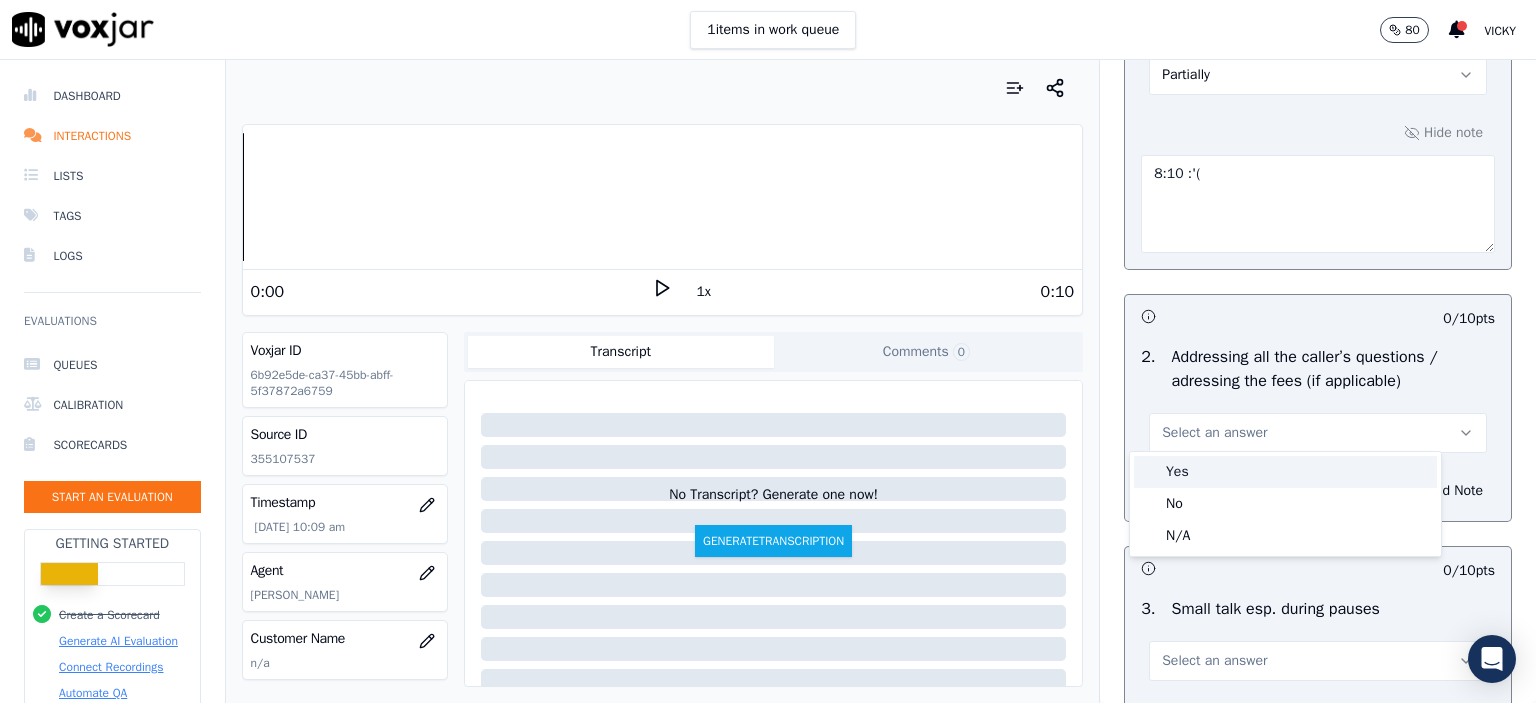click on "Yes" at bounding box center (1285, 472) 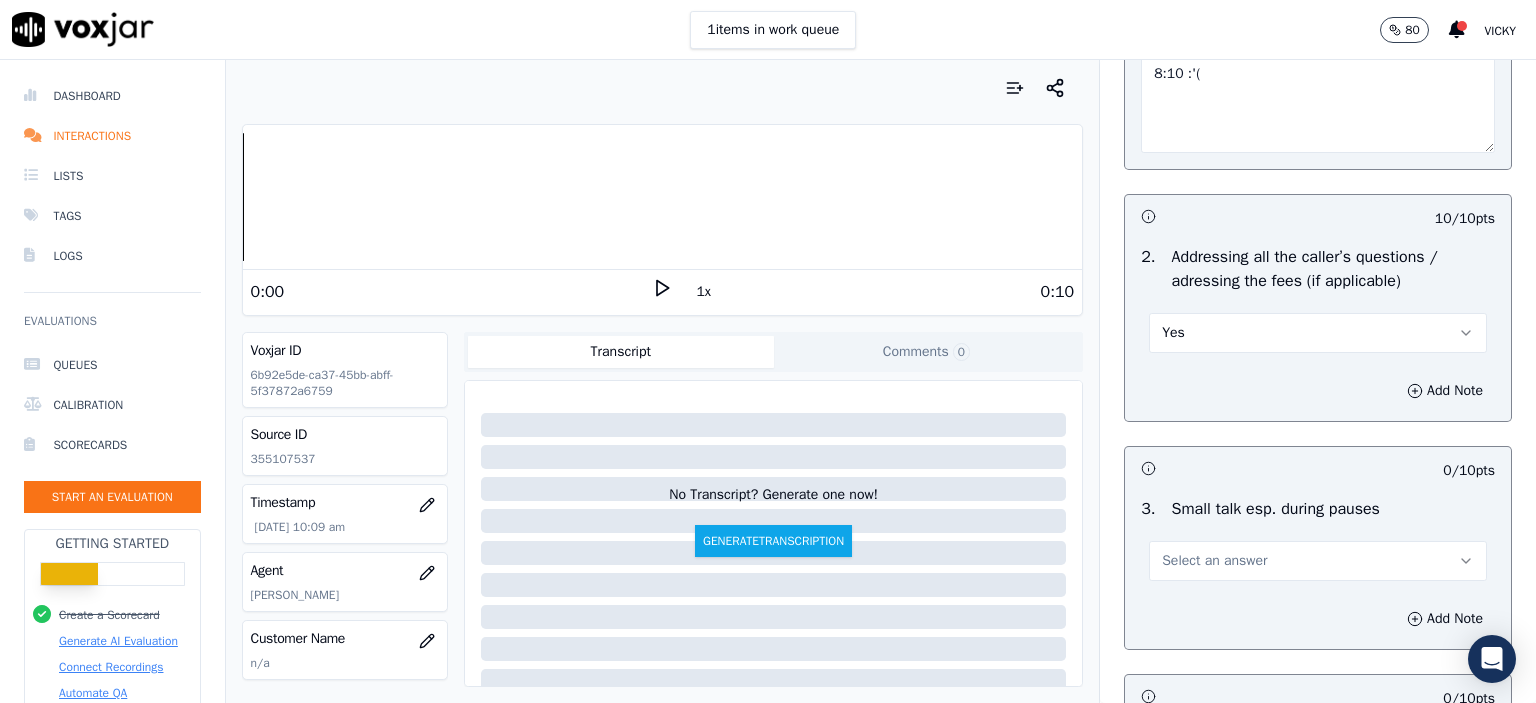 scroll, scrollTop: 3800, scrollLeft: 0, axis: vertical 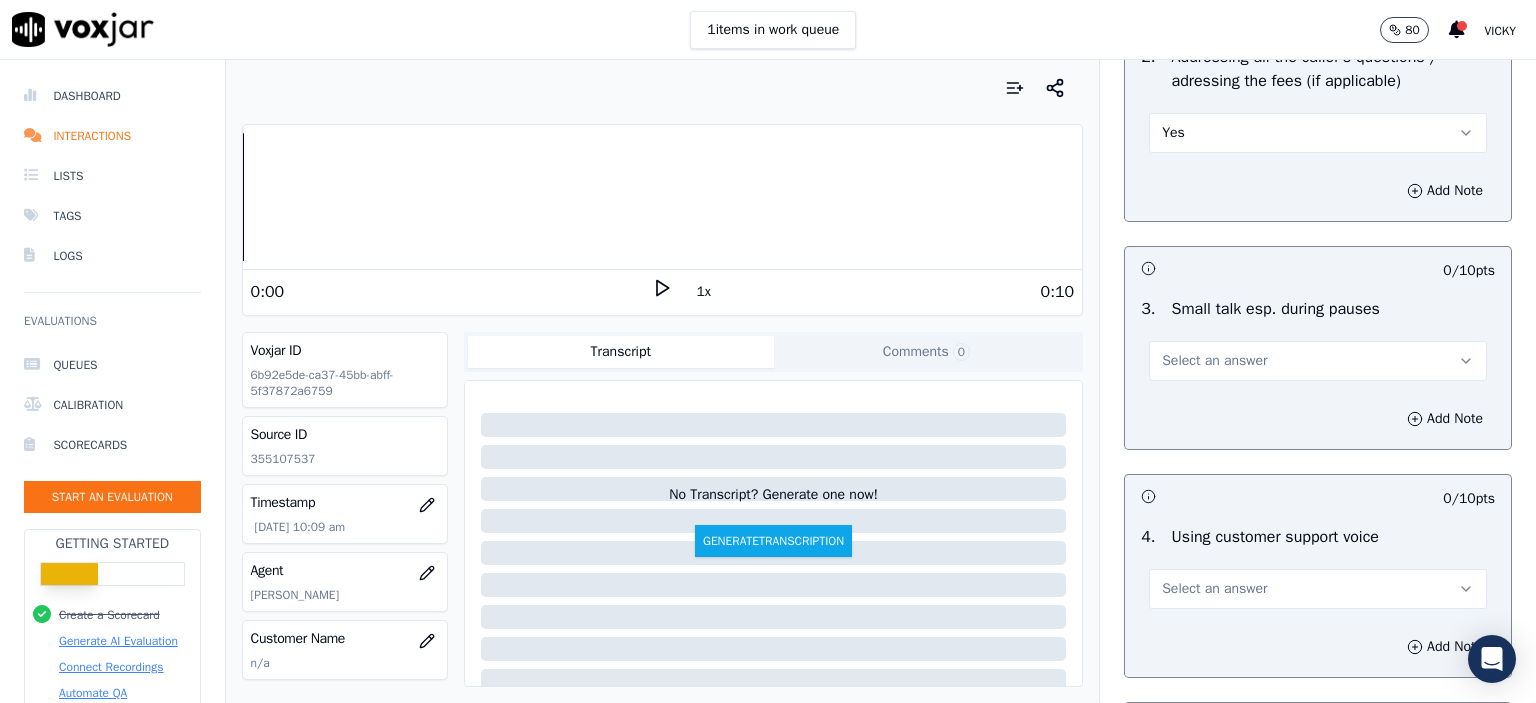 click on "Select an answer" at bounding box center [1318, 361] 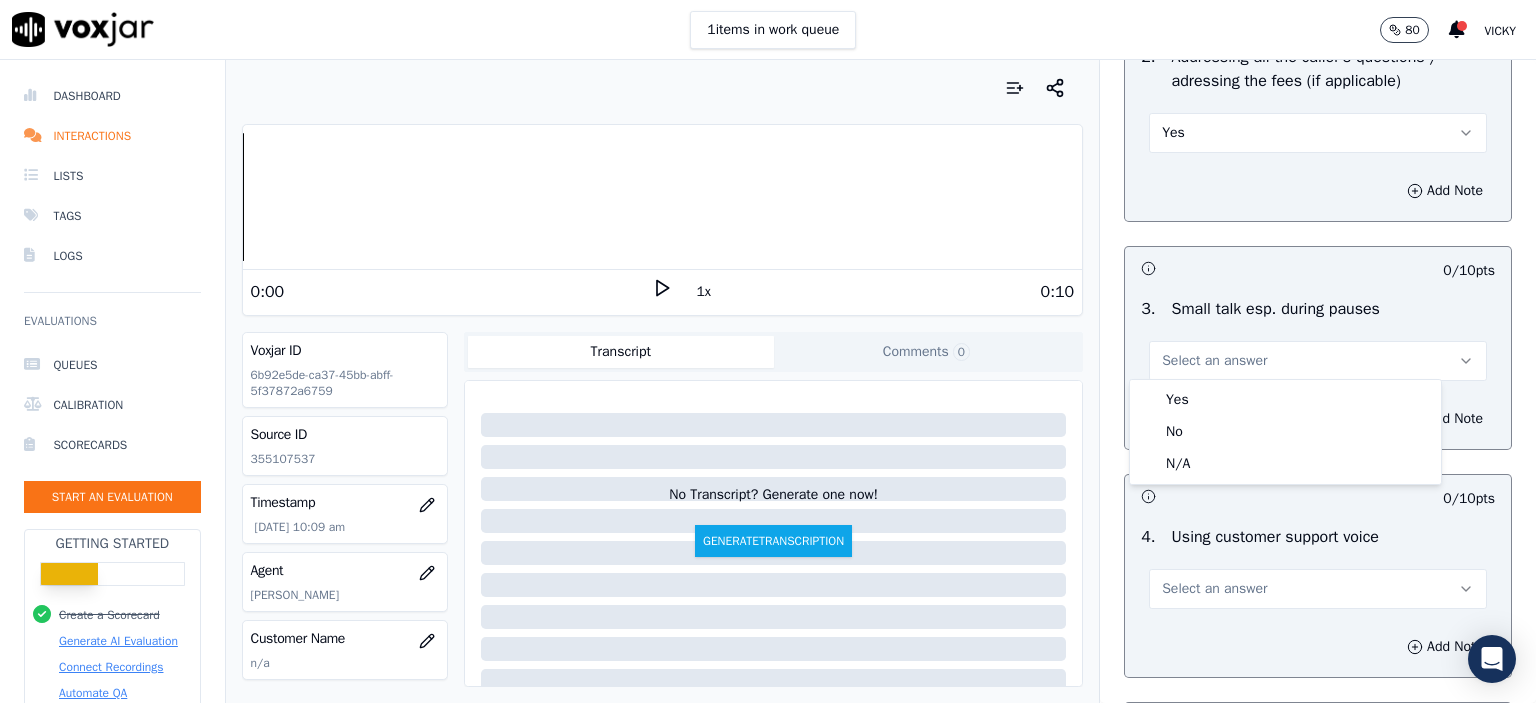click on "Yes" at bounding box center (1285, 400) 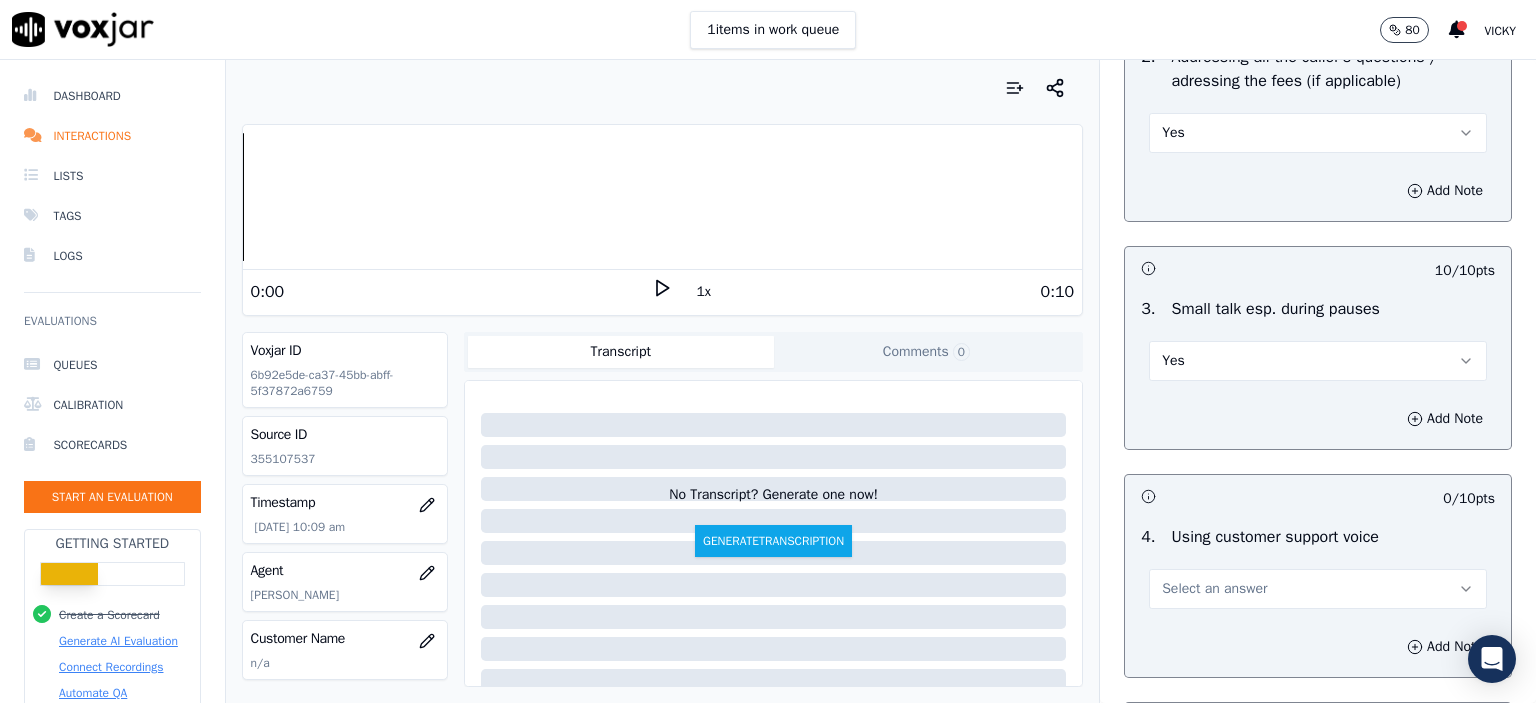 click on "Yes" at bounding box center (1318, 361) 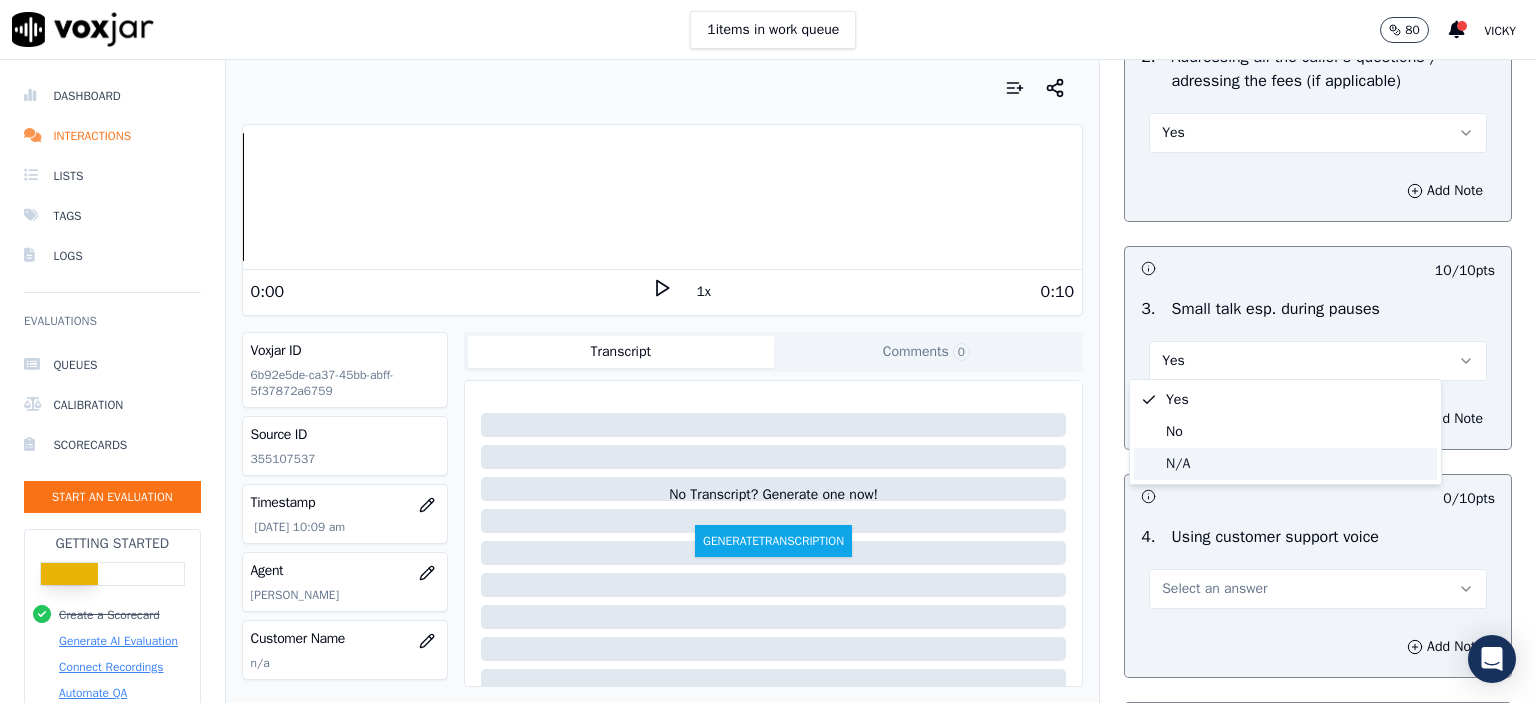 click on "N/A" 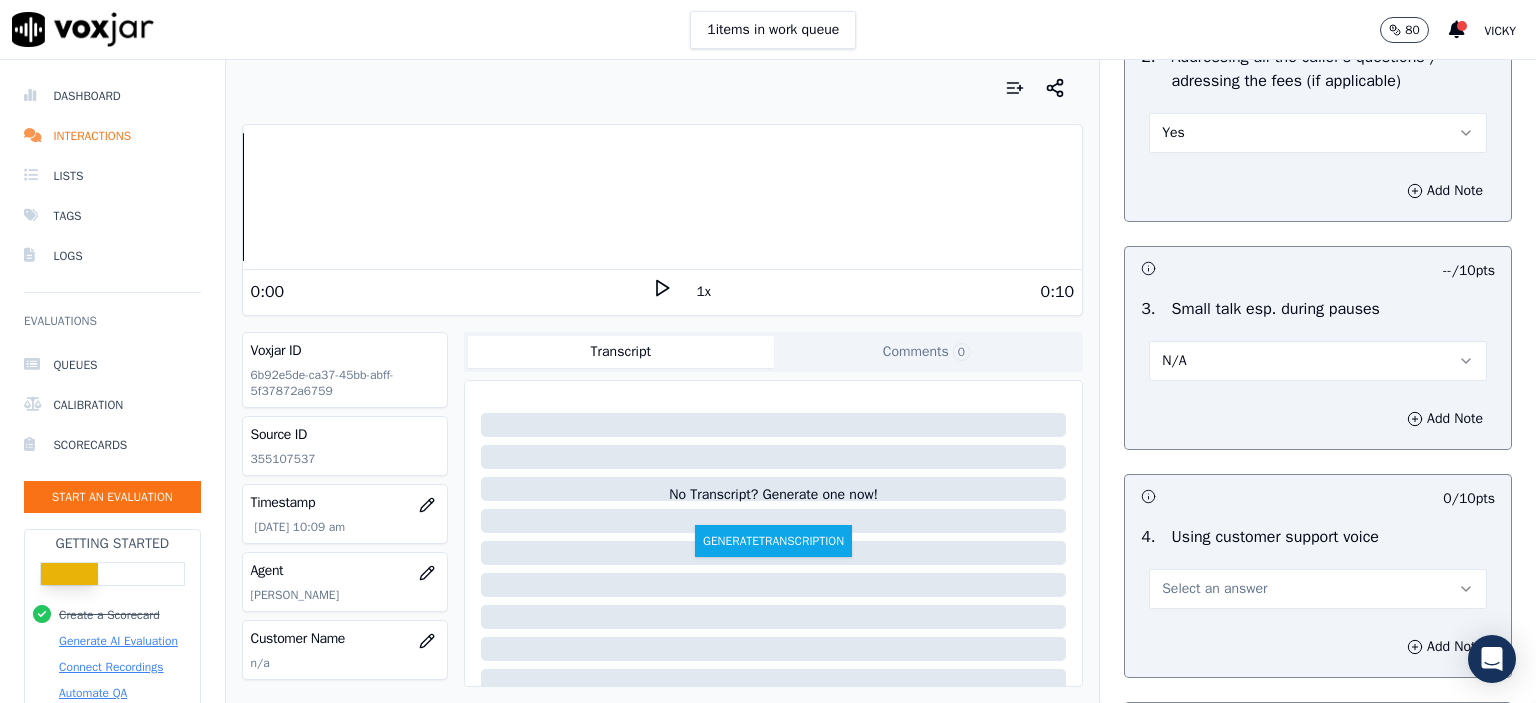 click on "Select an answer" at bounding box center [1214, 589] 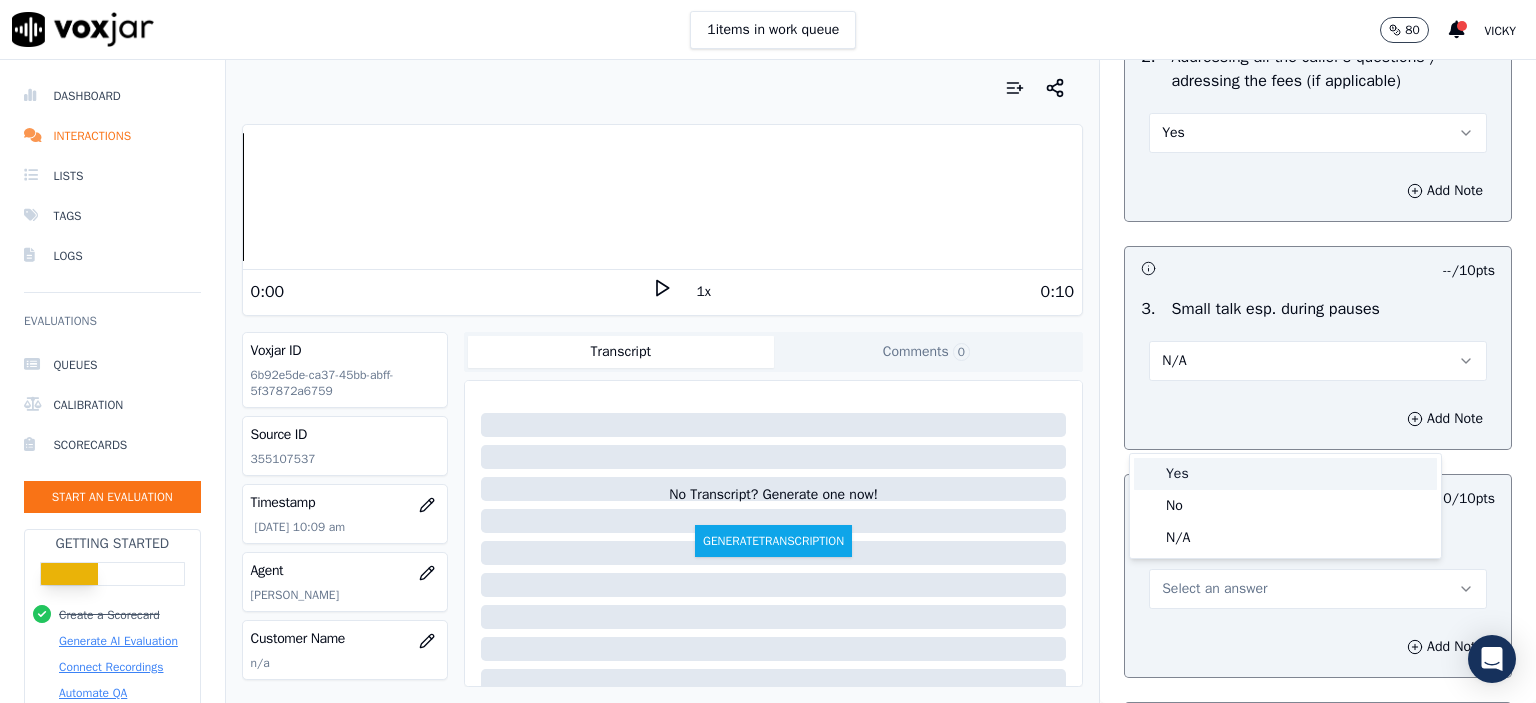 click on "Yes" at bounding box center (1285, 474) 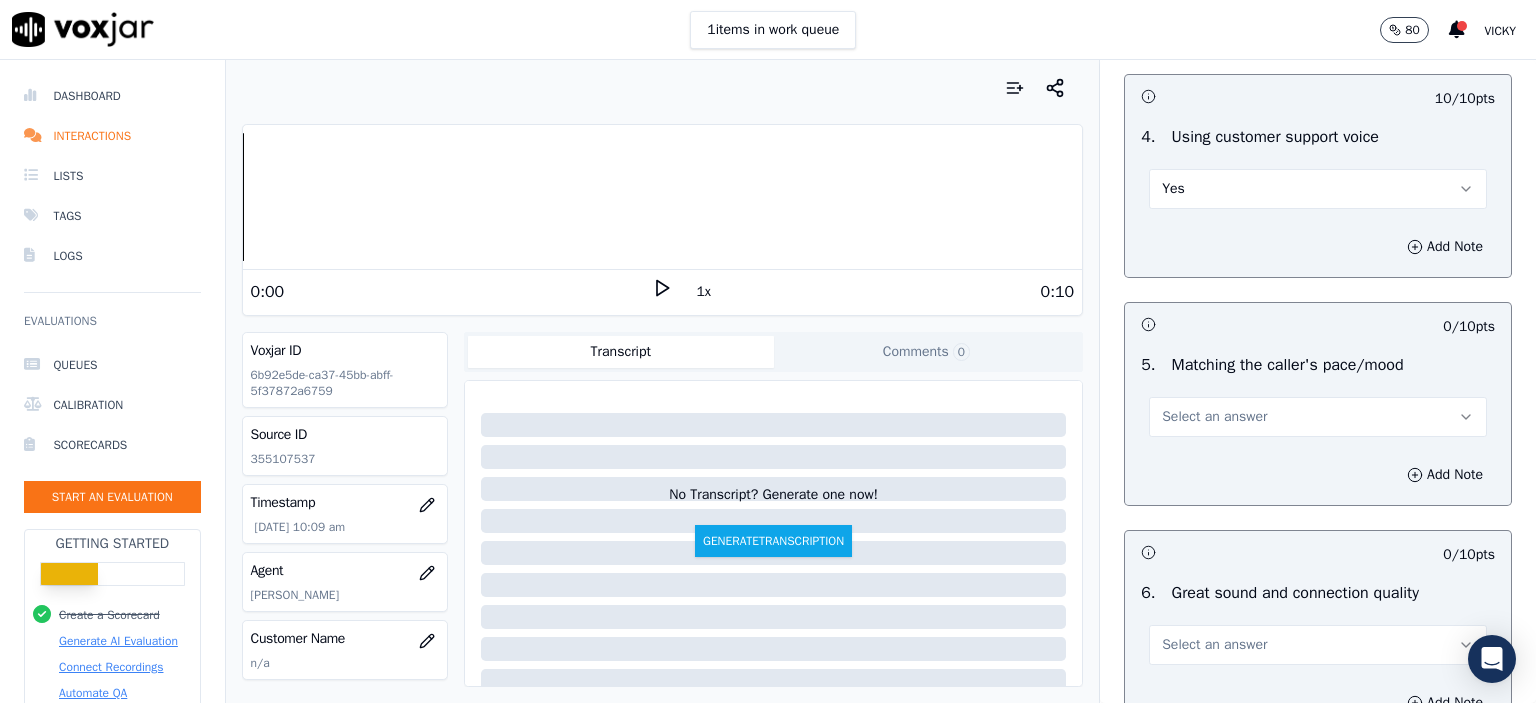 click on "Select an answer" at bounding box center [1214, 417] 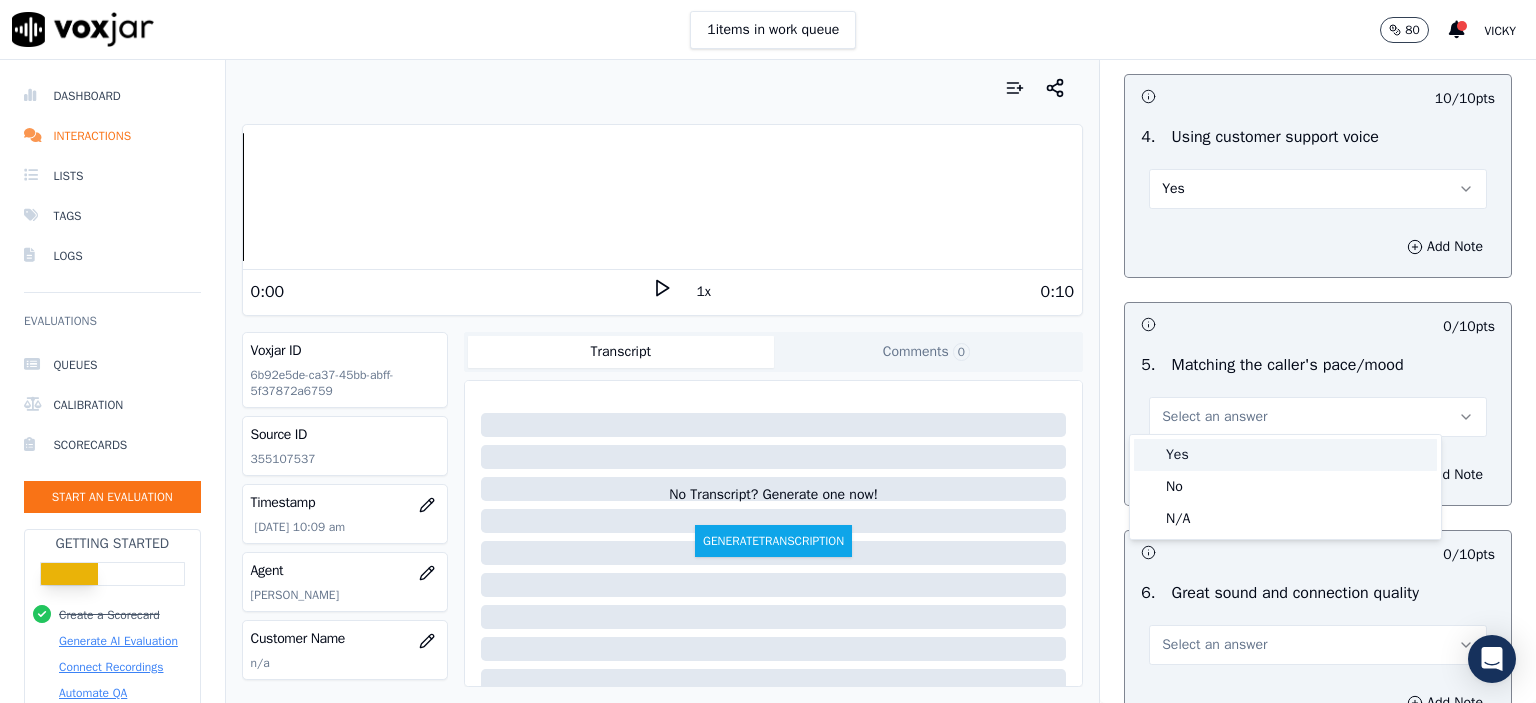 click on "Yes" at bounding box center [1285, 455] 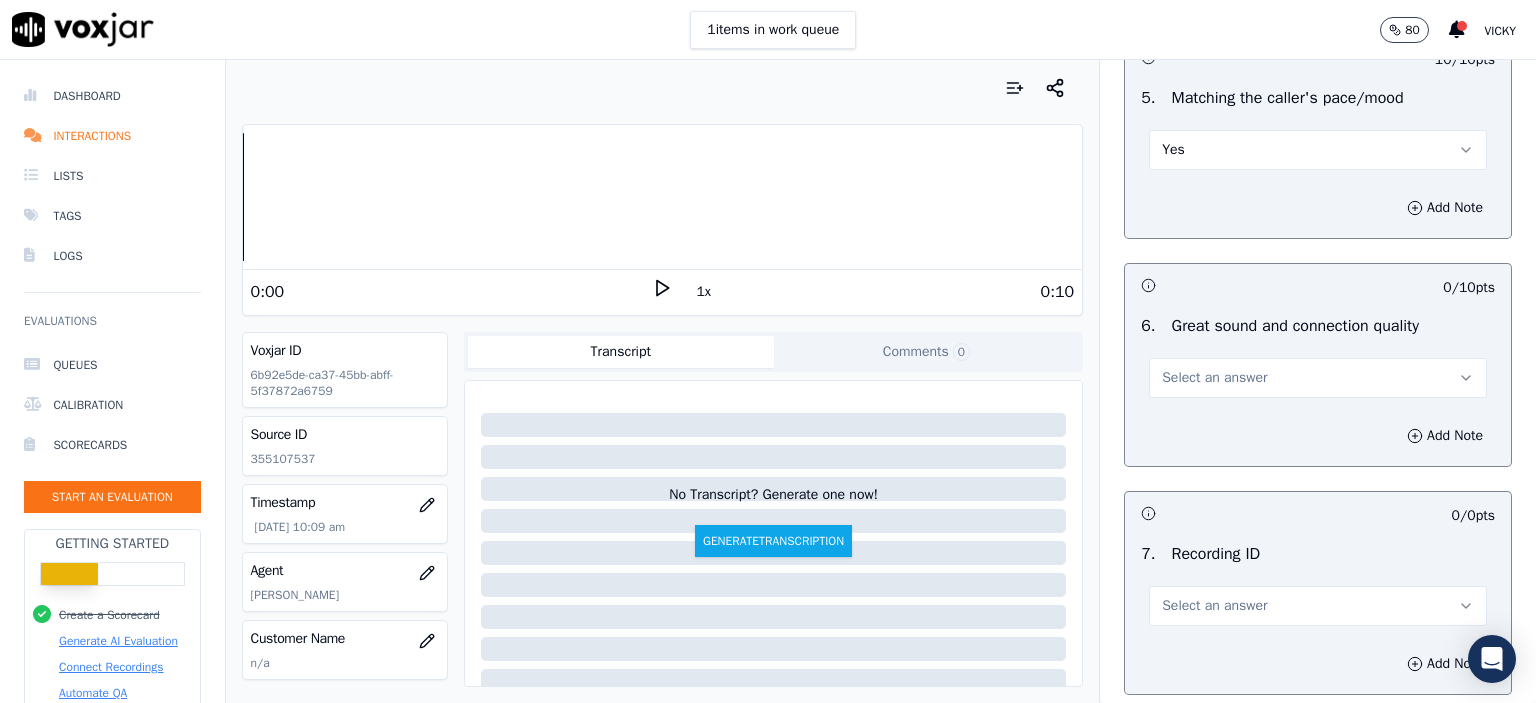 scroll, scrollTop: 4500, scrollLeft: 0, axis: vertical 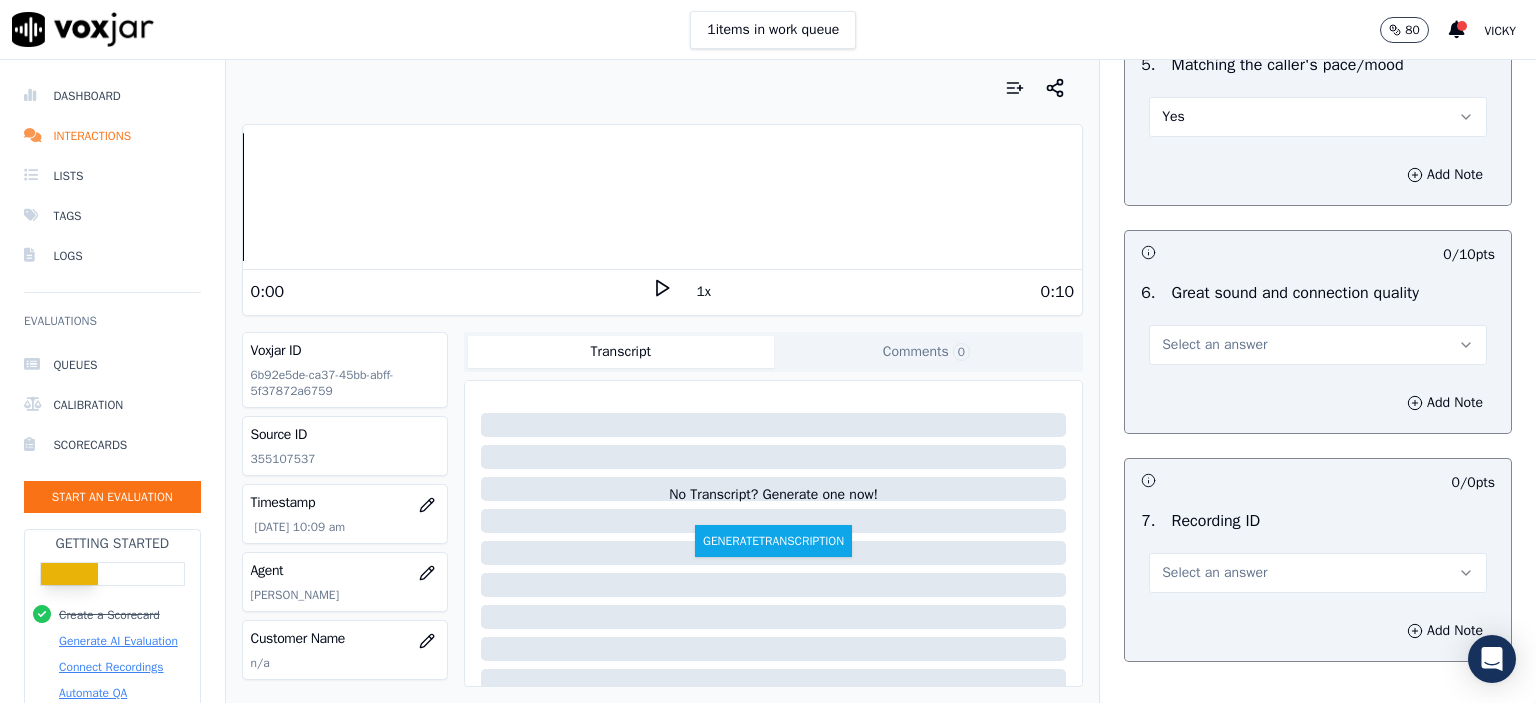 click on "Select an answer" at bounding box center [1214, 345] 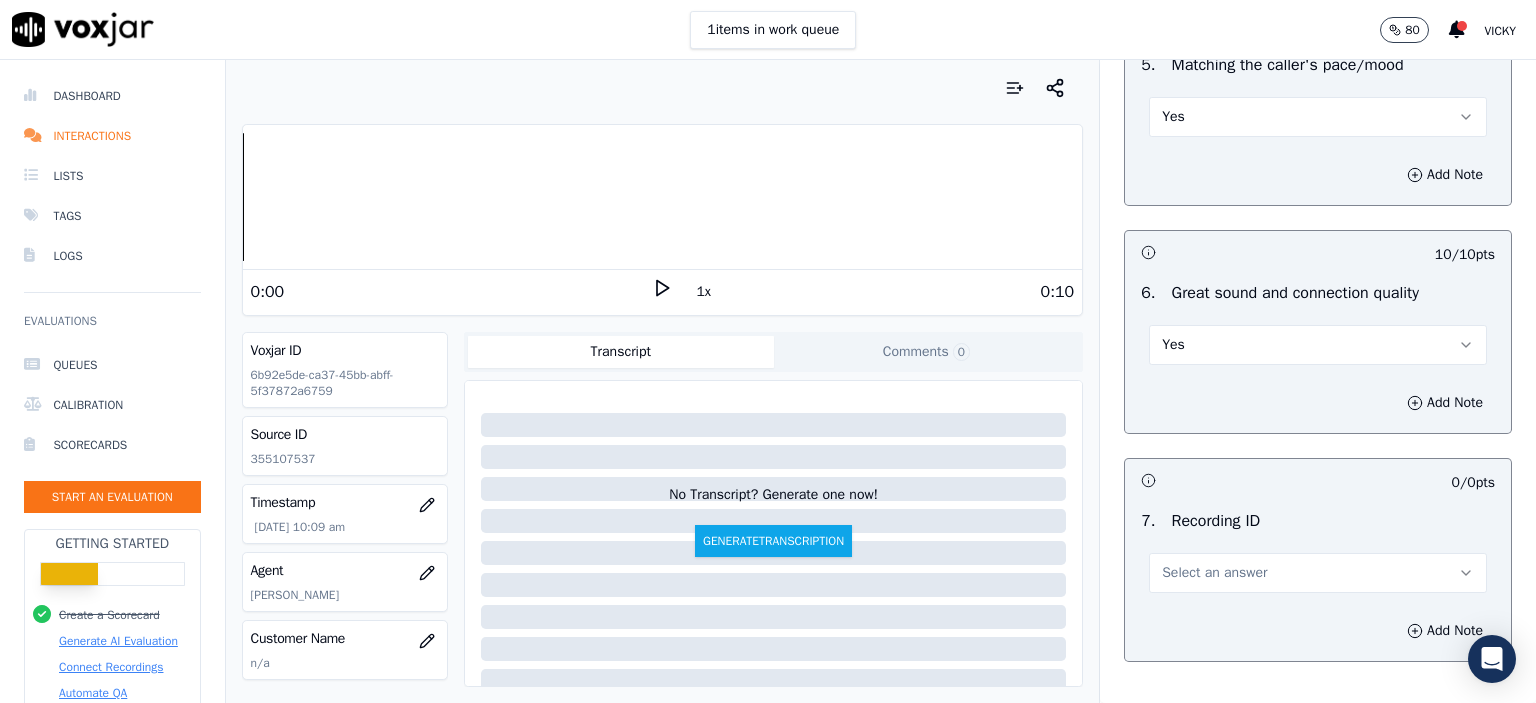 click on "Select an answer" at bounding box center [1214, 573] 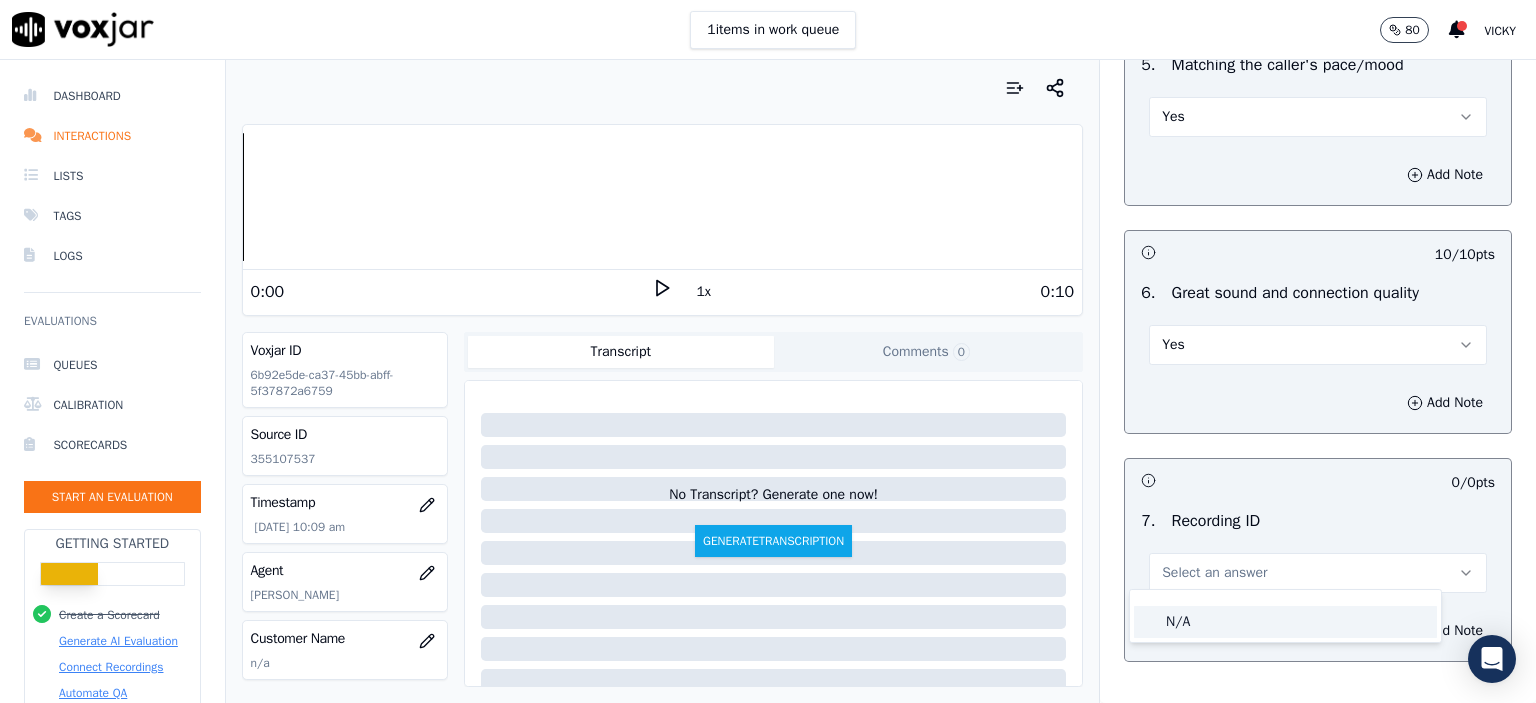 click on "N/A" 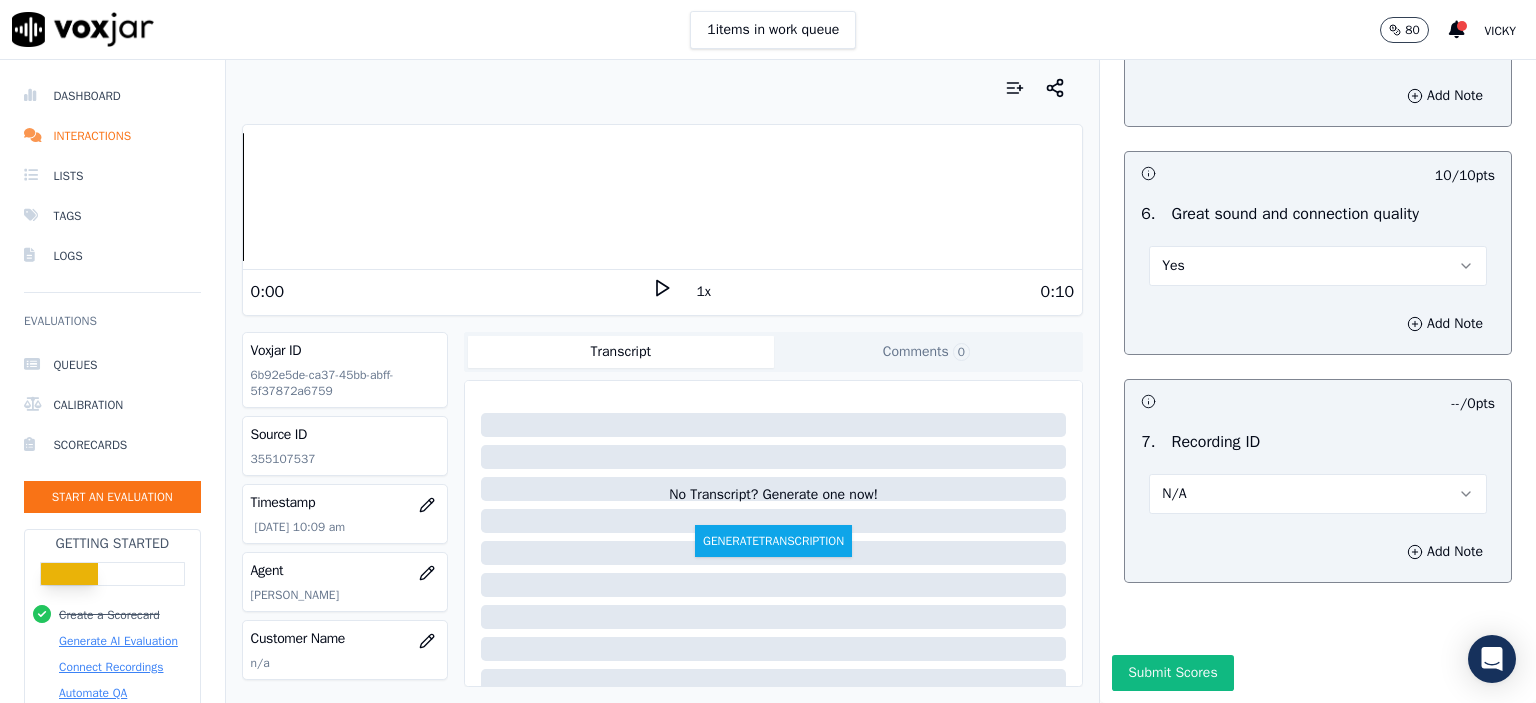 scroll, scrollTop: 4616, scrollLeft: 0, axis: vertical 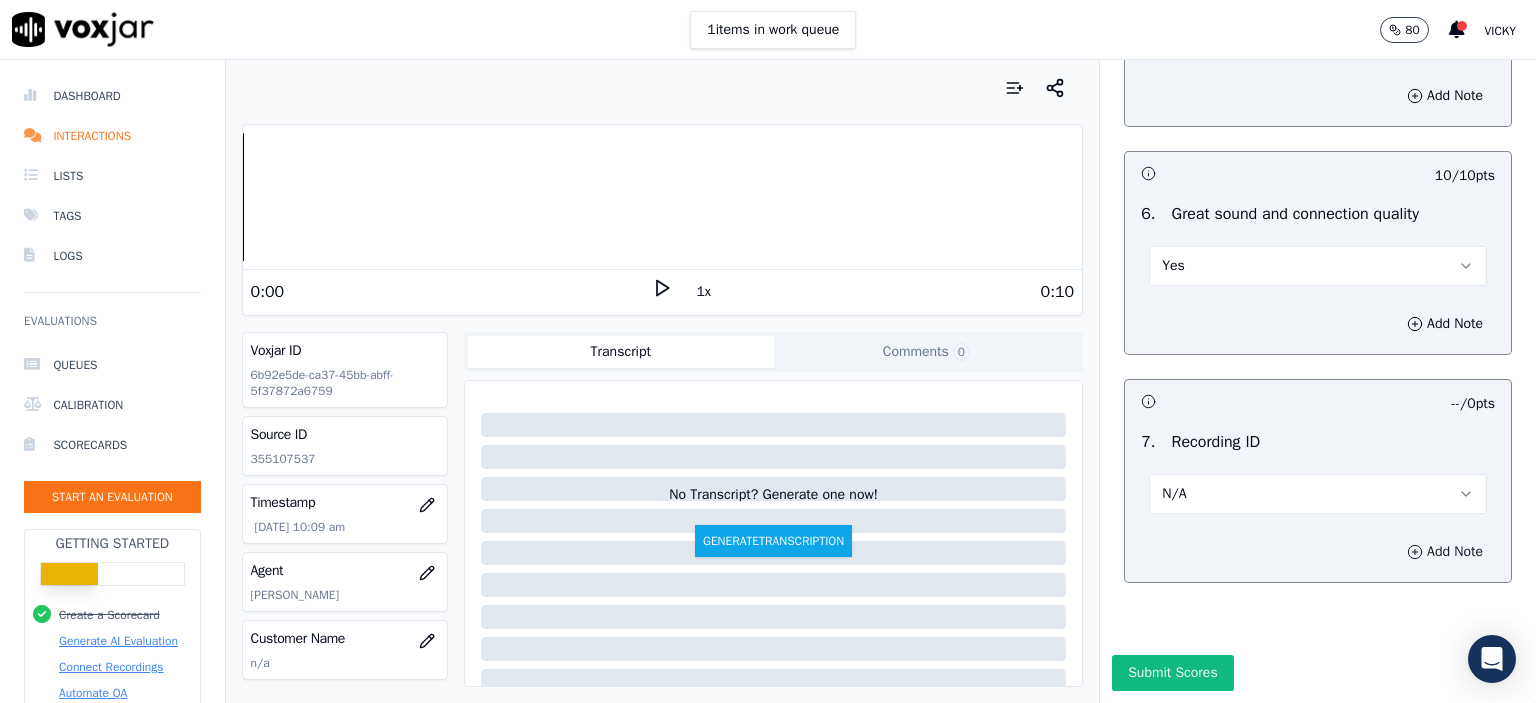 click on "Add Note" at bounding box center (1445, 552) 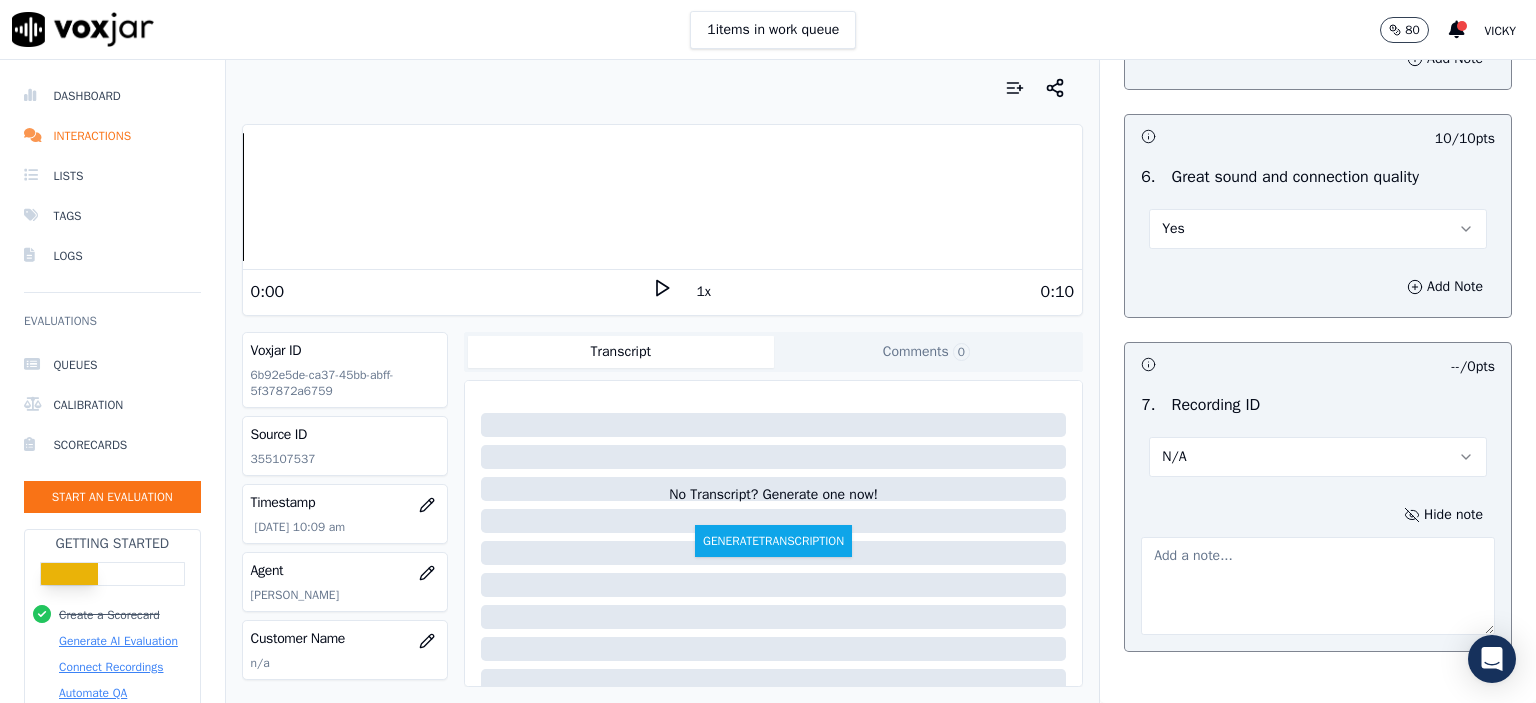 click on "355107537" 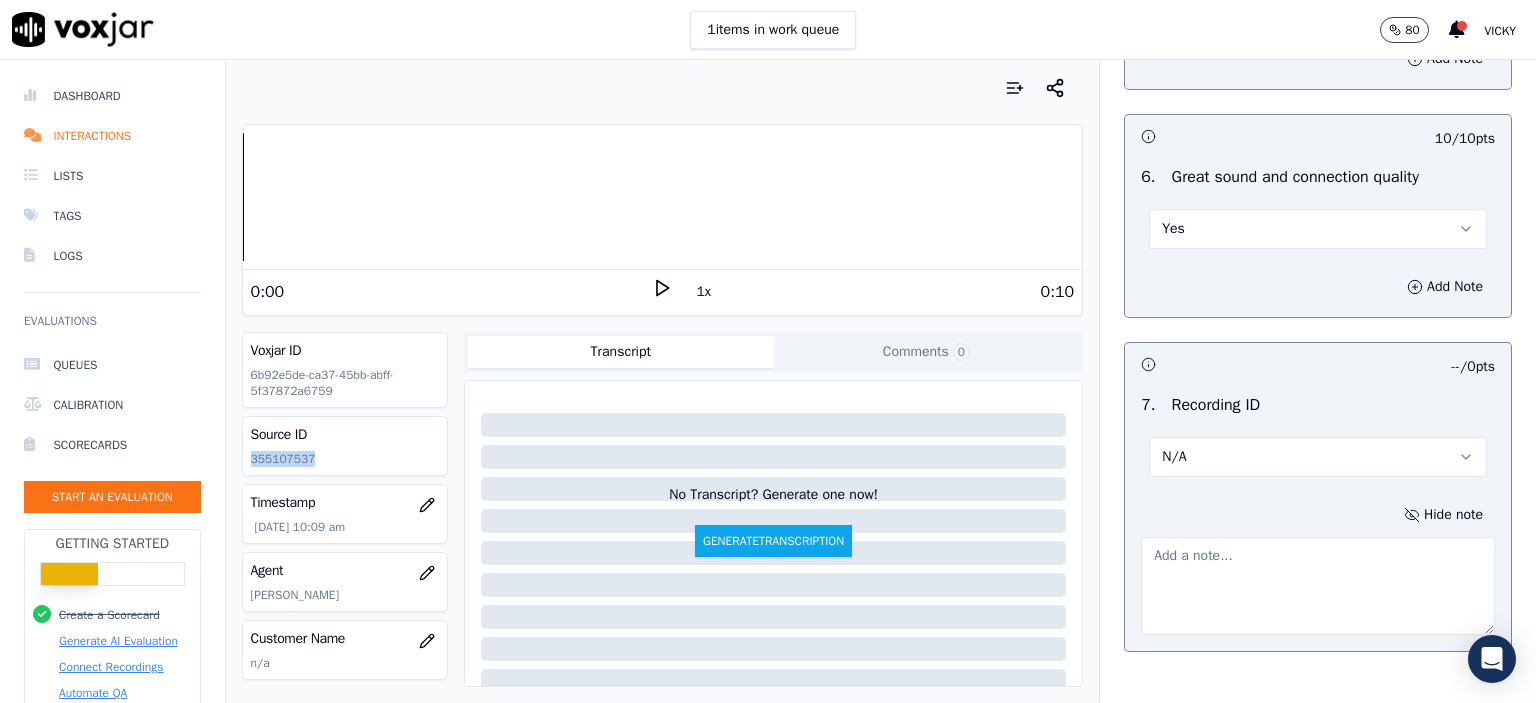 click on "355107537" 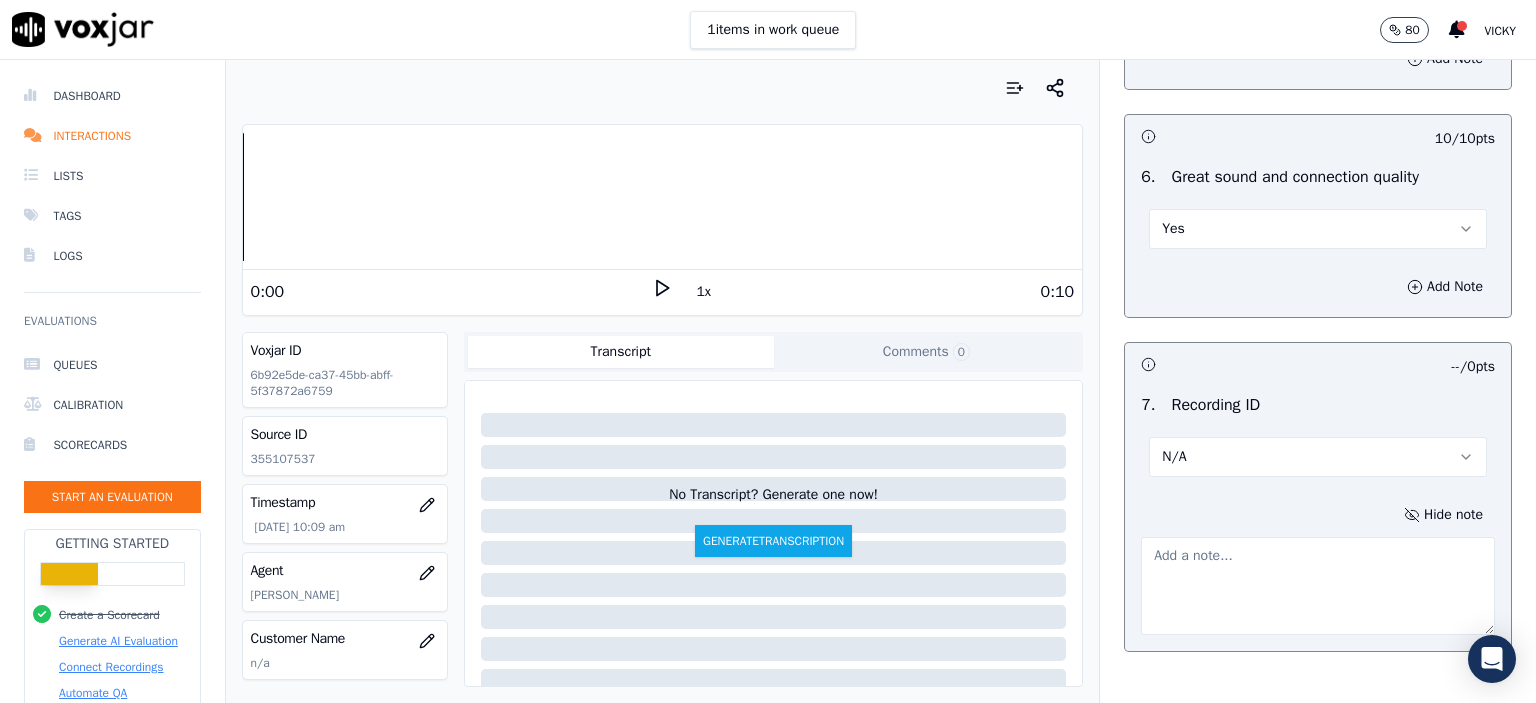 click at bounding box center [1318, 586] 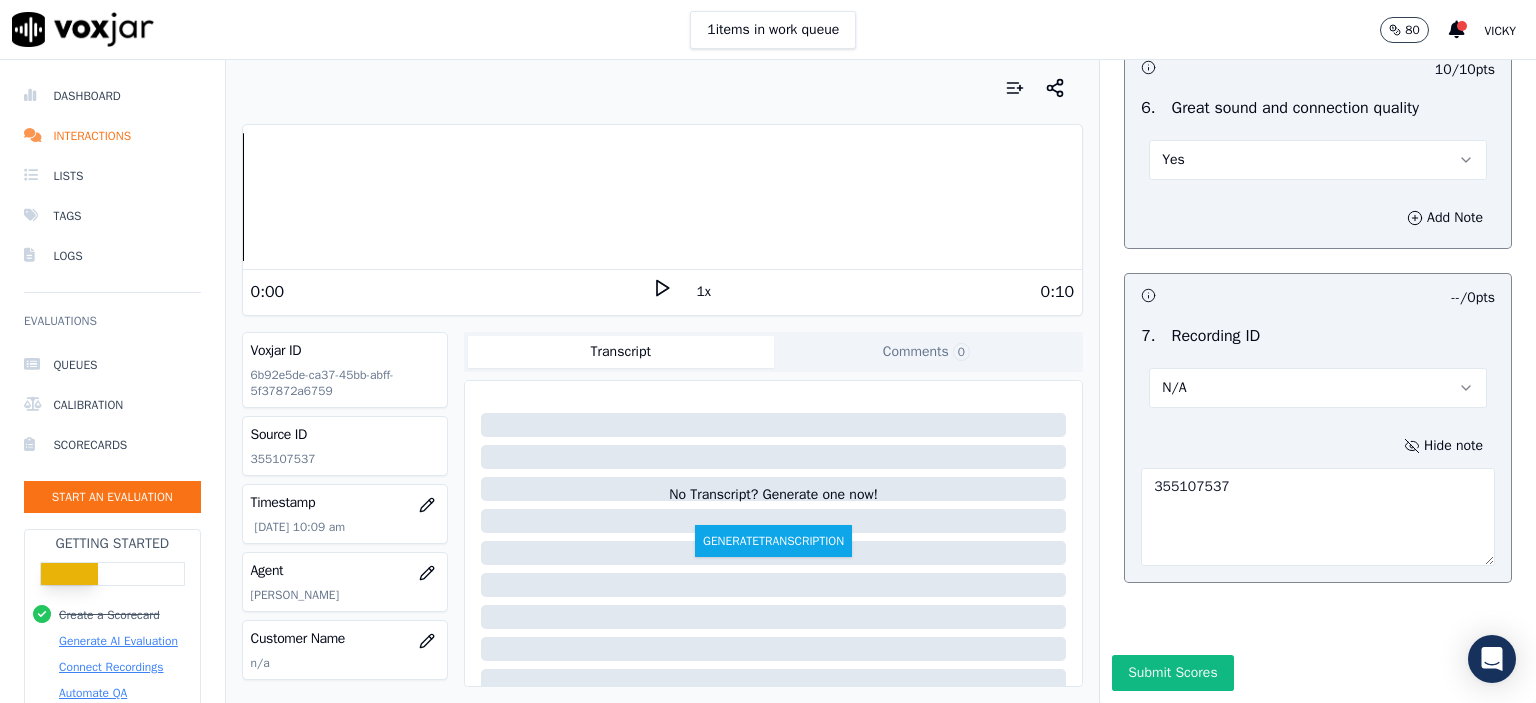 scroll, scrollTop: 4721, scrollLeft: 0, axis: vertical 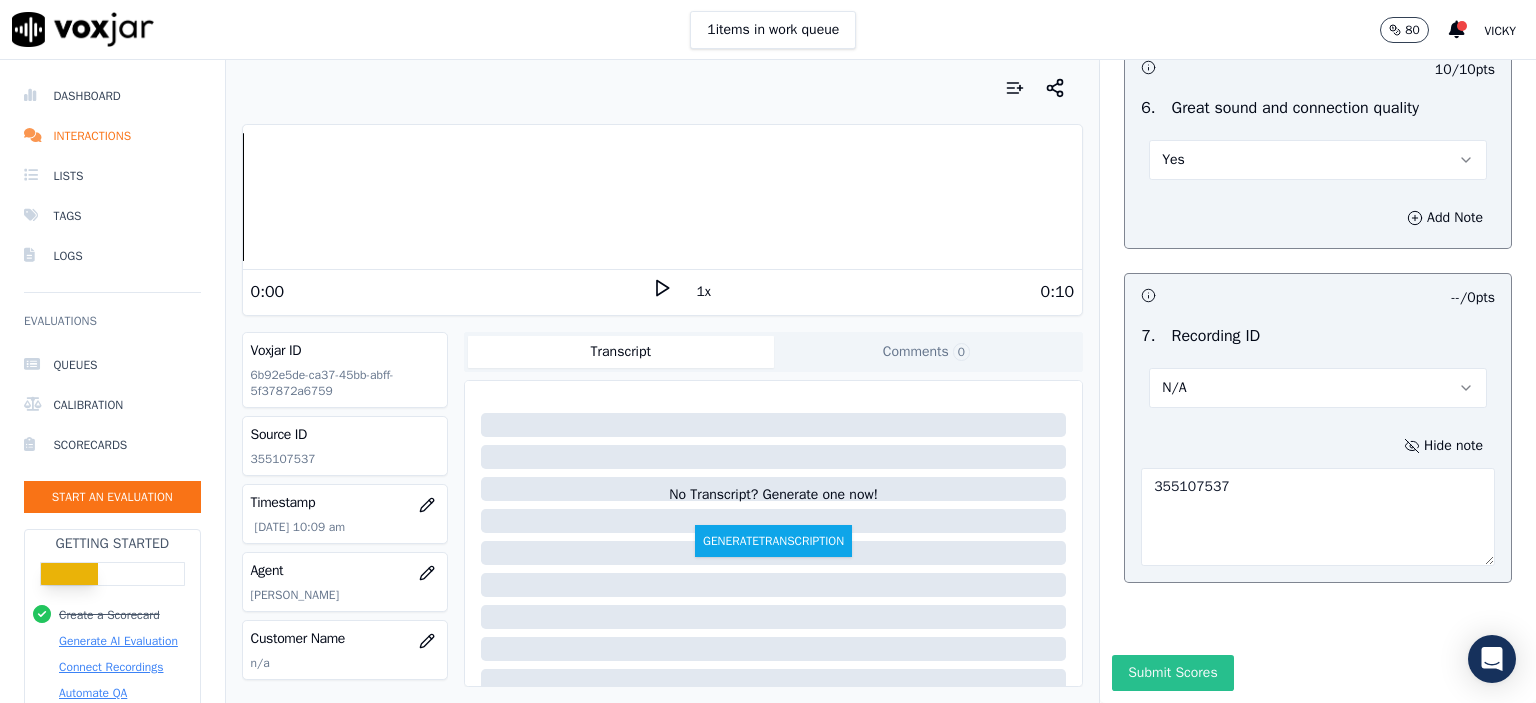 type on "355107537" 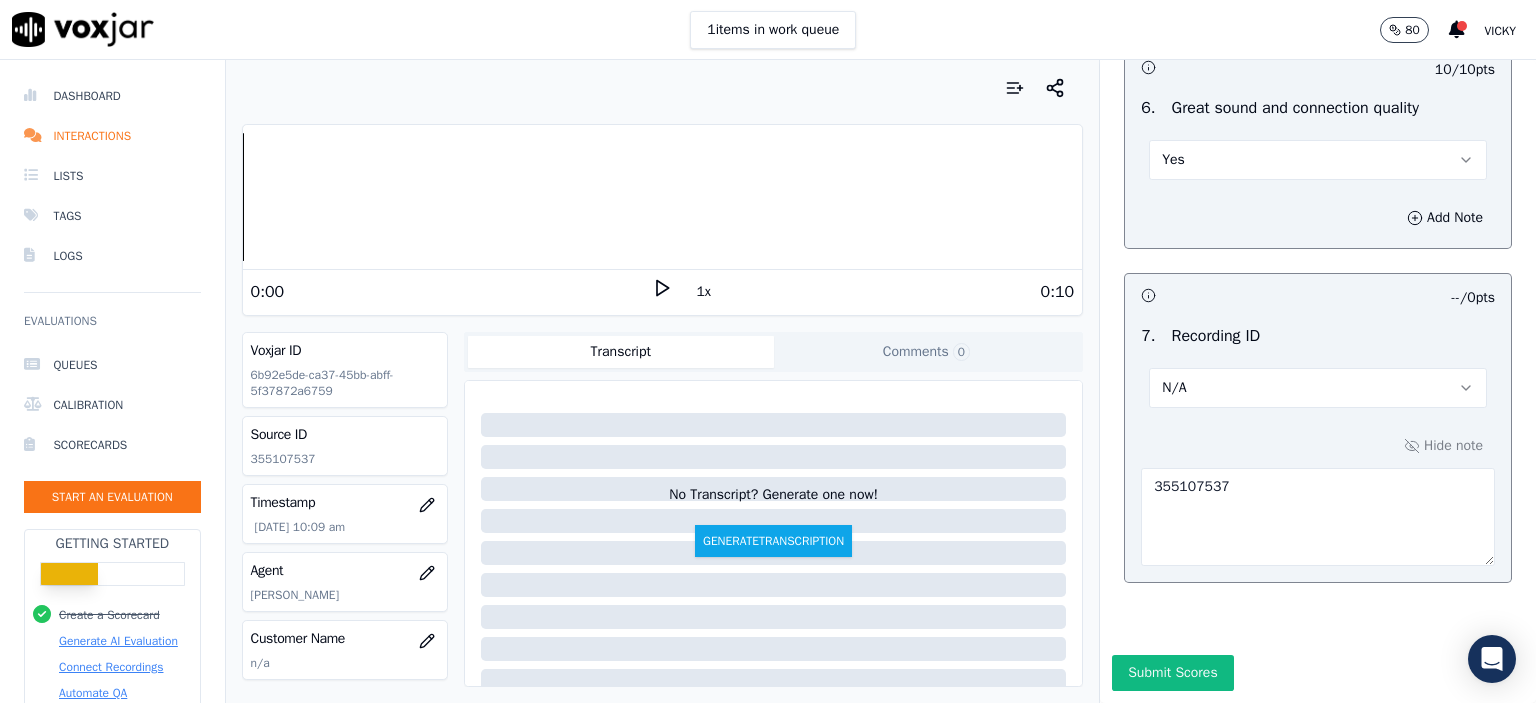 click on "Submit Scores" at bounding box center [1172, 673] 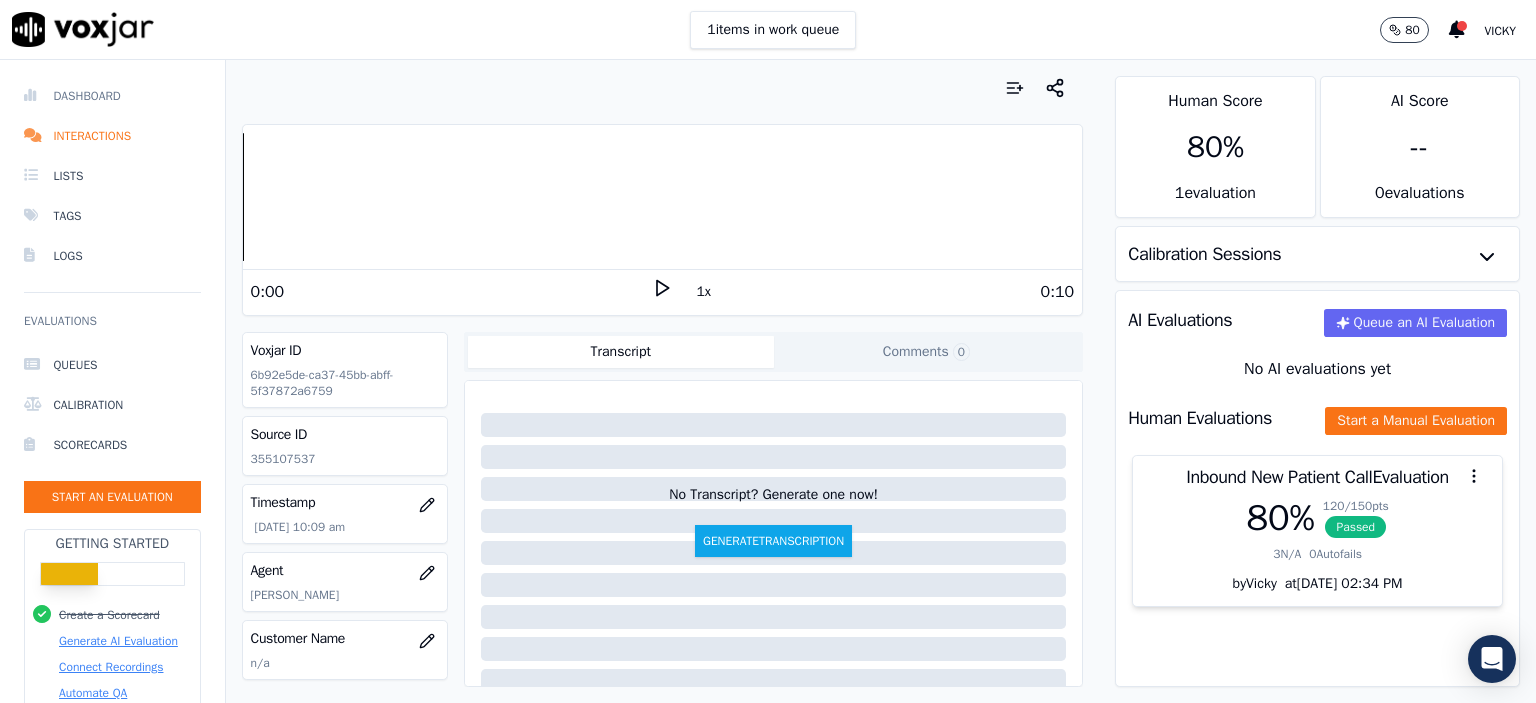 click on "Dashboard" at bounding box center (112, 96) 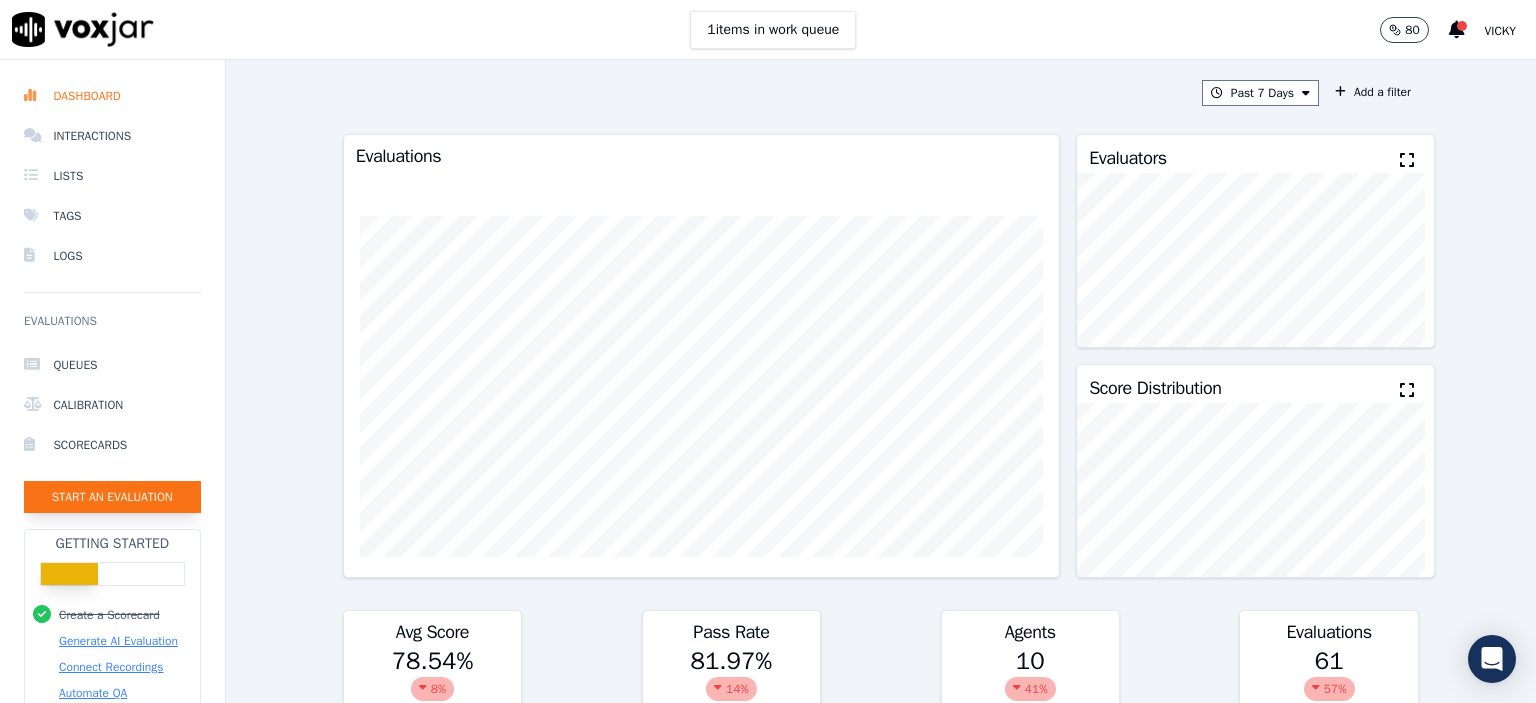 click on "Start an Evaluation" 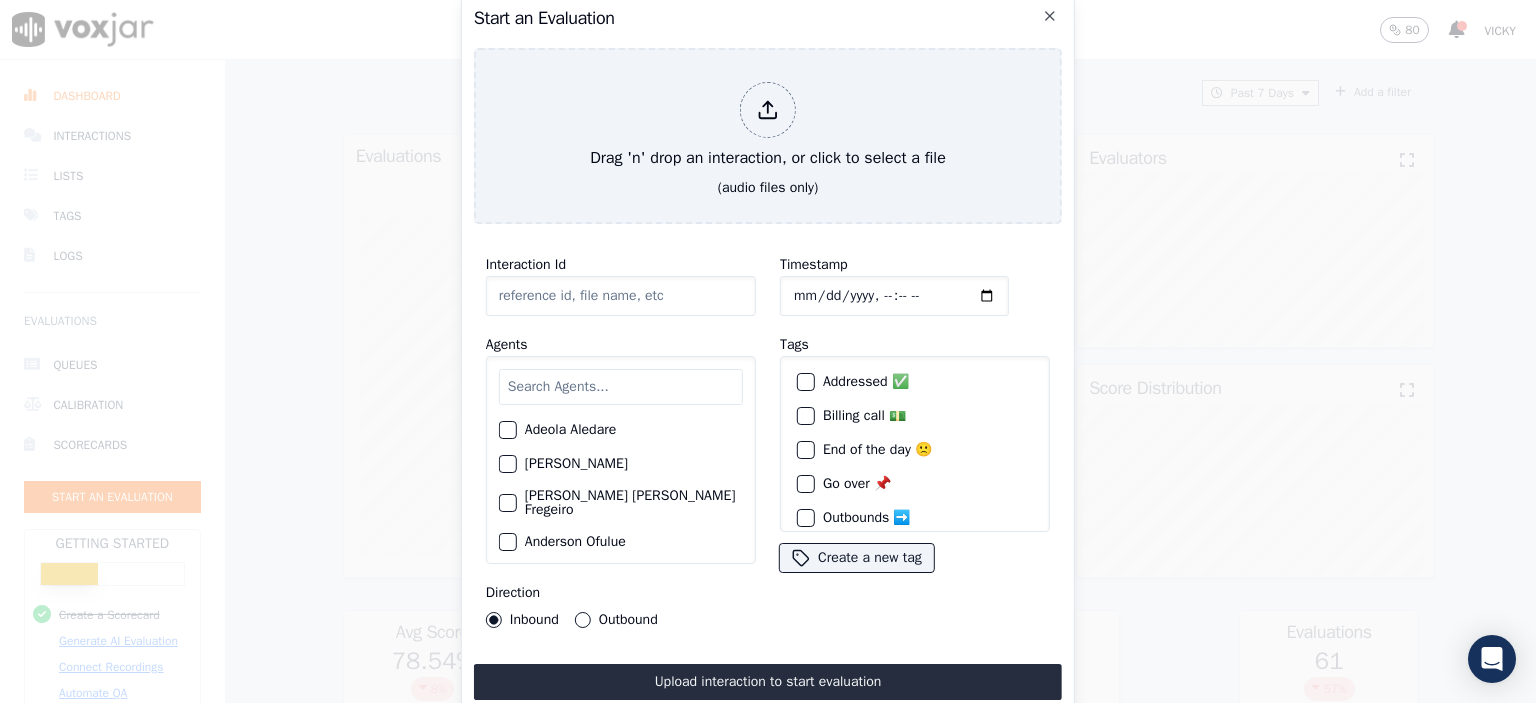 click on "Interaction Id" 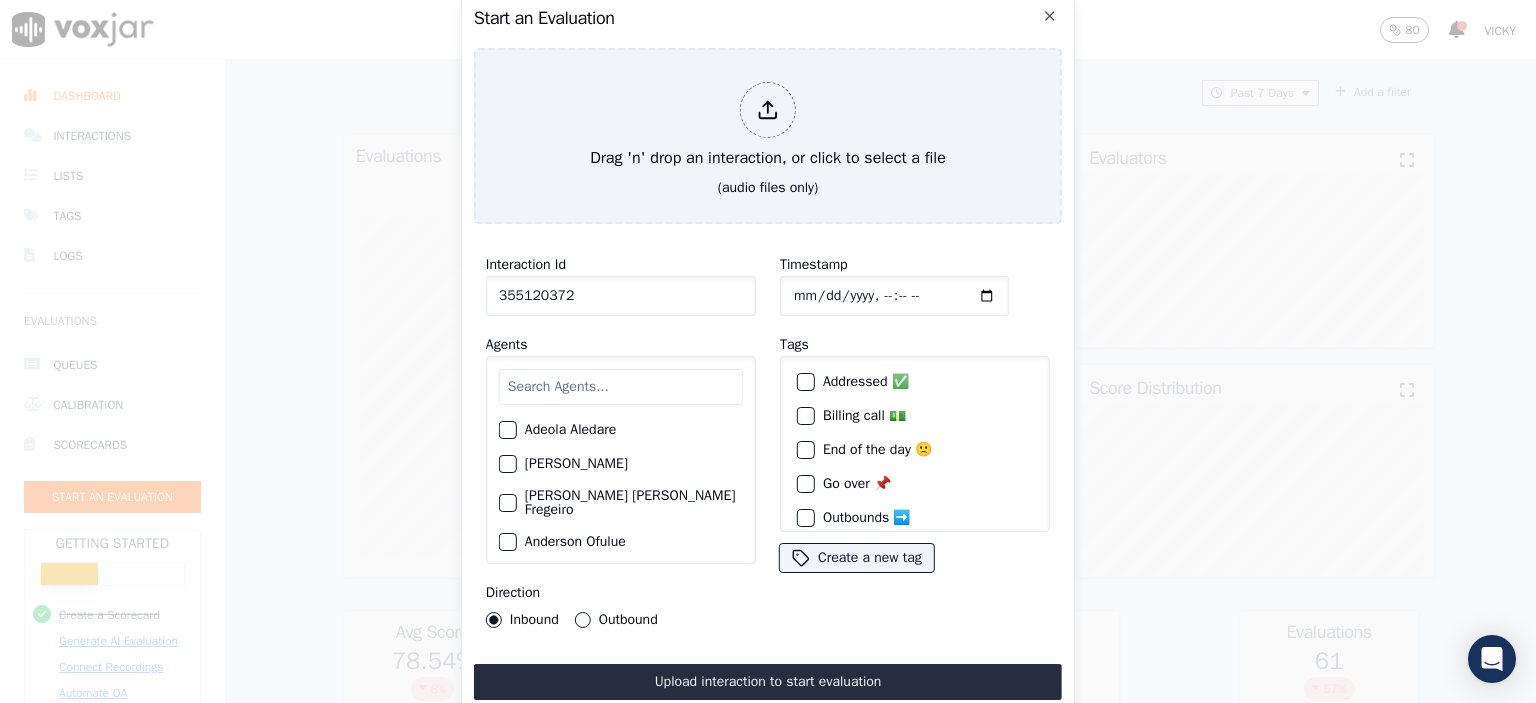 type on "355120372" 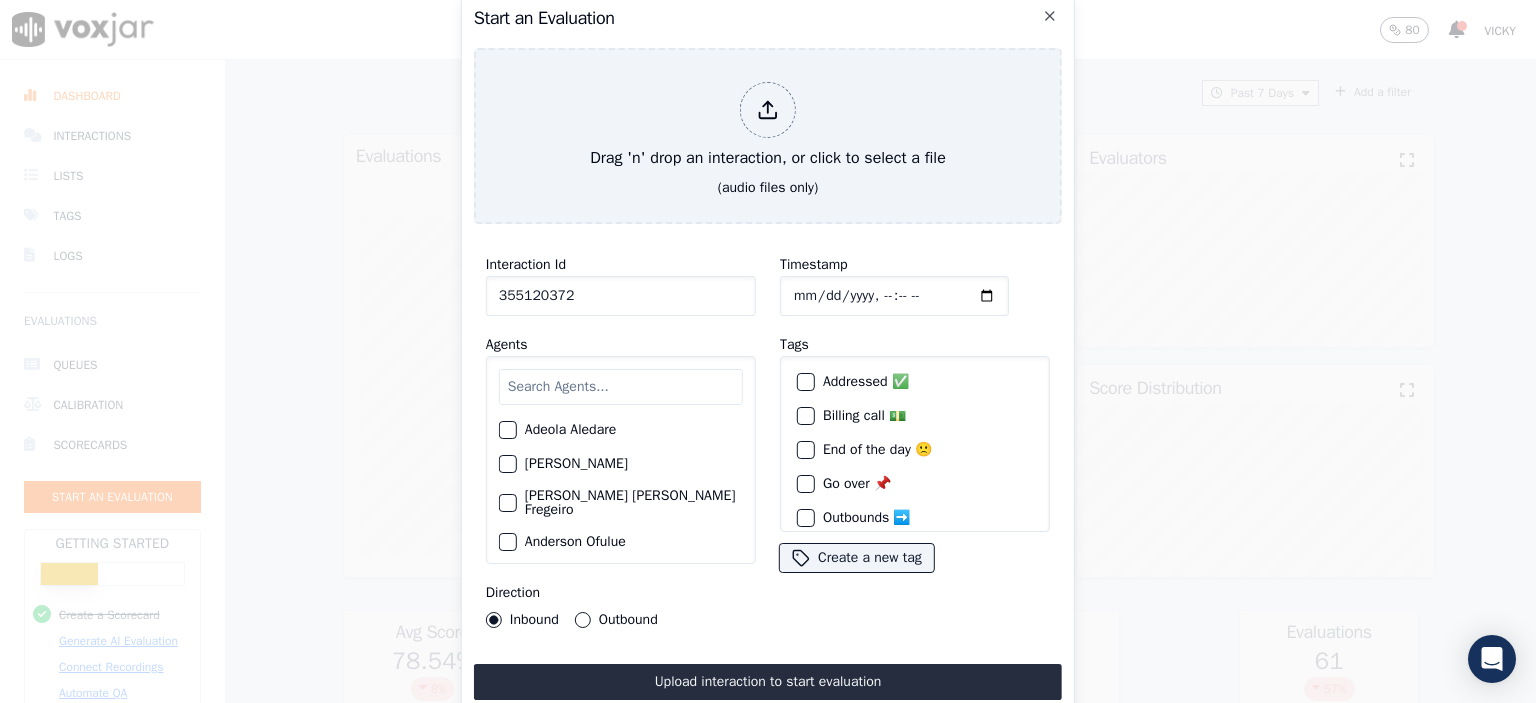 type on "2025-07-23T11:22" 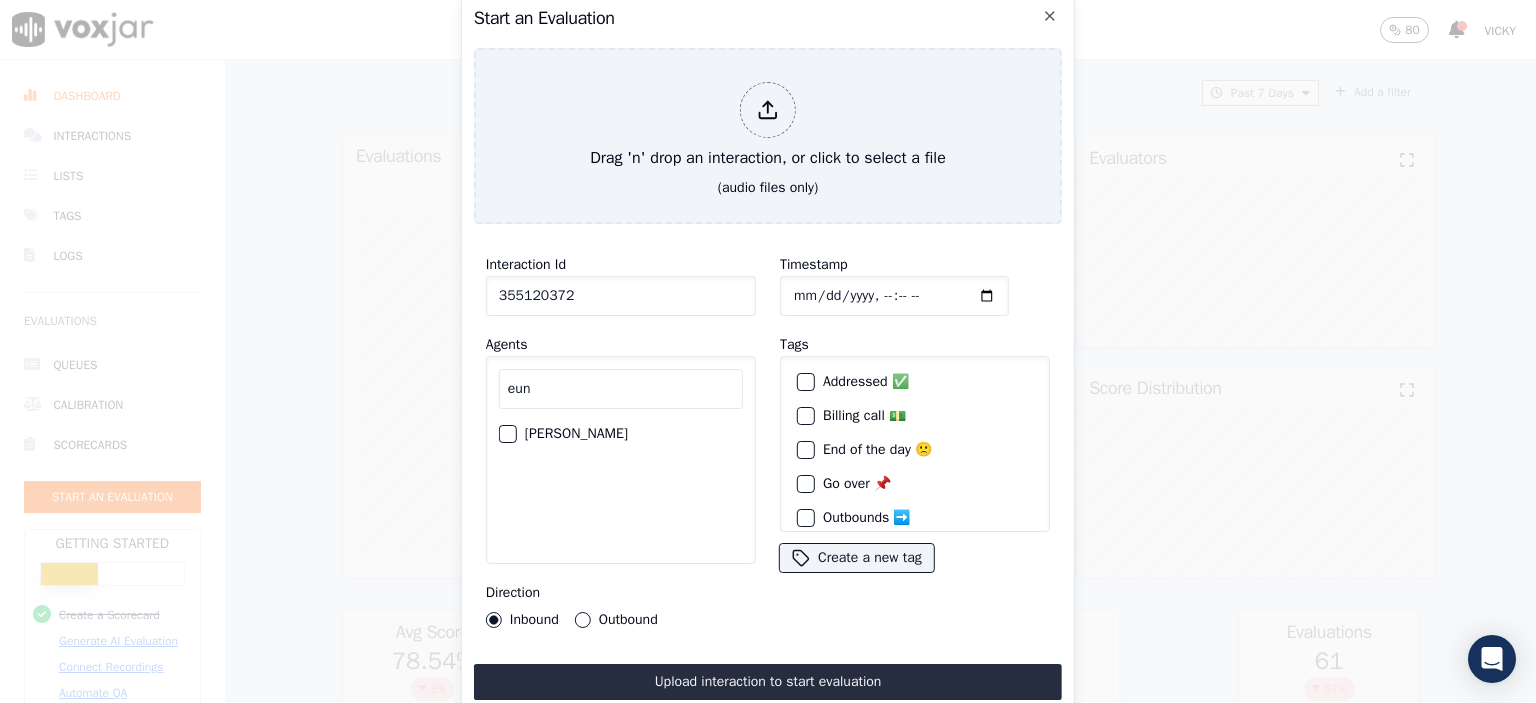 type on "eun" 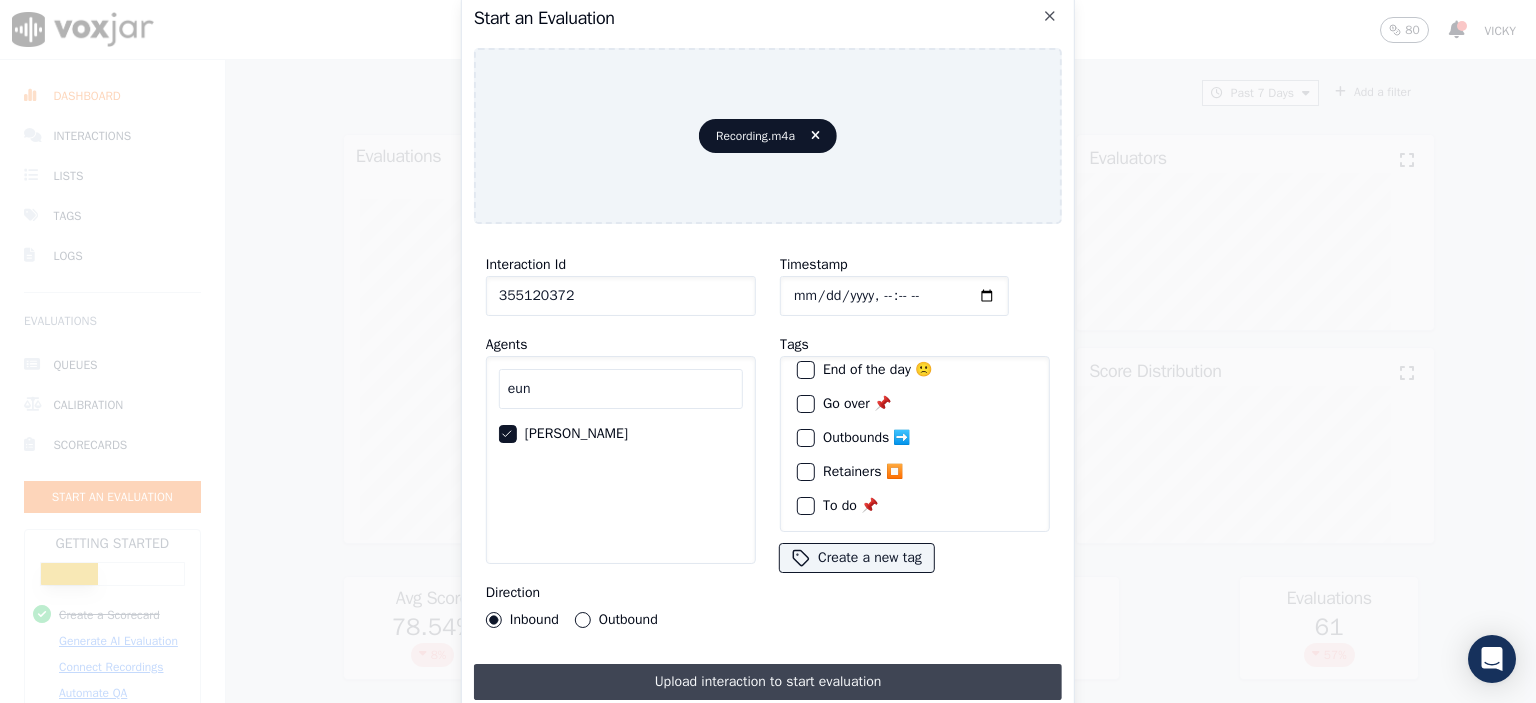 scroll, scrollTop: 92, scrollLeft: 0, axis: vertical 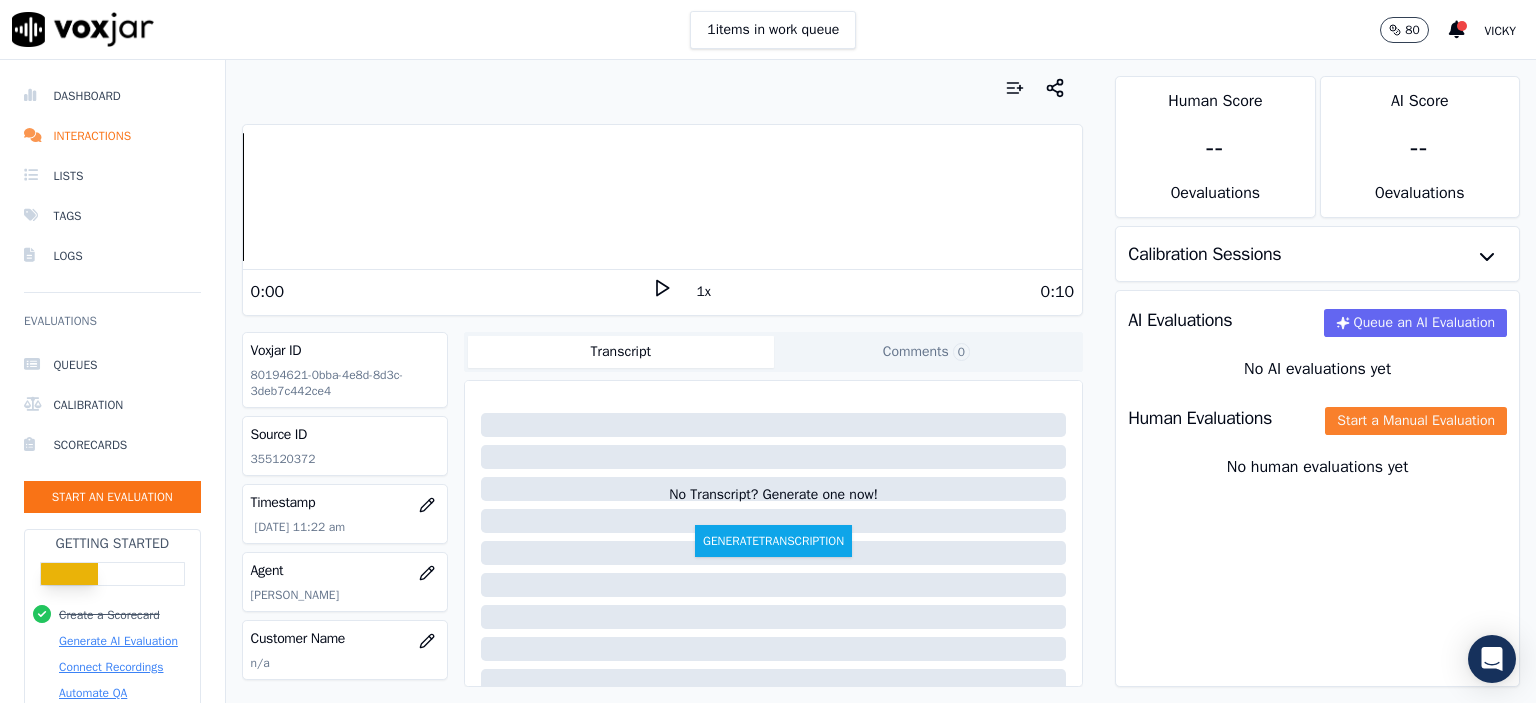 click on "Start a Manual Evaluation" 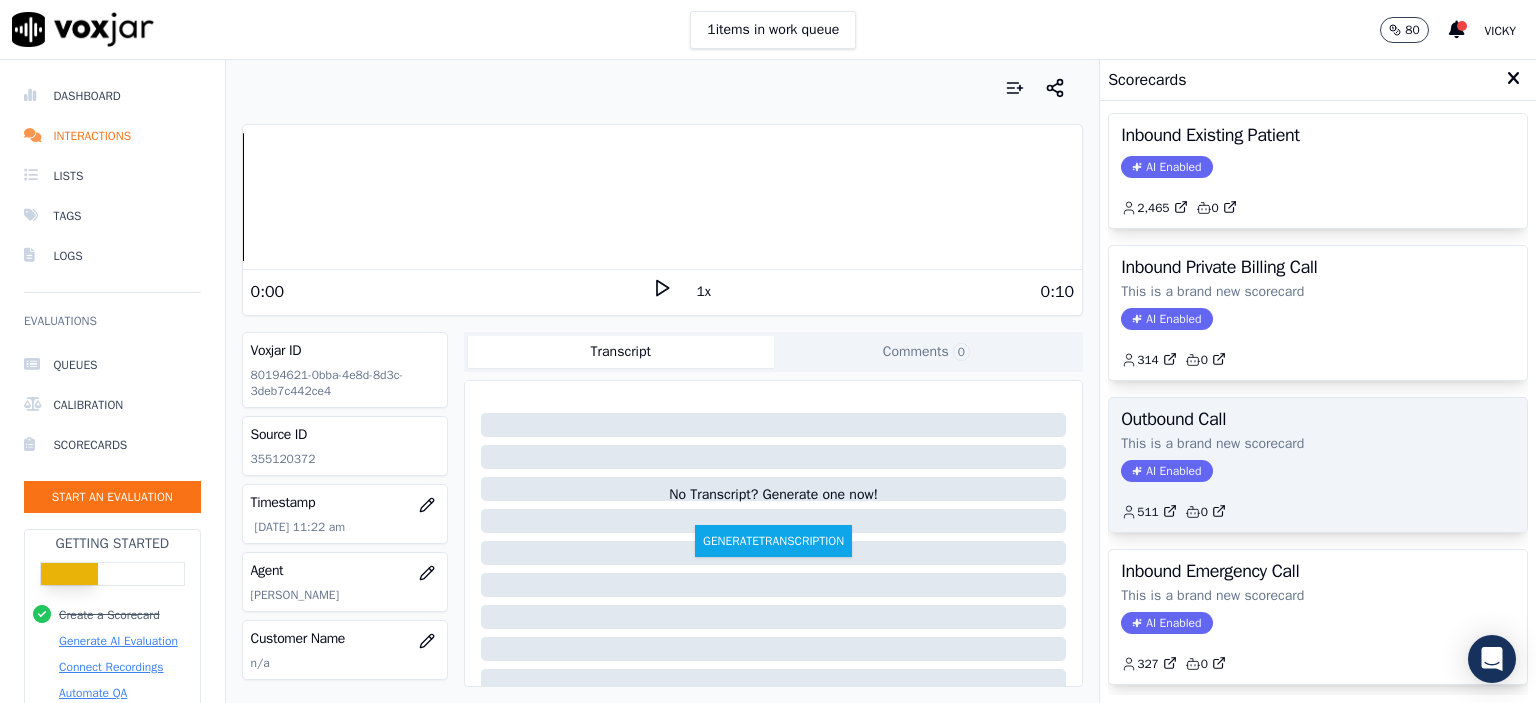 scroll, scrollTop: 0, scrollLeft: 0, axis: both 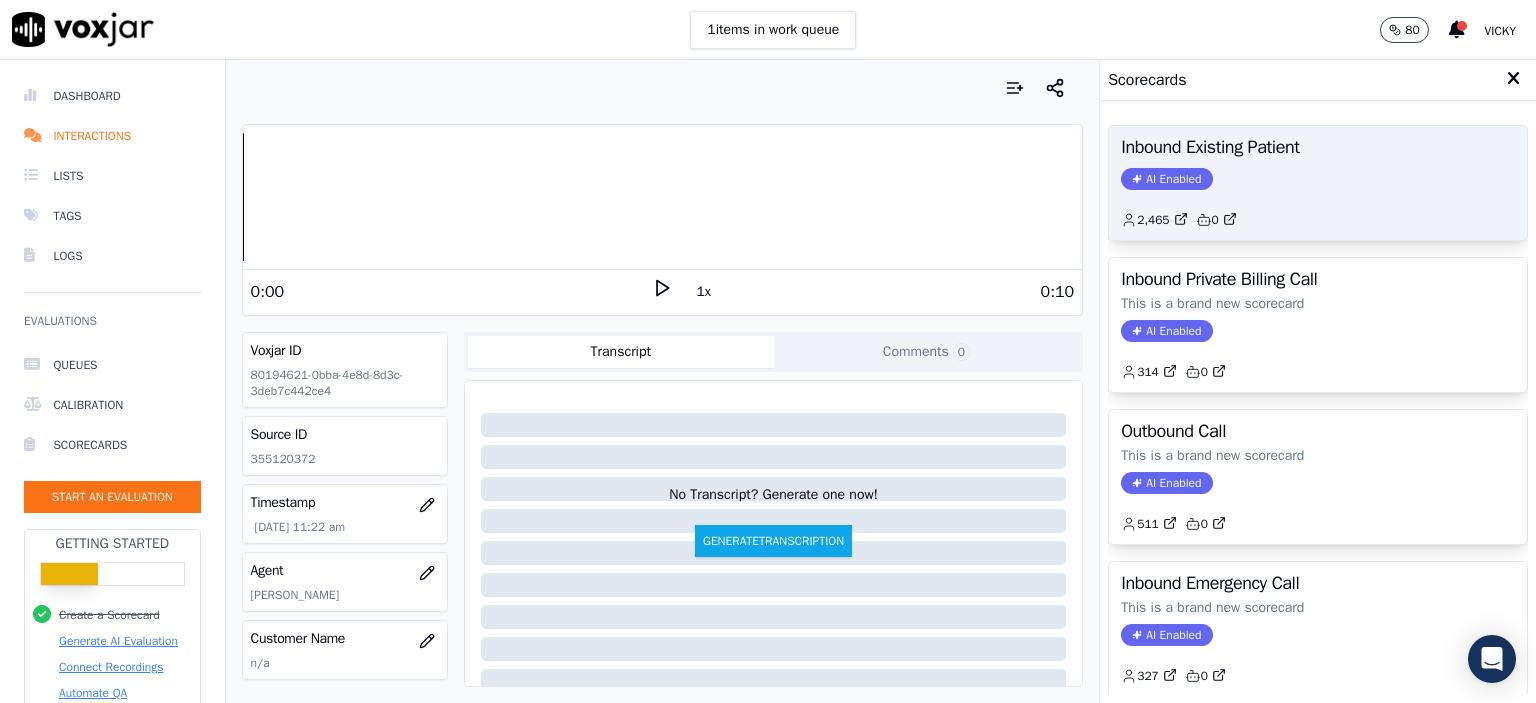 click on "2,465         0" 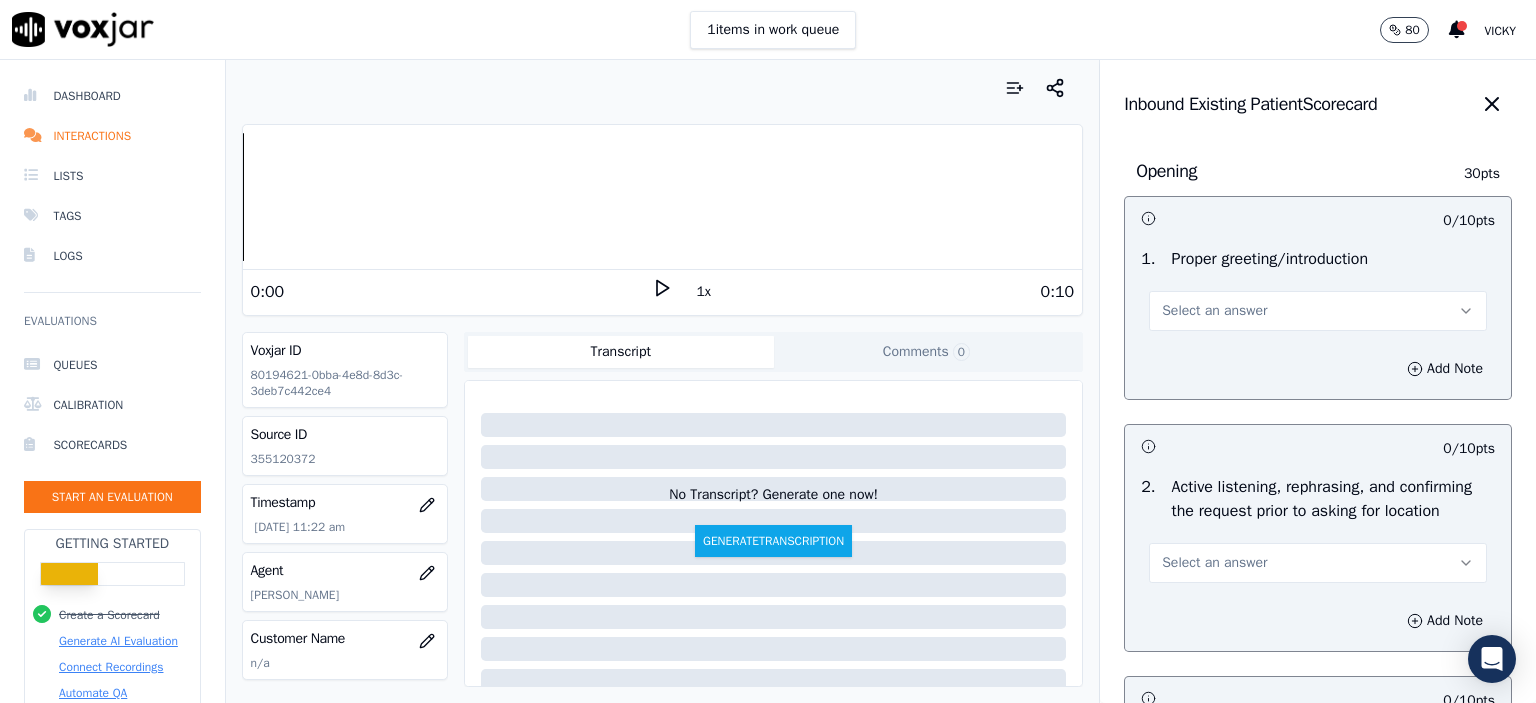click on "Select an answer" at bounding box center [1214, 311] 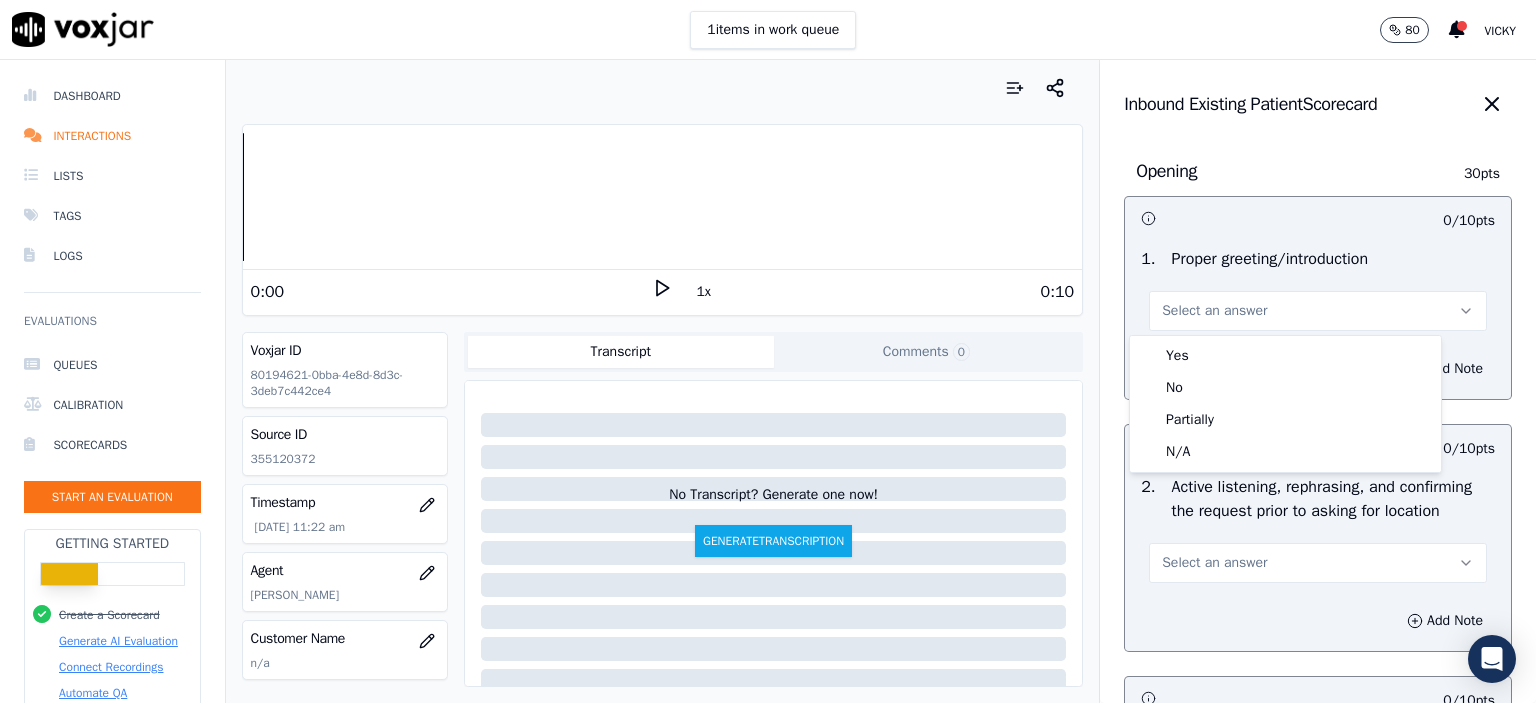 click on "Yes   No   Partially     N/A" at bounding box center (1285, 404) 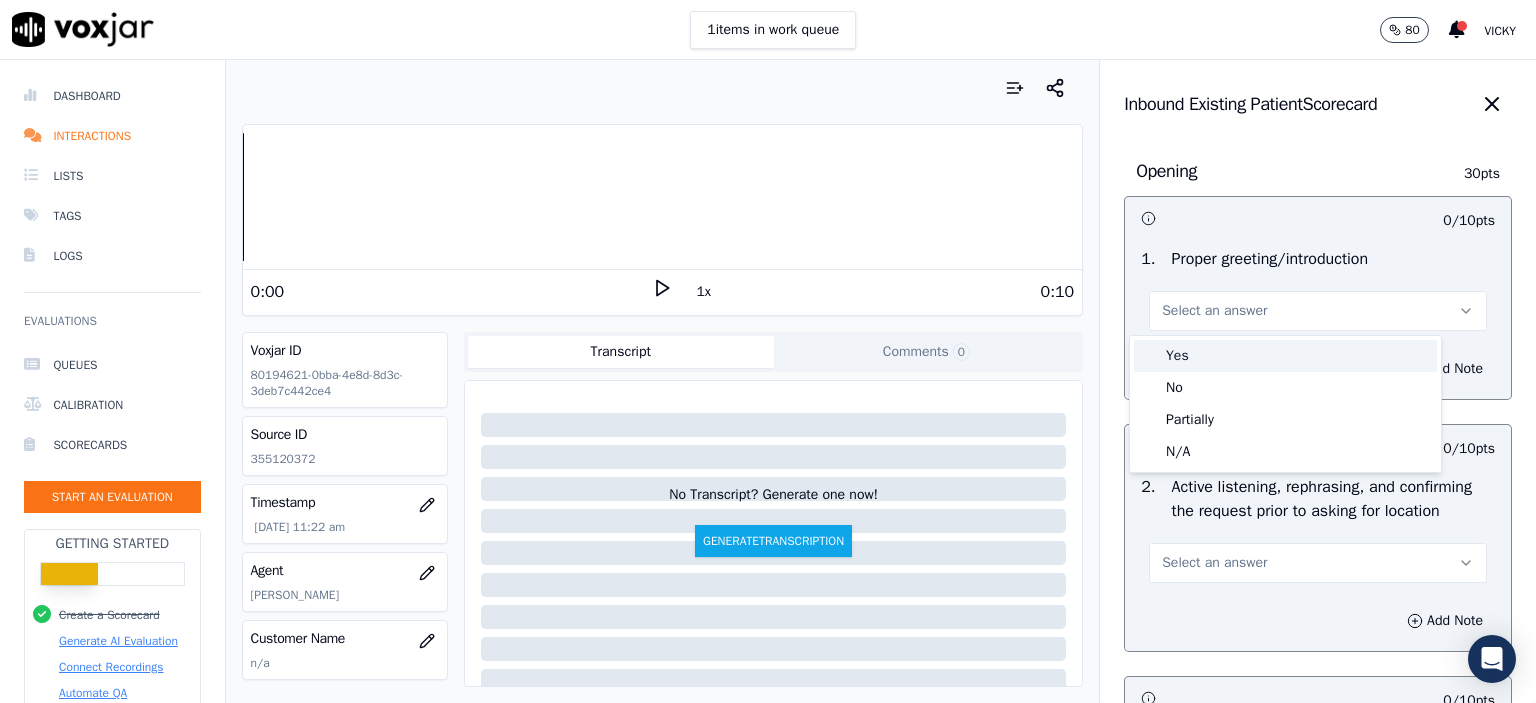 click on "Yes" at bounding box center [1285, 356] 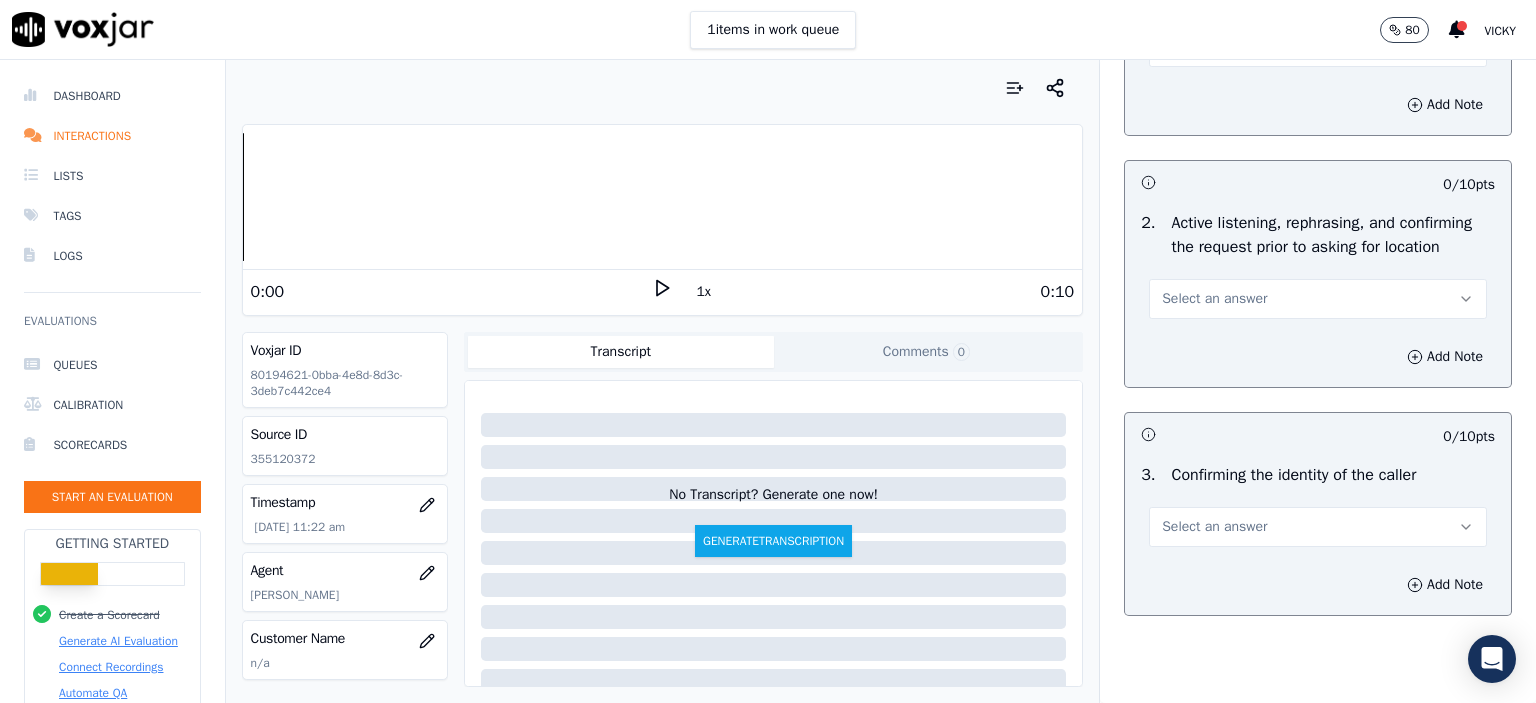 scroll, scrollTop: 300, scrollLeft: 0, axis: vertical 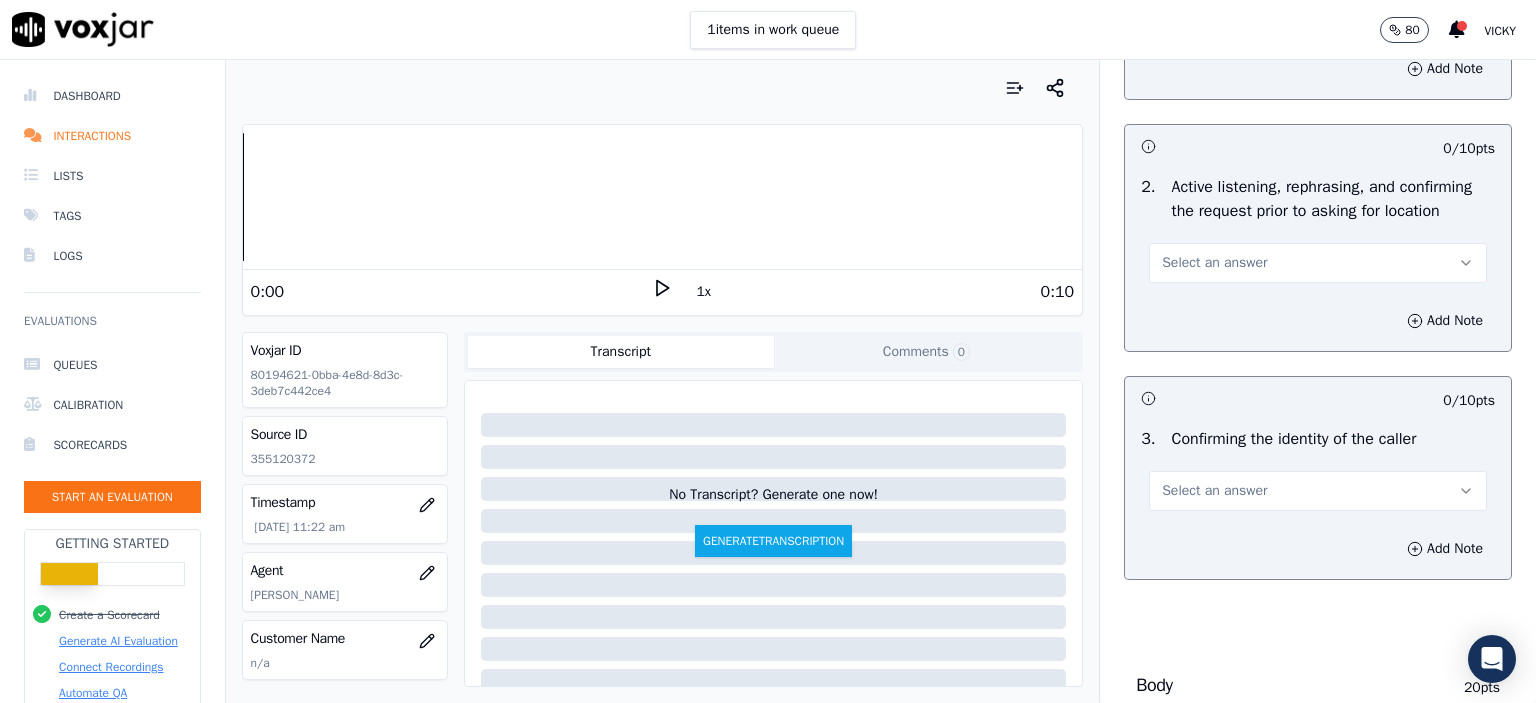 click on "Select an answer" at bounding box center [1318, 263] 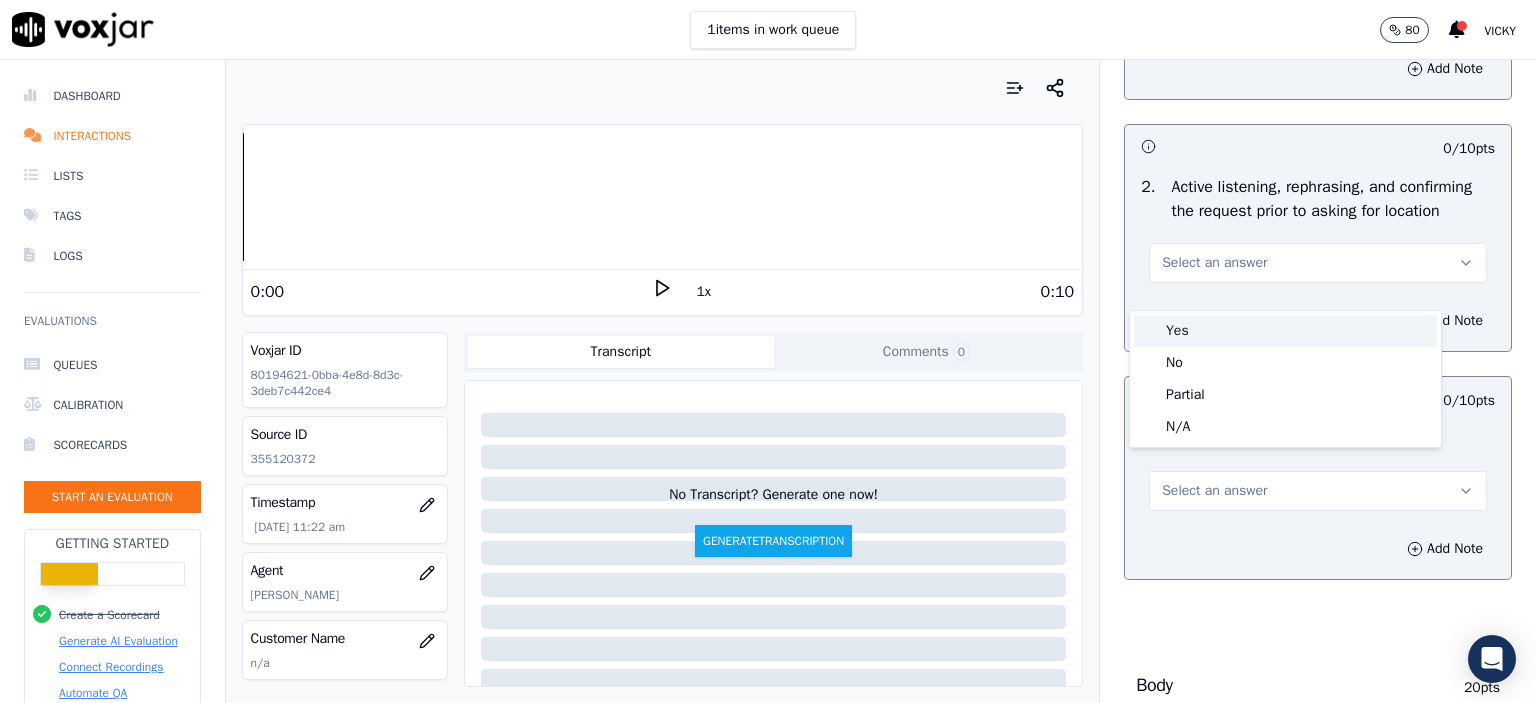 click on "Yes" at bounding box center (1285, 331) 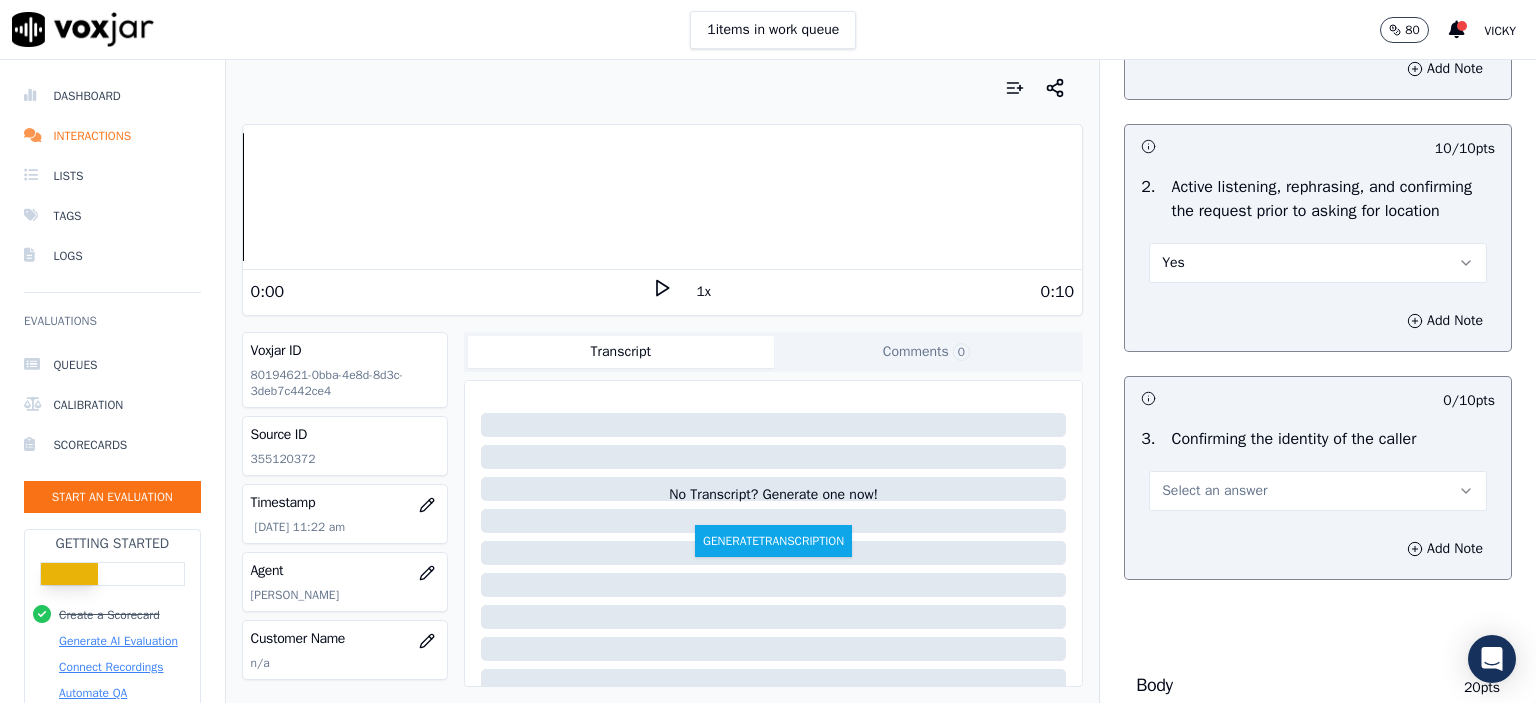 click on "Select an answer" at bounding box center [1318, 491] 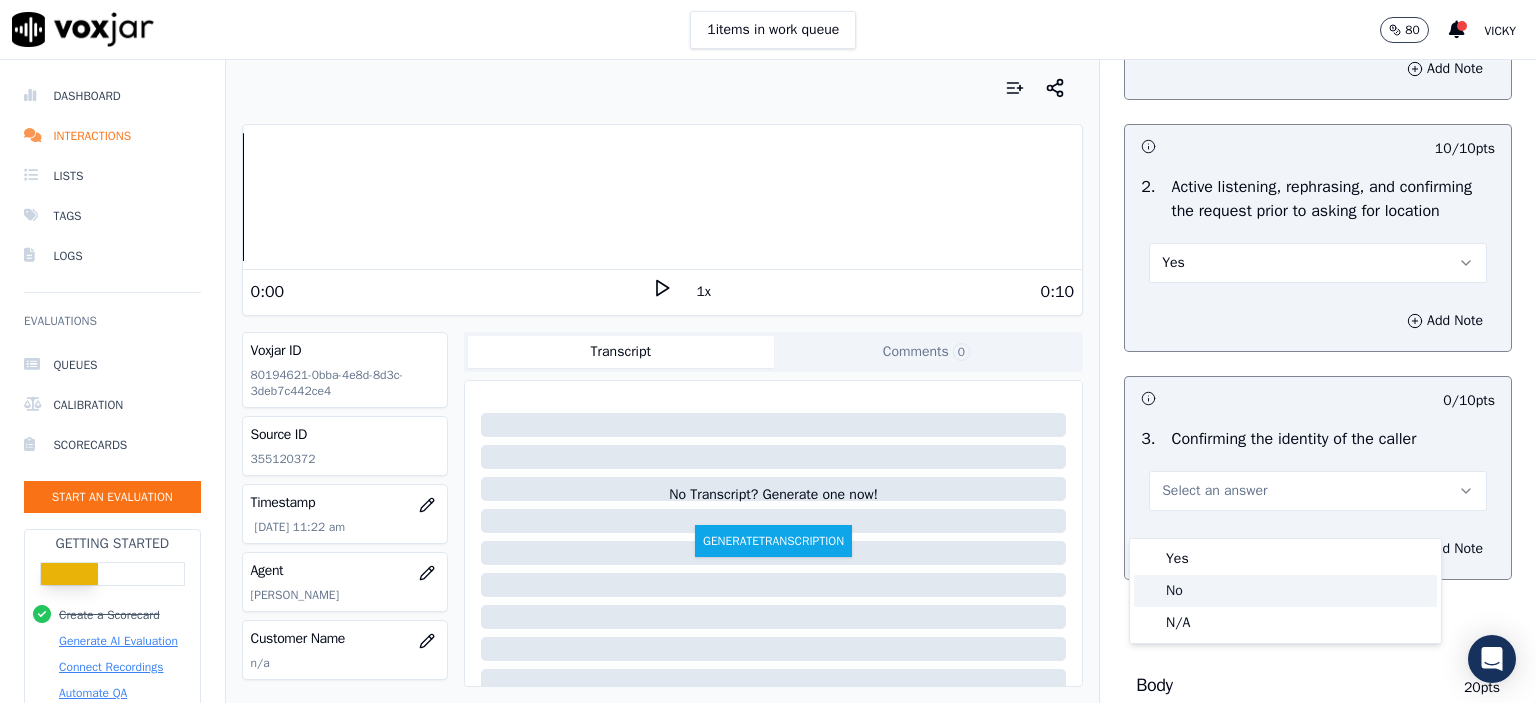 click on "No" 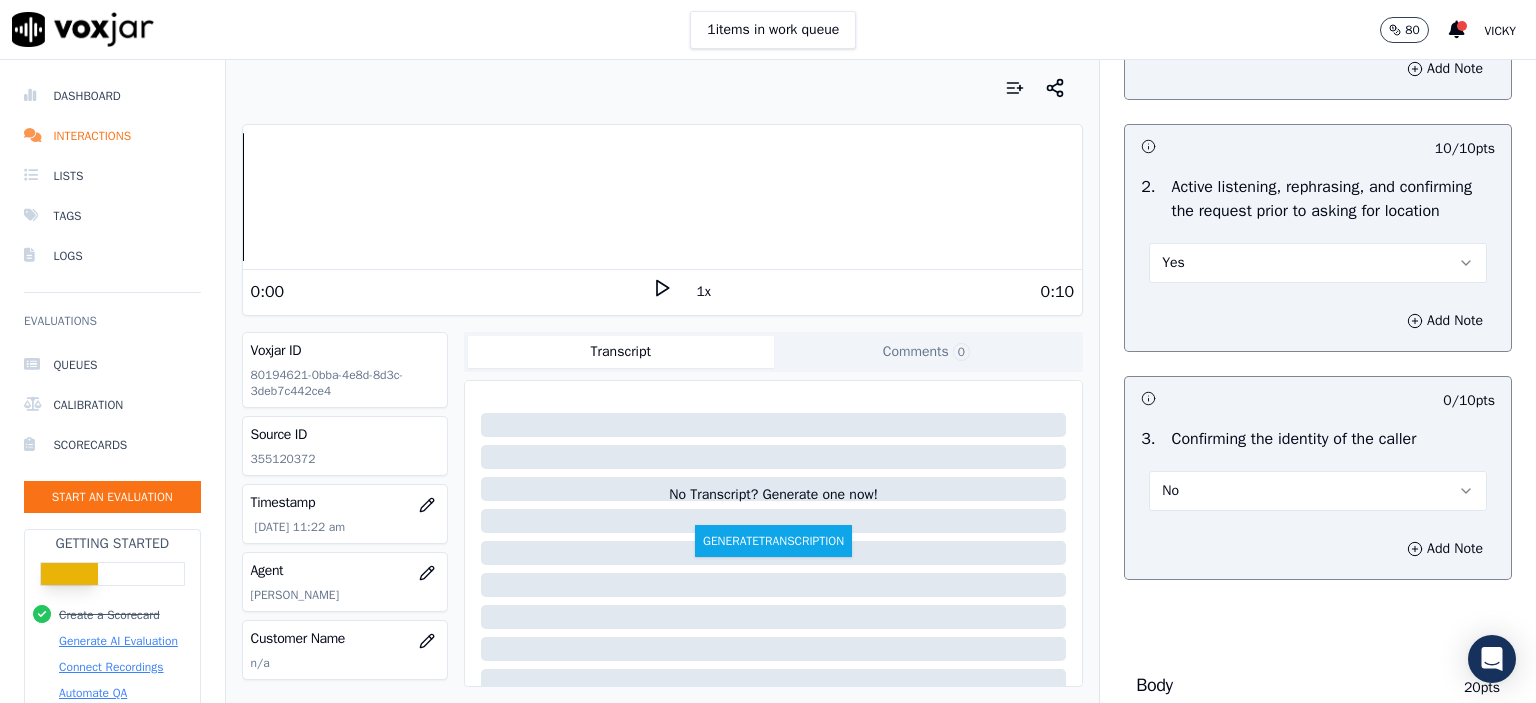 click on "No" at bounding box center (1318, 491) 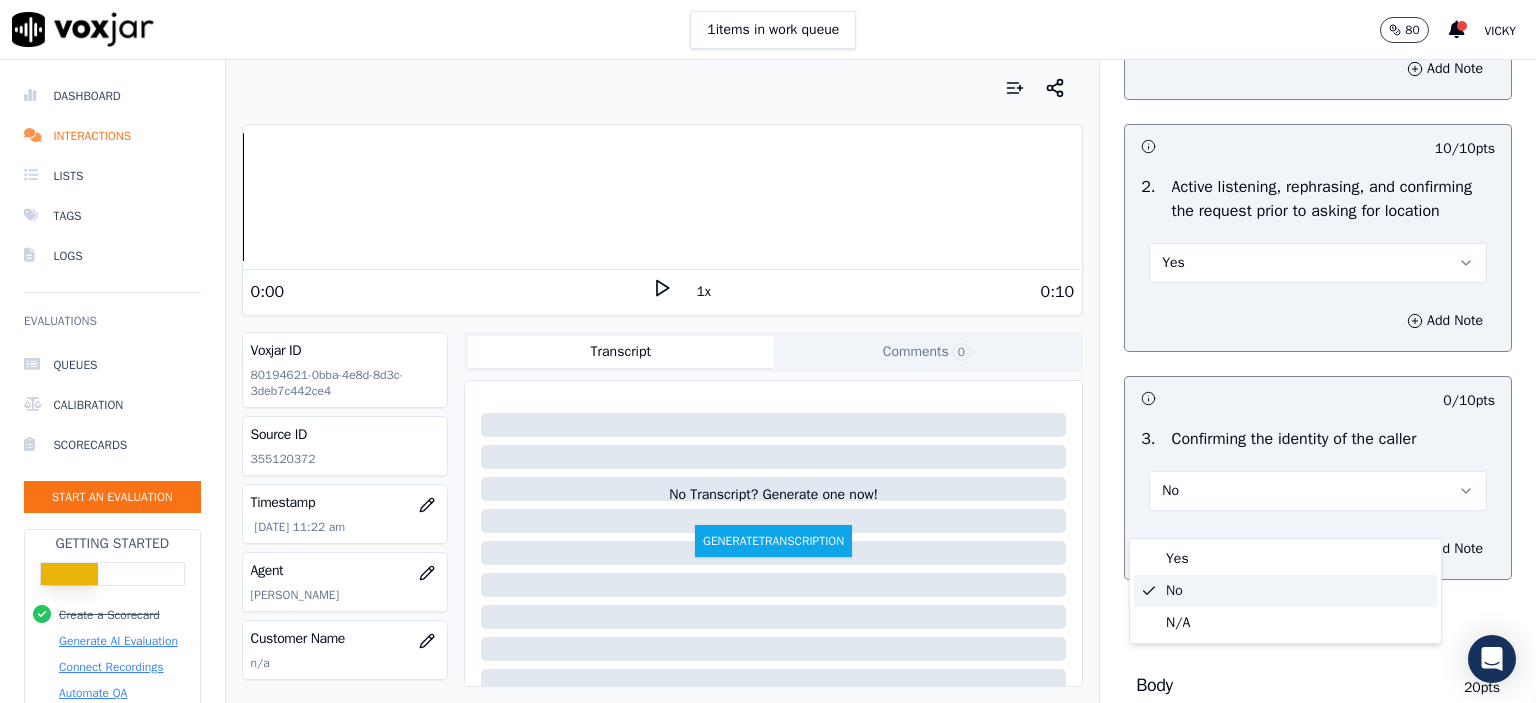 click on "N/A" 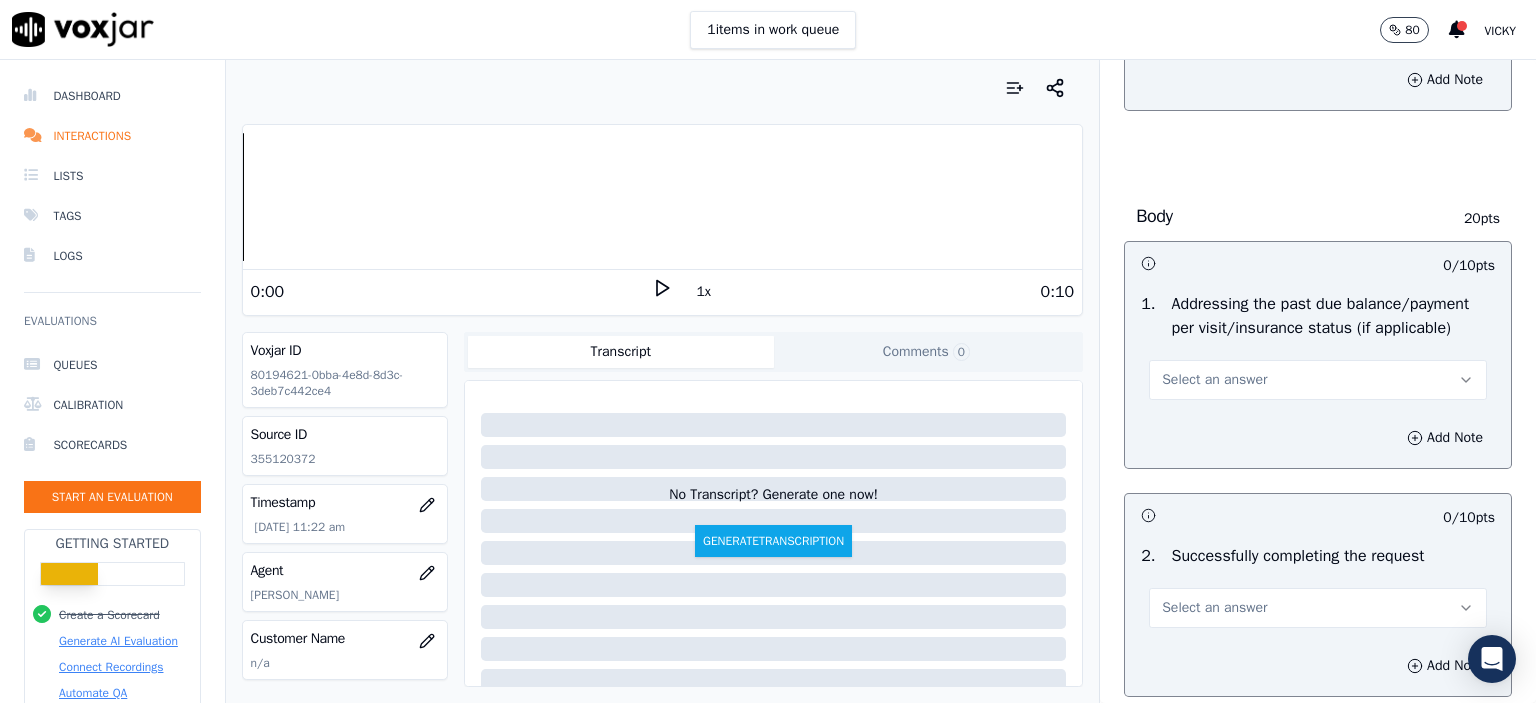 scroll, scrollTop: 800, scrollLeft: 0, axis: vertical 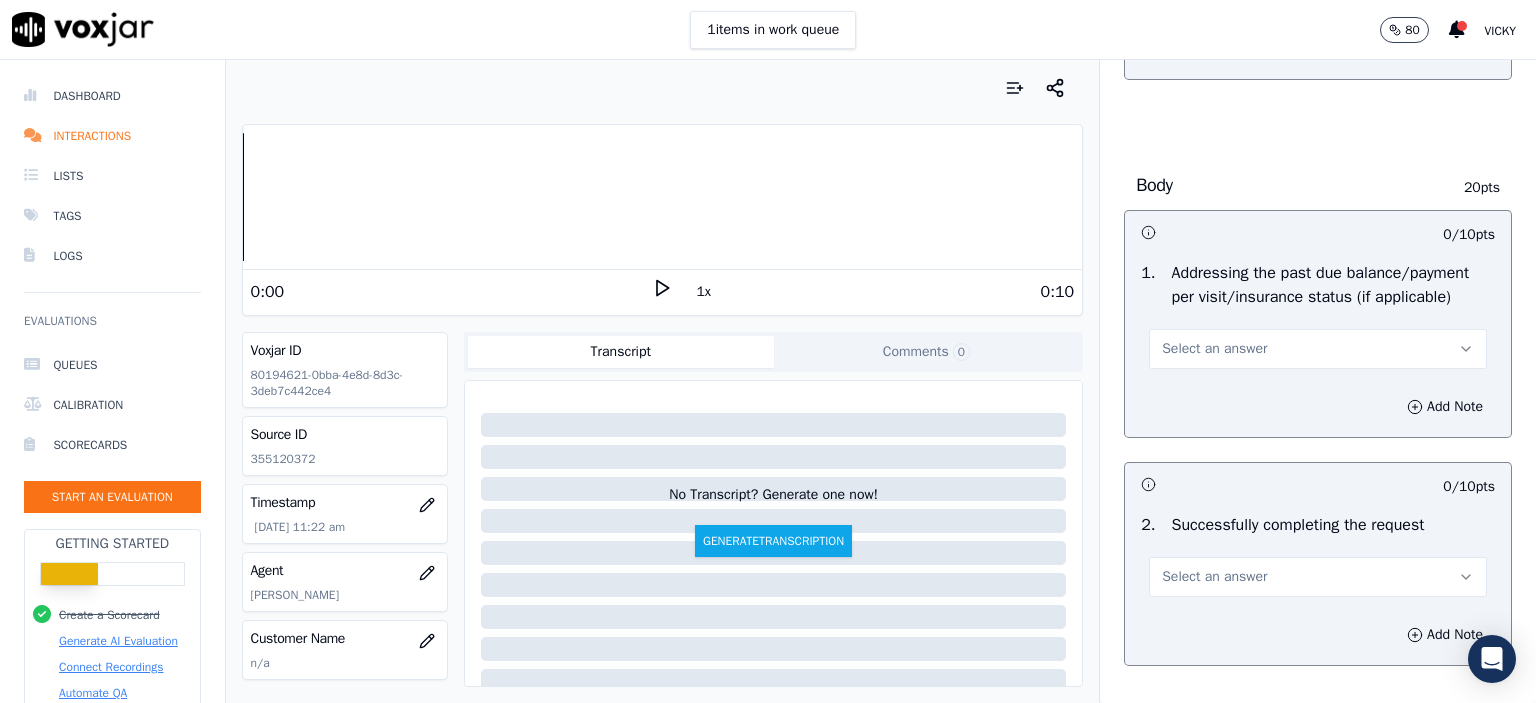 click on "Select an answer" at bounding box center [1318, 349] 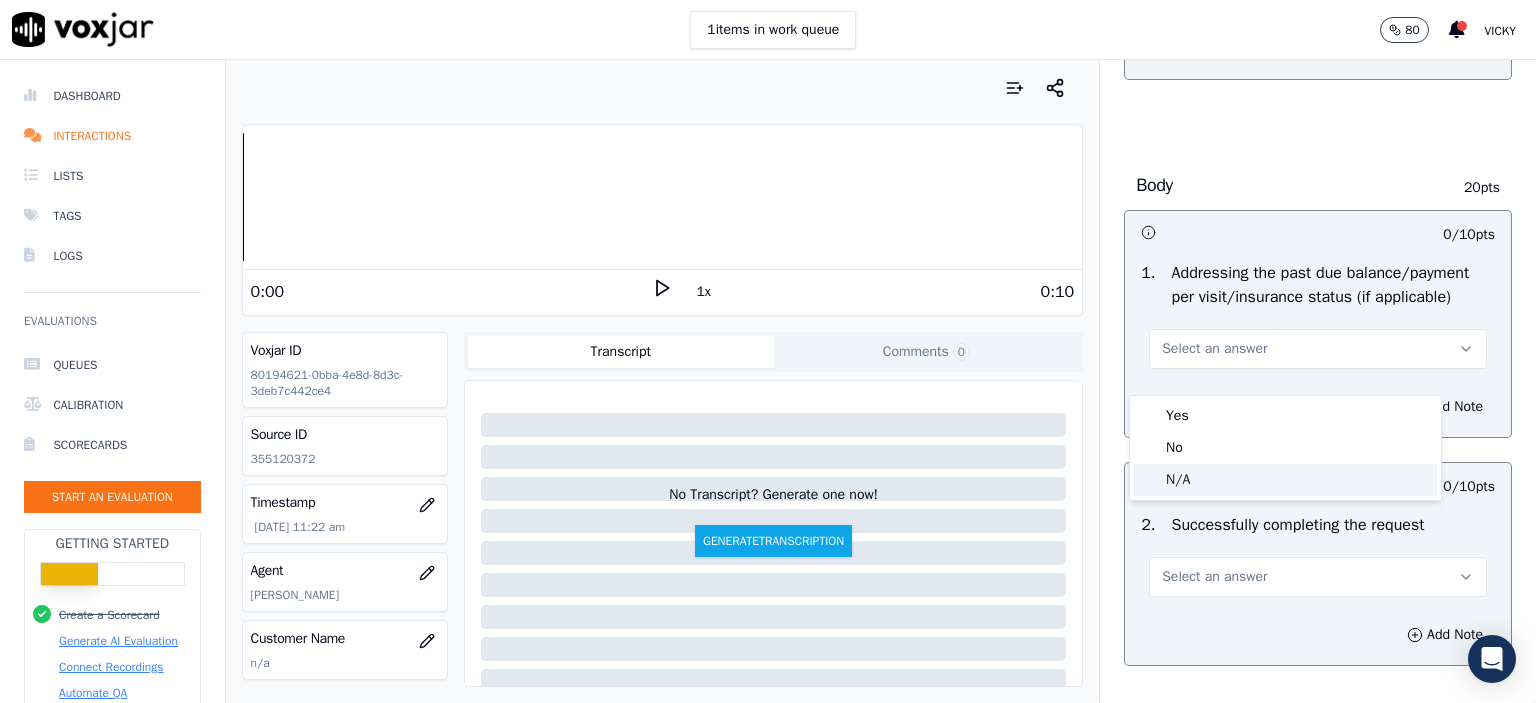 click on "N/A" 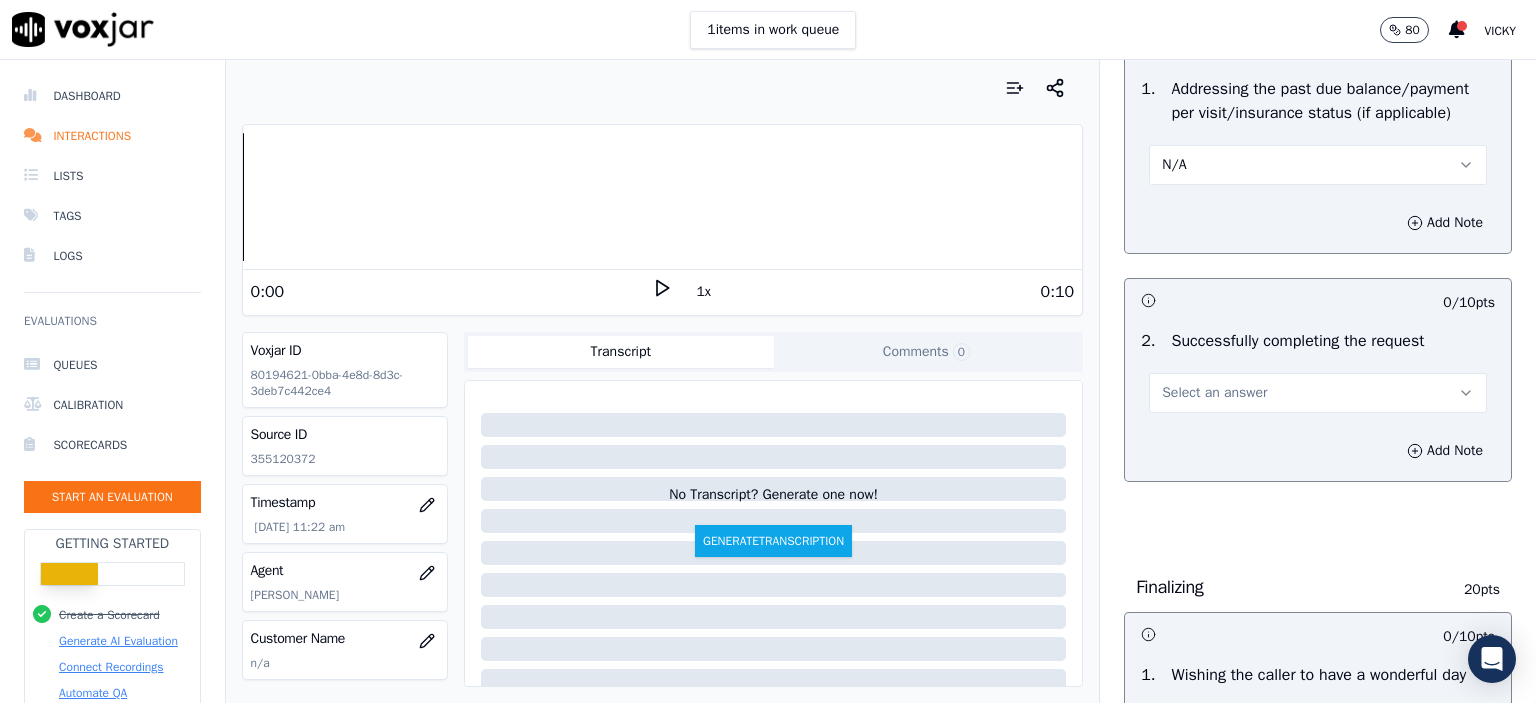 scroll, scrollTop: 1000, scrollLeft: 0, axis: vertical 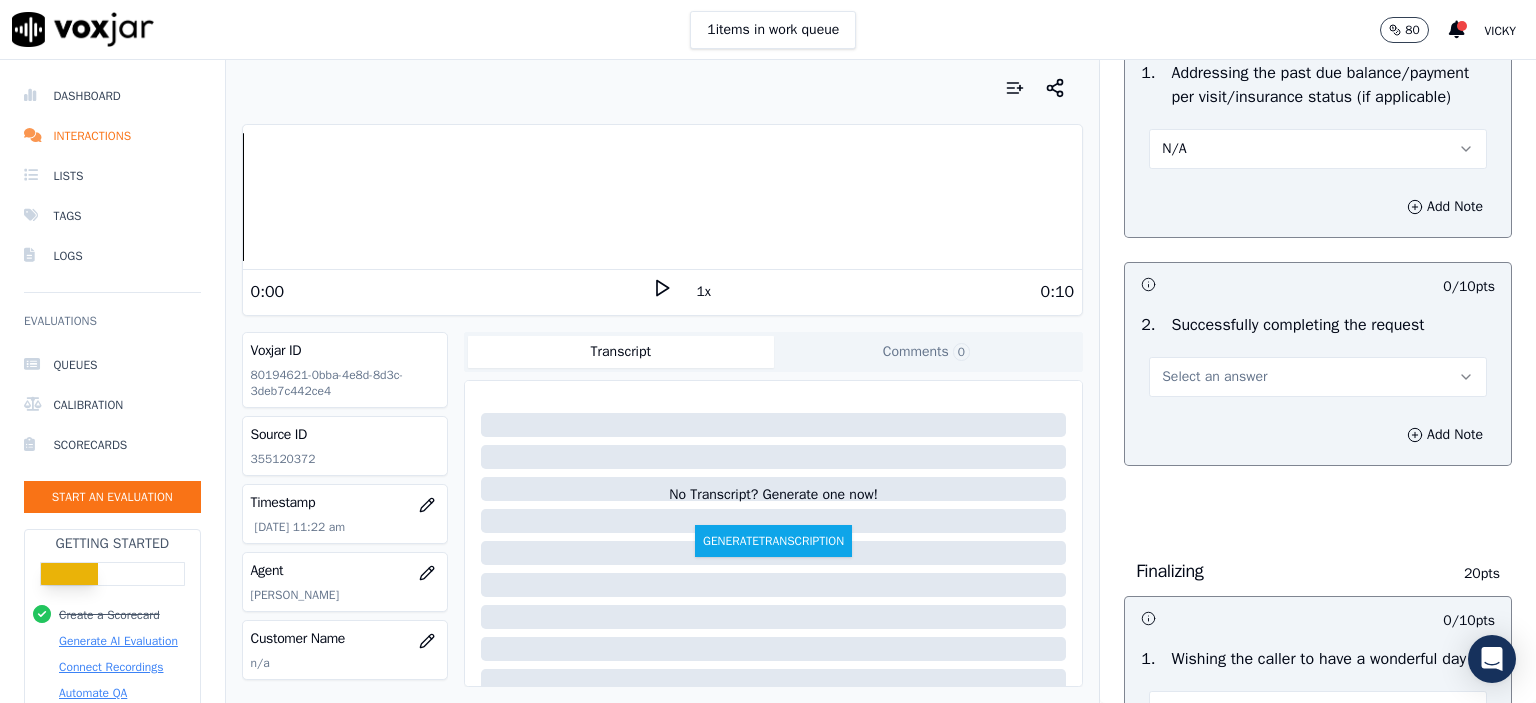 click on "Select an answer" at bounding box center (1318, 377) 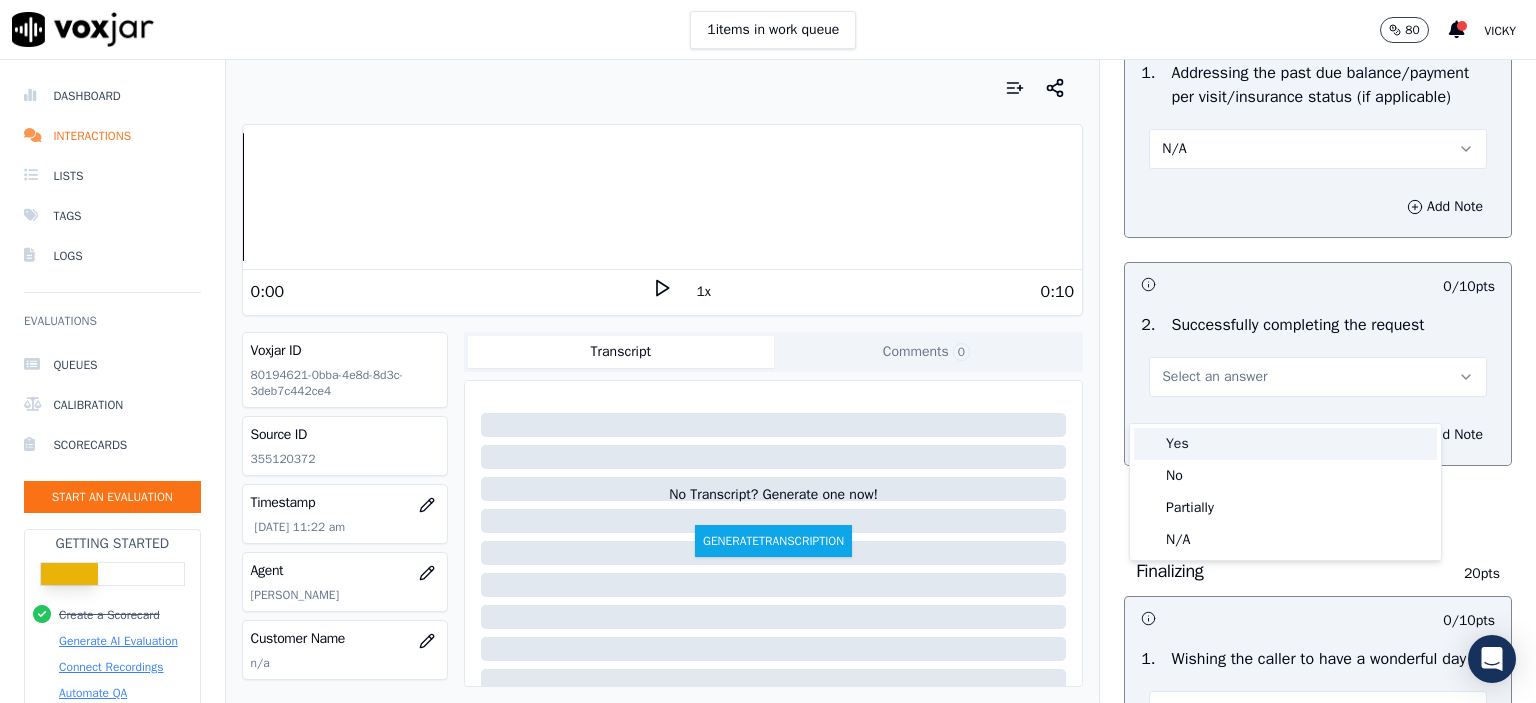 click on "Yes" at bounding box center (1285, 444) 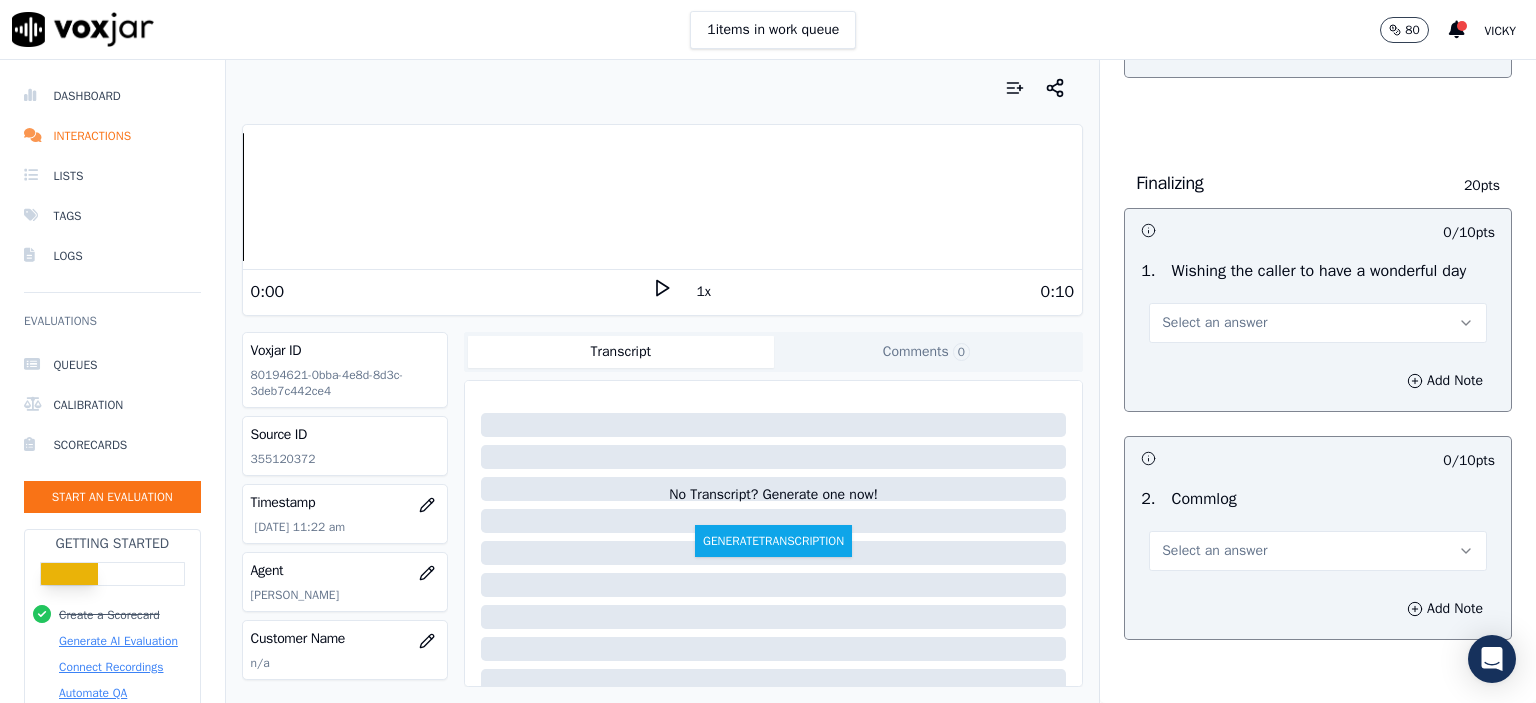 scroll, scrollTop: 1400, scrollLeft: 0, axis: vertical 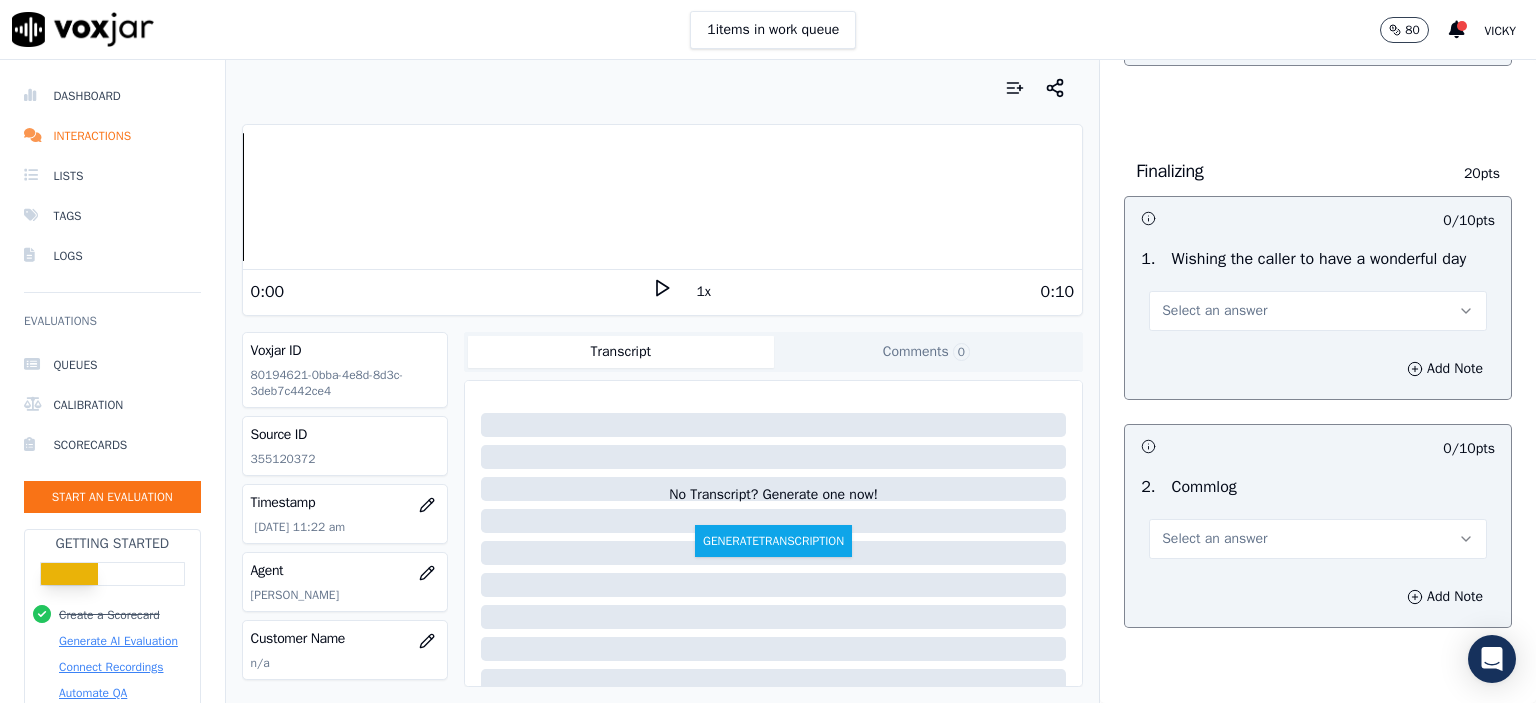 click on "Select an answer" at bounding box center [1214, 311] 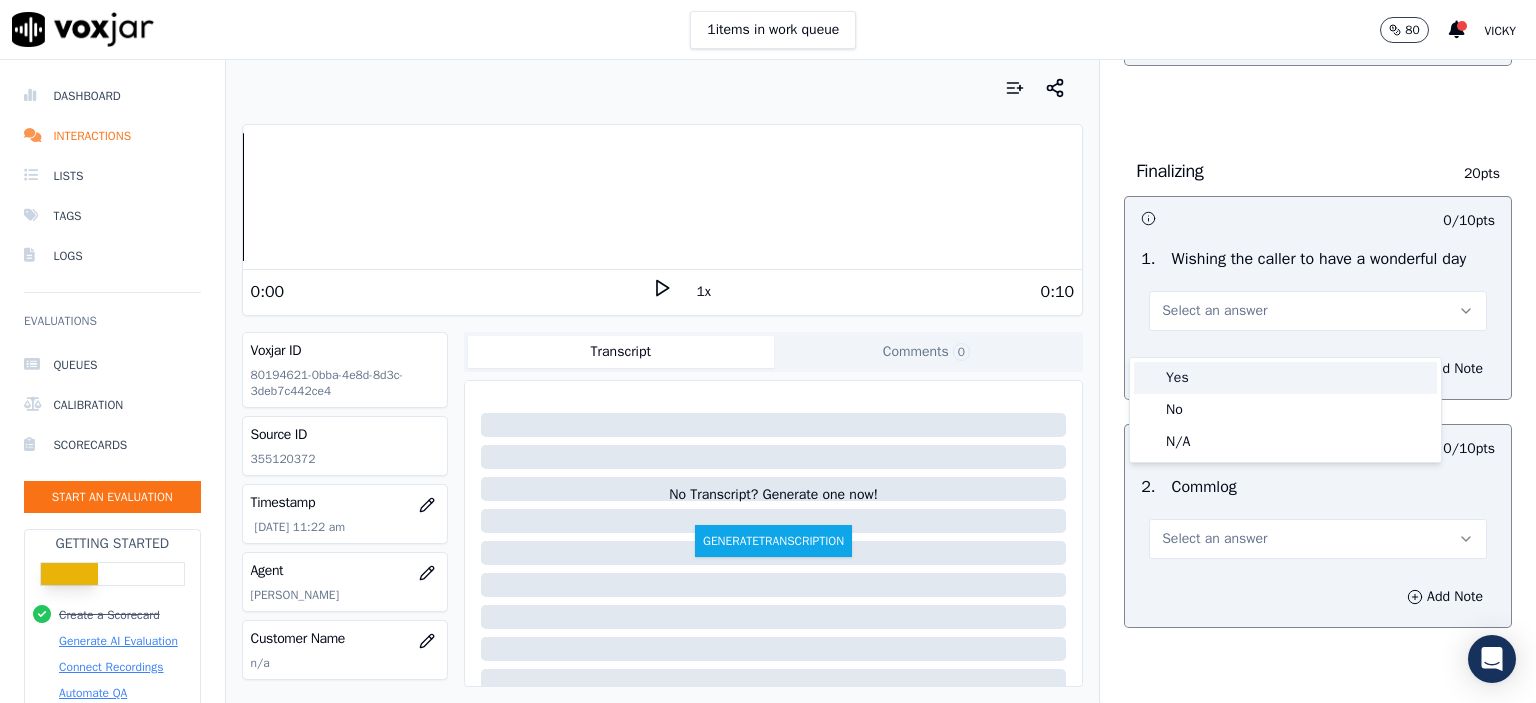 click on "Yes" at bounding box center (1285, 378) 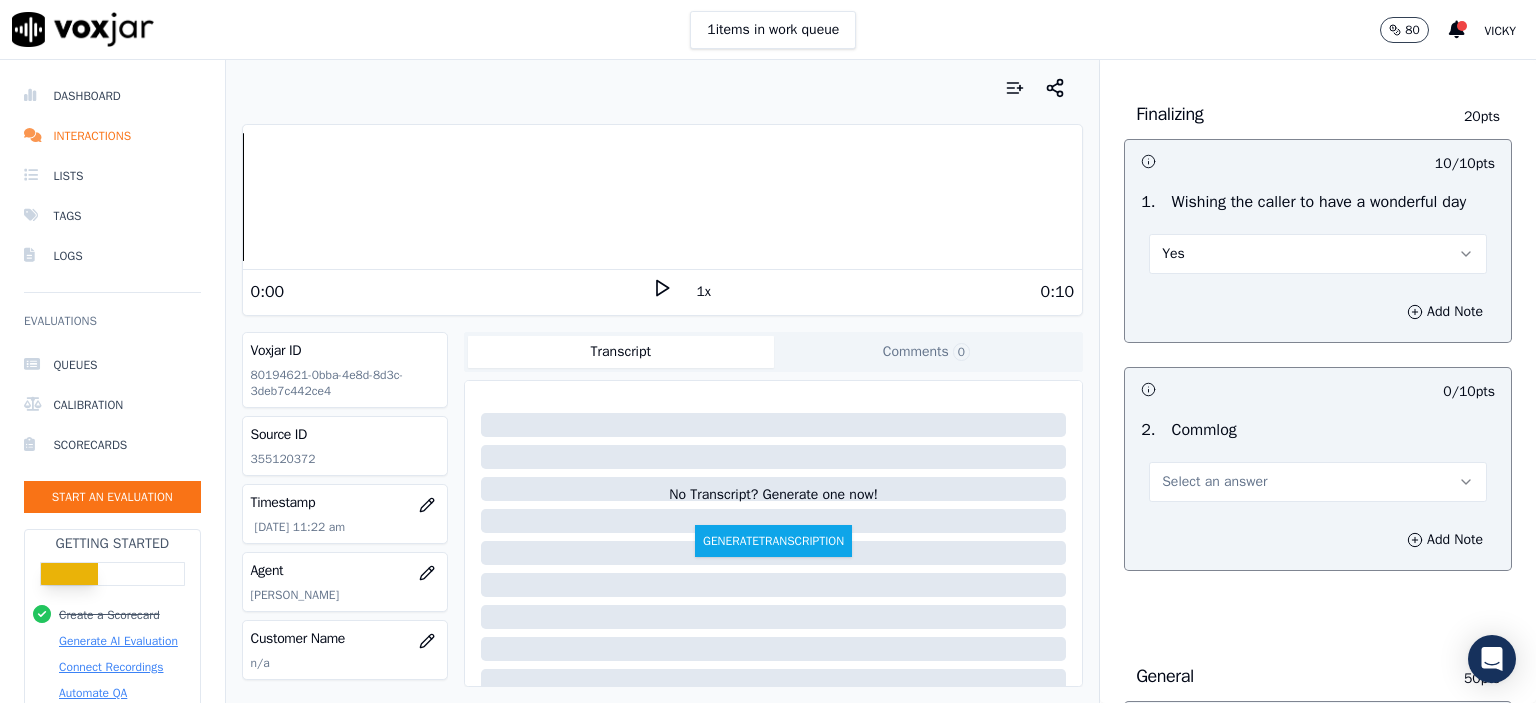 scroll, scrollTop: 1600, scrollLeft: 0, axis: vertical 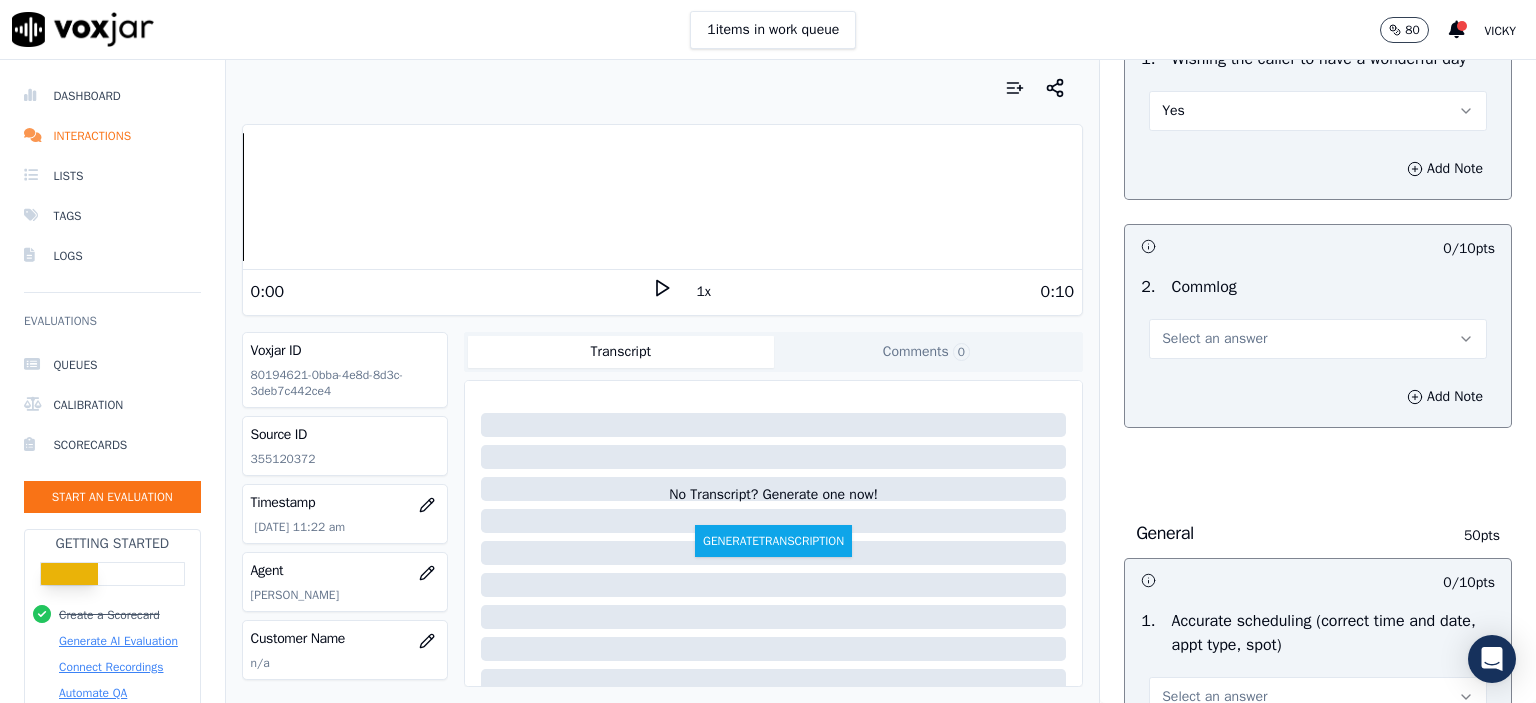 click on "Select an answer" at bounding box center (1318, 339) 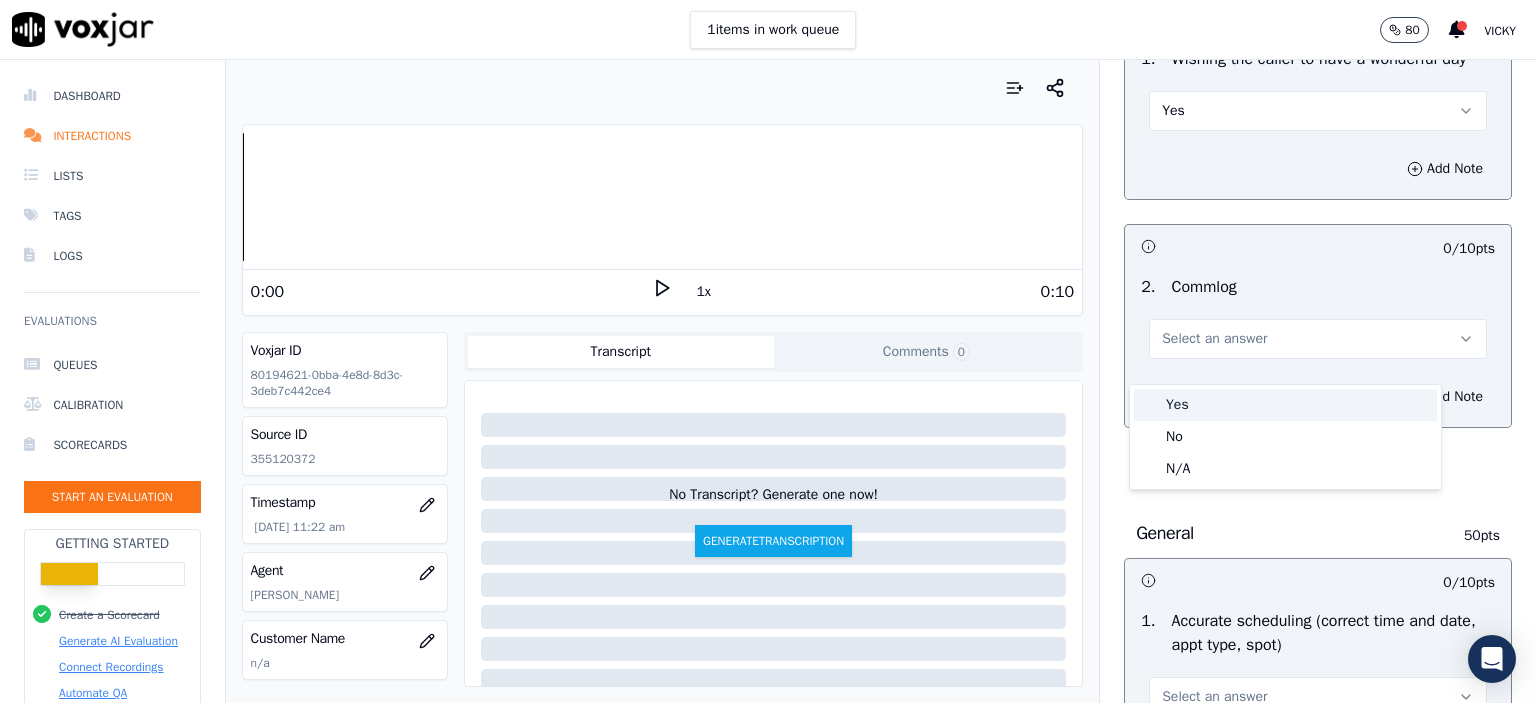 click on "Yes" at bounding box center (1285, 405) 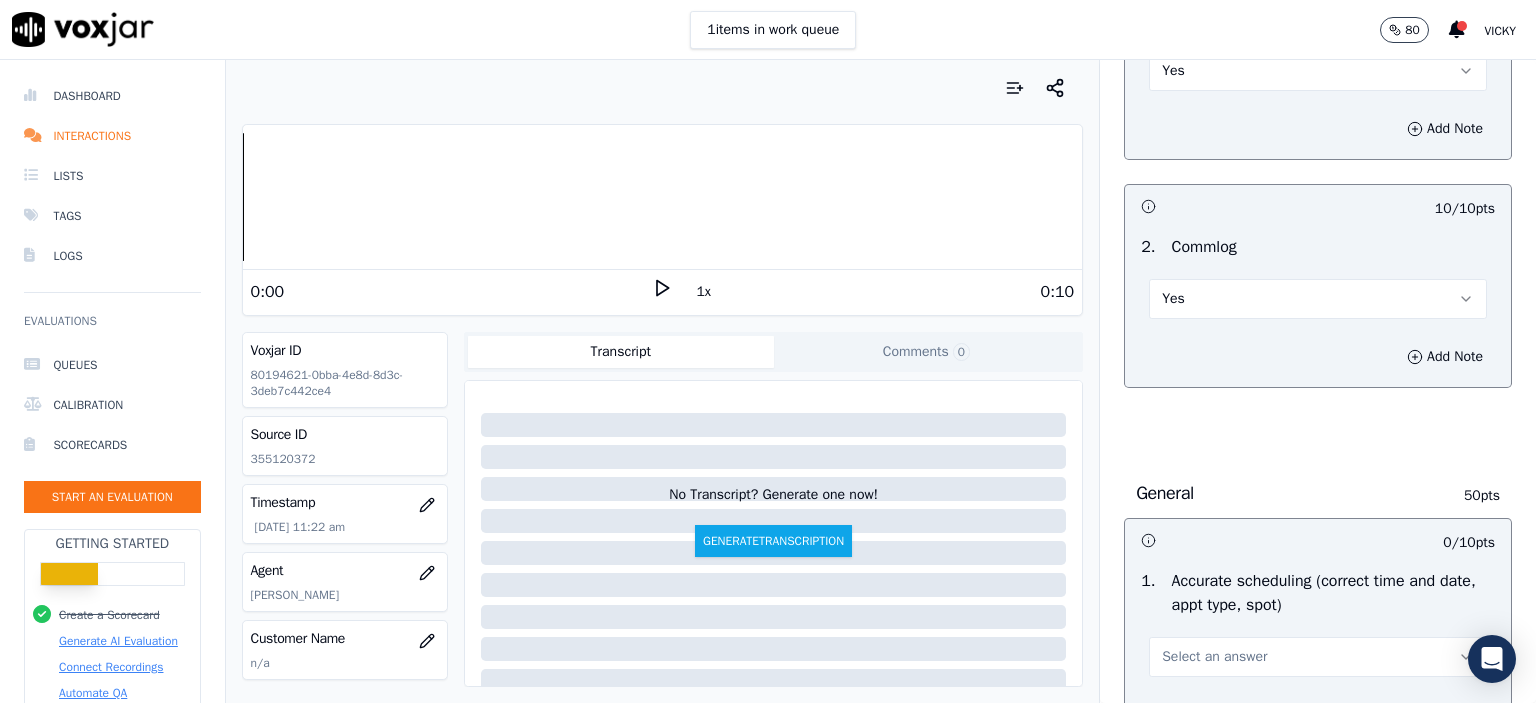 scroll, scrollTop: 1900, scrollLeft: 0, axis: vertical 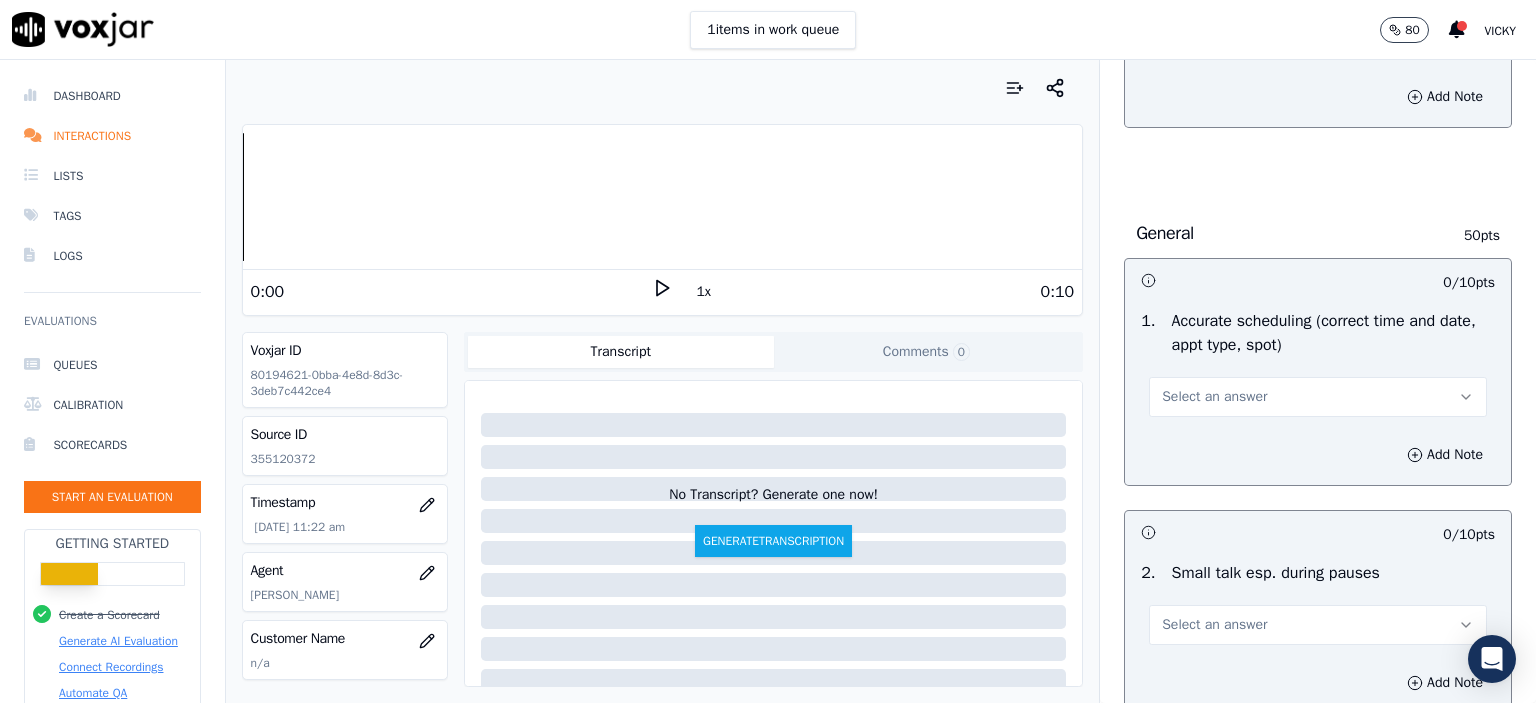 click on "Select an answer" at bounding box center (1318, 397) 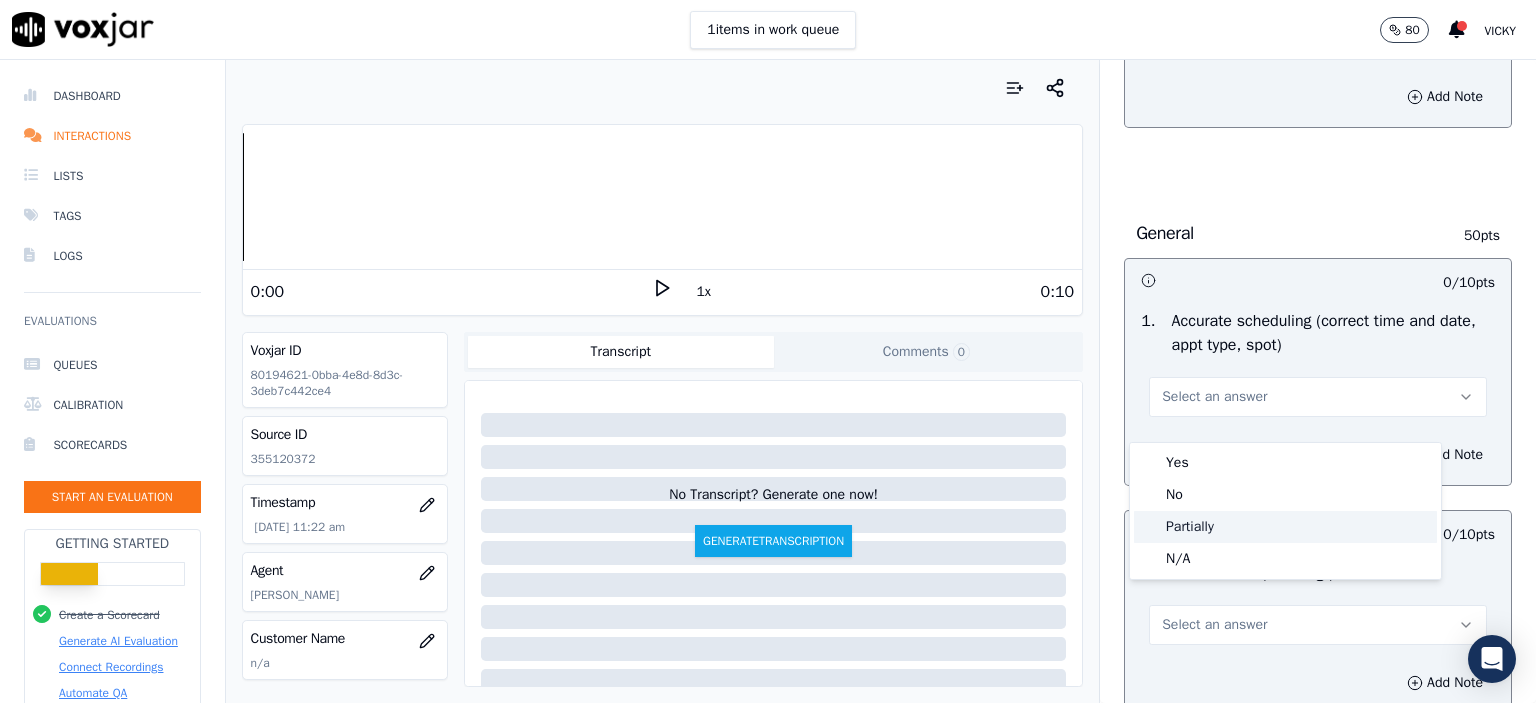 click on "Partially" 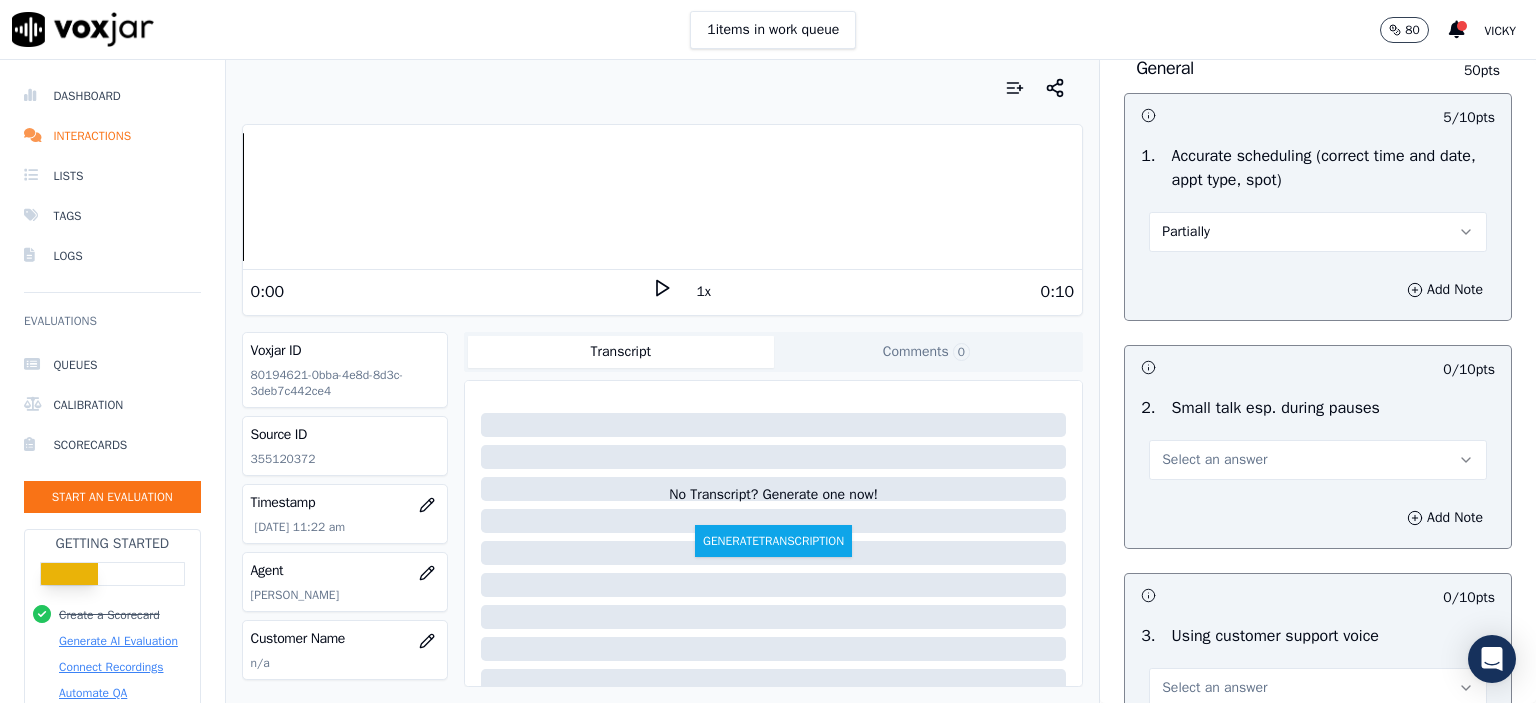 scroll, scrollTop: 2100, scrollLeft: 0, axis: vertical 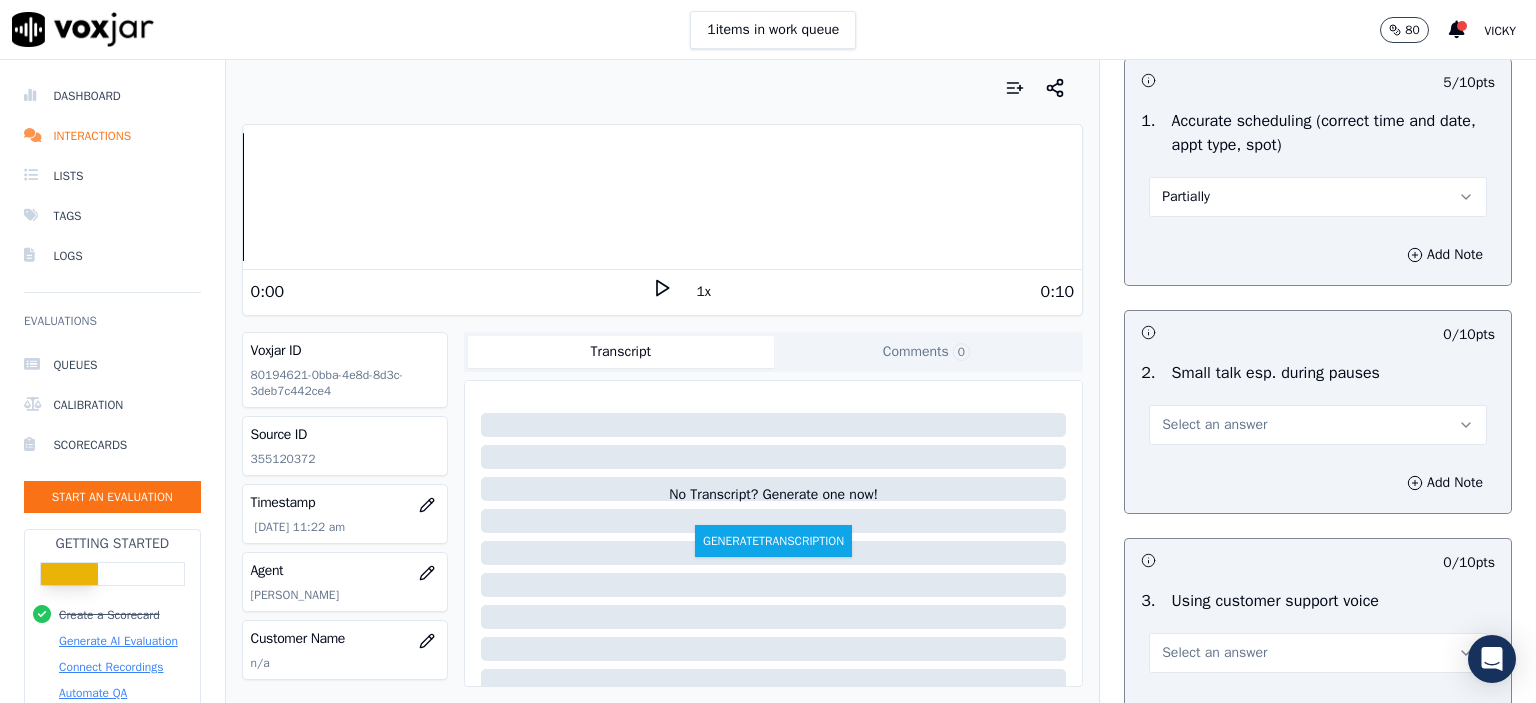 click on "Select an answer" at bounding box center (1214, 425) 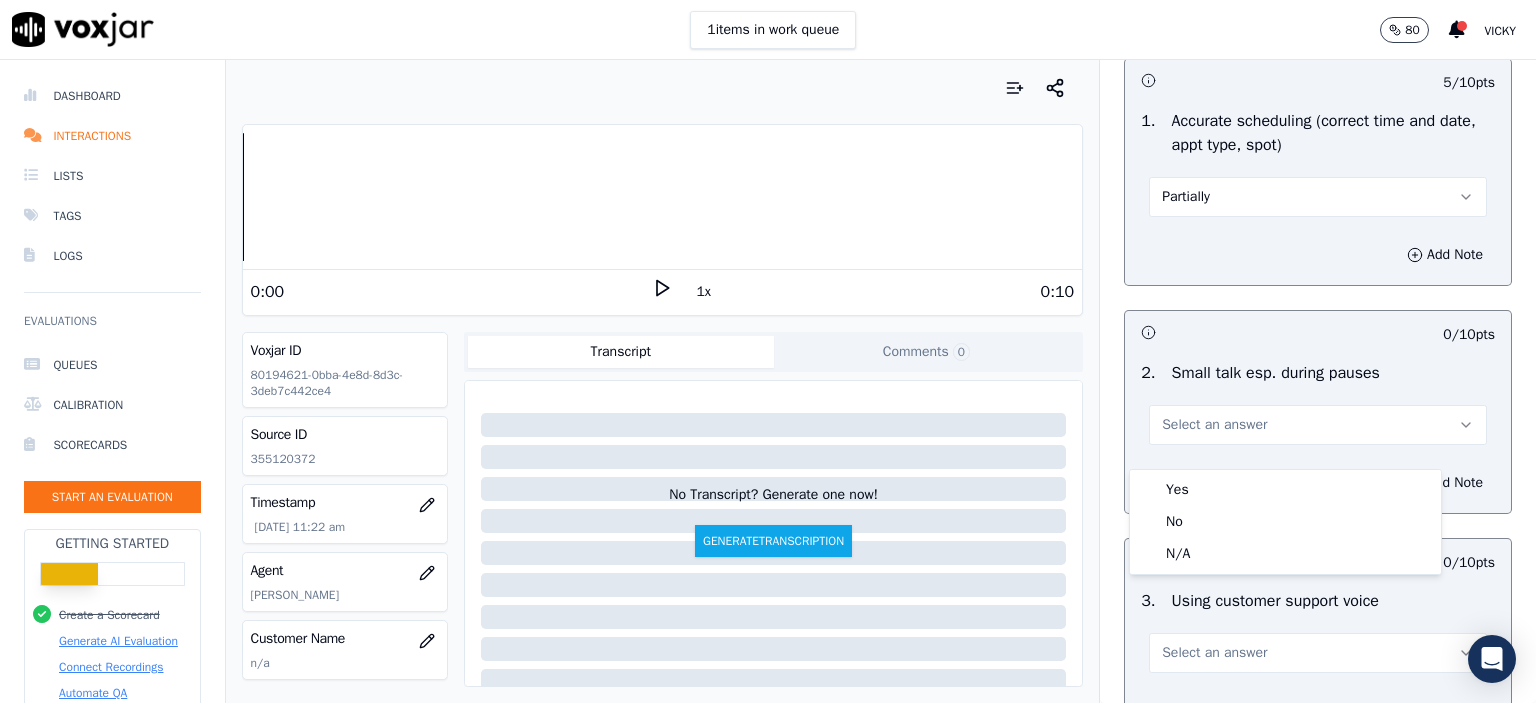 click on "Partially" at bounding box center [1318, 197] 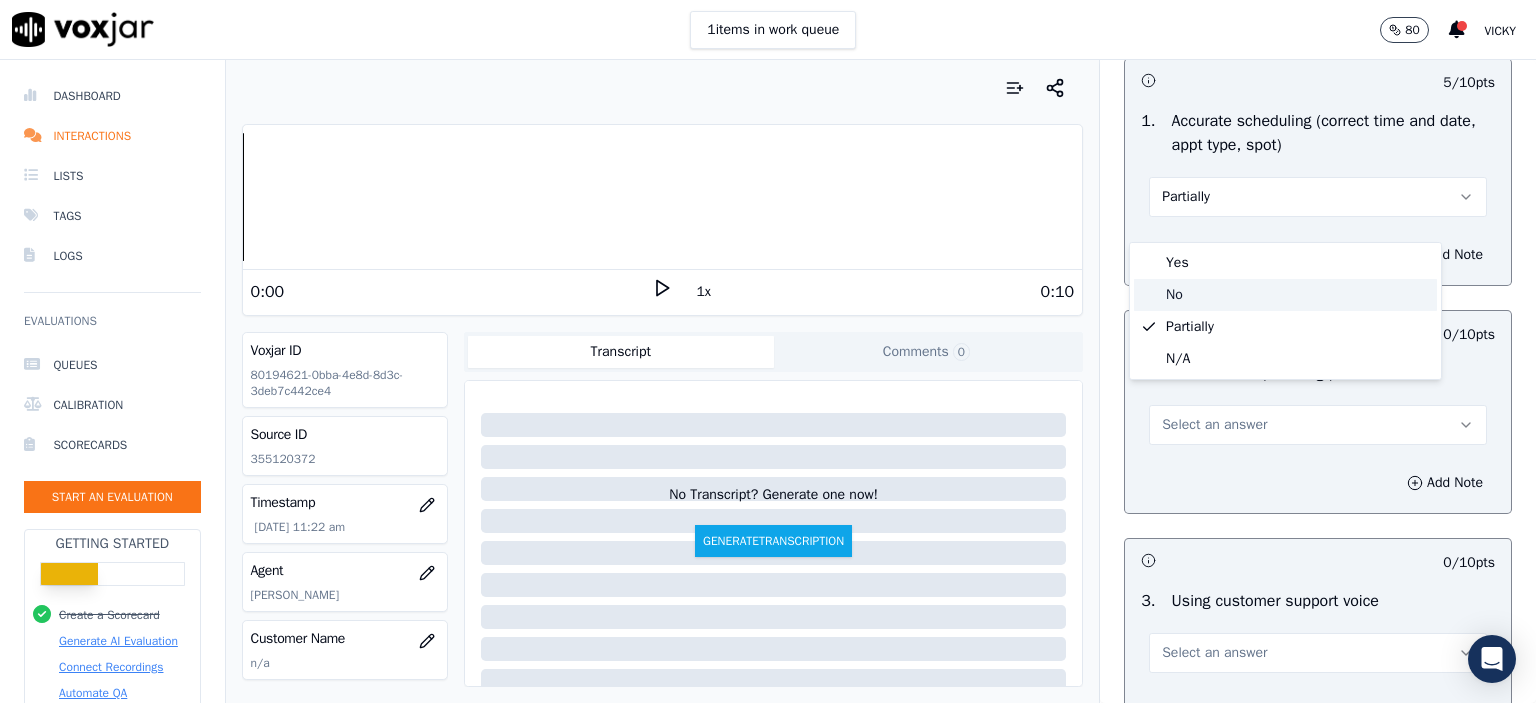 click on "No" 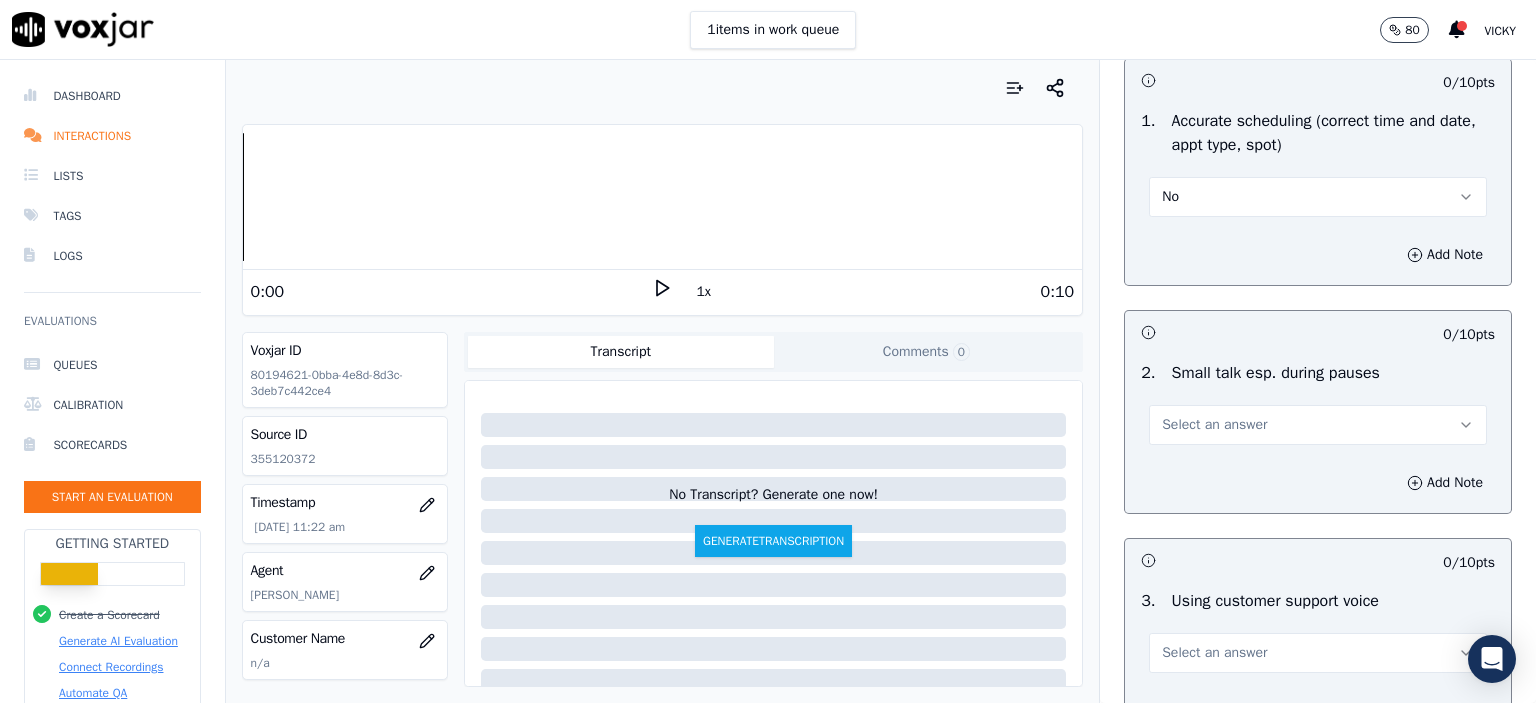 click on "Select an answer" at bounding box center [1214, 425] 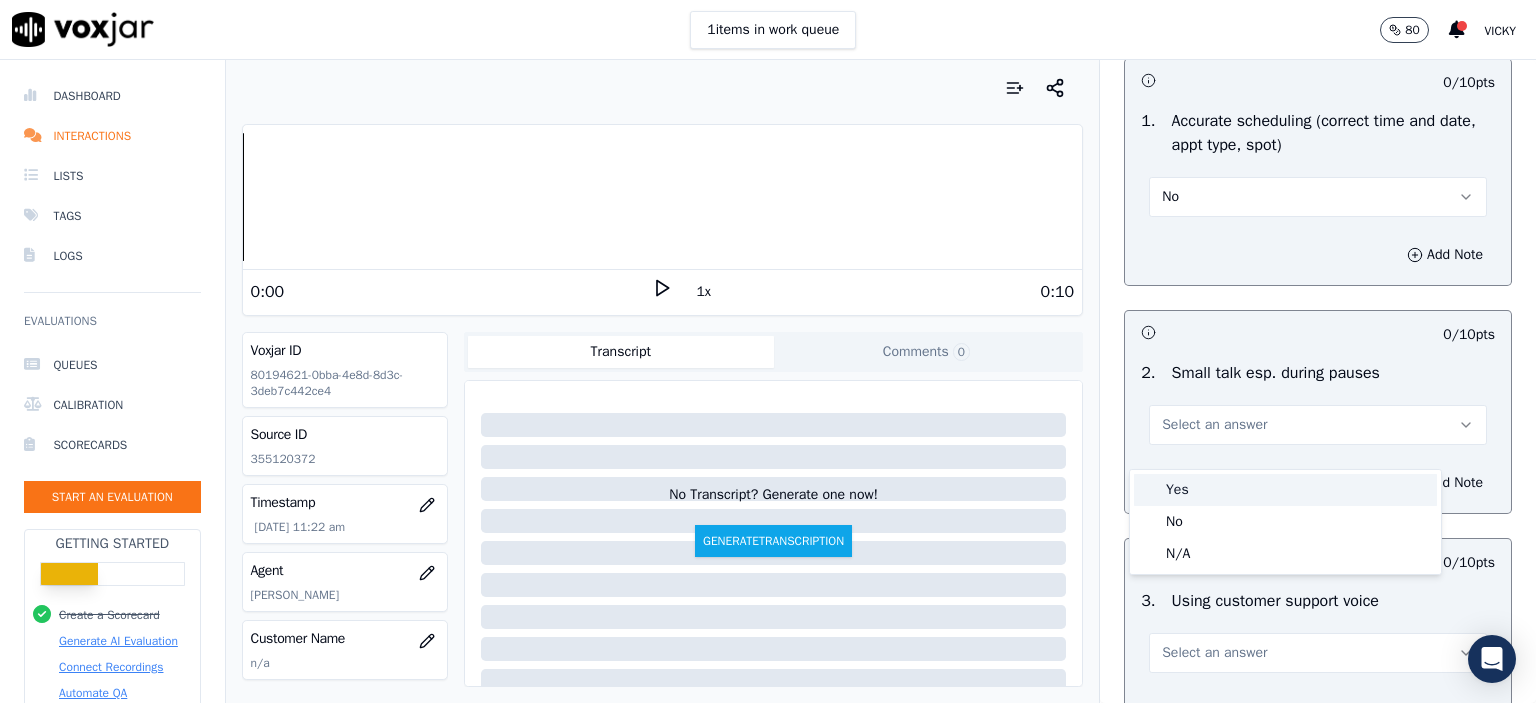 click on "Yes" at bounding box center (1285, 490) 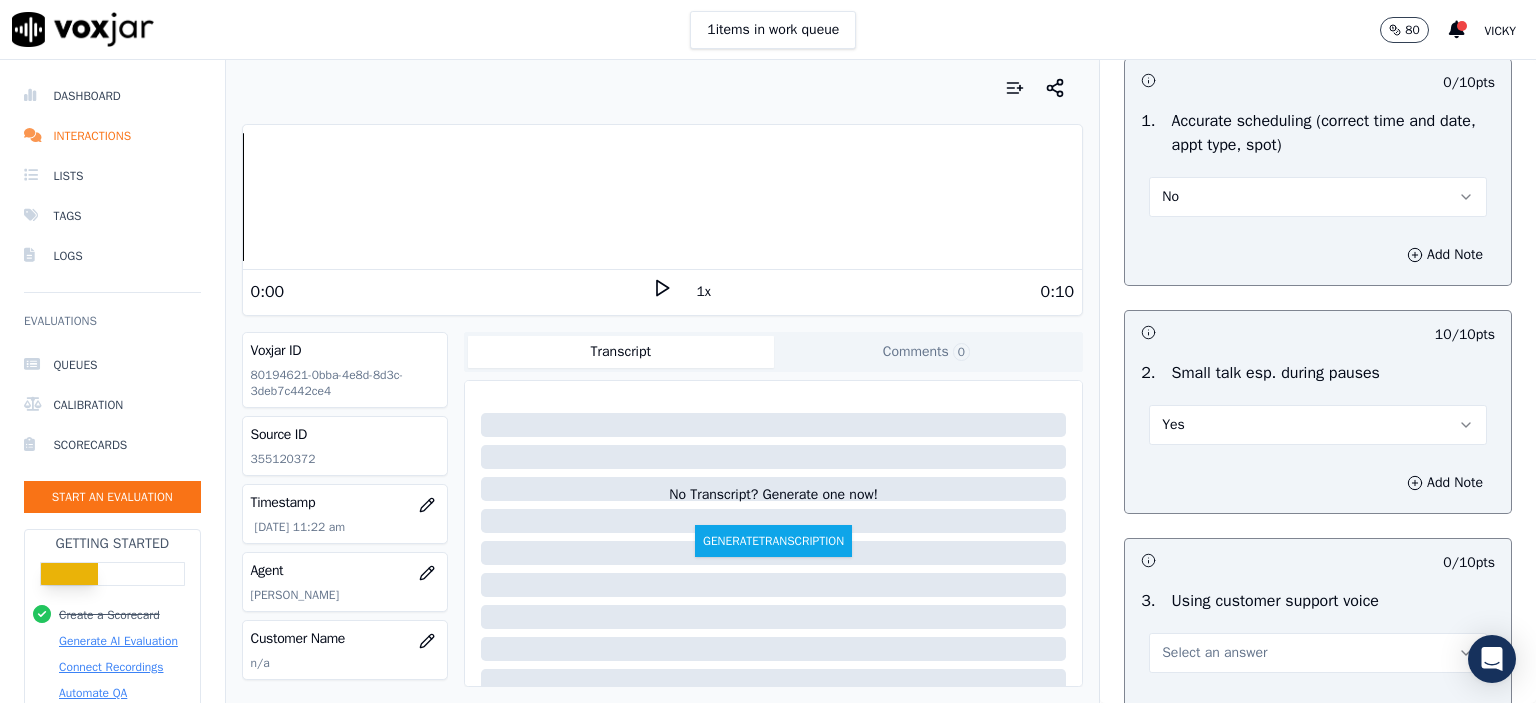 click on "Yes" at bounding box center (1318, 425) 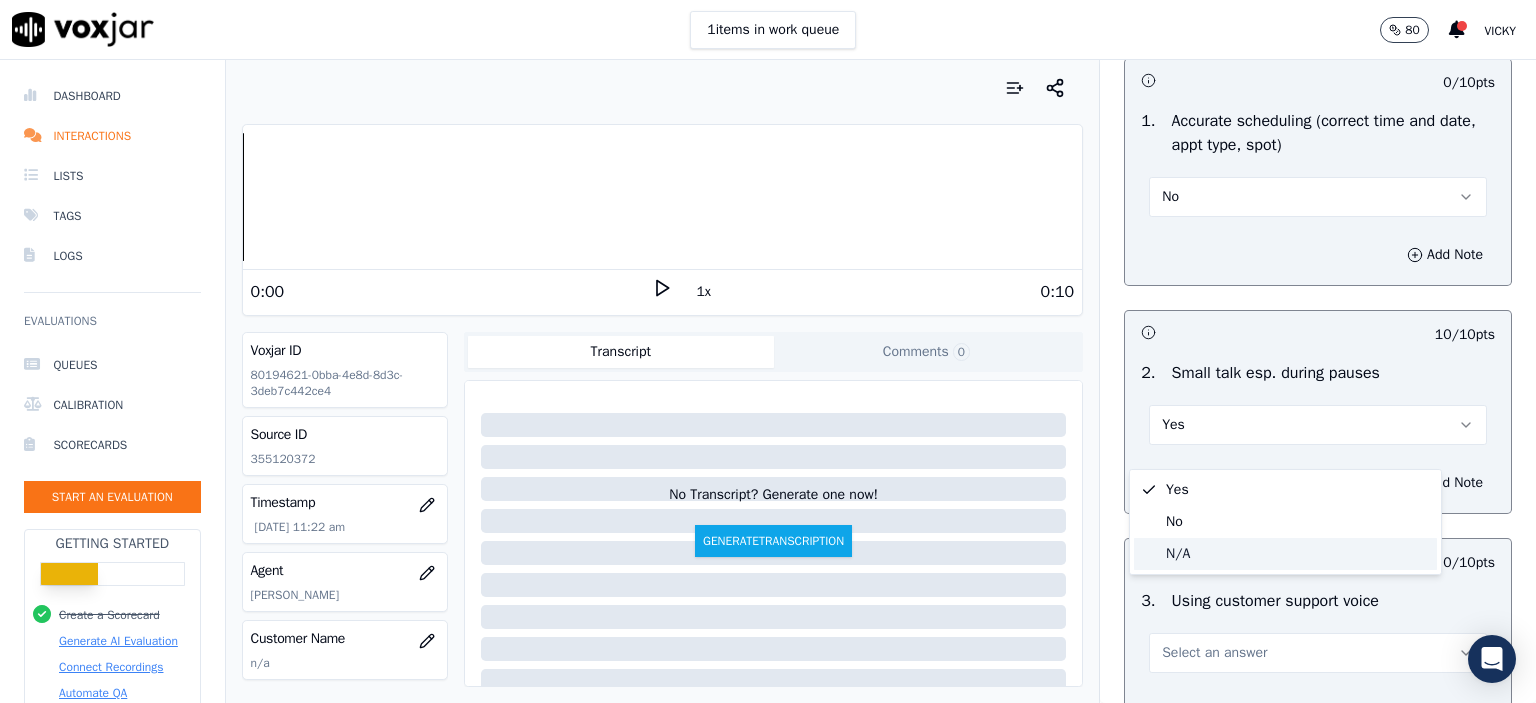 click on "N/A" 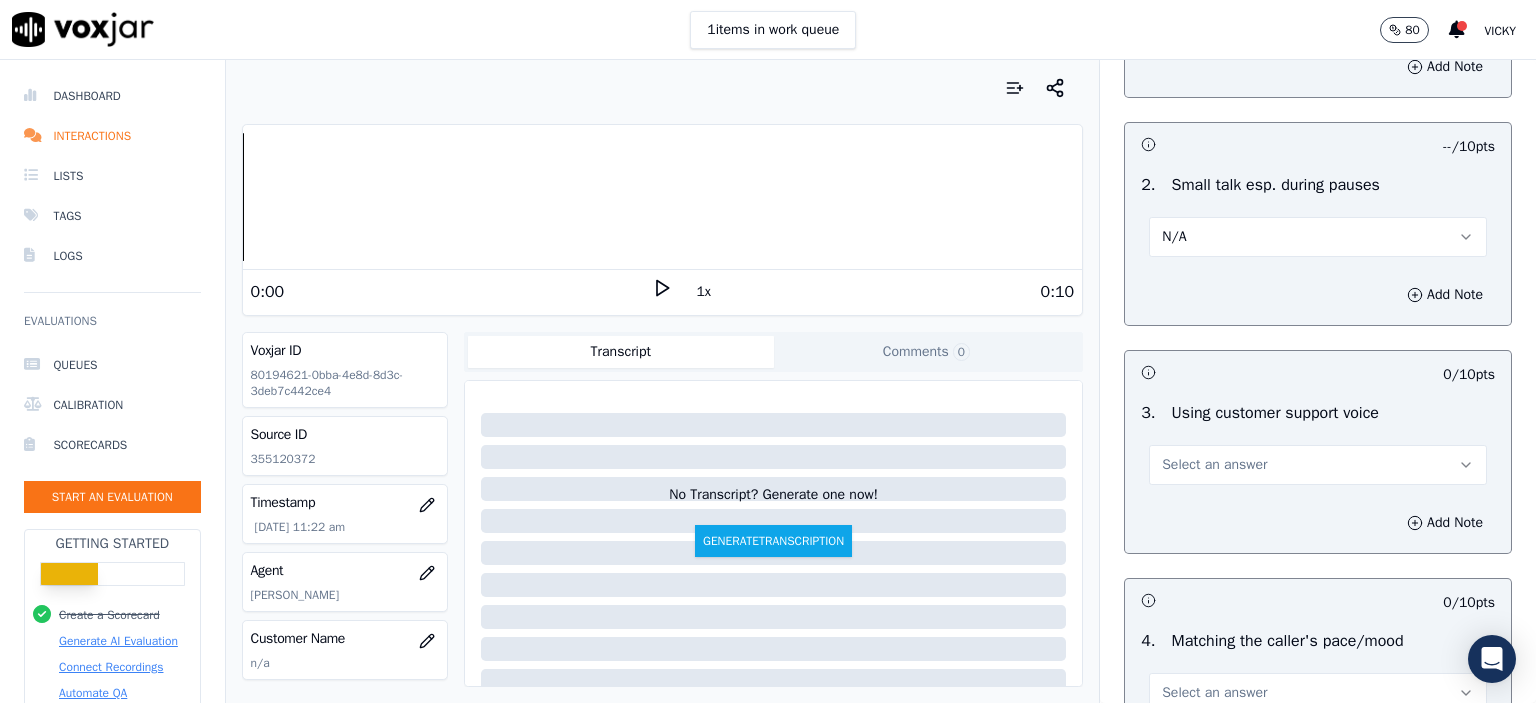 scroll, scrollTop: 2300, scrollLeft: 0, axis: vertical 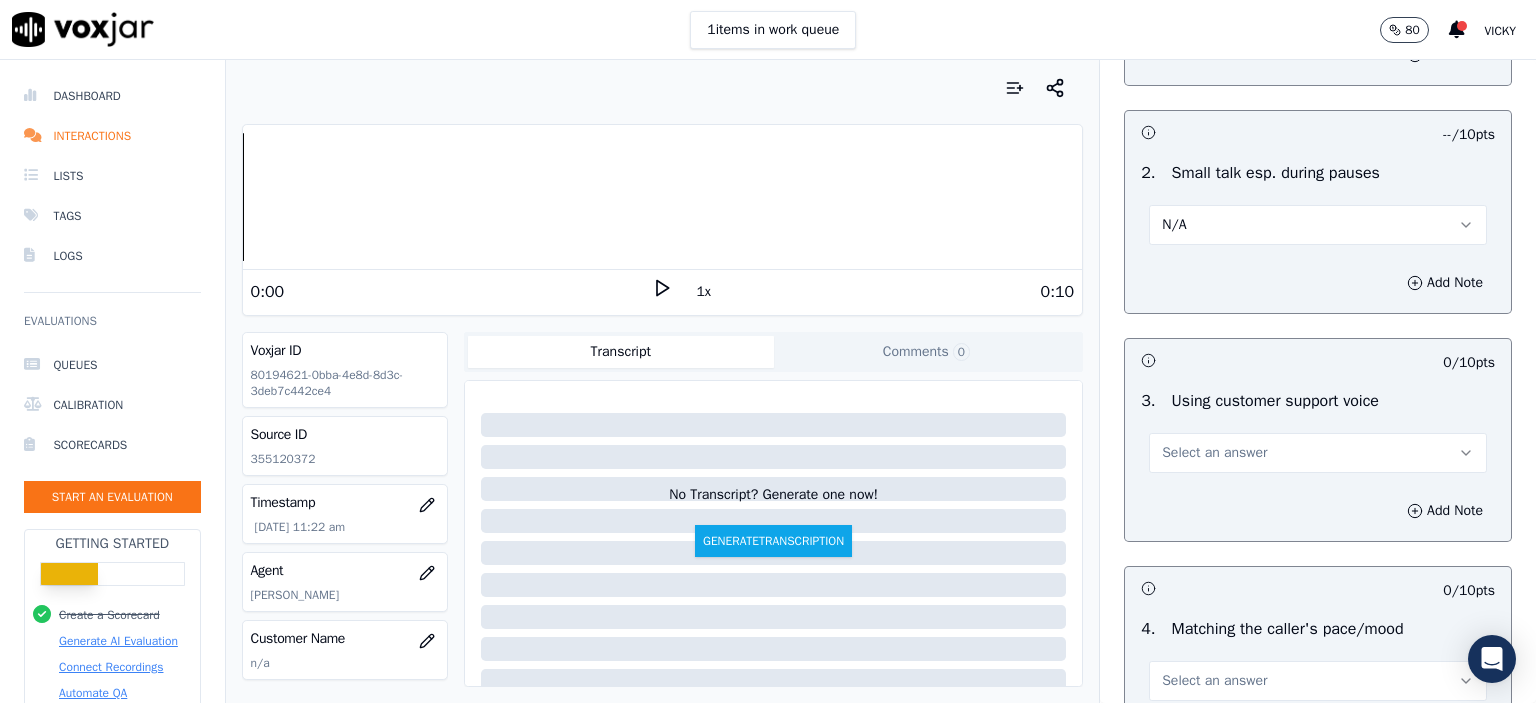 click on "Select an answer" at bounding box center (1318, 453) 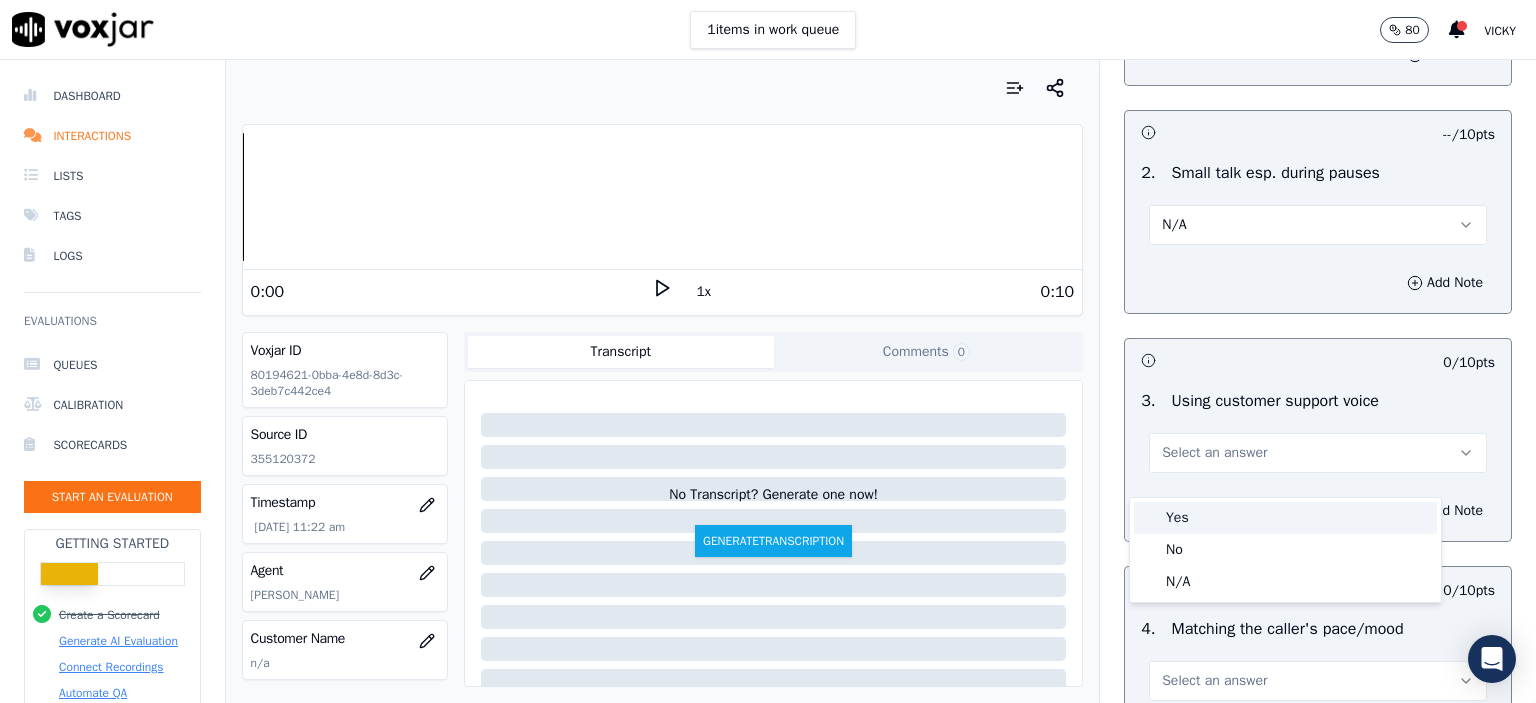 click on "Yes" at bounding box center (1285, 518) 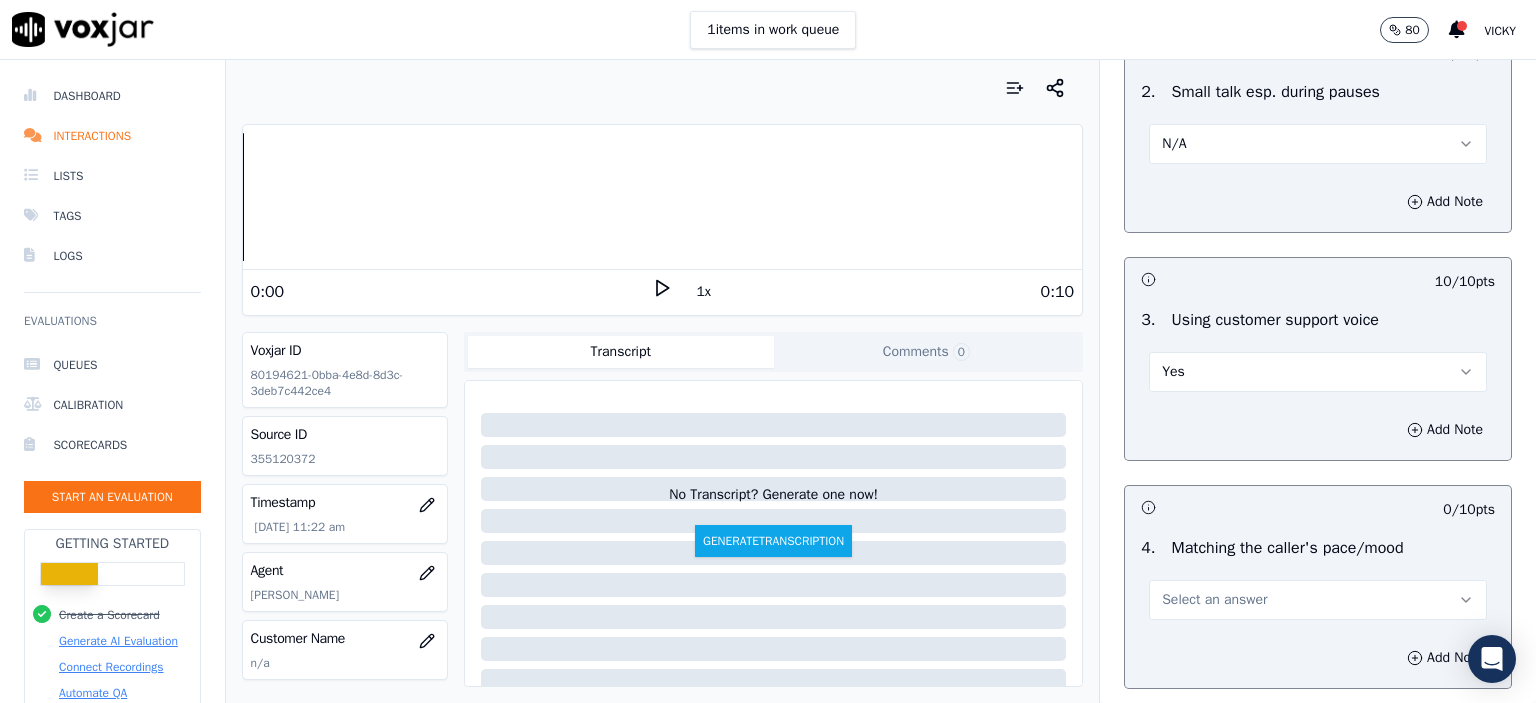 scroll, scrollTop: 2600, scrollLeft: 0, axis: vertical 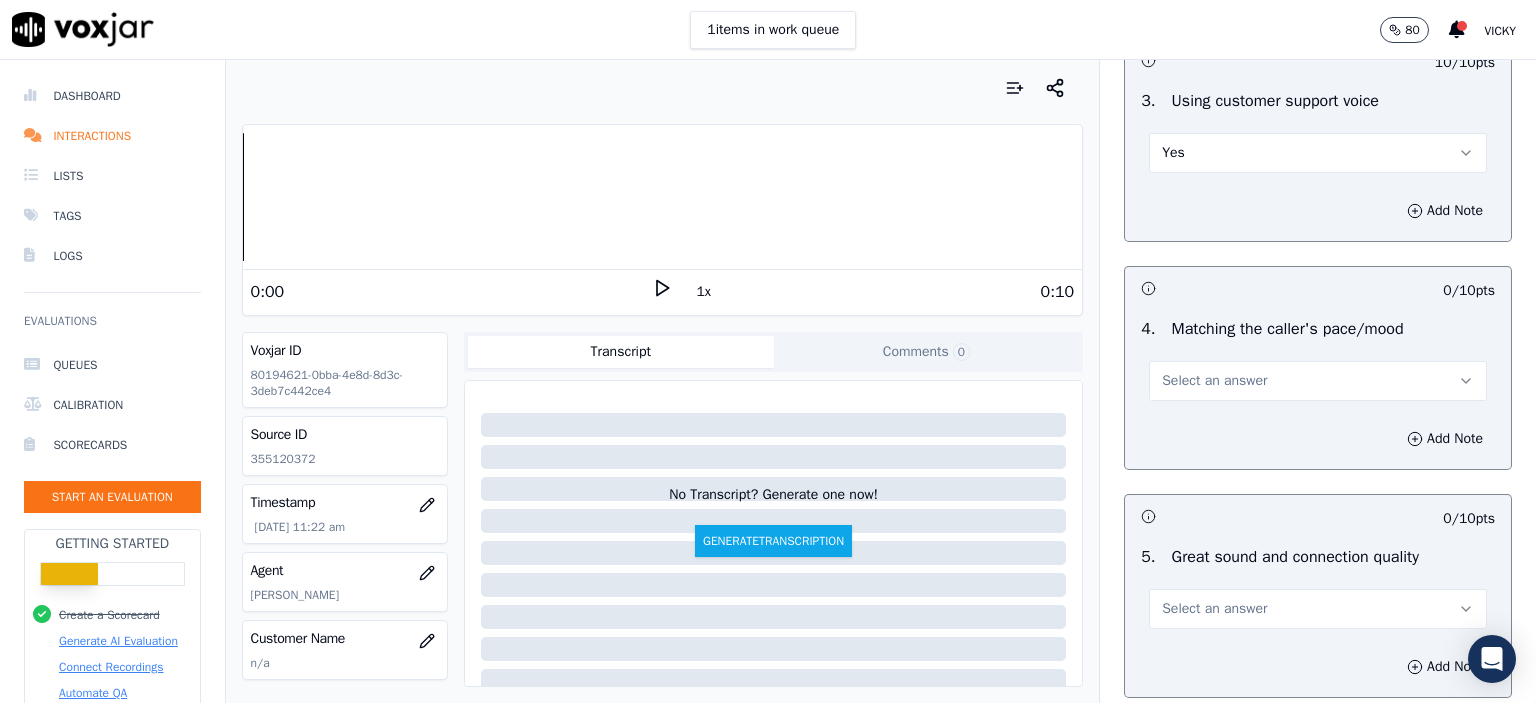 click on "Select an answer" at bounding box center (1214, 381) 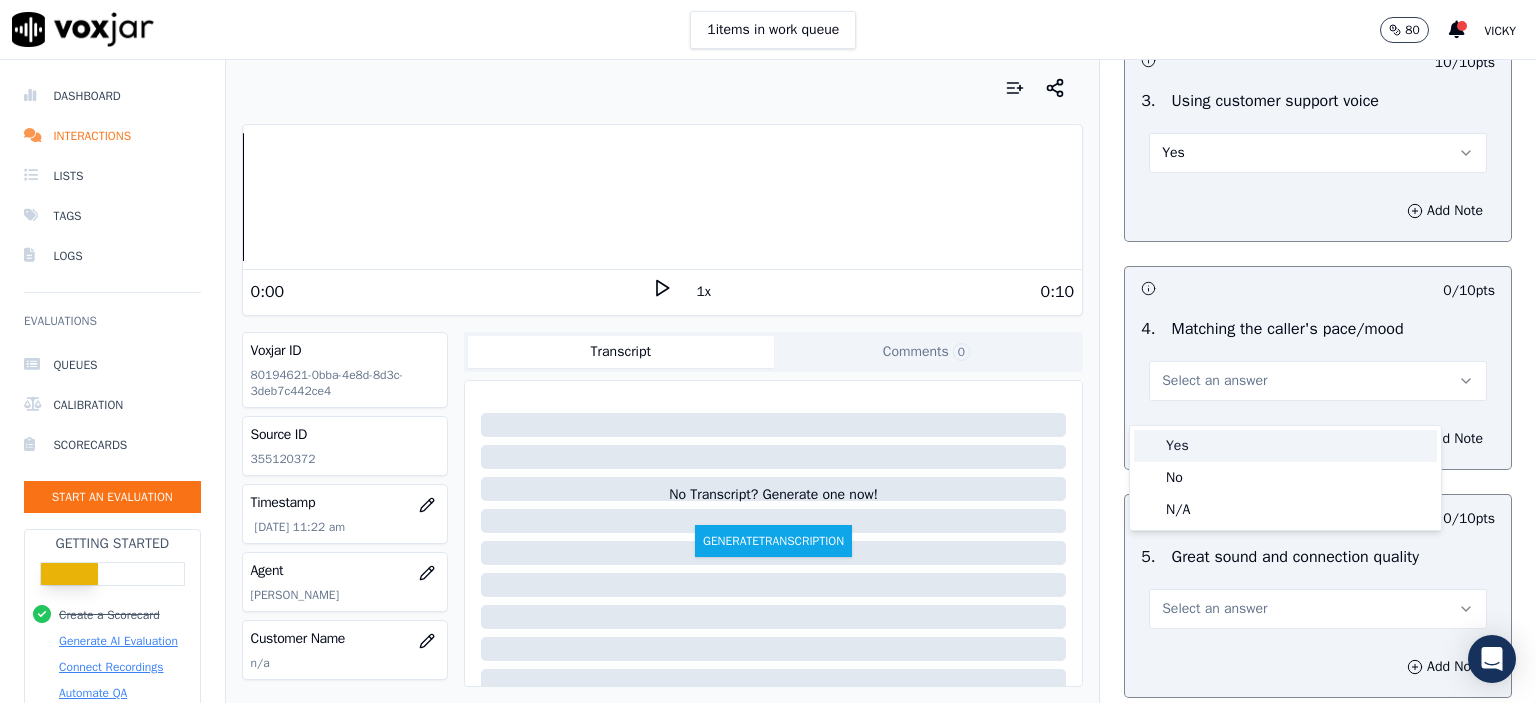 click on "Yes" at bounding box center (1285, 446) 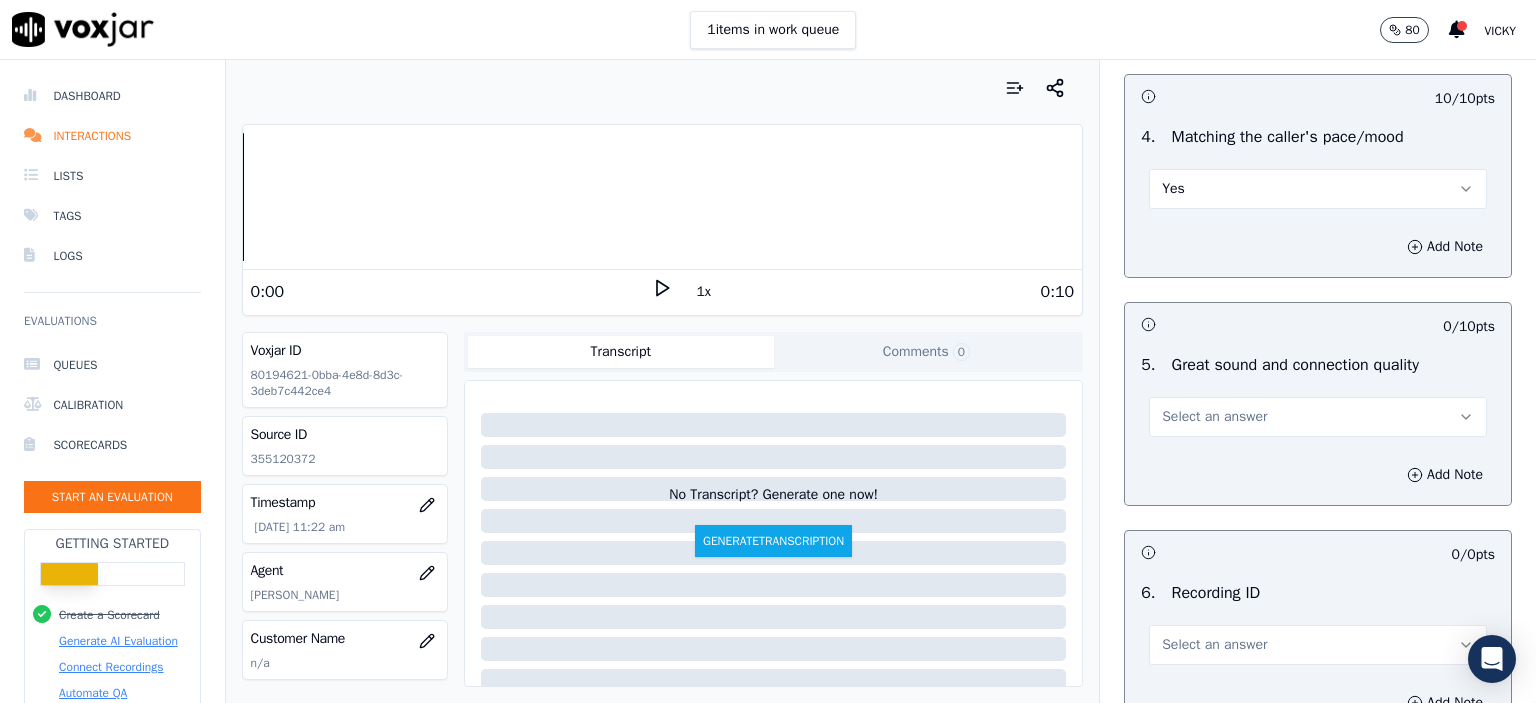 scroll, scrollTop: 2800, scrollLeft: 0, axis: vertical 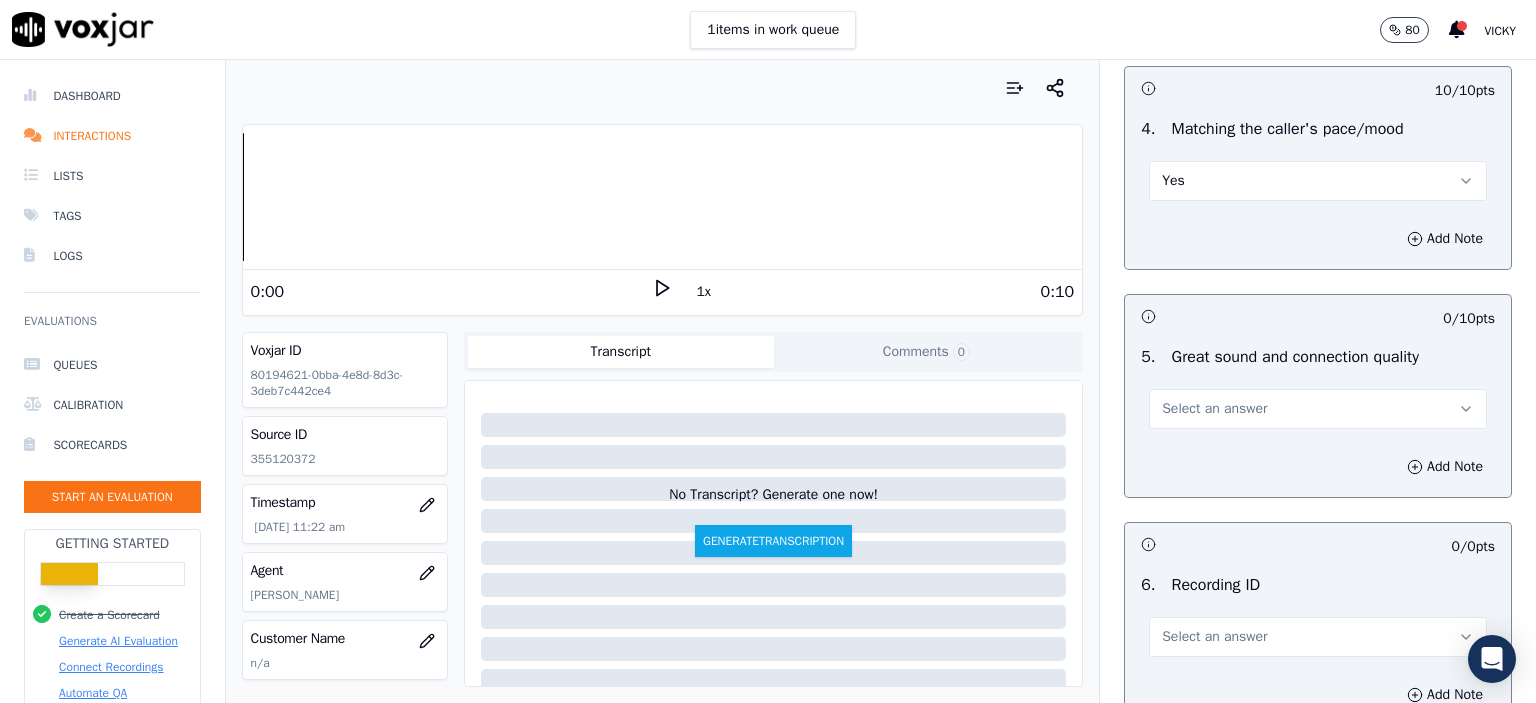 click on "Select an answer" at bounding box center (1214, 409) 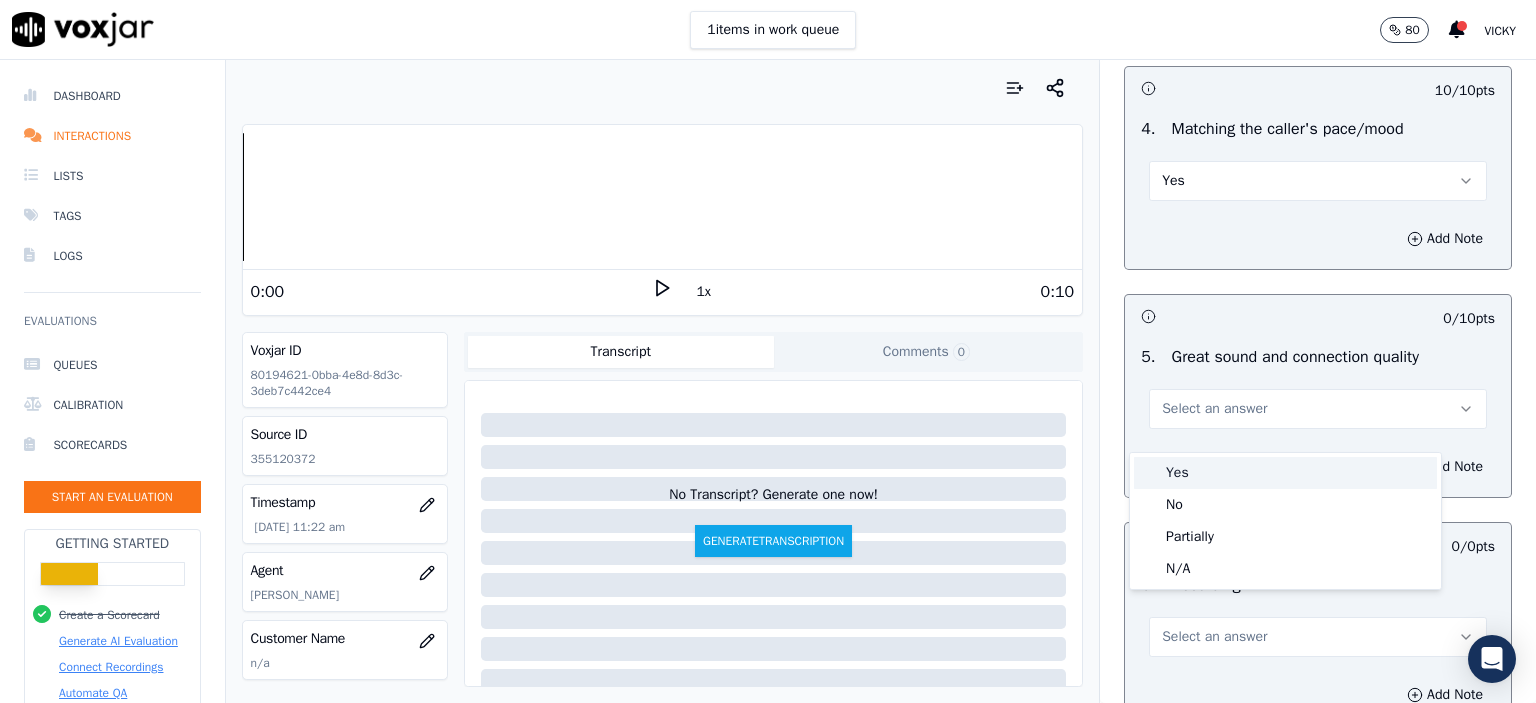click on "Yes" at bounding box center [1285, 473] 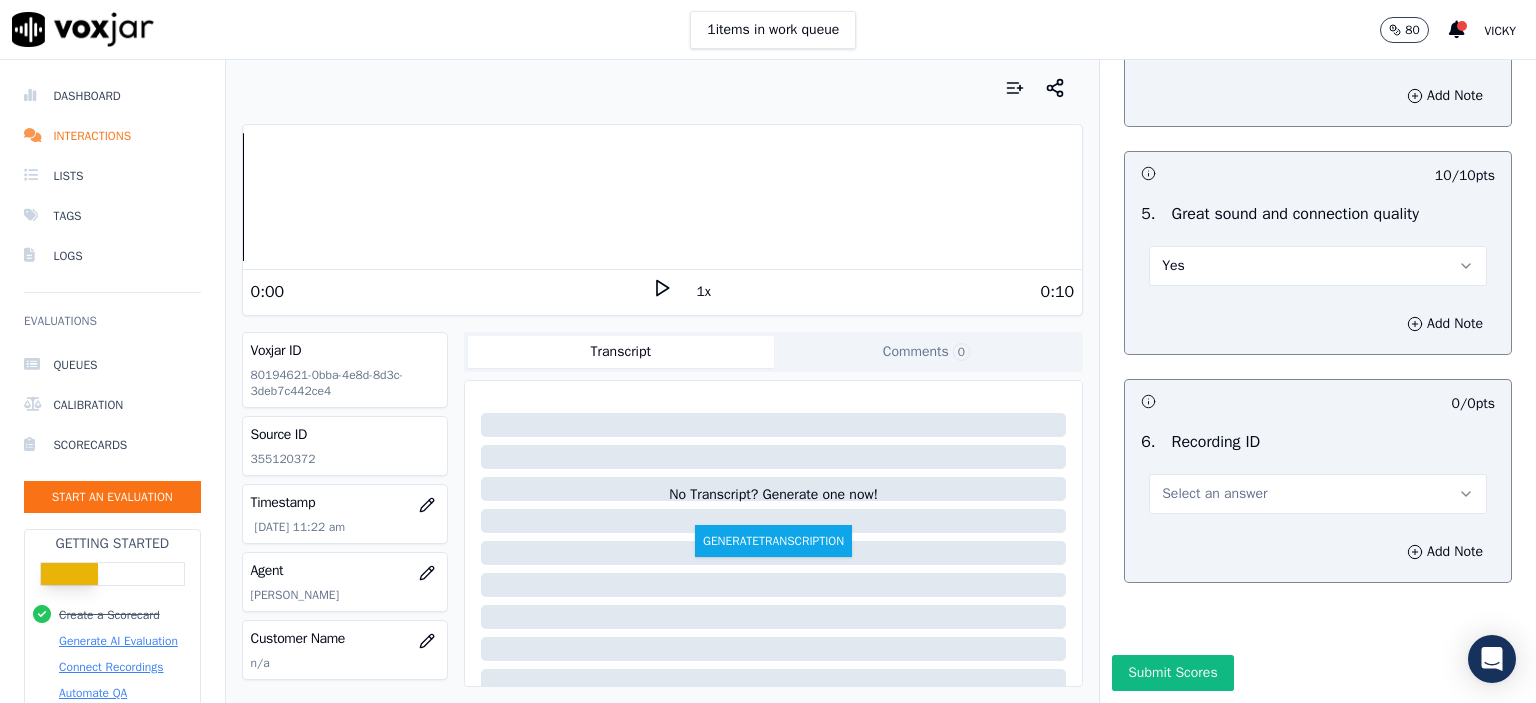 scroll, scrollTop: 3007, scrollLeft: 0, axis: vertical 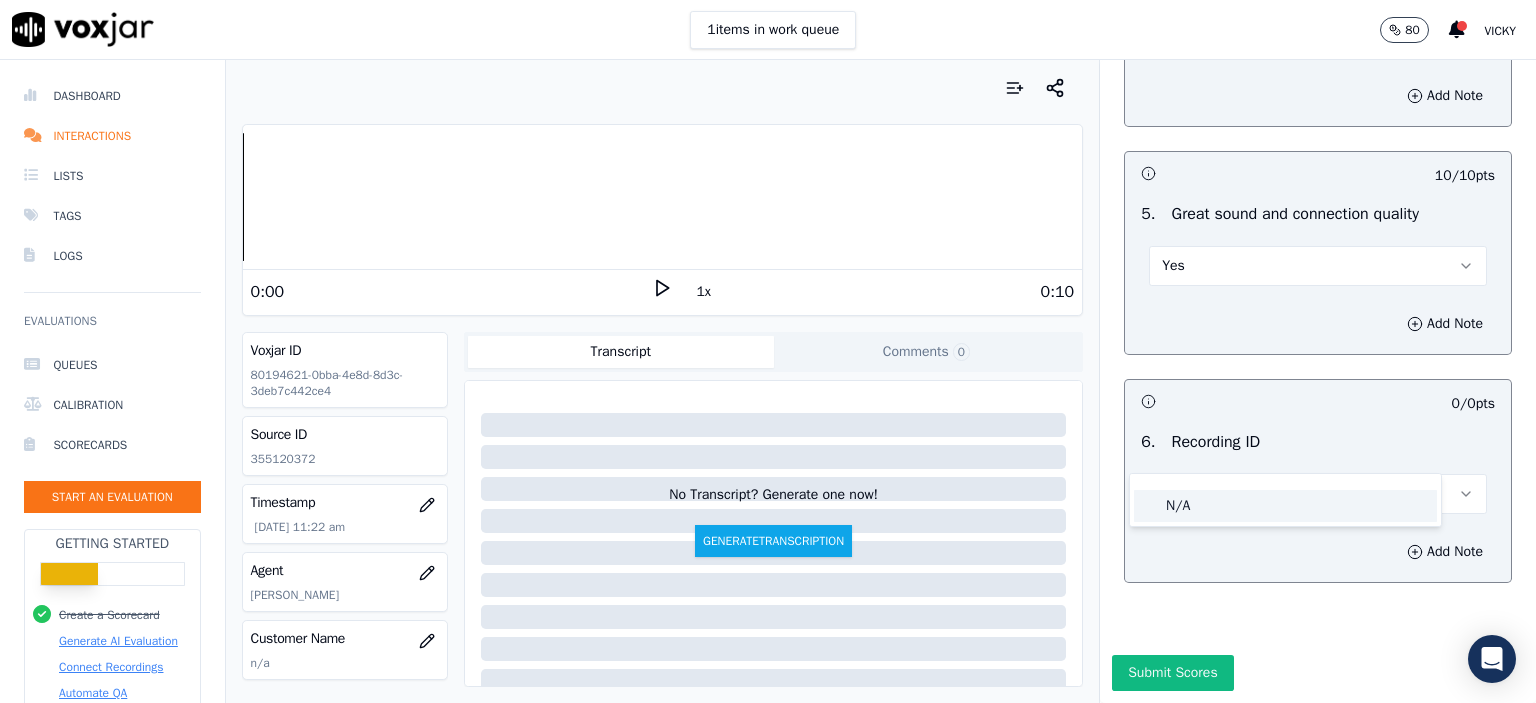 click on "N/A" 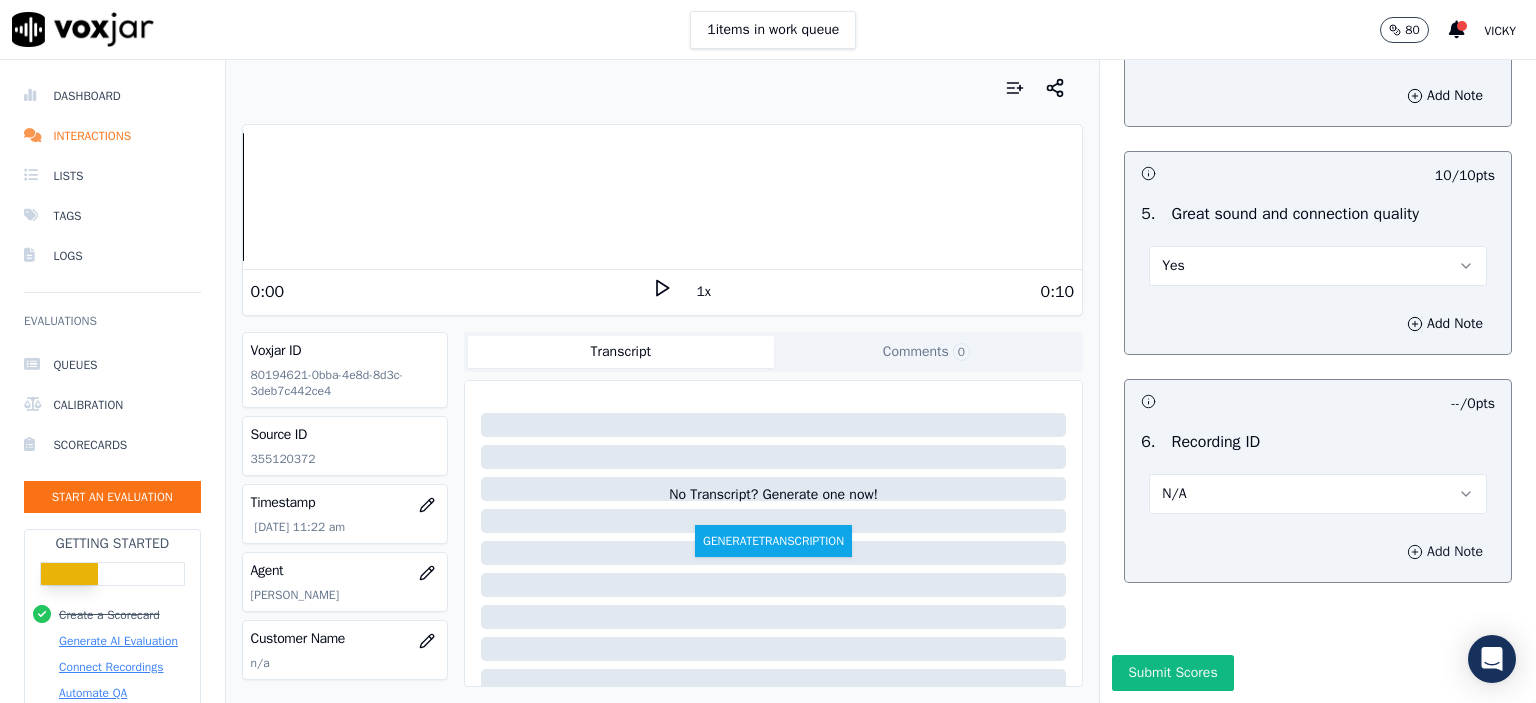 click on "Add Note" at bounding box center [1445, 552] 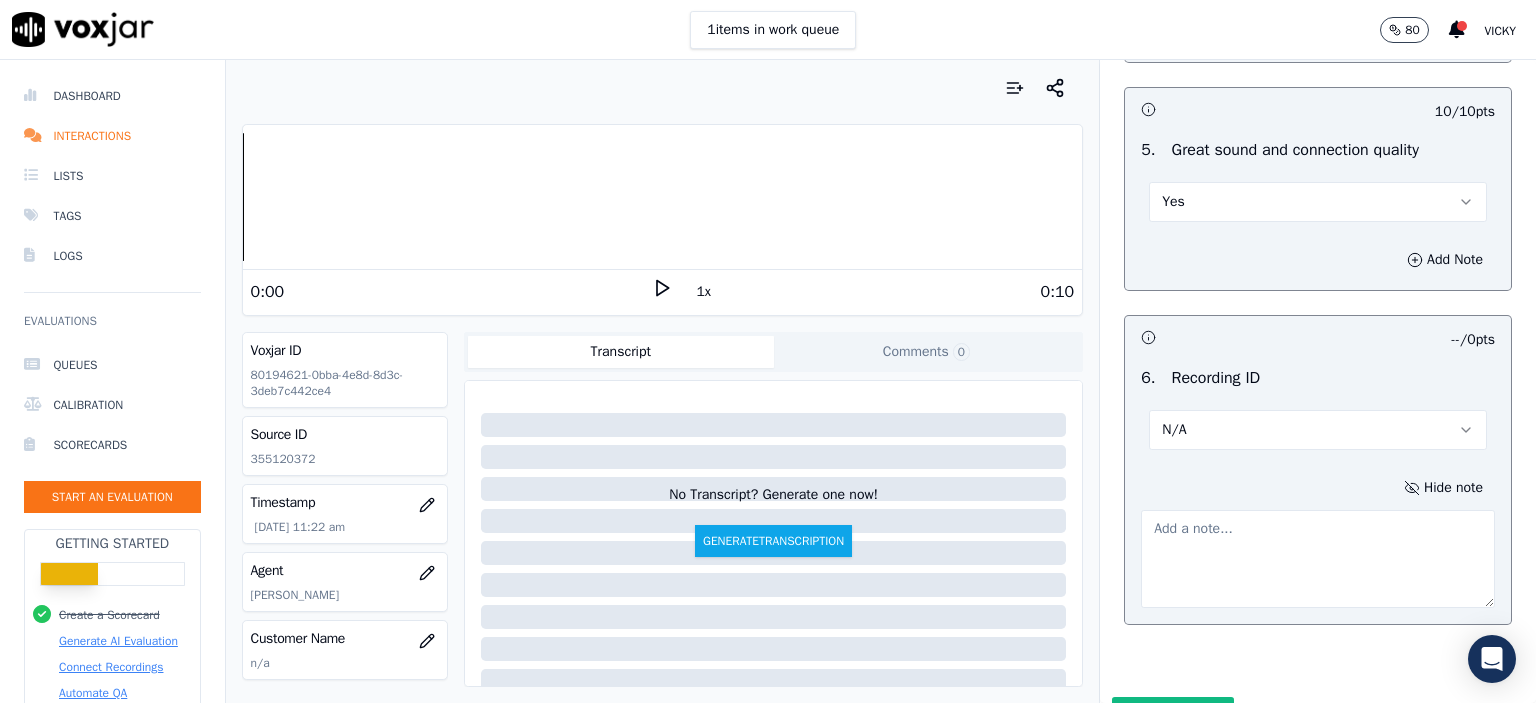 click on "355120372" 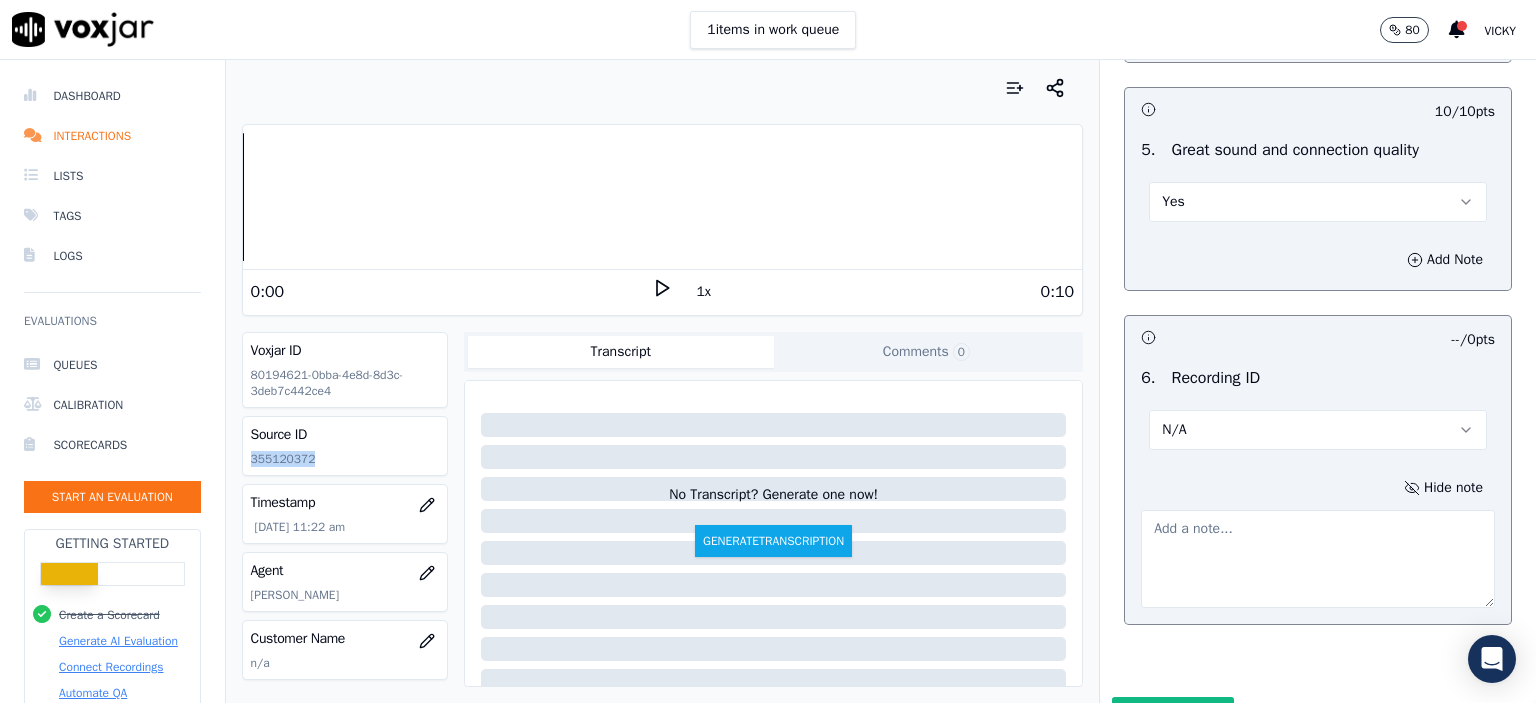 click on "355120372" 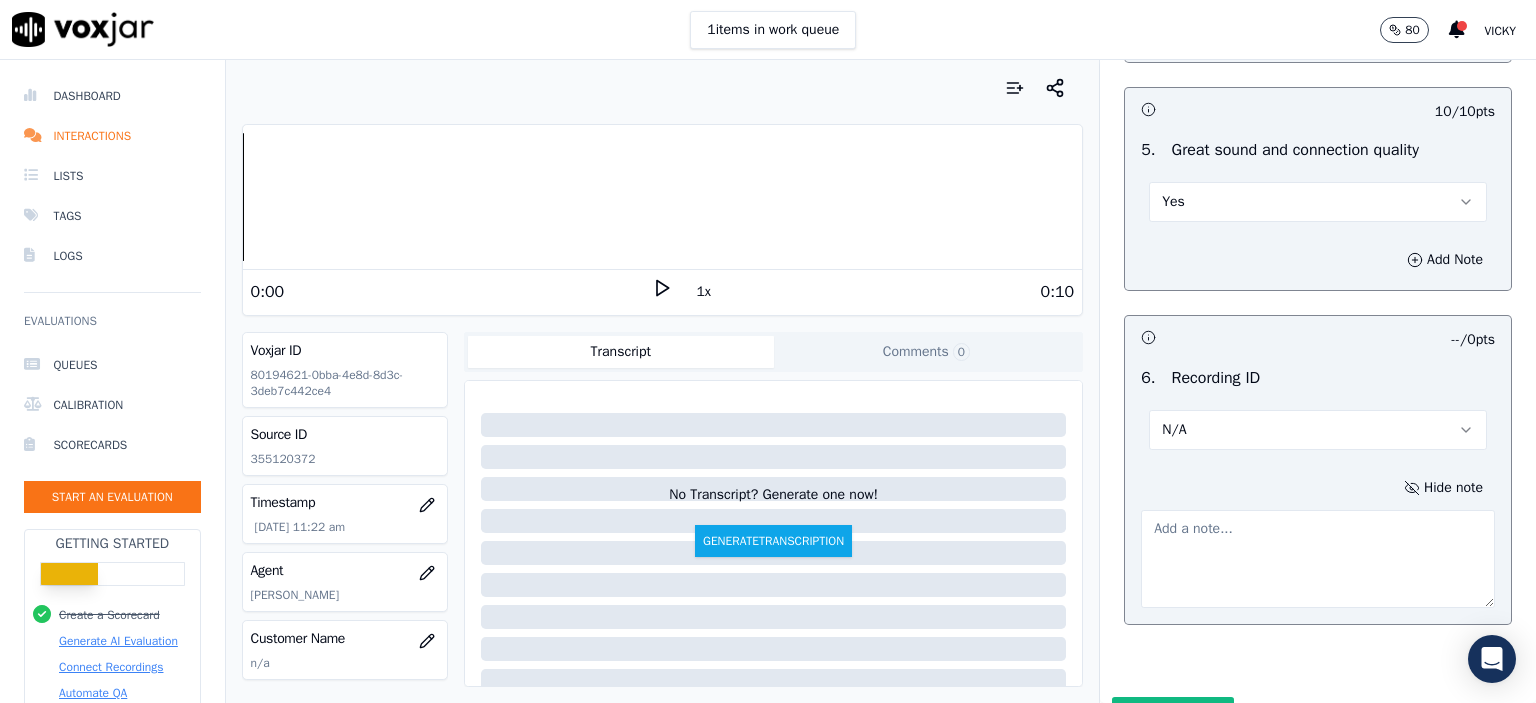 click at bounding box center (1318, 559) 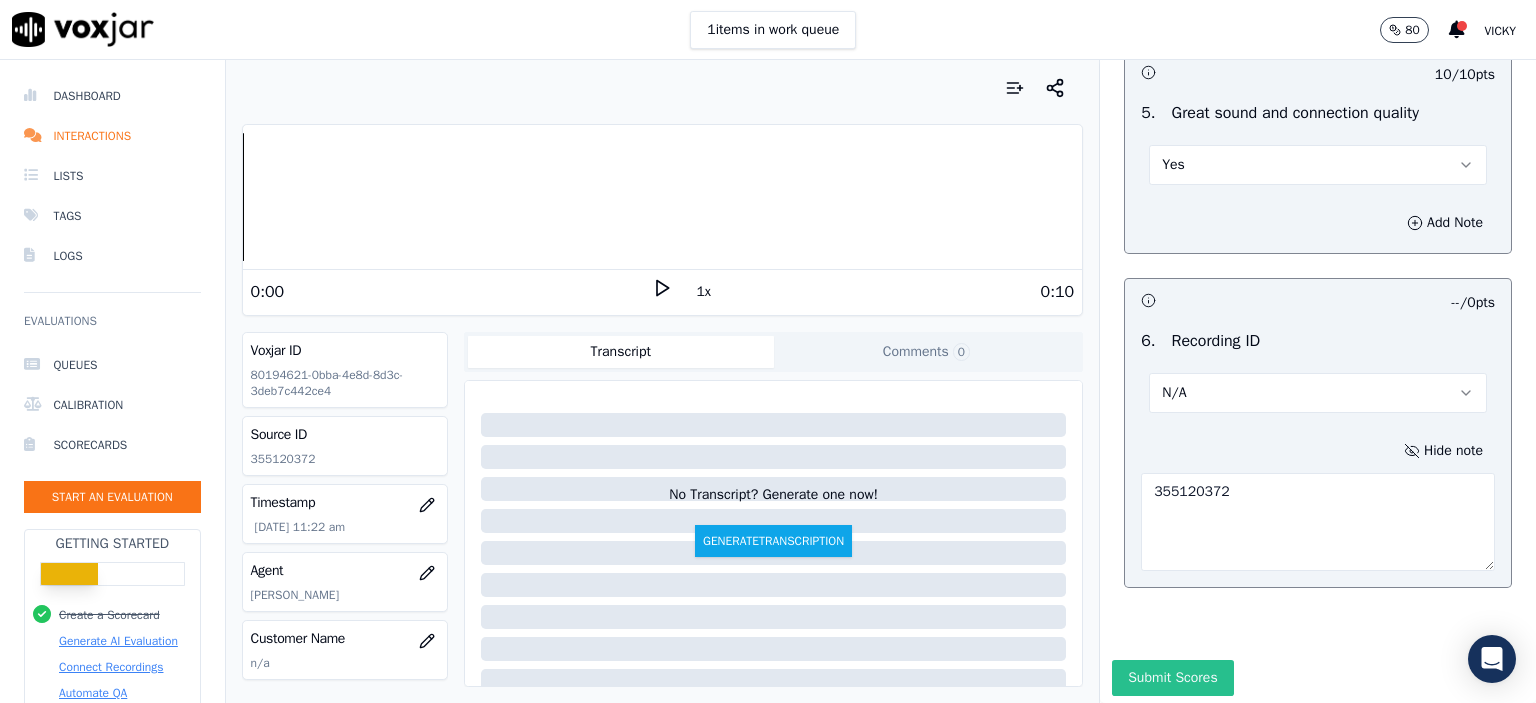 scroll, scrollTop: 3112, scrollLeft: 0, axis: vertical 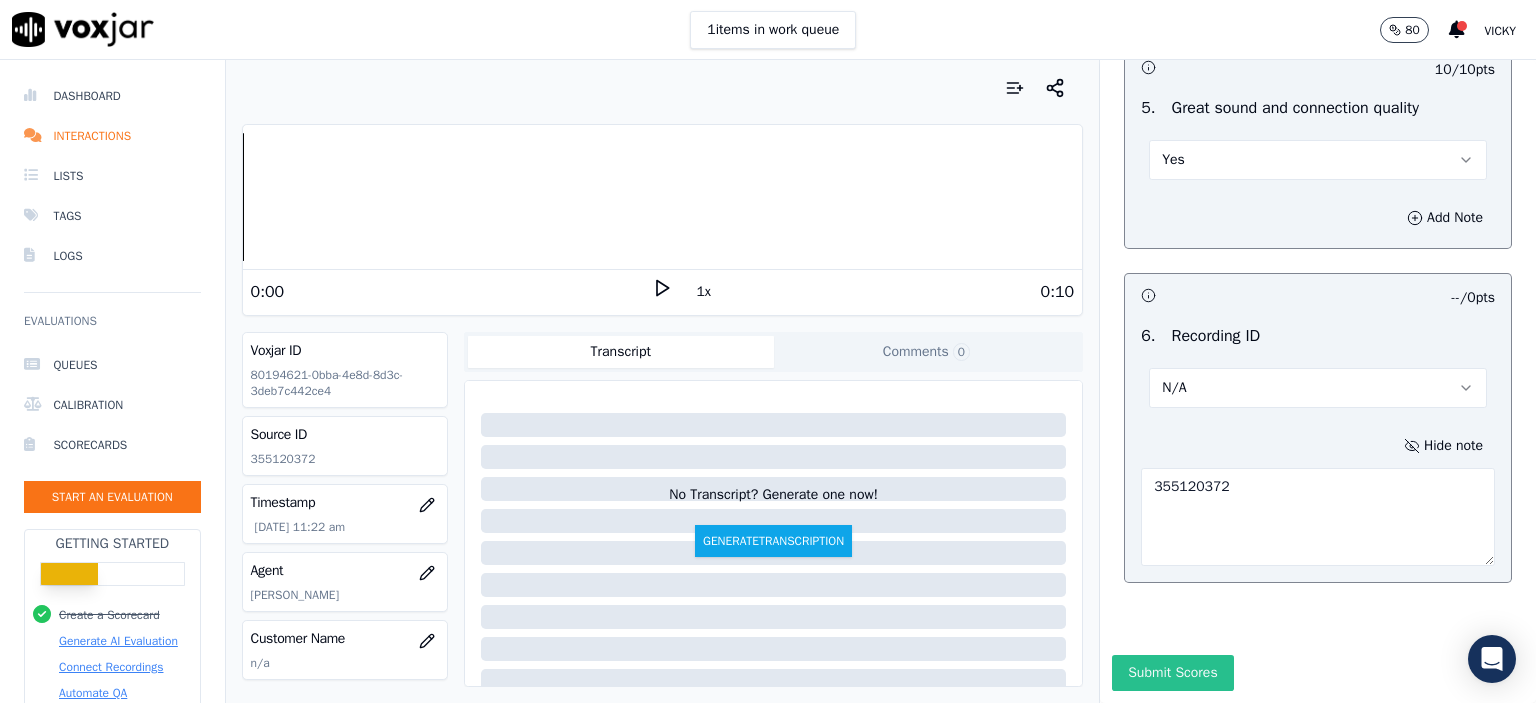 type on "355120372" 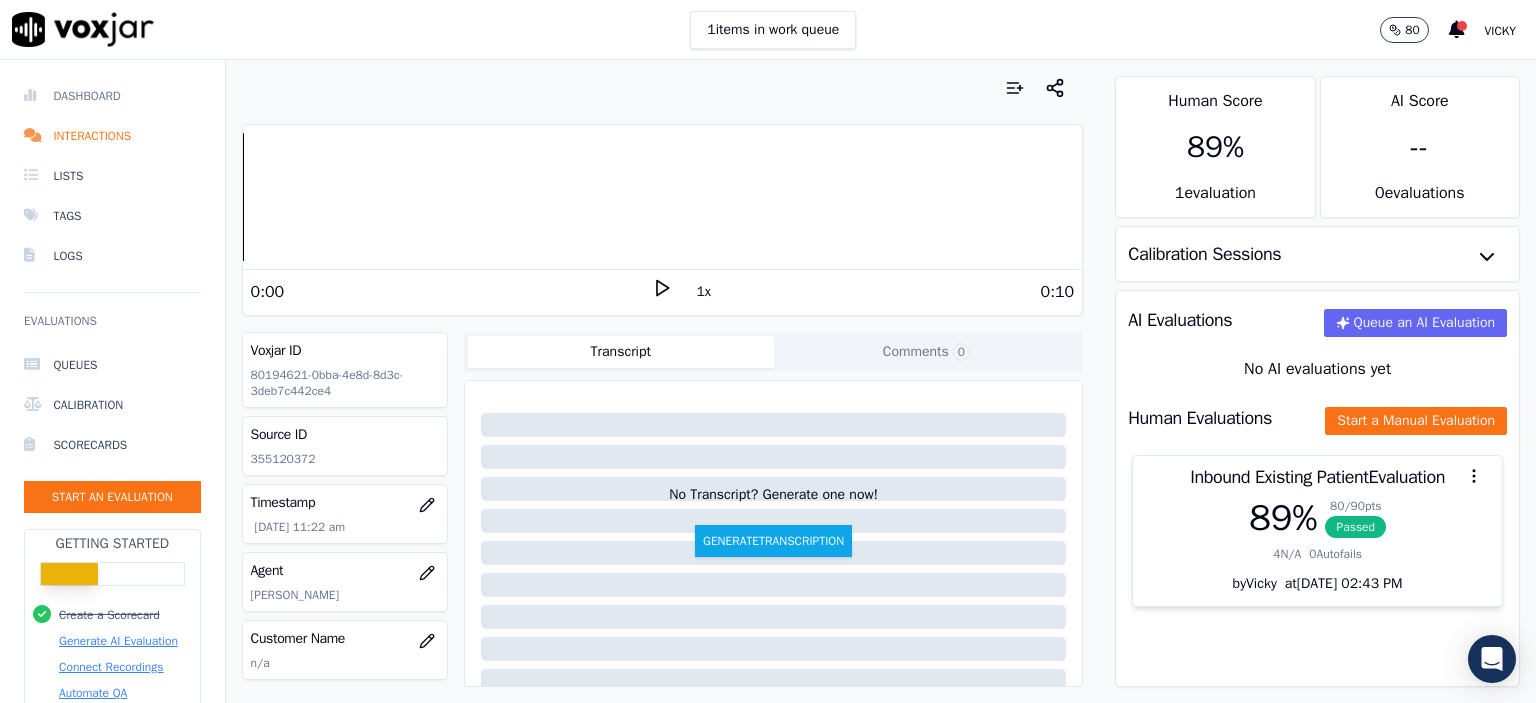 click on "Dashboard" at bounding box center [112, 96] 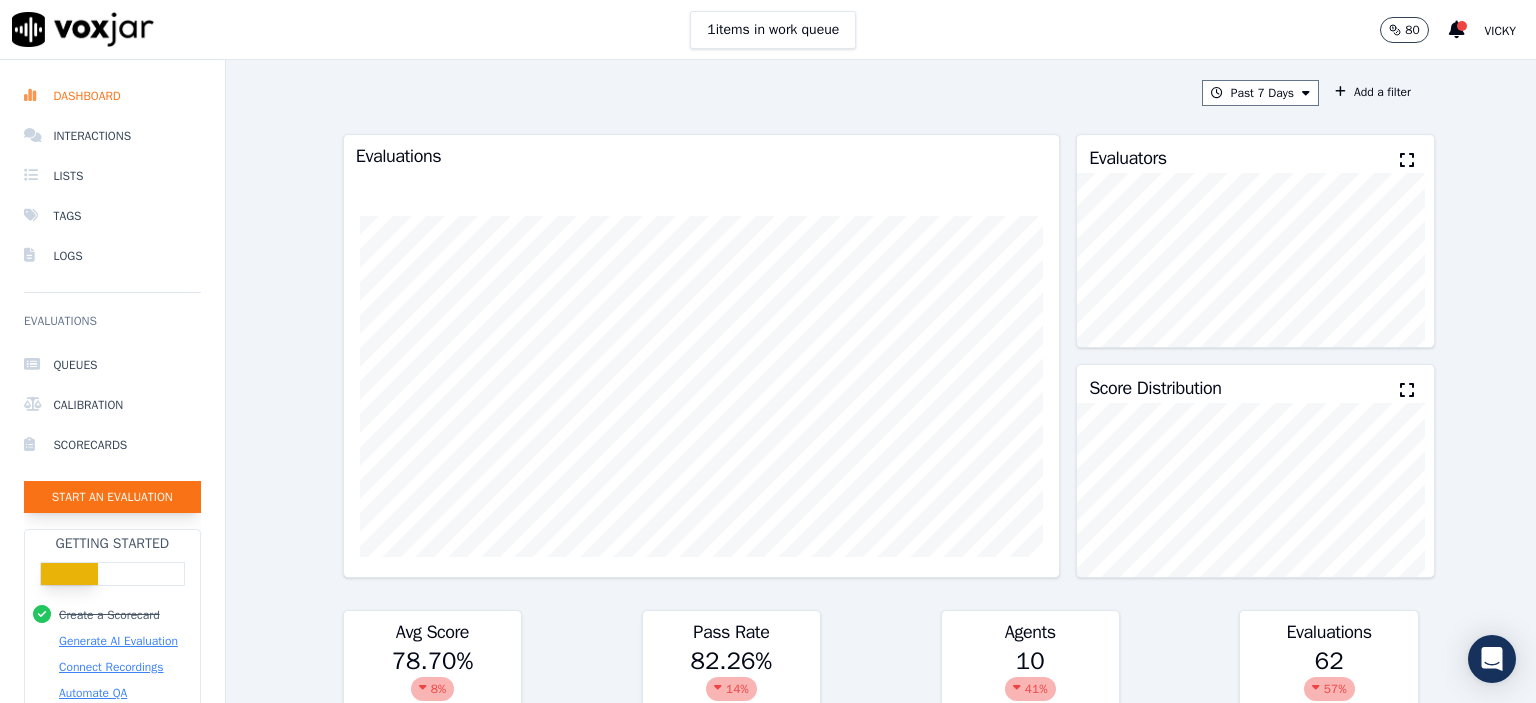 click on "Start an Evaluation" 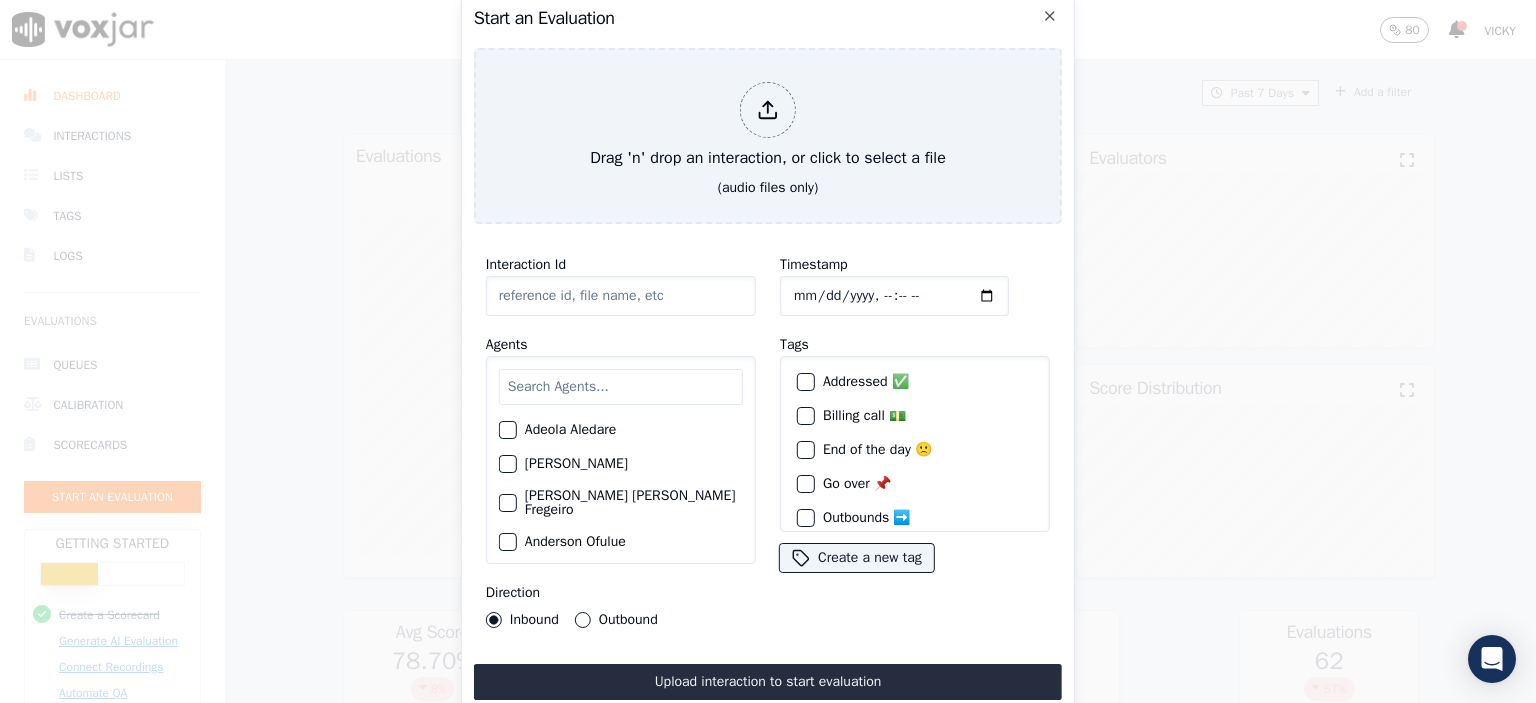 click on "Interaction Id" 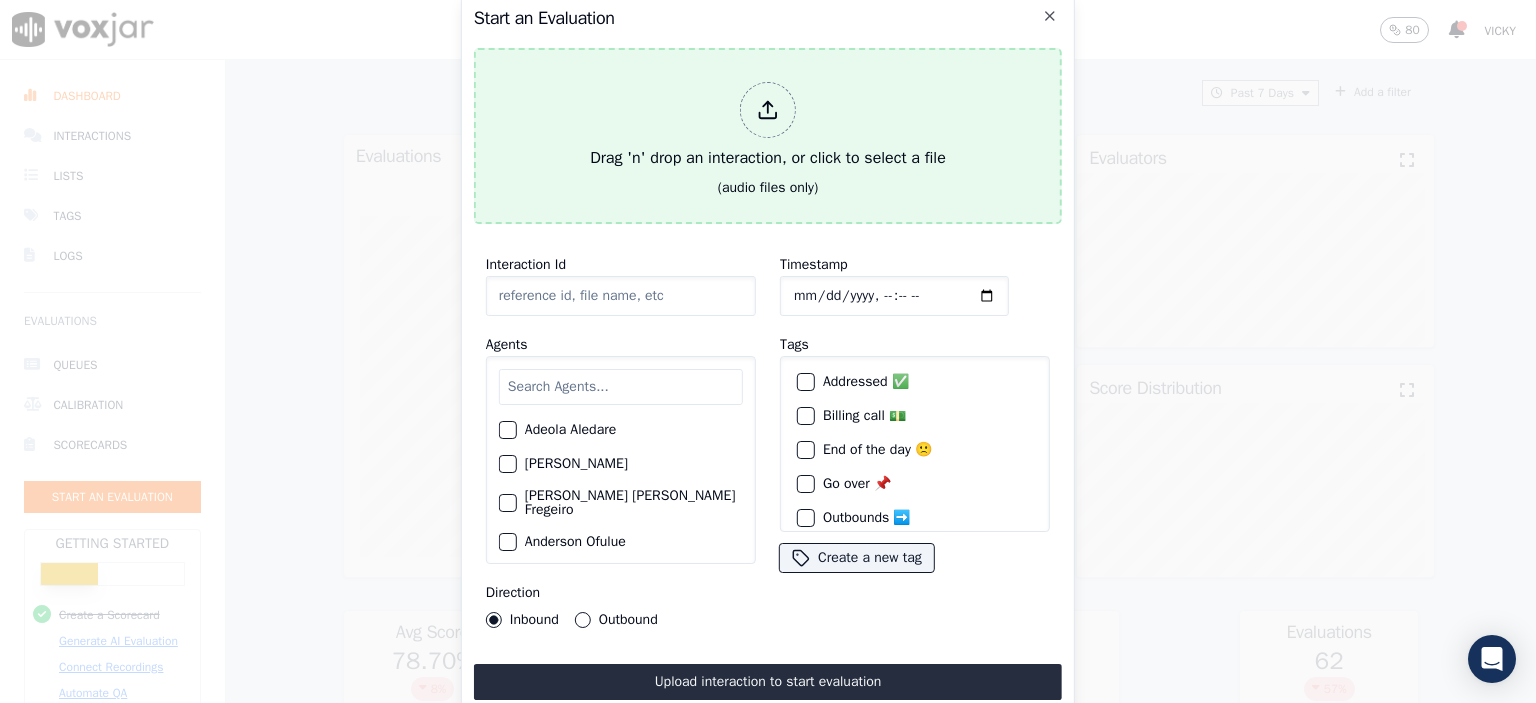 paste on "355128614" 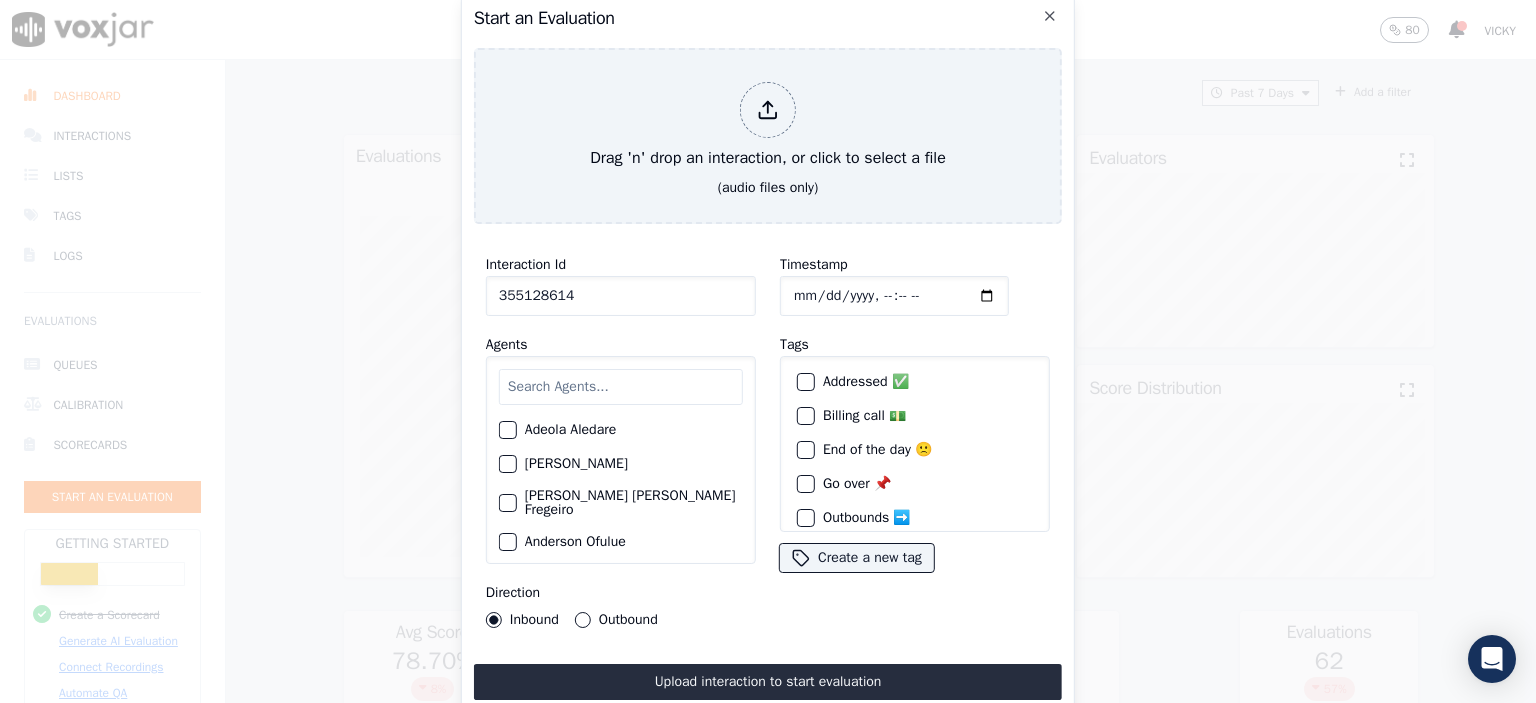 type on "355128614" 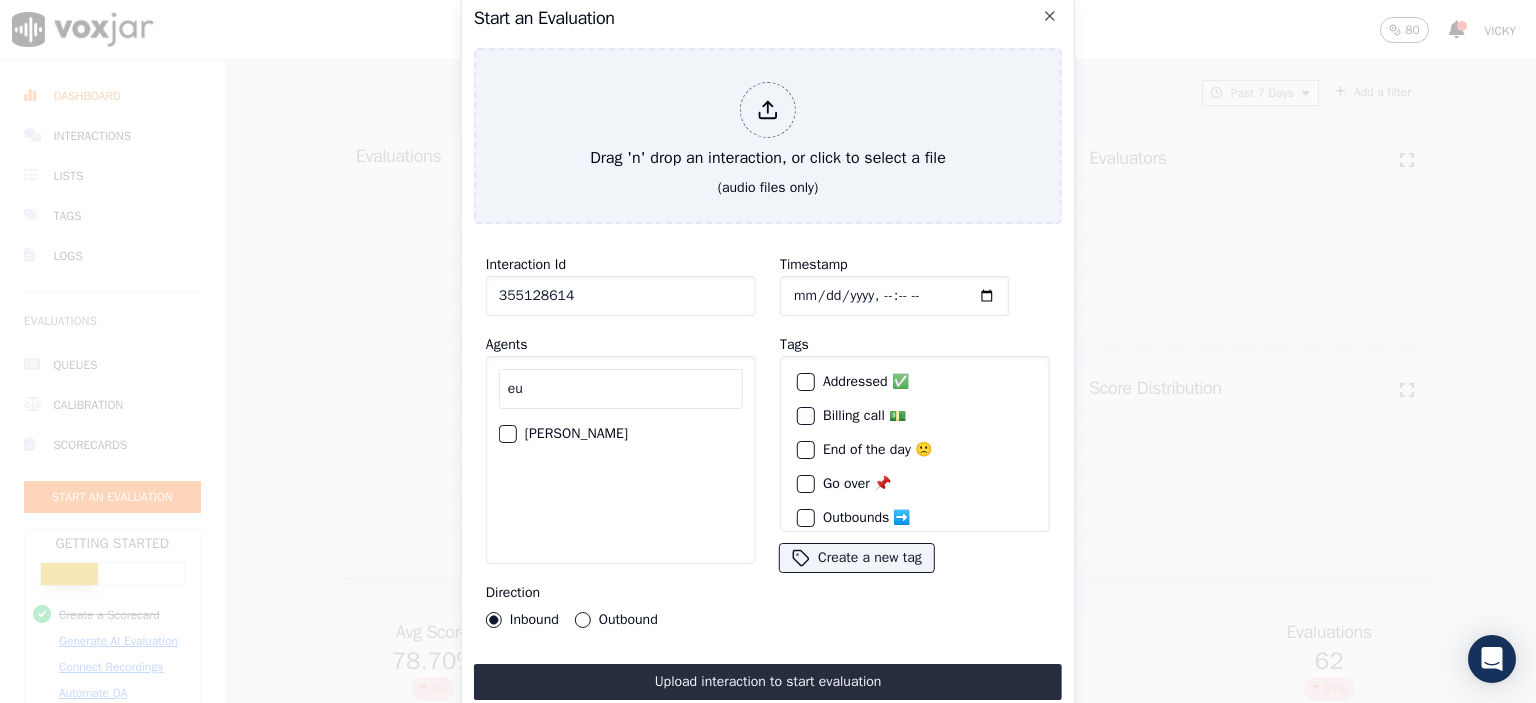 type on "eu" 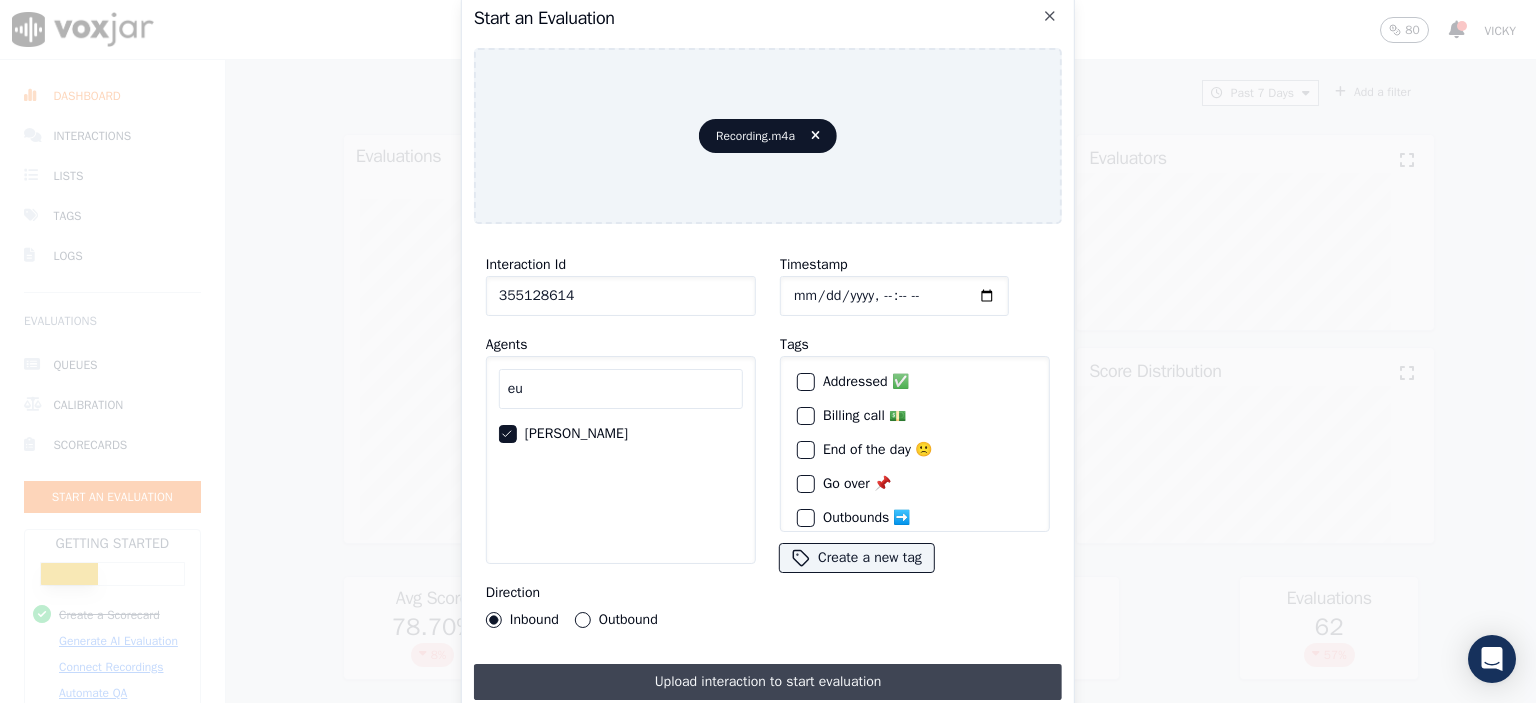 click on "Upload interaction to start evaluation" at bounding box center (768, 682) 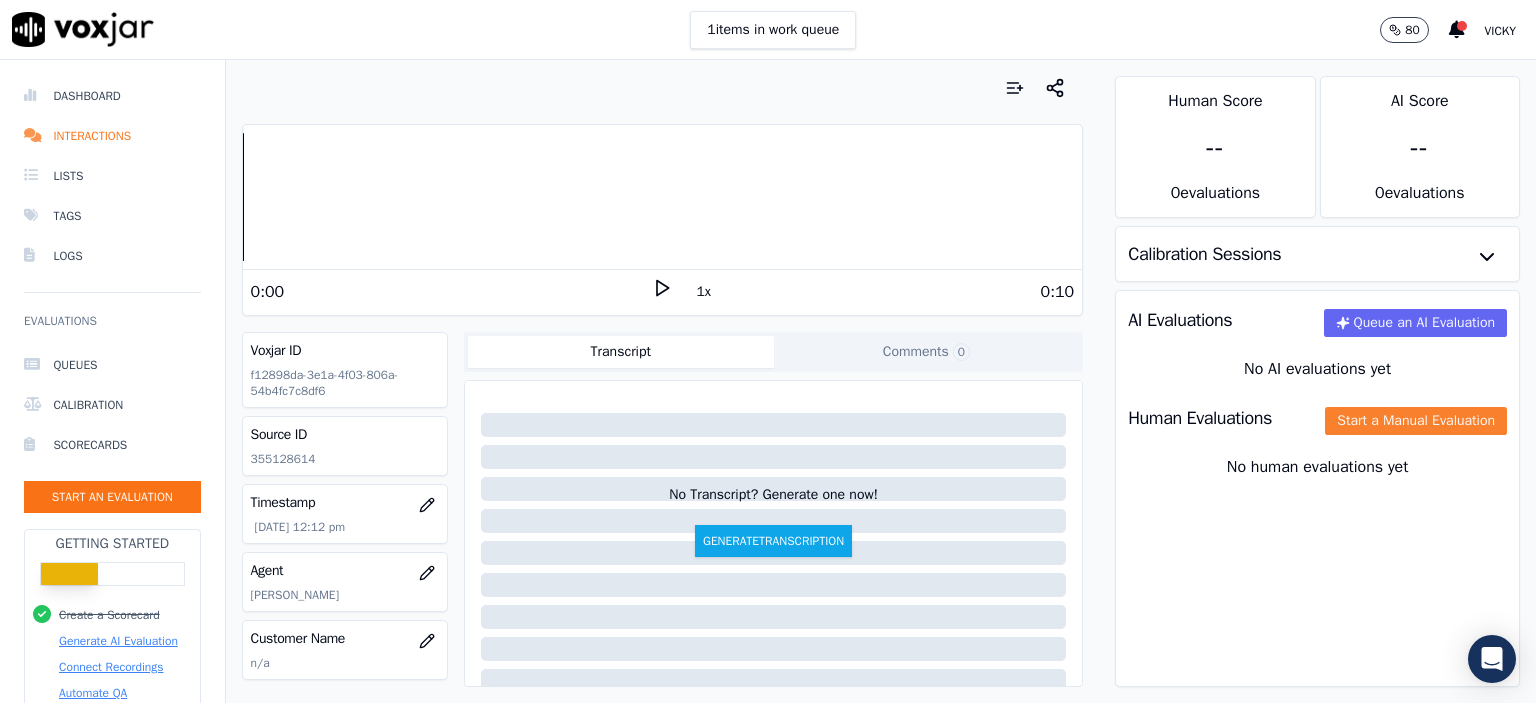 click on "Start a Manual Evaluation" 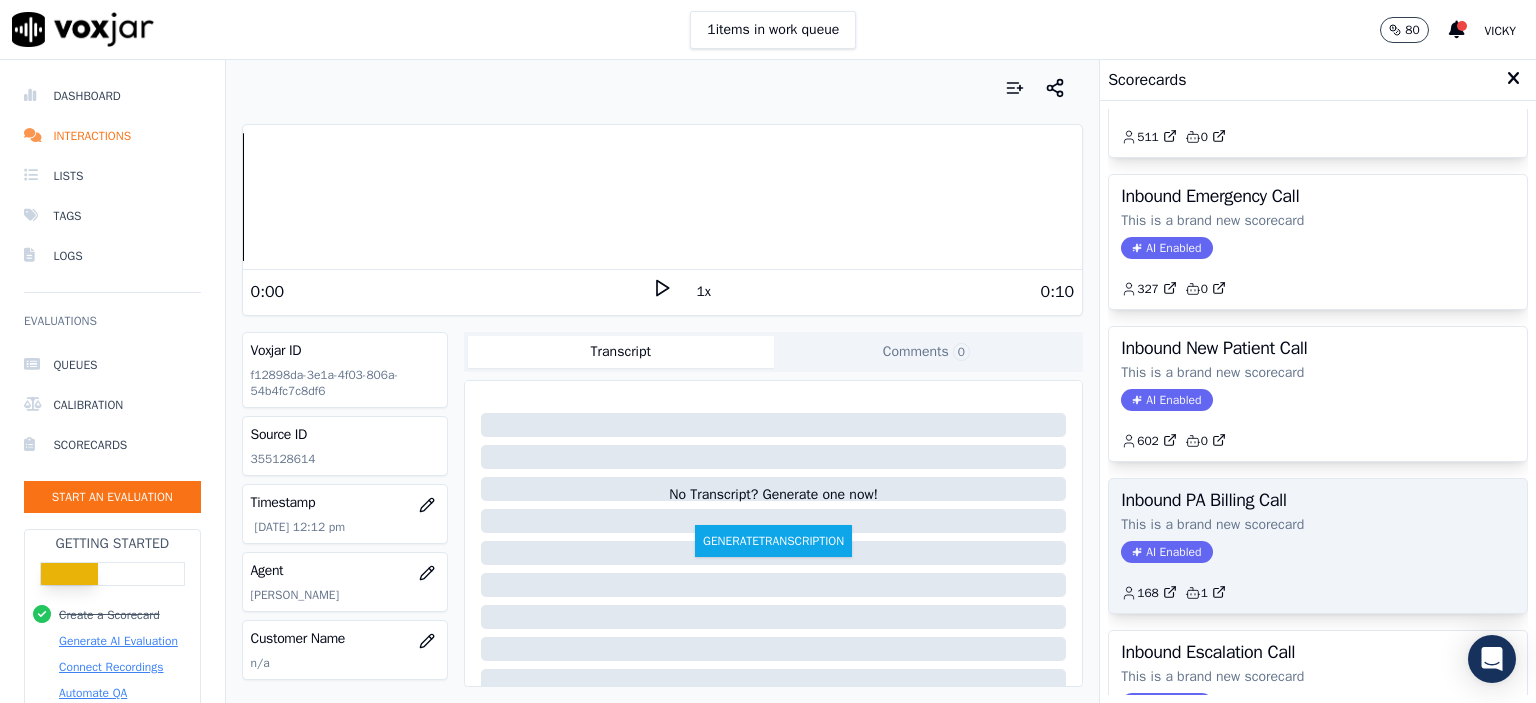 scroll, scrollTop: 400, scrollLeft: 0, axis: vertical 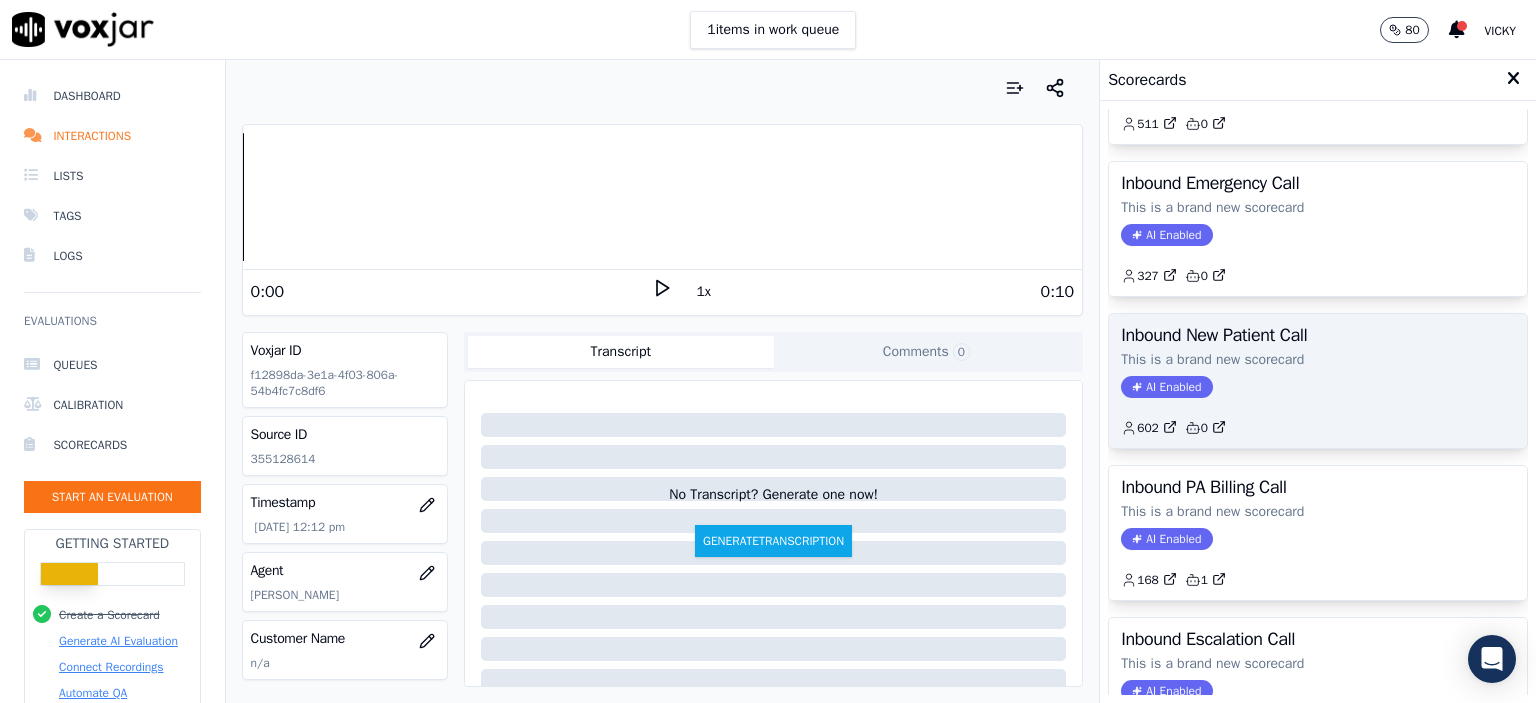 click on "602         0" 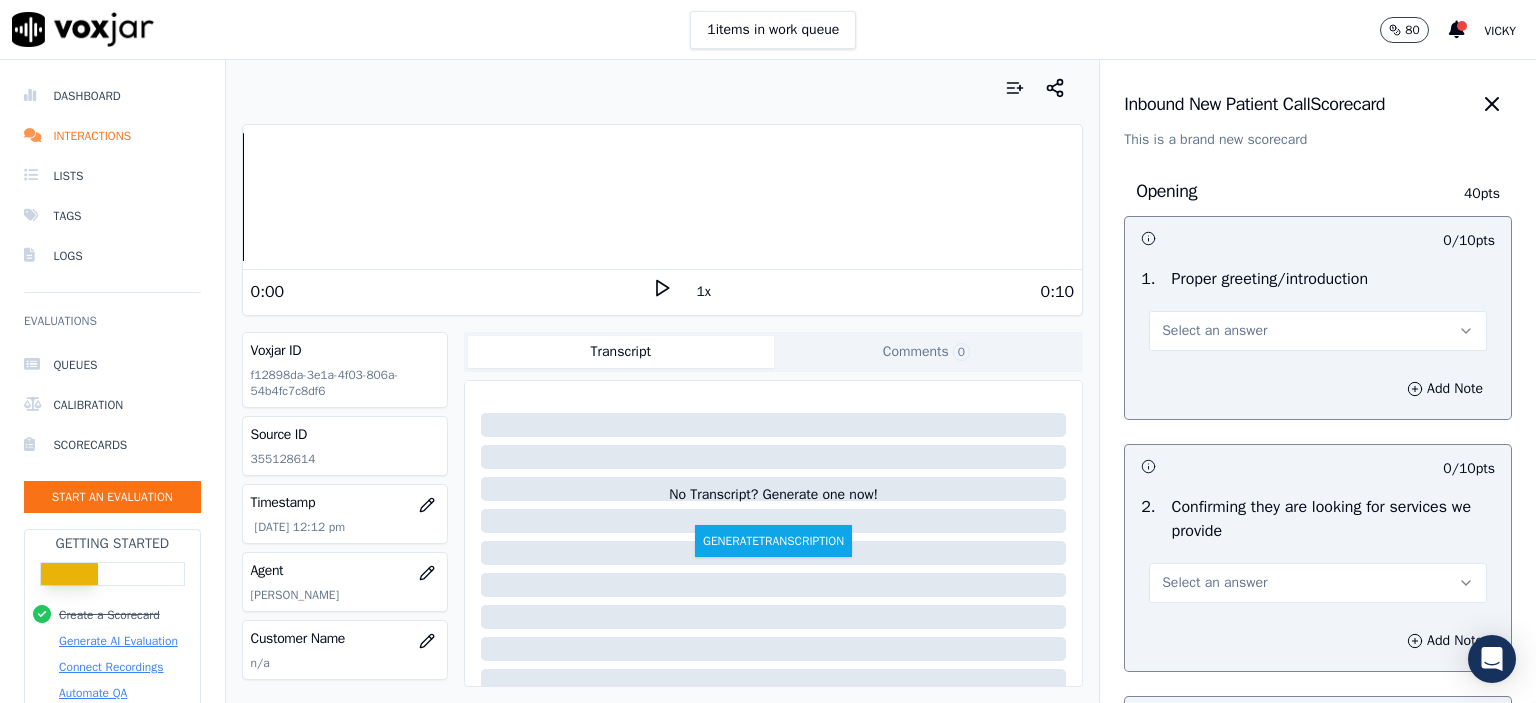 click on "1 .   Proper greeting/introduction    Select an answer" at bounding box center [1318, 309] 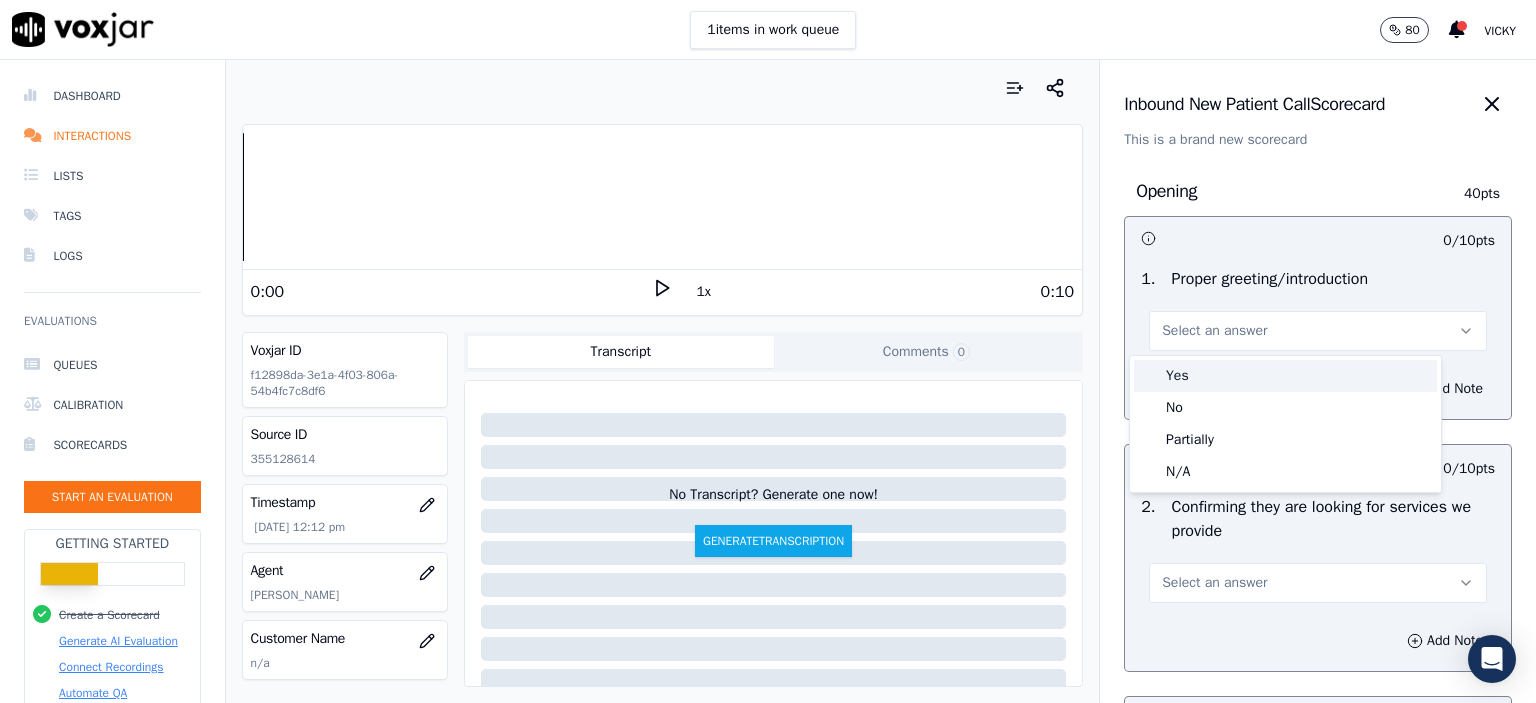 click on "Yes" at bounding box center [1285, 376] 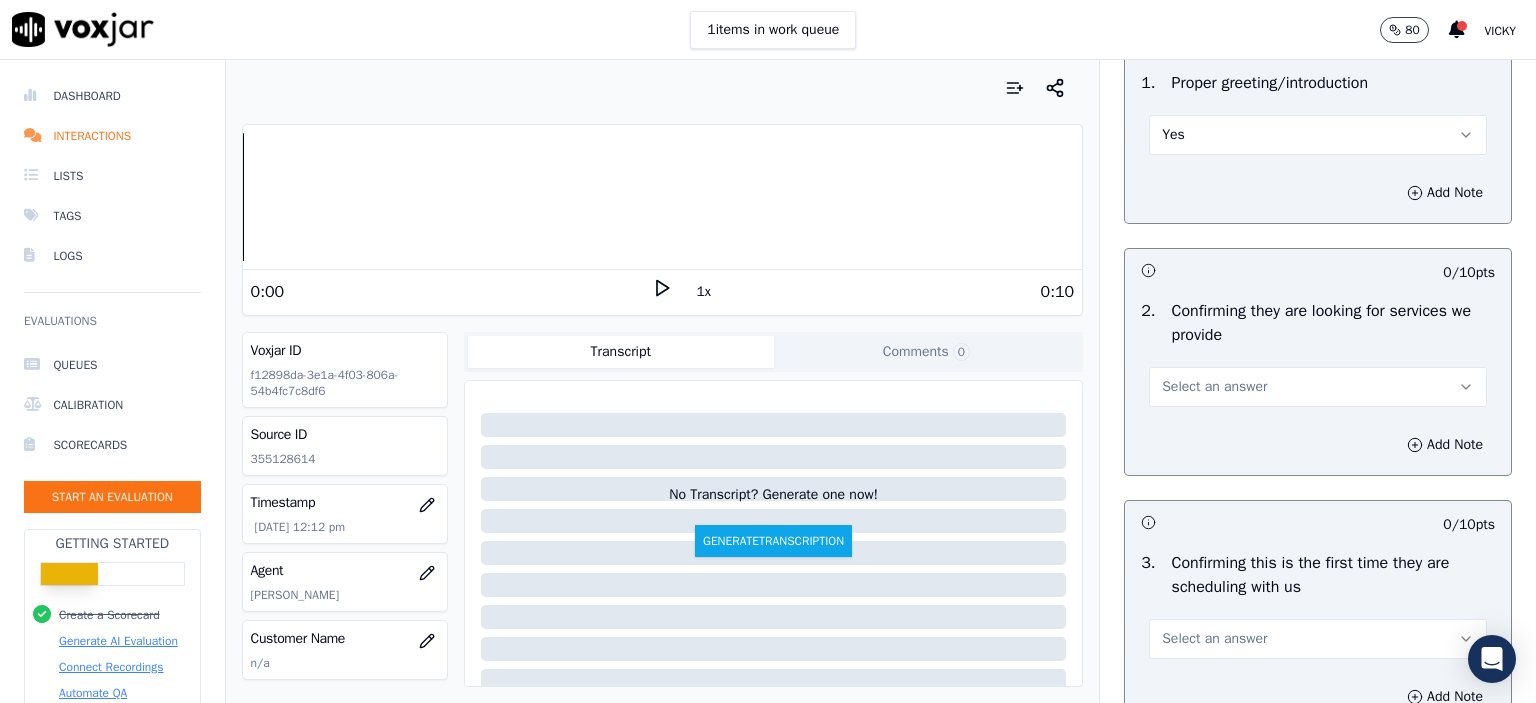 scroll, scrollTop: 200, scrollLeft: 0, axis: vertical 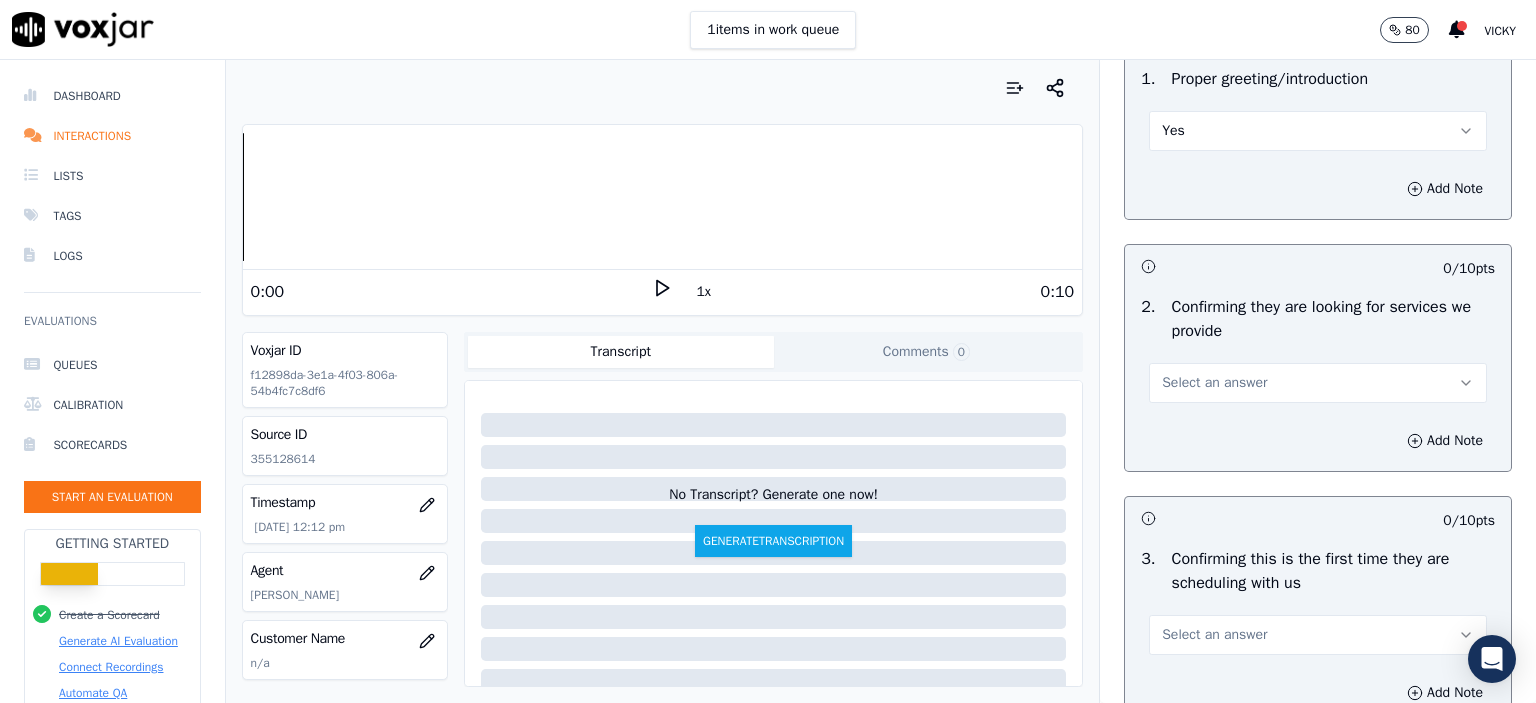 click on "Select an answer" at bounding box center [1214, 383] 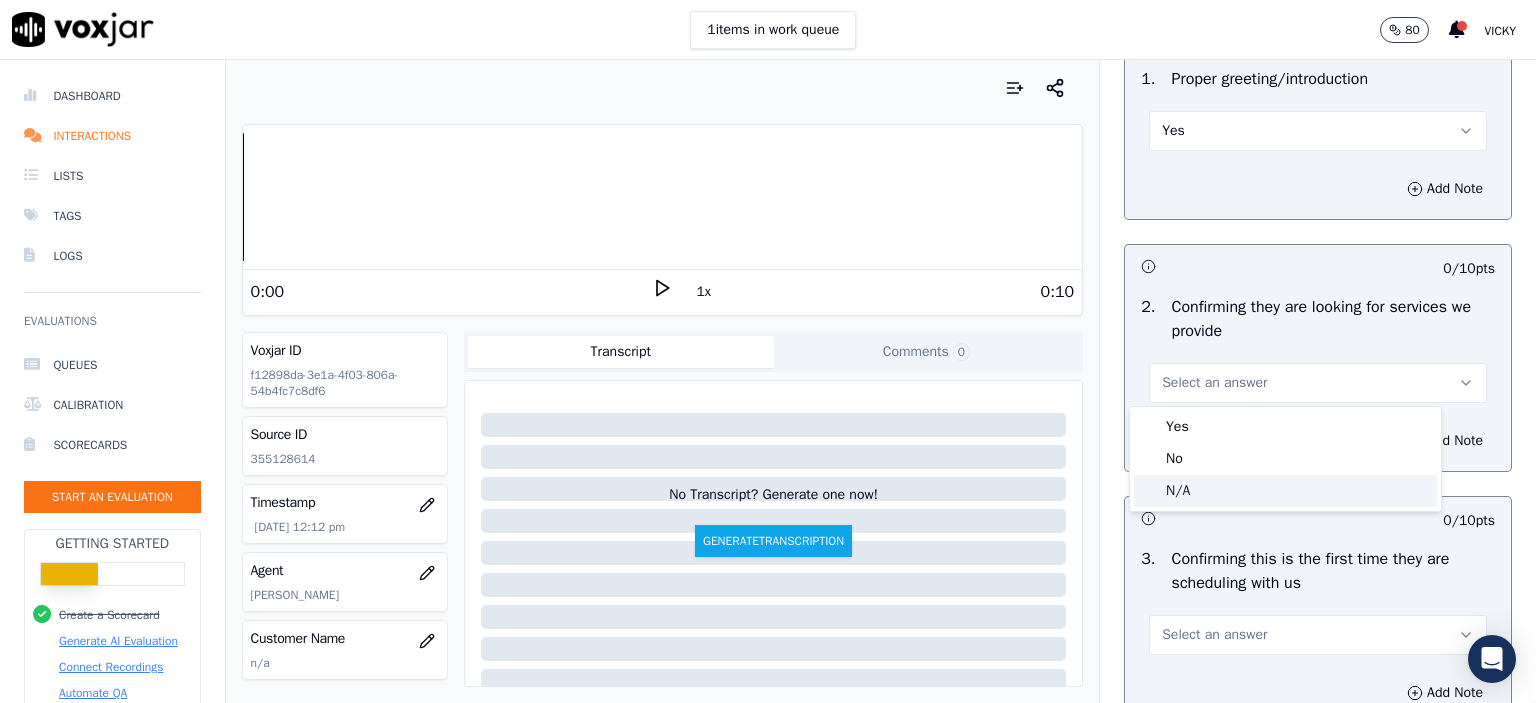 click on "N/A" 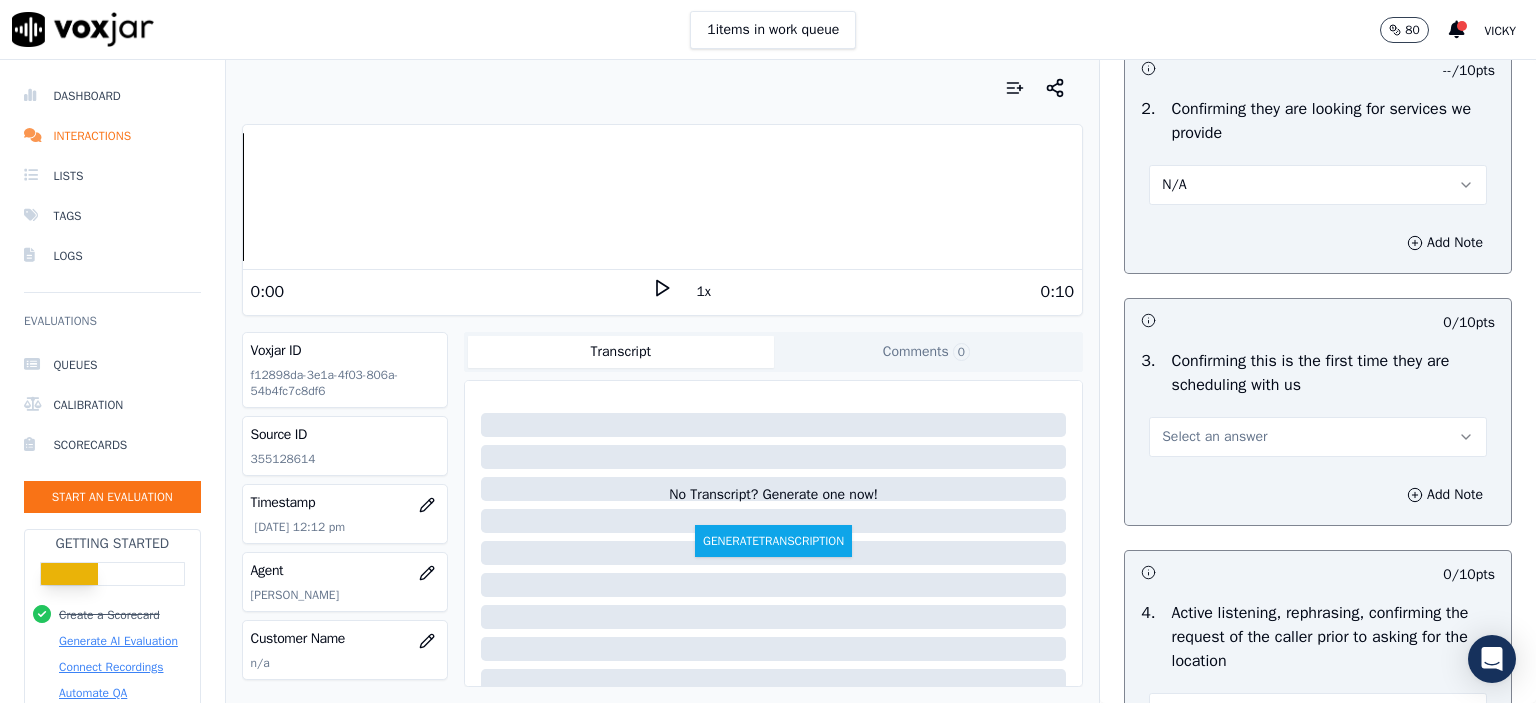 scroll, scrollTop: 400, scrollLeft: 0, axis: vertical 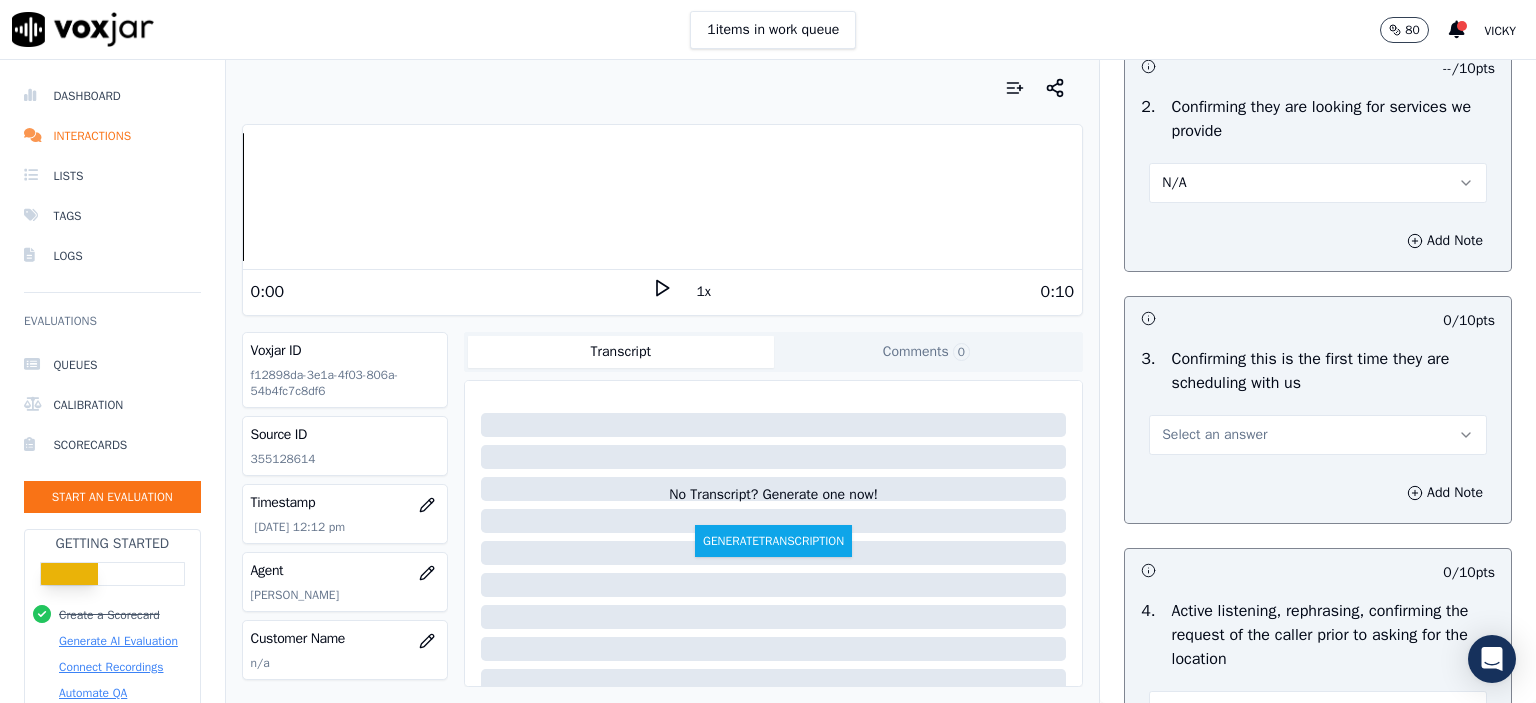 click on "Select an answer" at bounding box center [1318, 435] 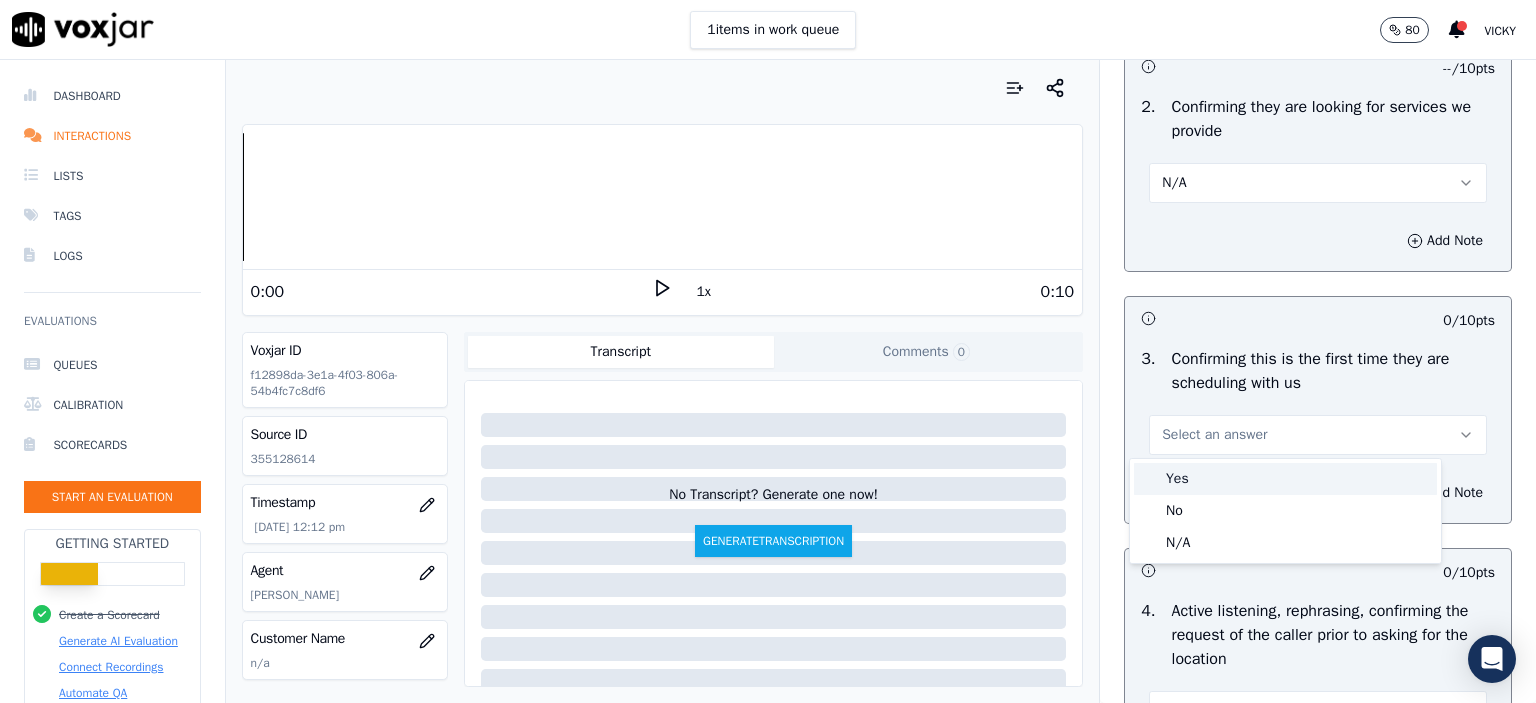 click on "Yes" at bounding box center [1285, 479] 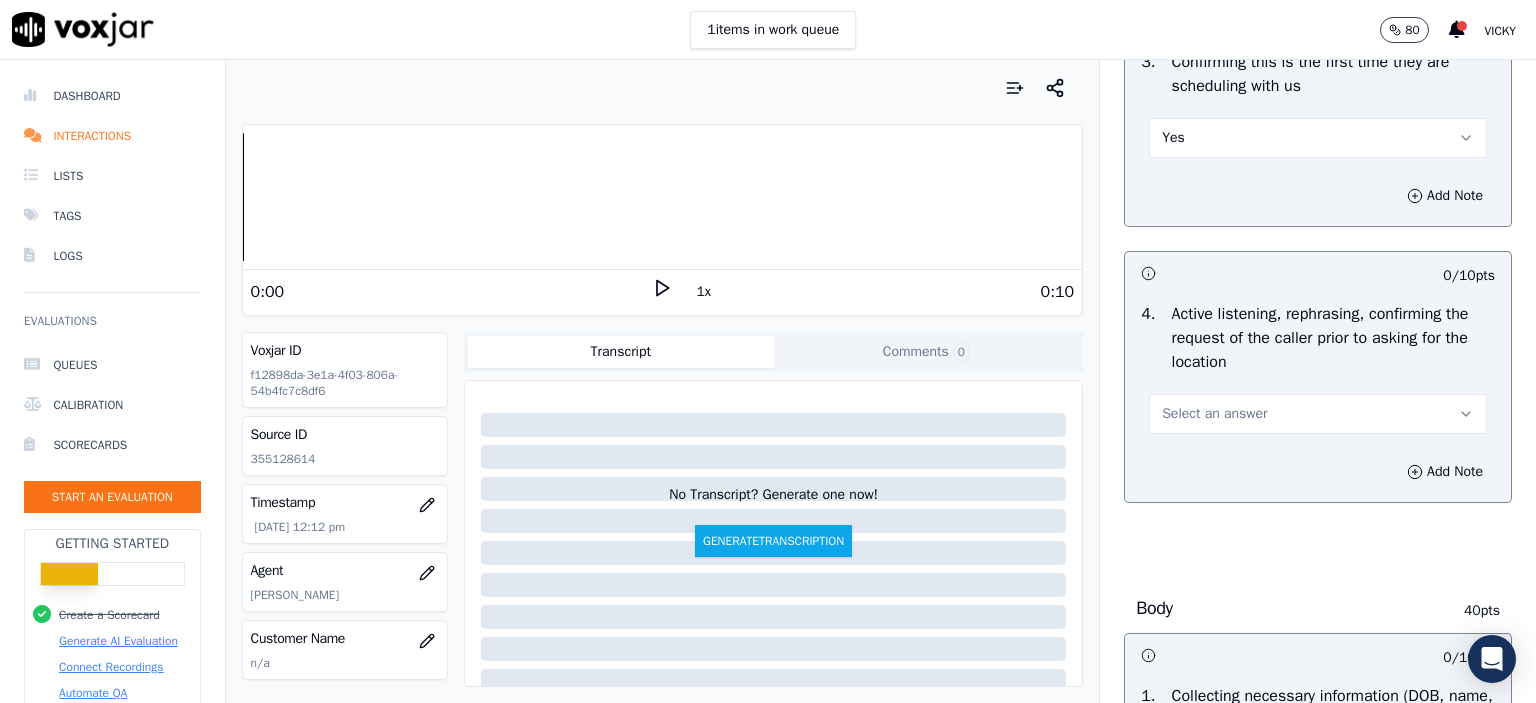 scroll, scrollTop: 700, scrollLeft: 0, axis: vertical 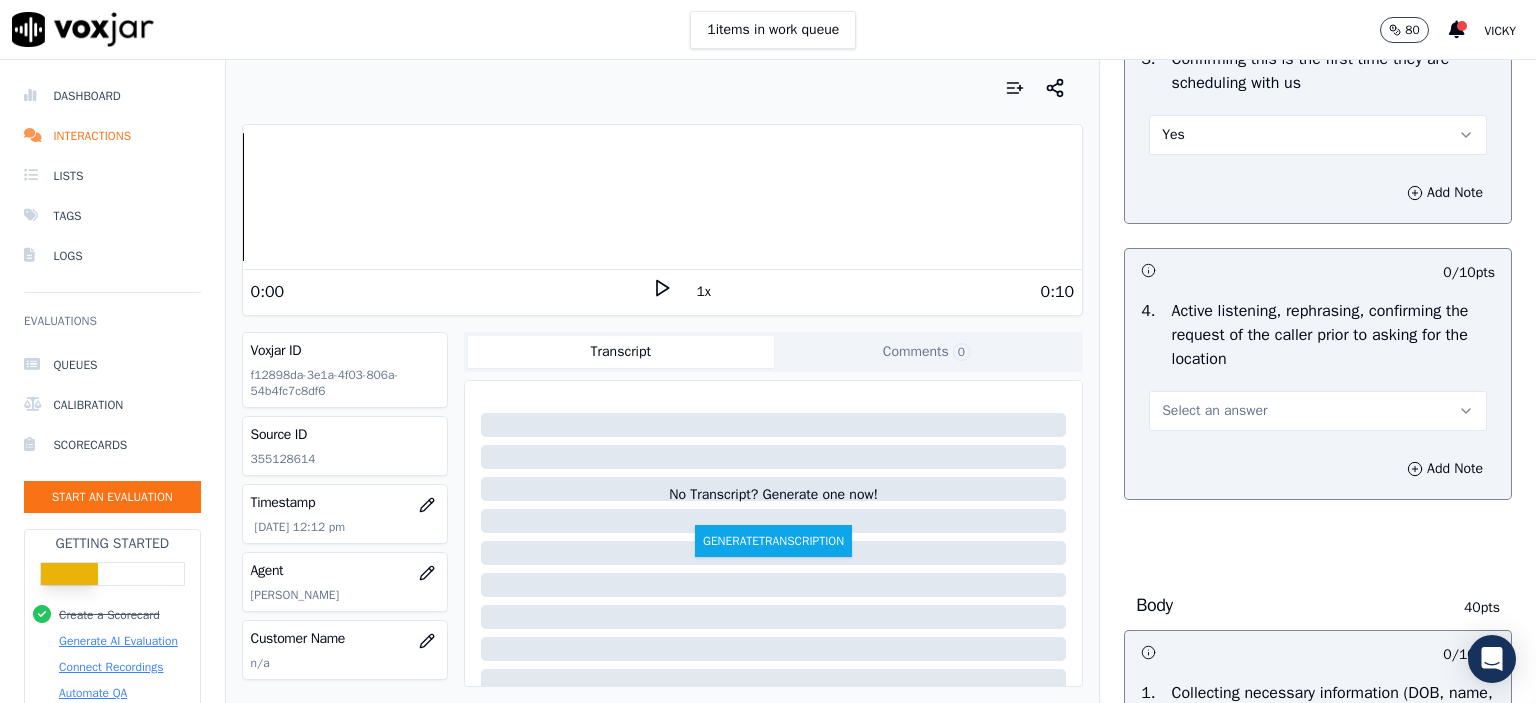 click on "Select an answer" at bounding box center (1318, 411) 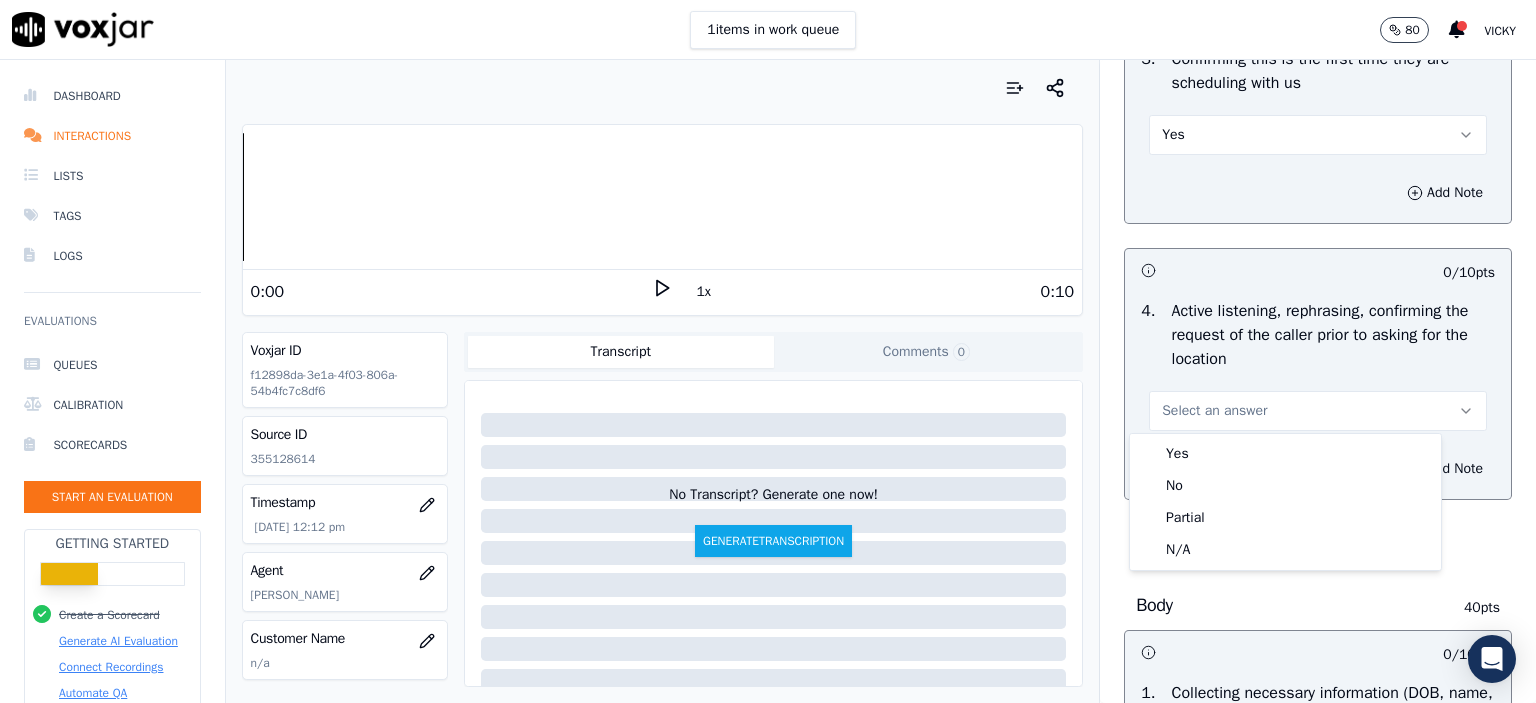 click on "Yes" at bounding box center (1285, 454) 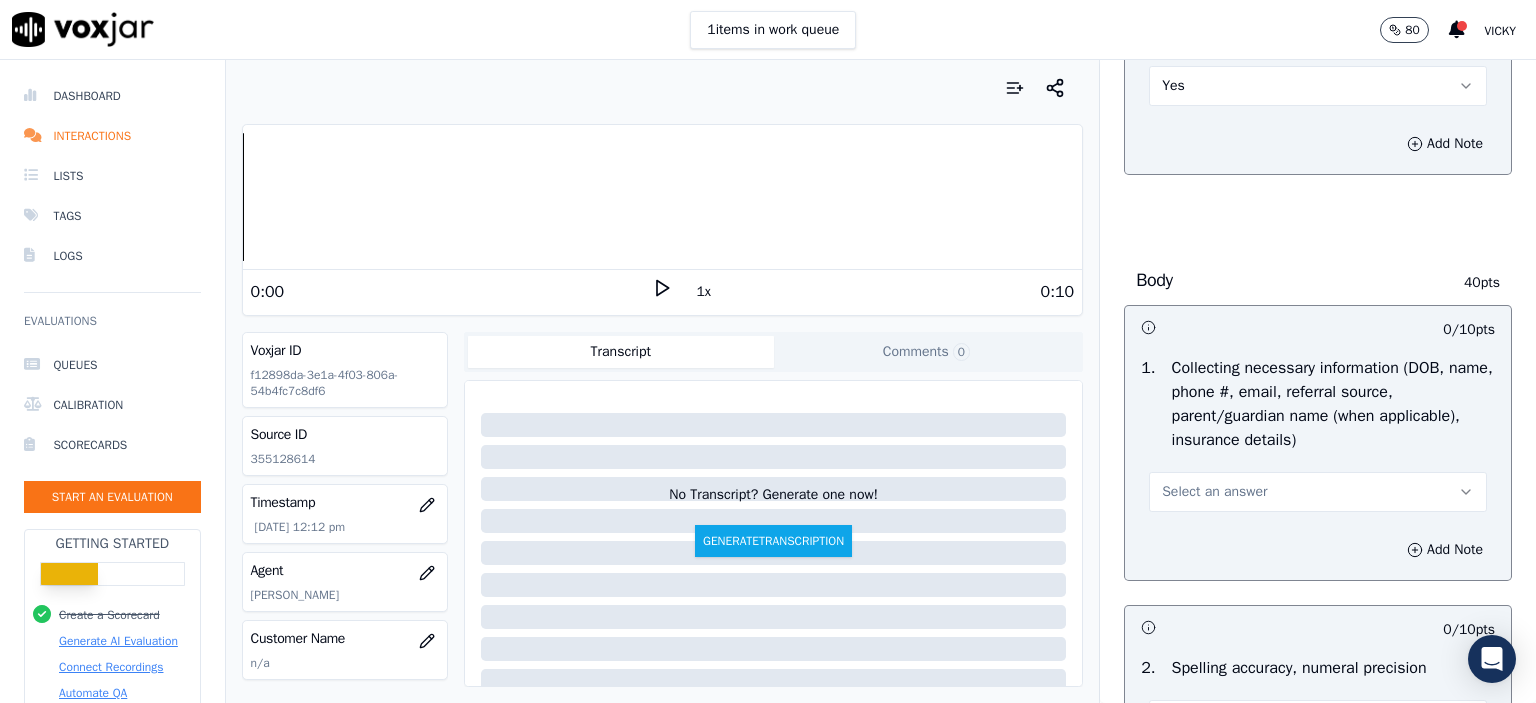 scroll, scrollTop: 1100, scrollLeft: 0, axis: vertical 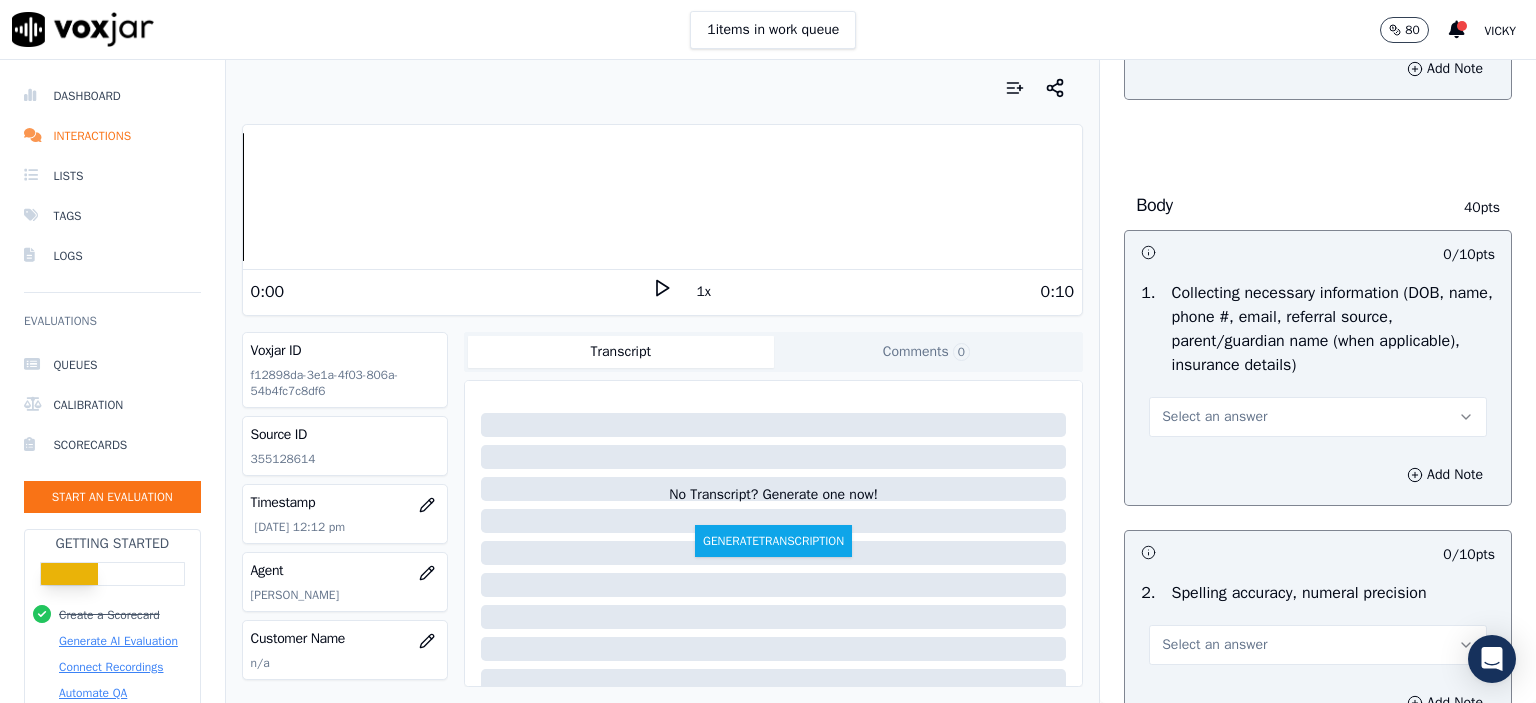 click on "Select an answer" at bounding box center [1318, 417] 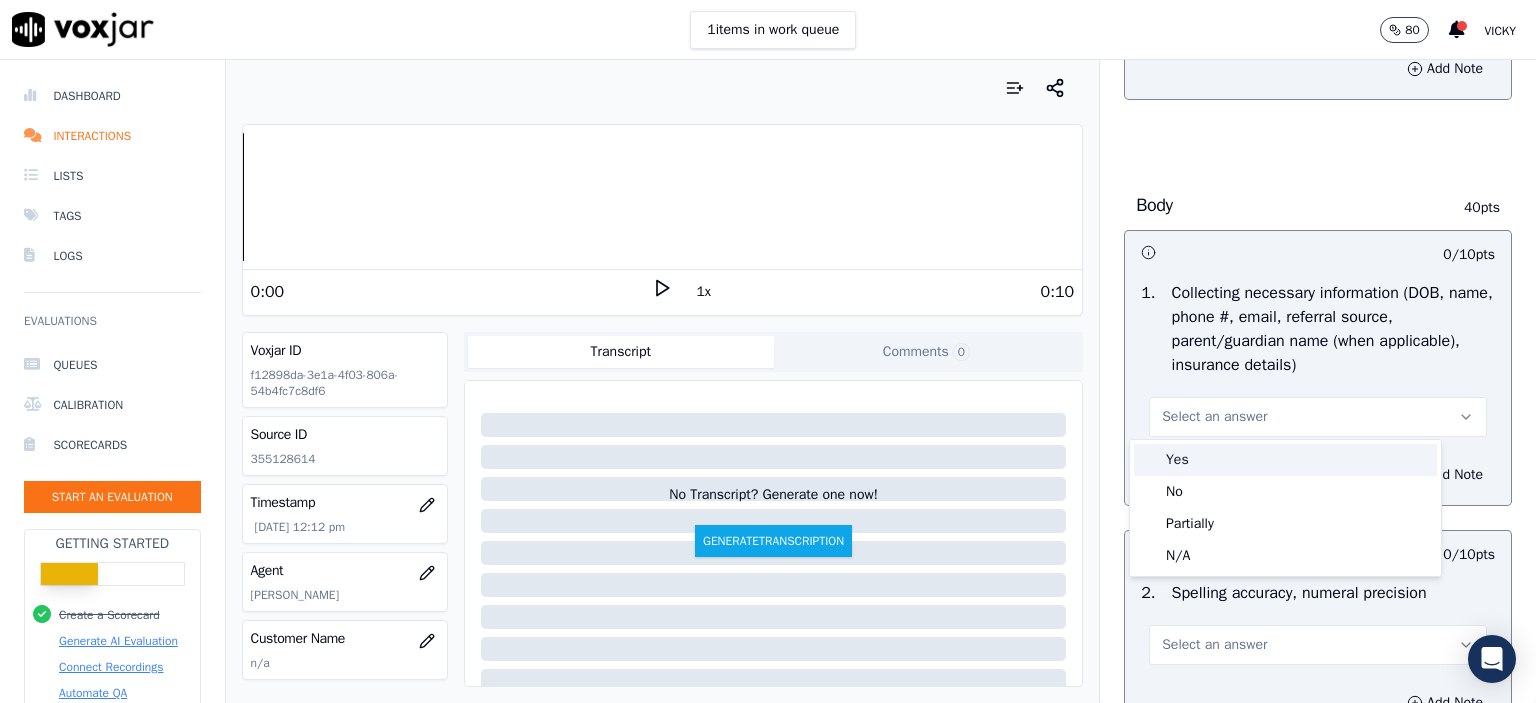 click on "Yes" at bounding box center [1285, 460] 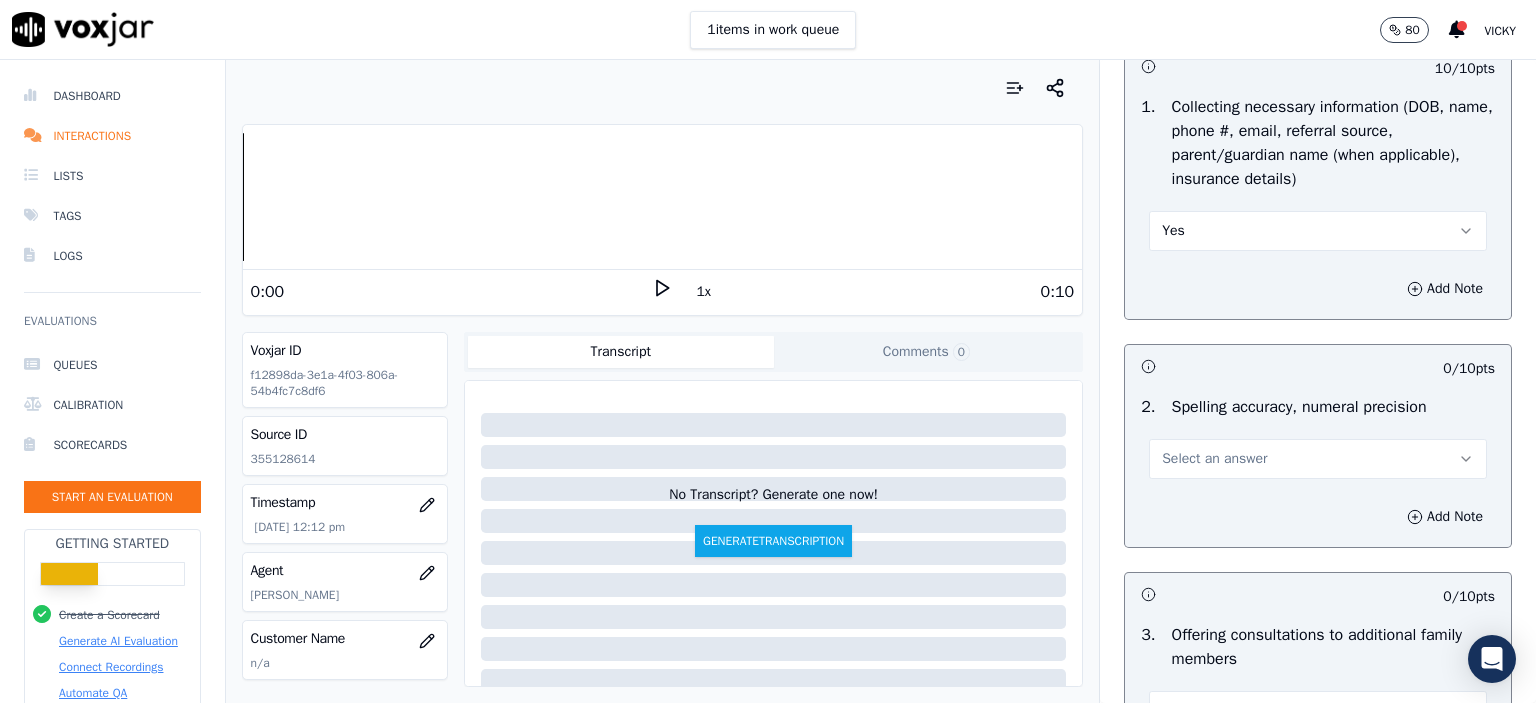 scroll, scrollTop: 1300, scrollLeft: 0, axis: vertical 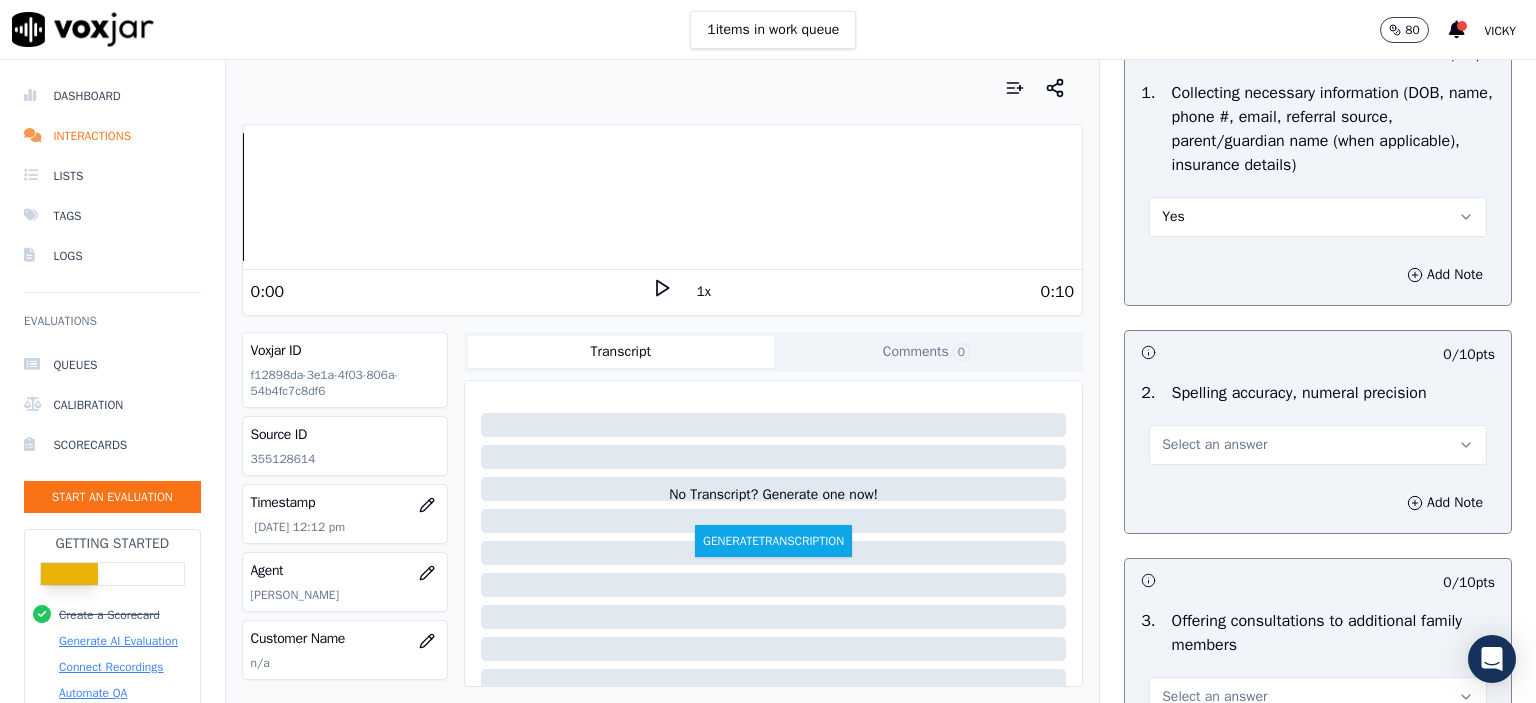 click on "Select an answer" at bounding box center [1318, 445] 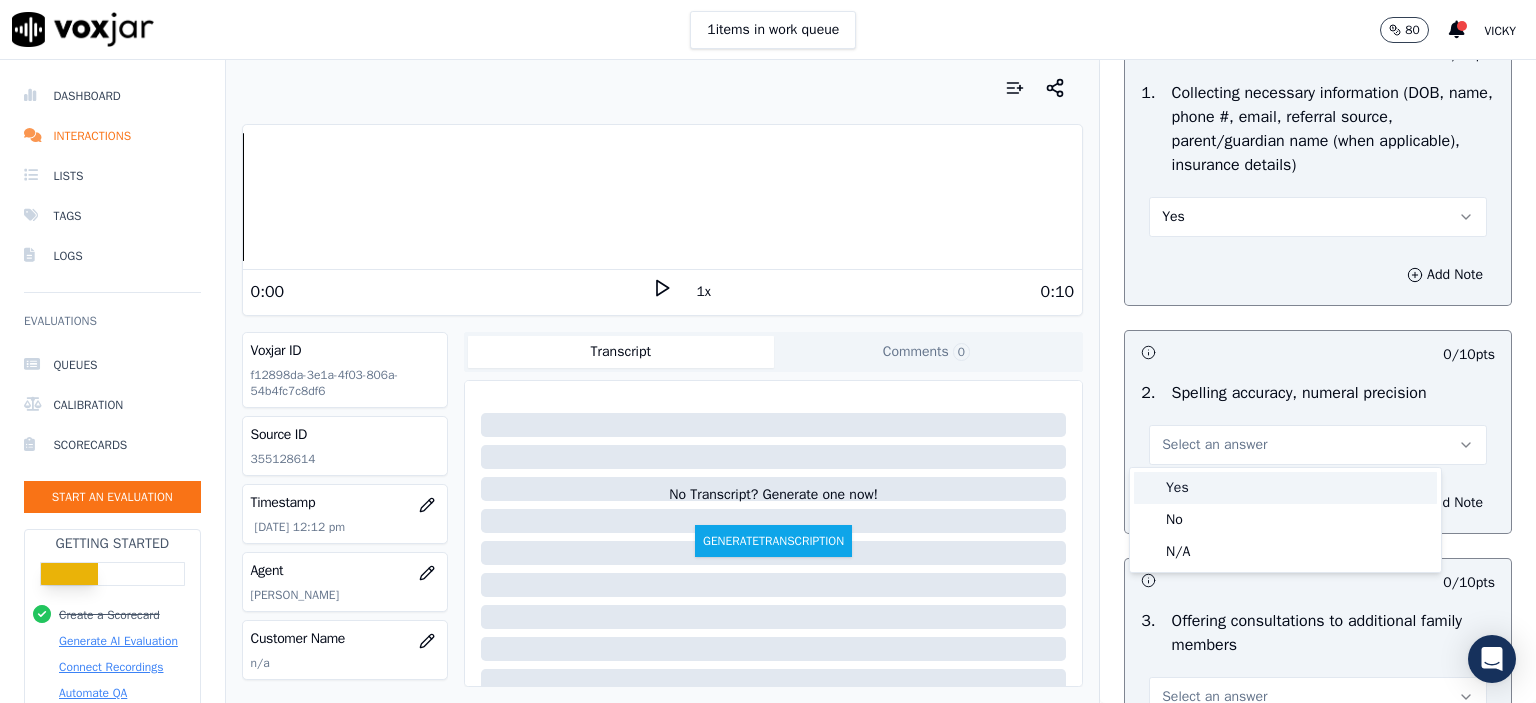 click on "Yes" at bounding box center (1285, 488) 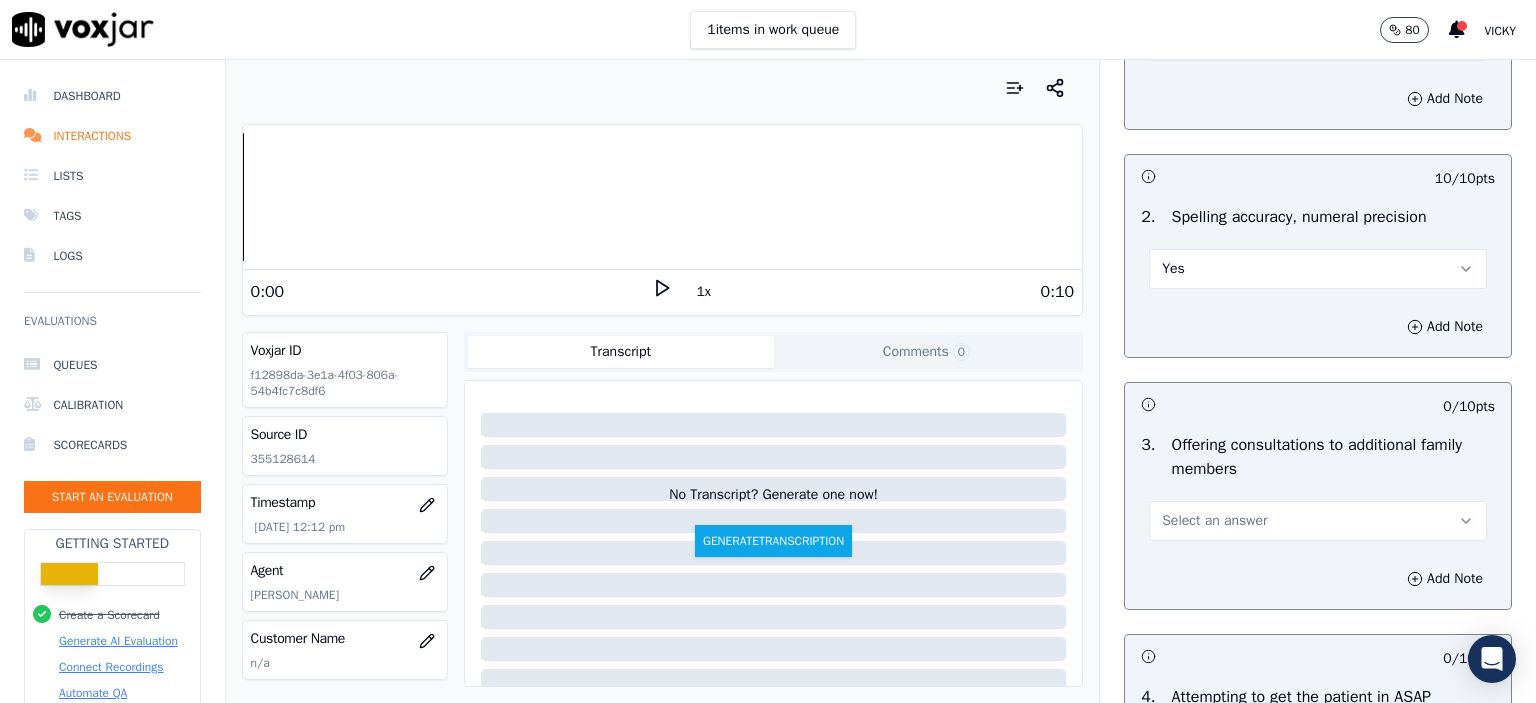 scroll, scrollTop: 1500, scrollLeft: 0, axis: vertical 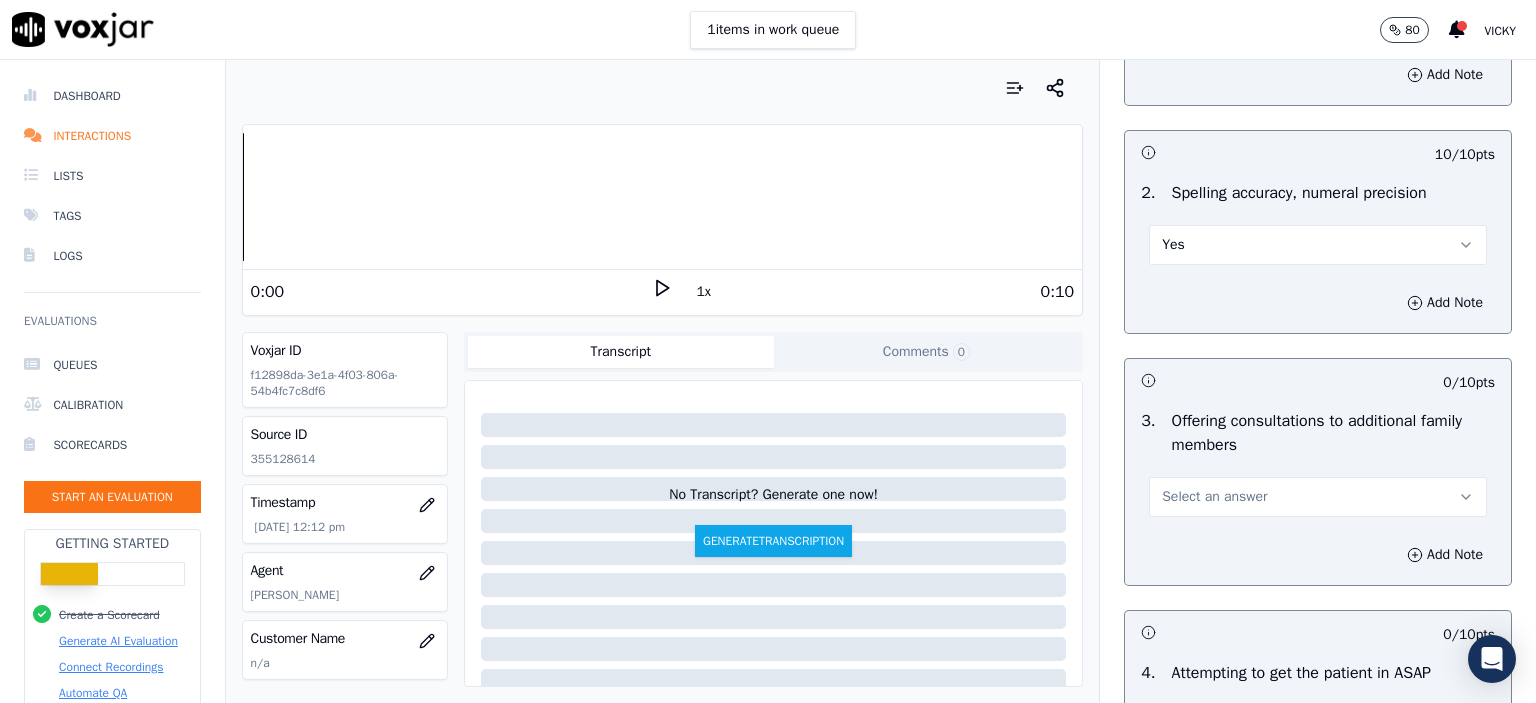 click on "Yes" at bounding box center (1318, 245) 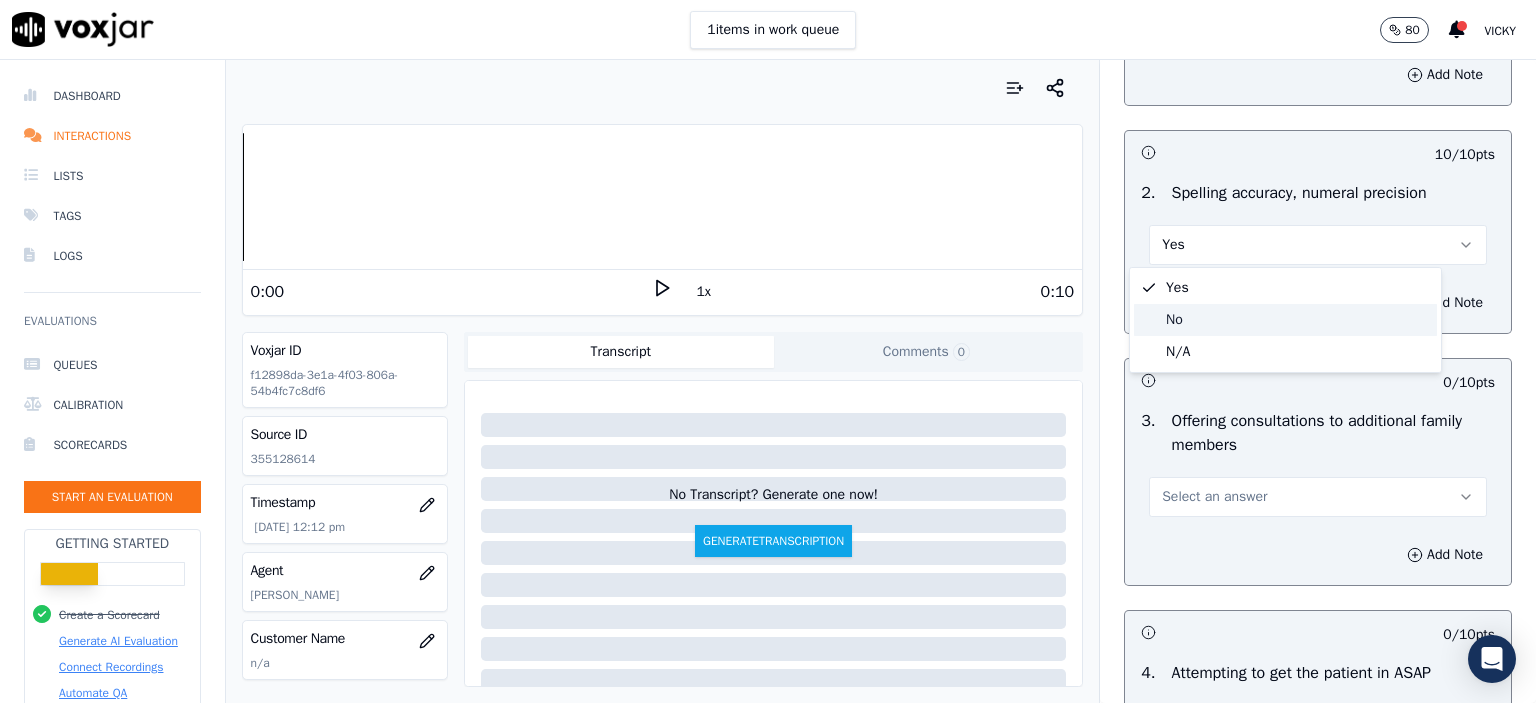 click on "No" 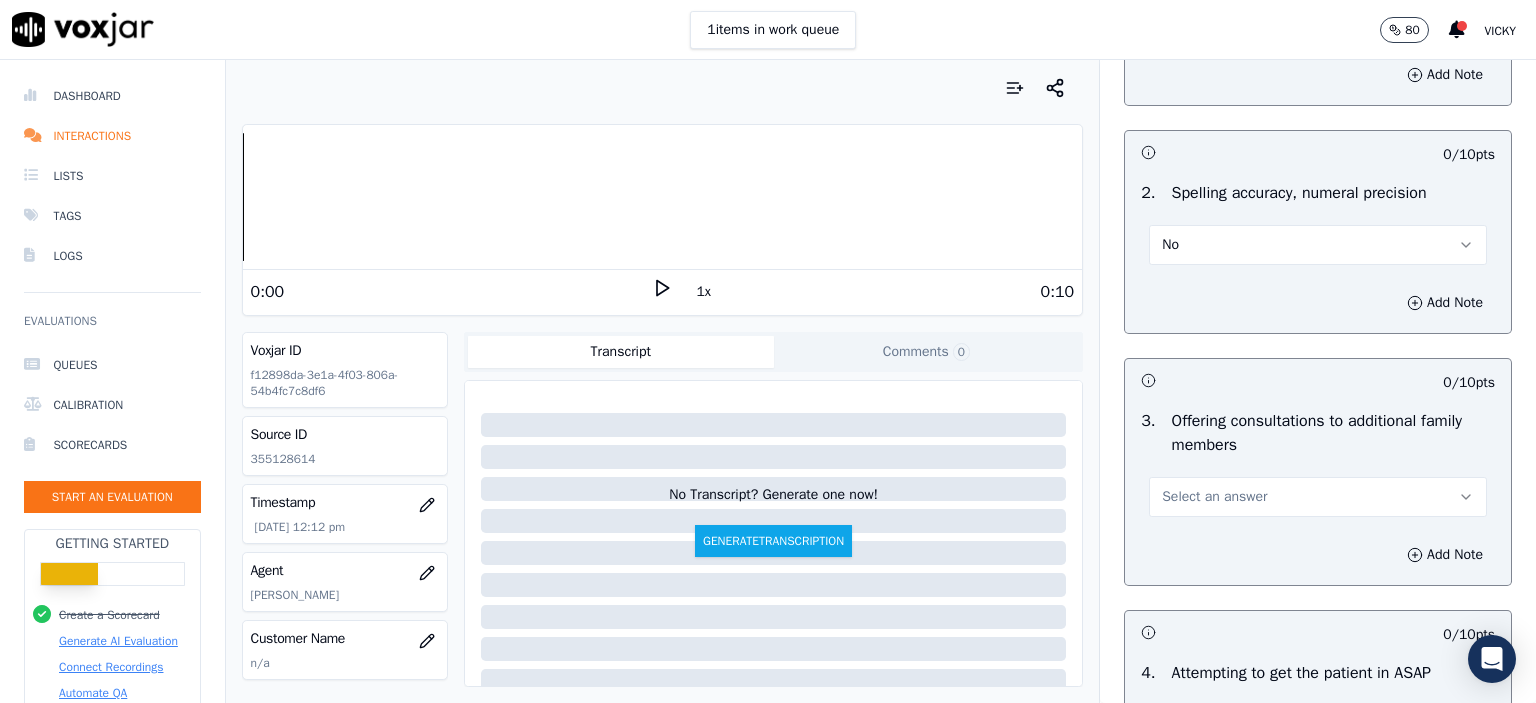 click on "Select an answer" at bounding box center [1318, 497] 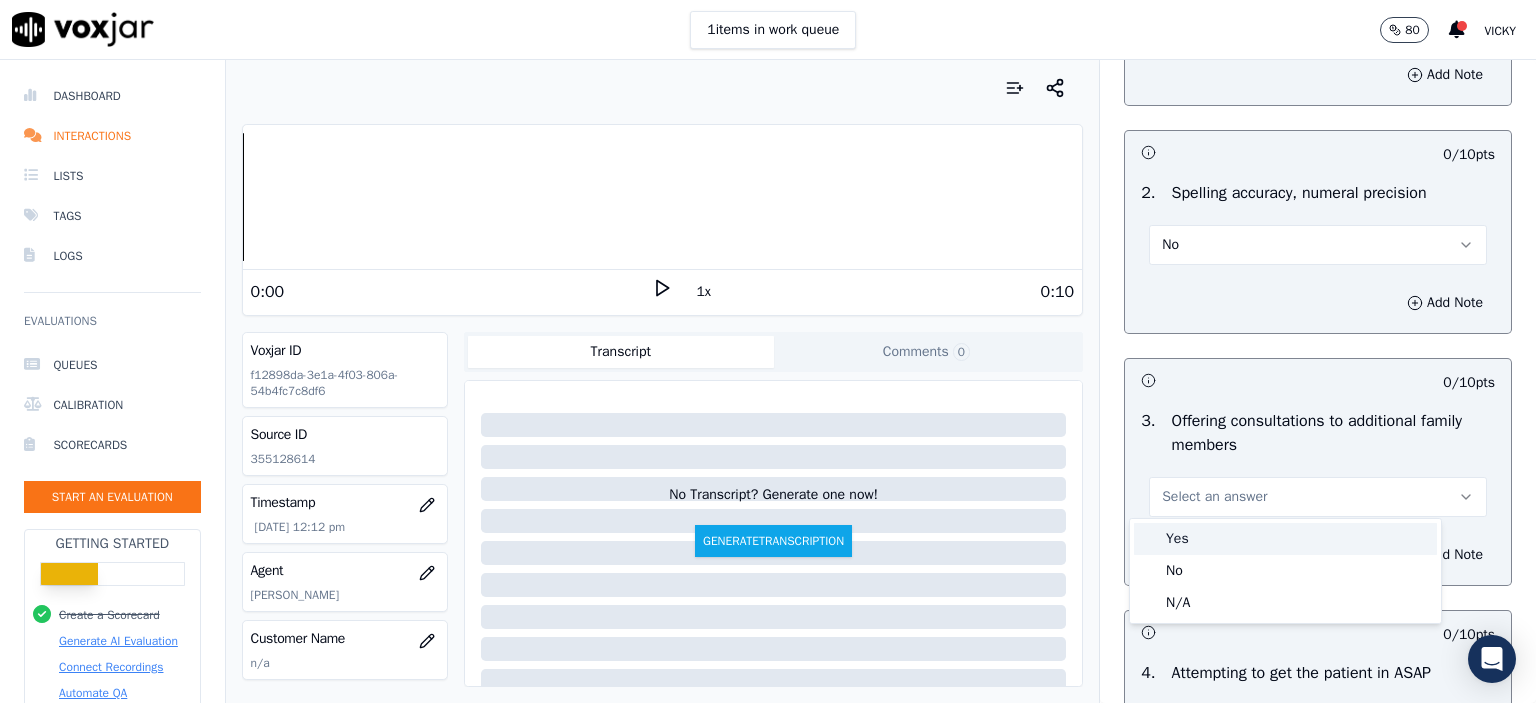click on "Yes" at bounding box center [1285, 539] 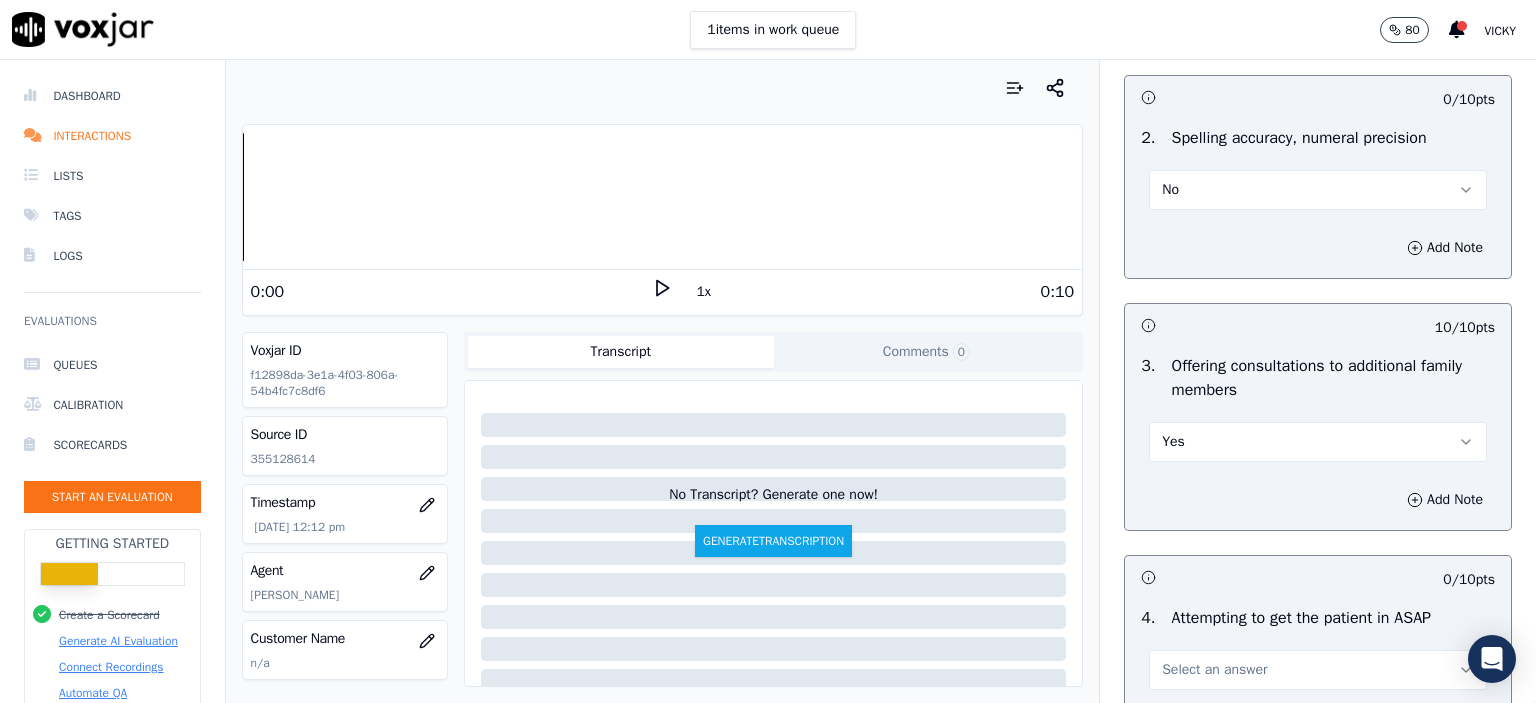 scroll, scrollTop: 1800, scrollLeft: 0, axis: vertical 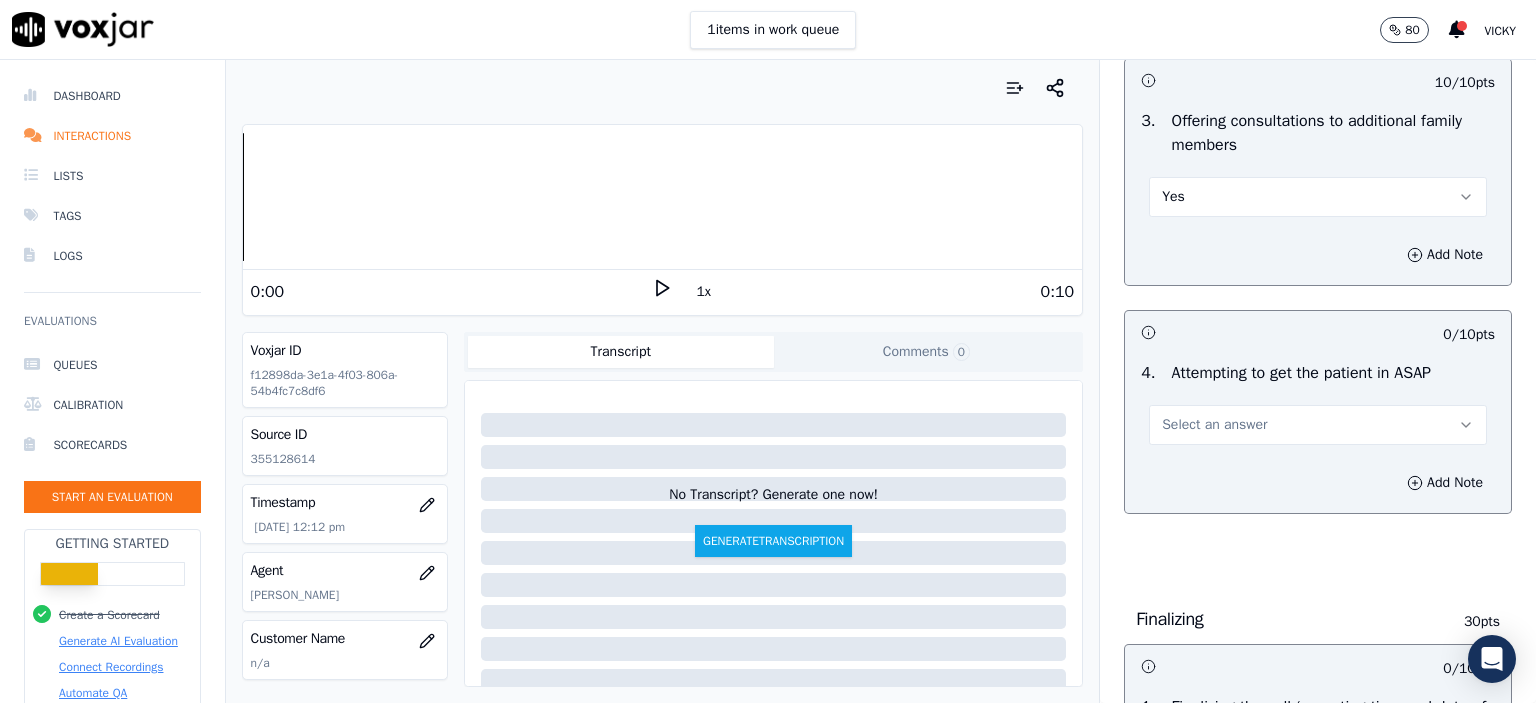 click on "Select an answer" at bounding box center [1214, 425] 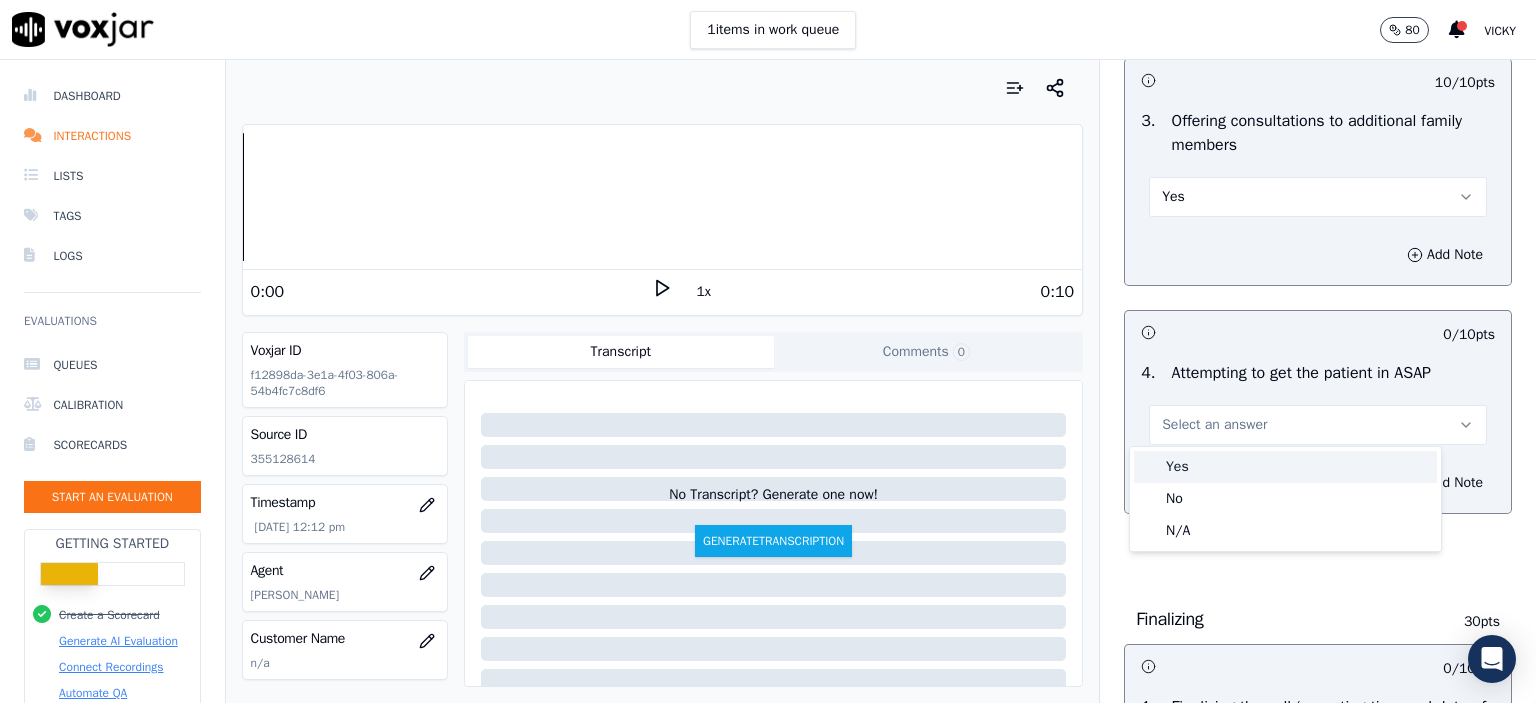 click on "Yes" at bounding box center [1285, 467] 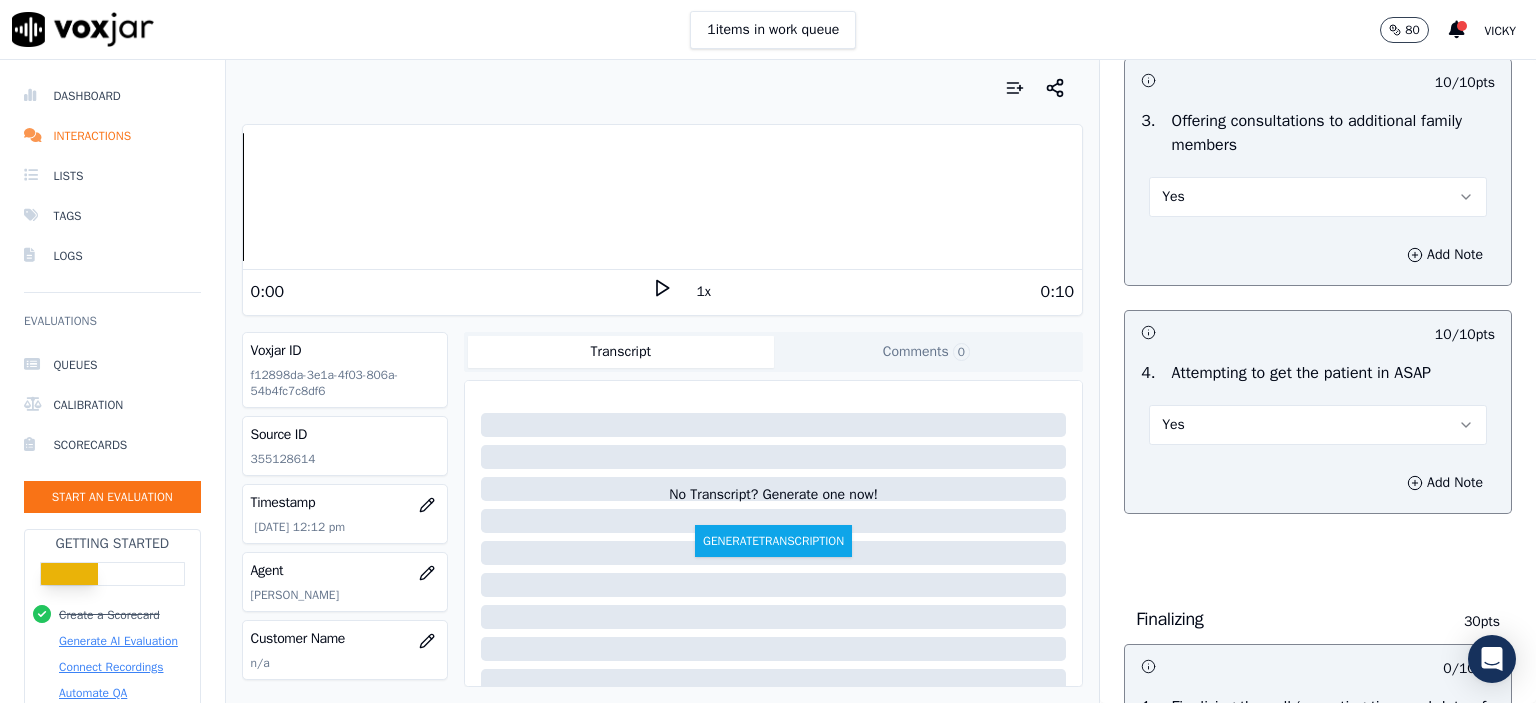 click on "Yes" at bounding box center [1318, 425] 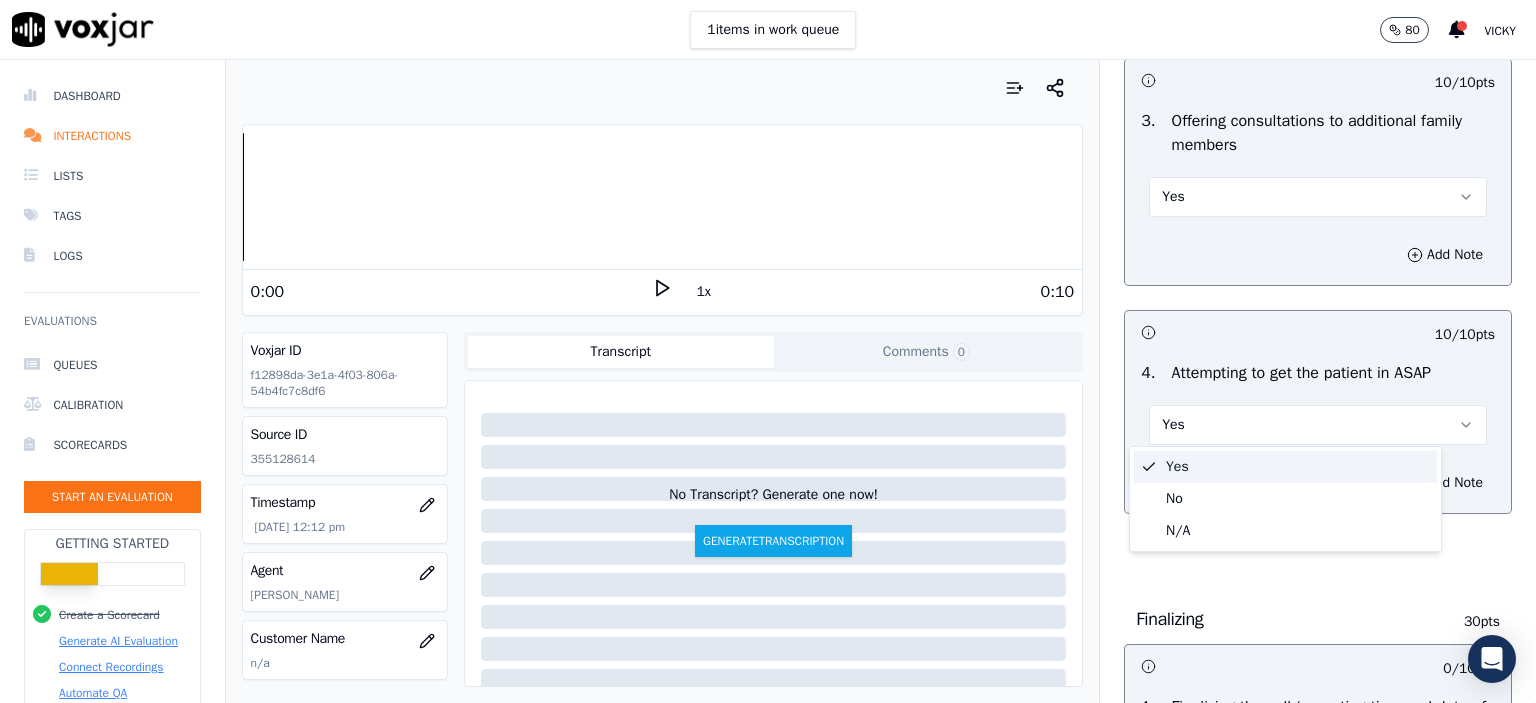 click on "Yes" at bounding box center (1318, 425) 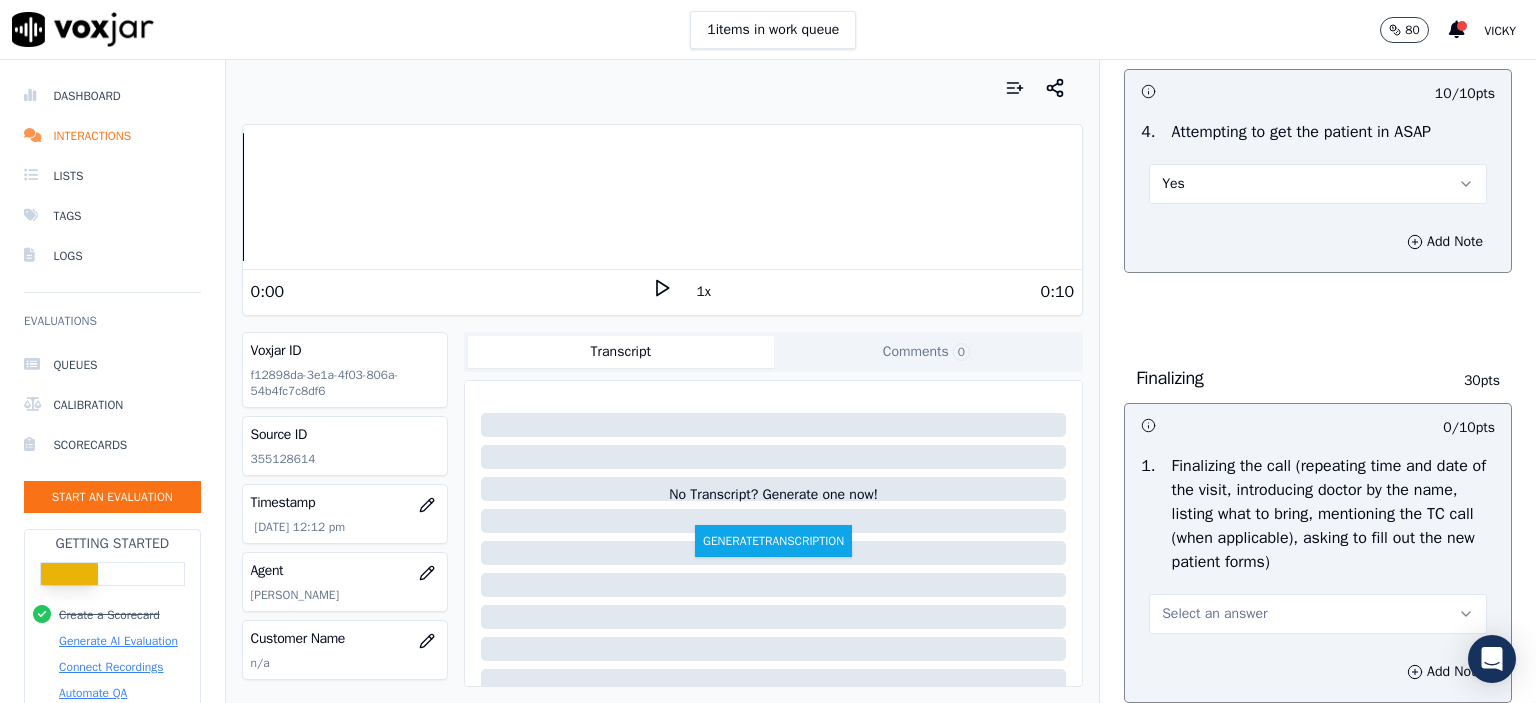 scroll, scrollTop: 2100, scrollLeft: 0, axis: vertical 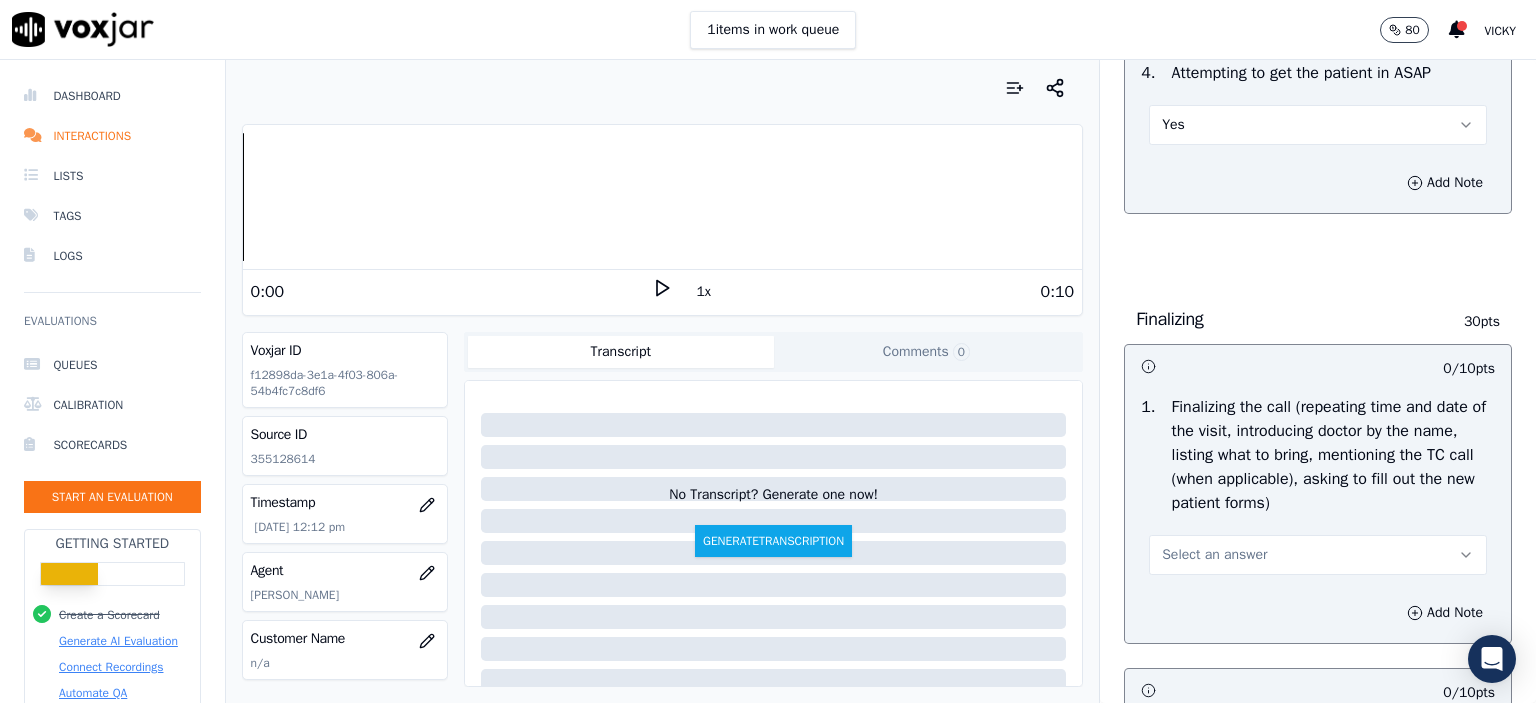 click on "Select an answer" at bounding box center (1318, 555) 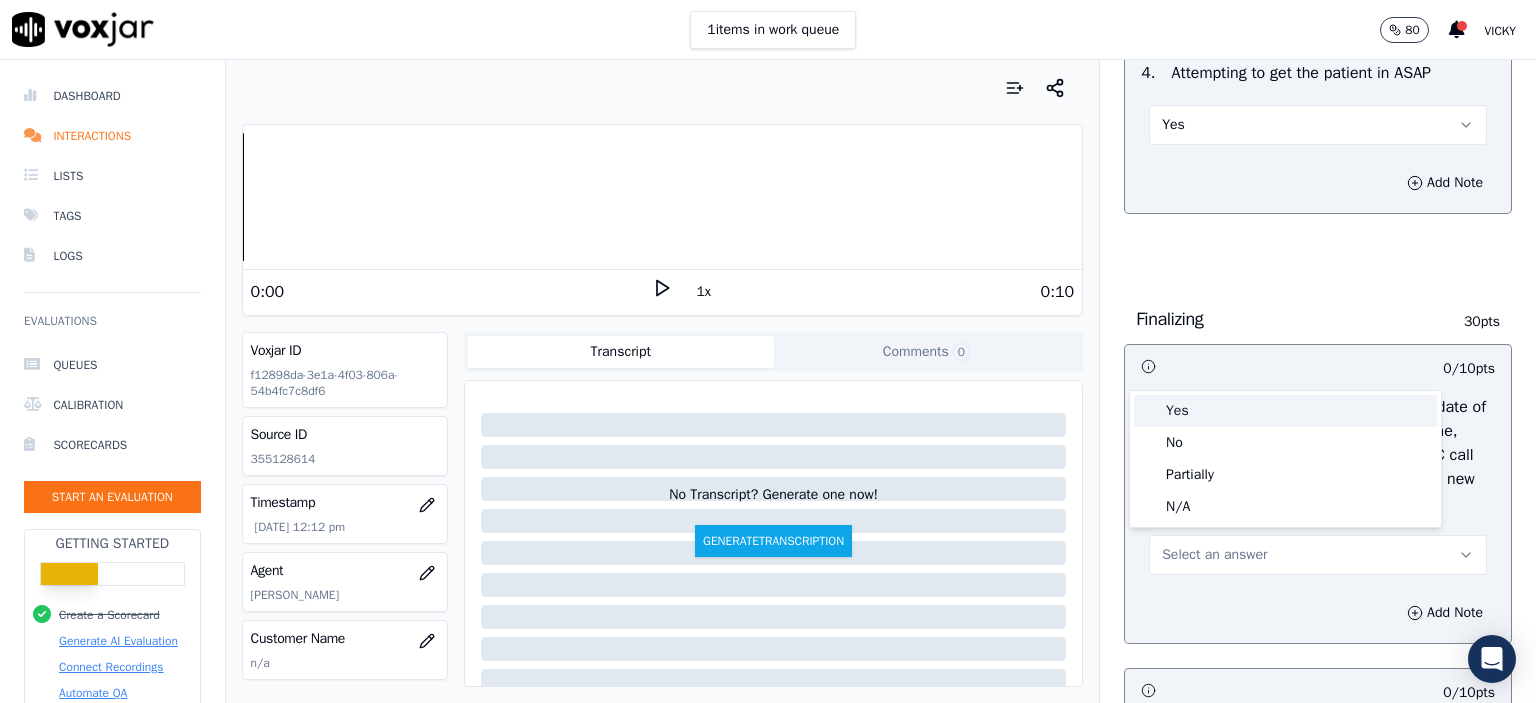 click on "Yes" at bounding box center (1285, 411) 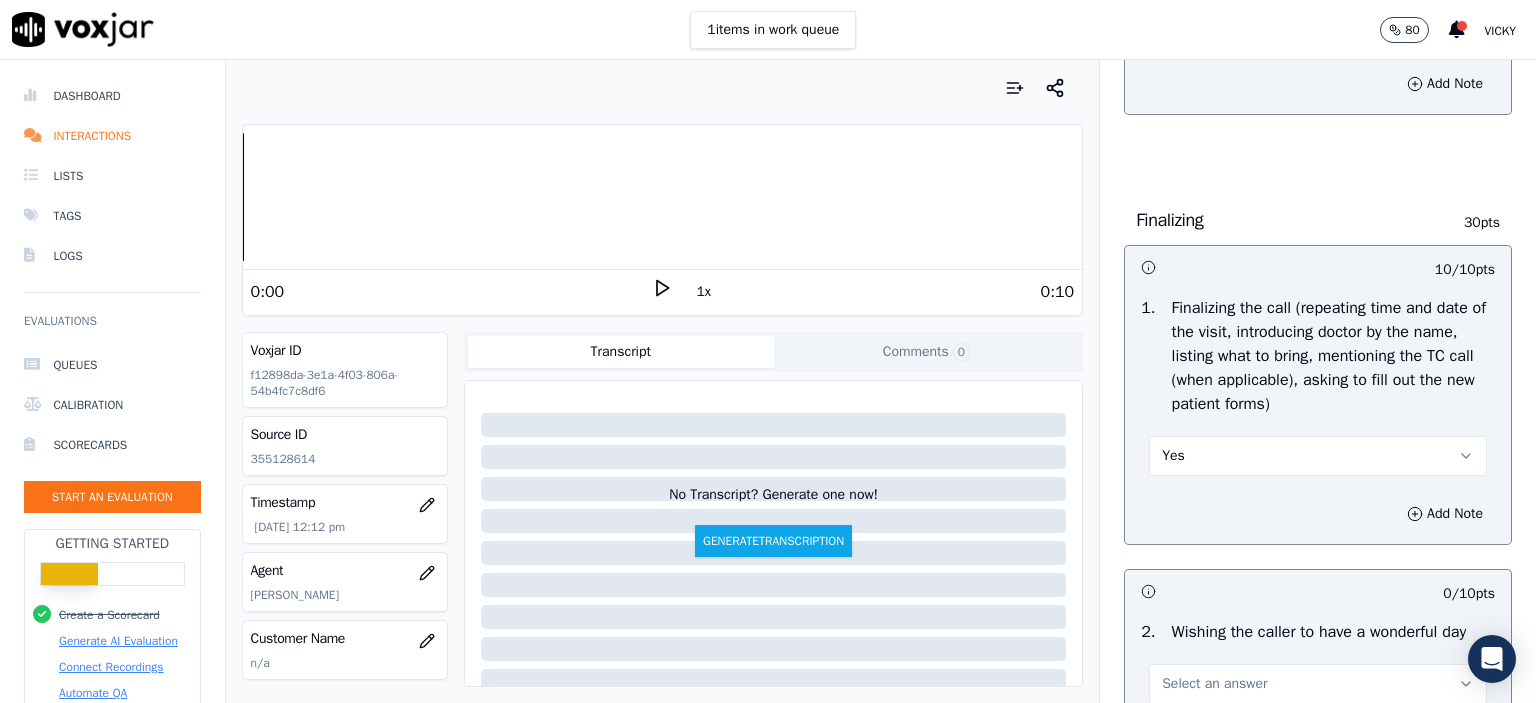 scroll, scrollTop: 2200, scrollLeft: 0, axis: vertical 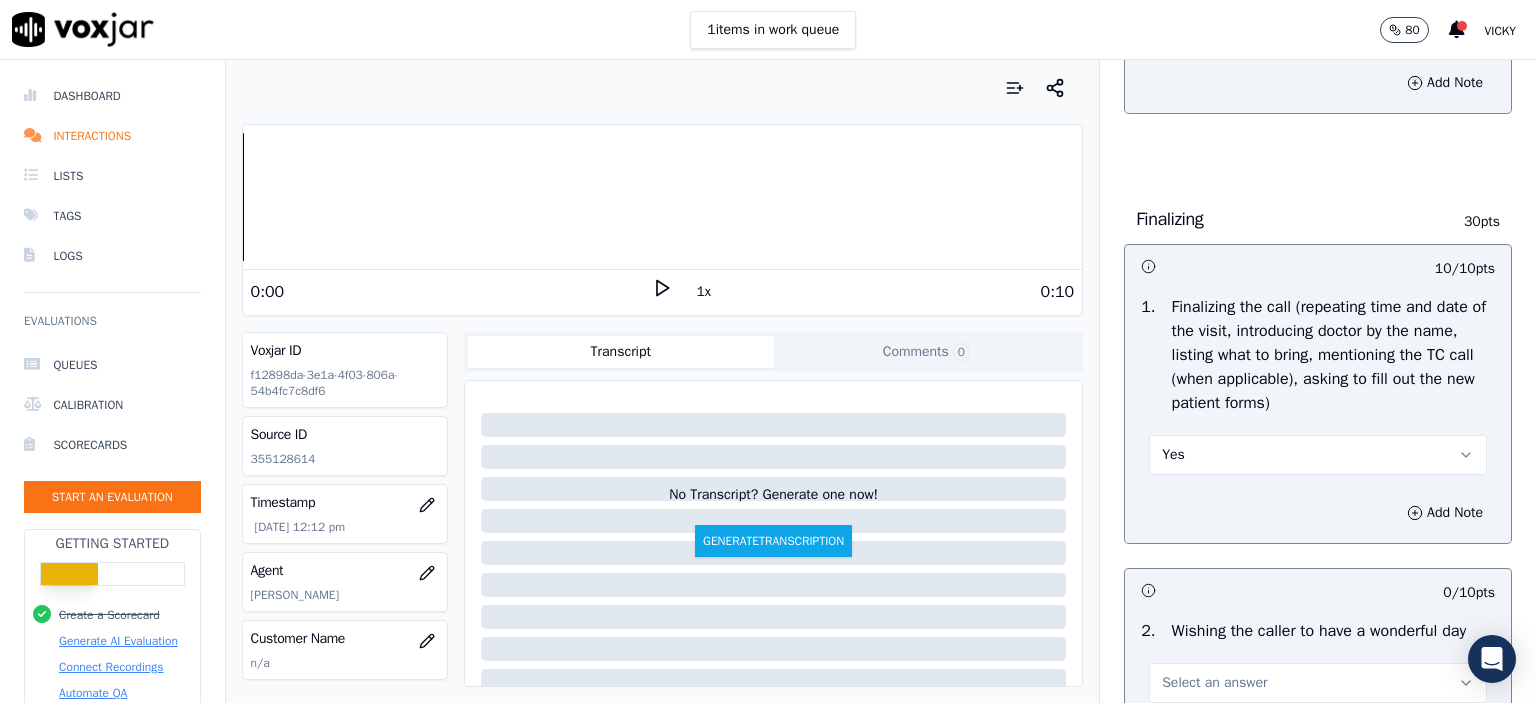 click on "Yes" at bounding box center [1318, 455] 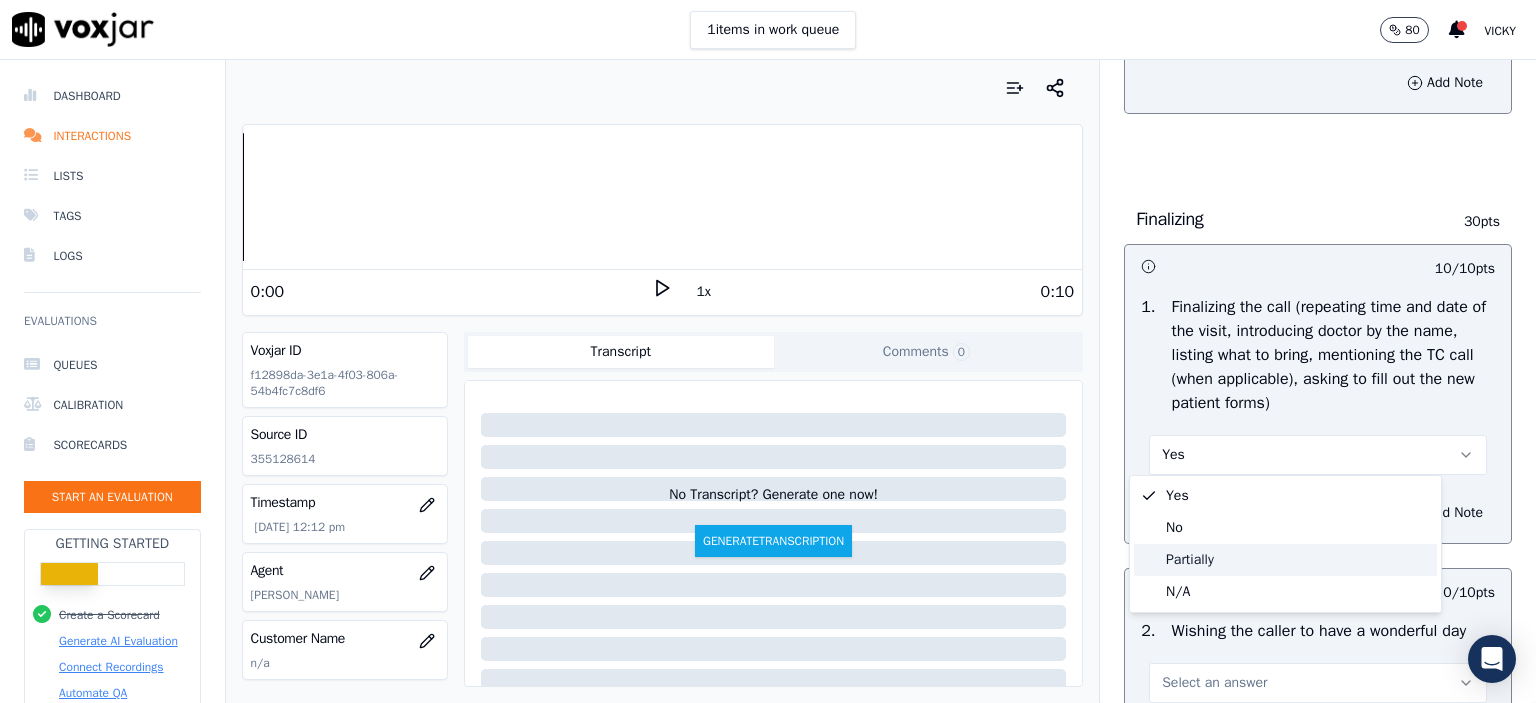 click on "Partially" 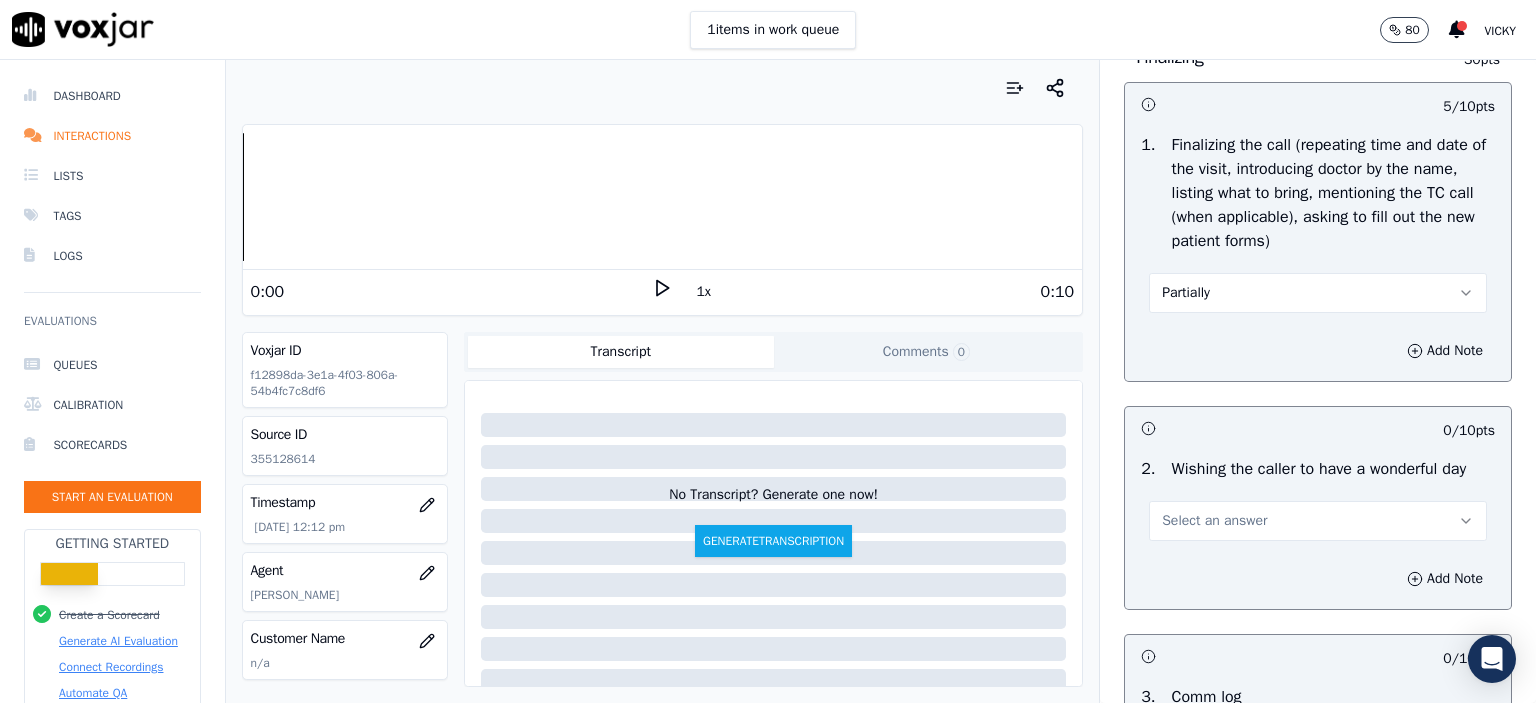 scroll, scrollTop: 2400, scrollLeft: 0, axis: vertical 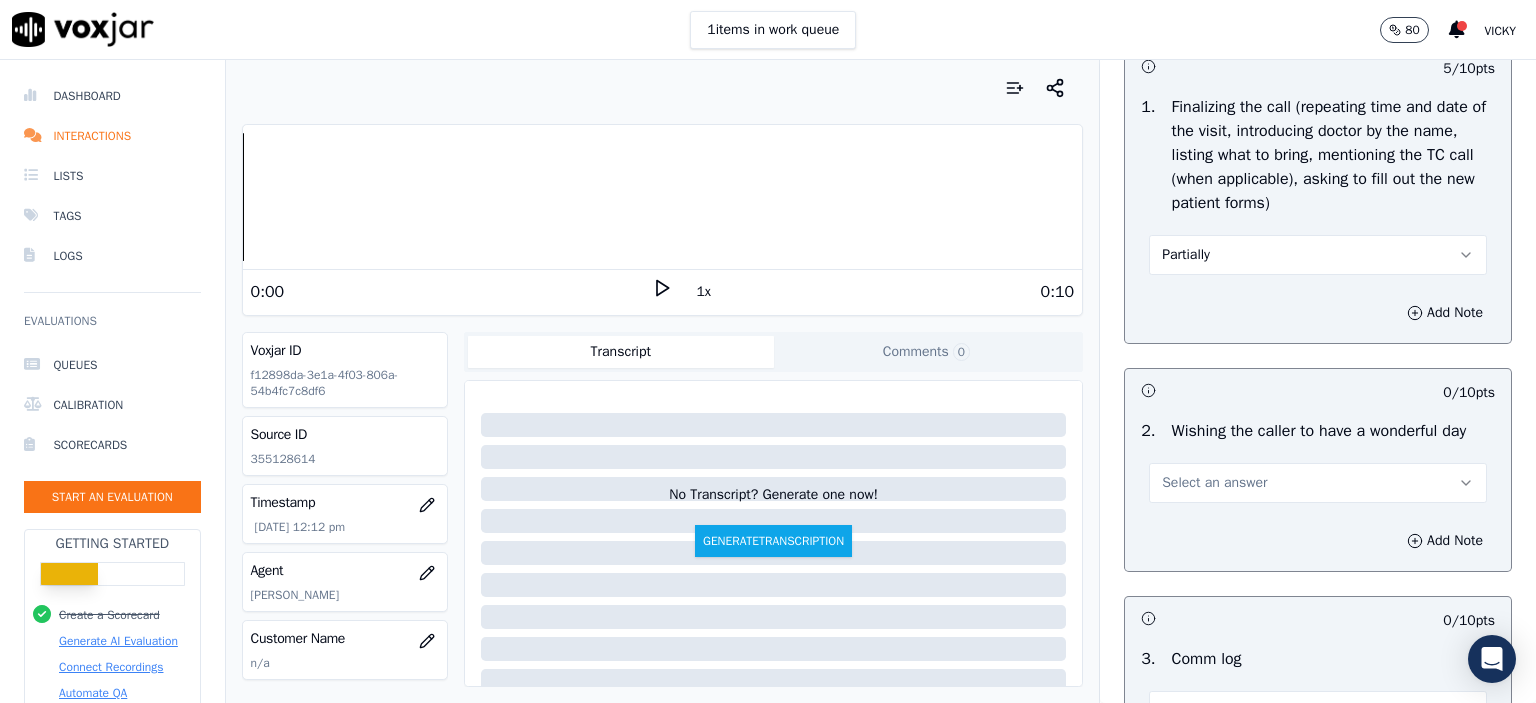 click on "Select an answer" at bounding box center [1318, 483] 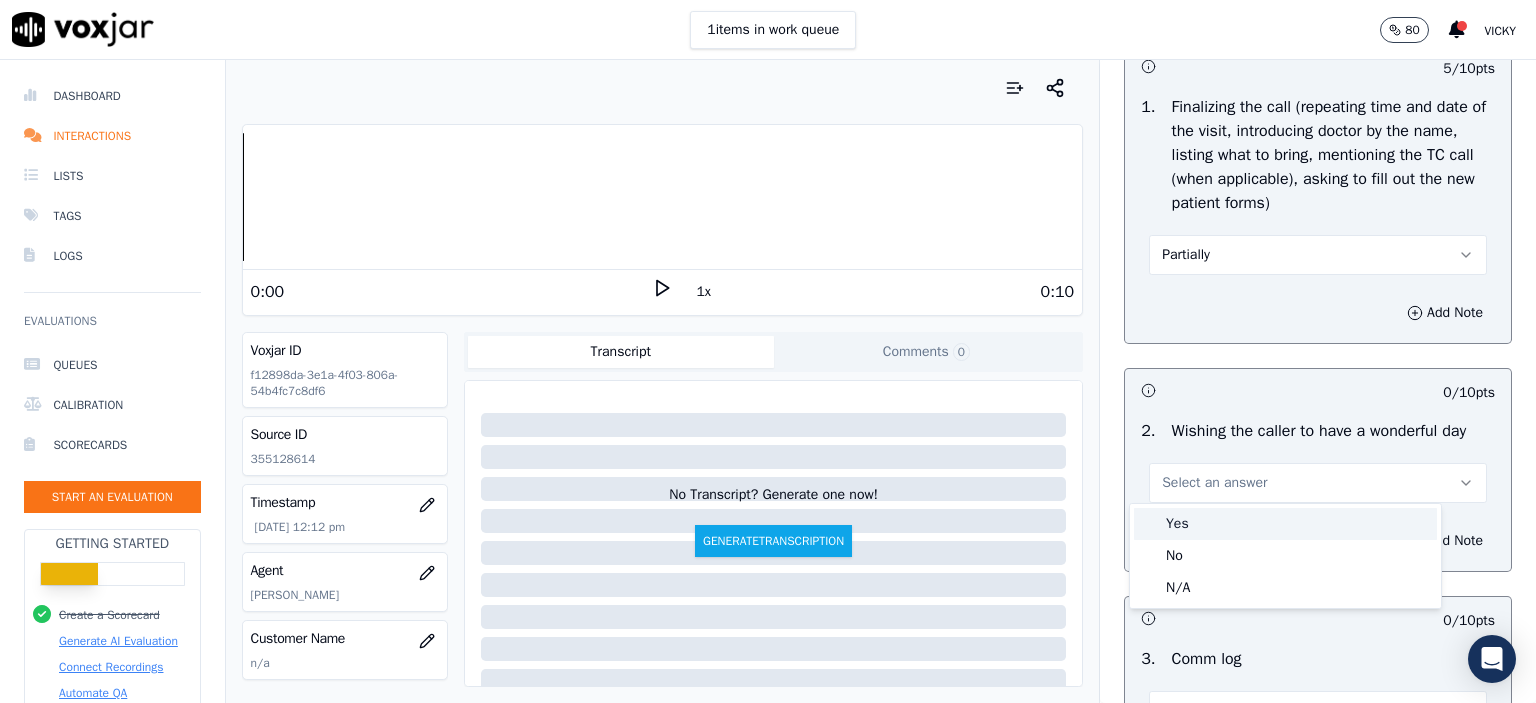 click on "Yes" at bounding box center [1285, 524] 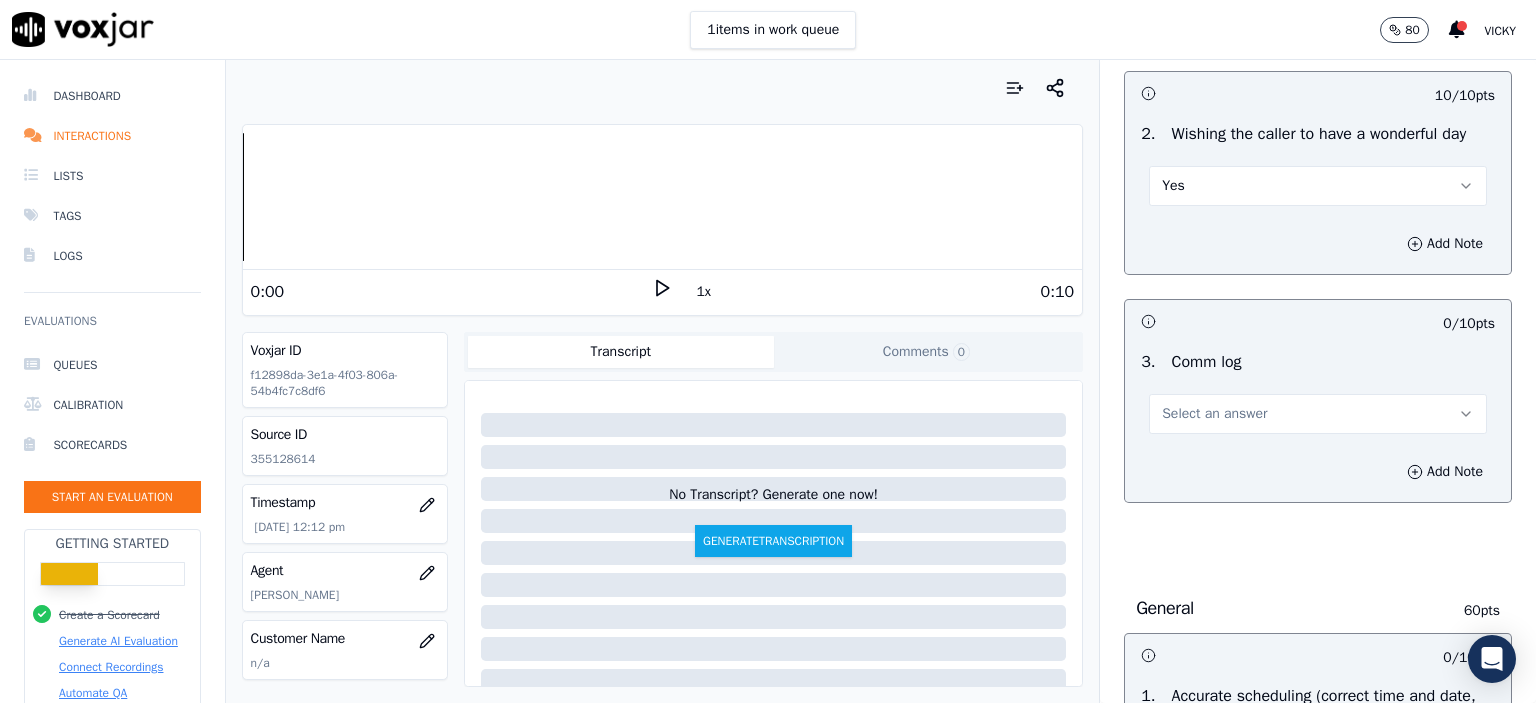 scroll, scrollTop: 2700, scrollLeft: 0, axis: vertical 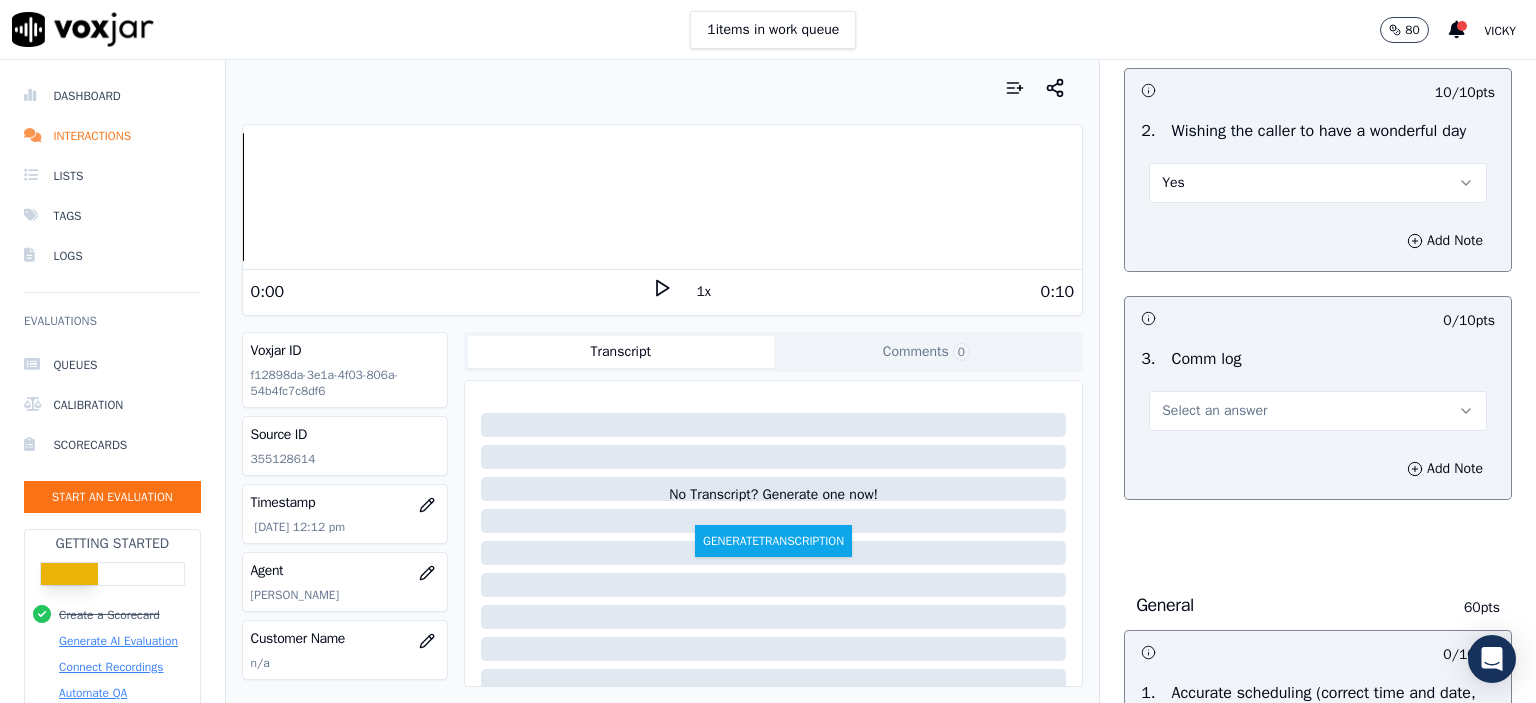 click on "Select an answer" at bounding box center [1214, 411] 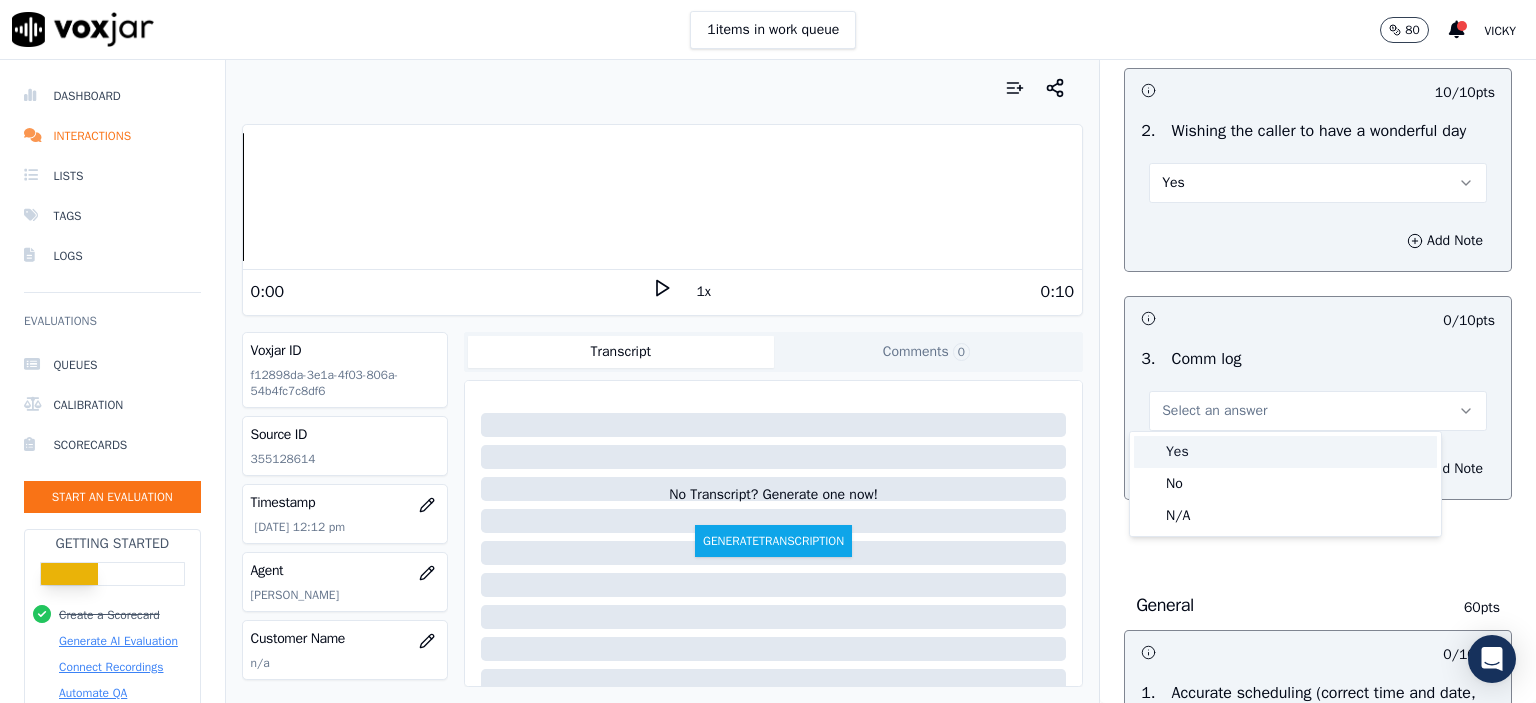 click on "Yes" at bounding box center [1285, 452] 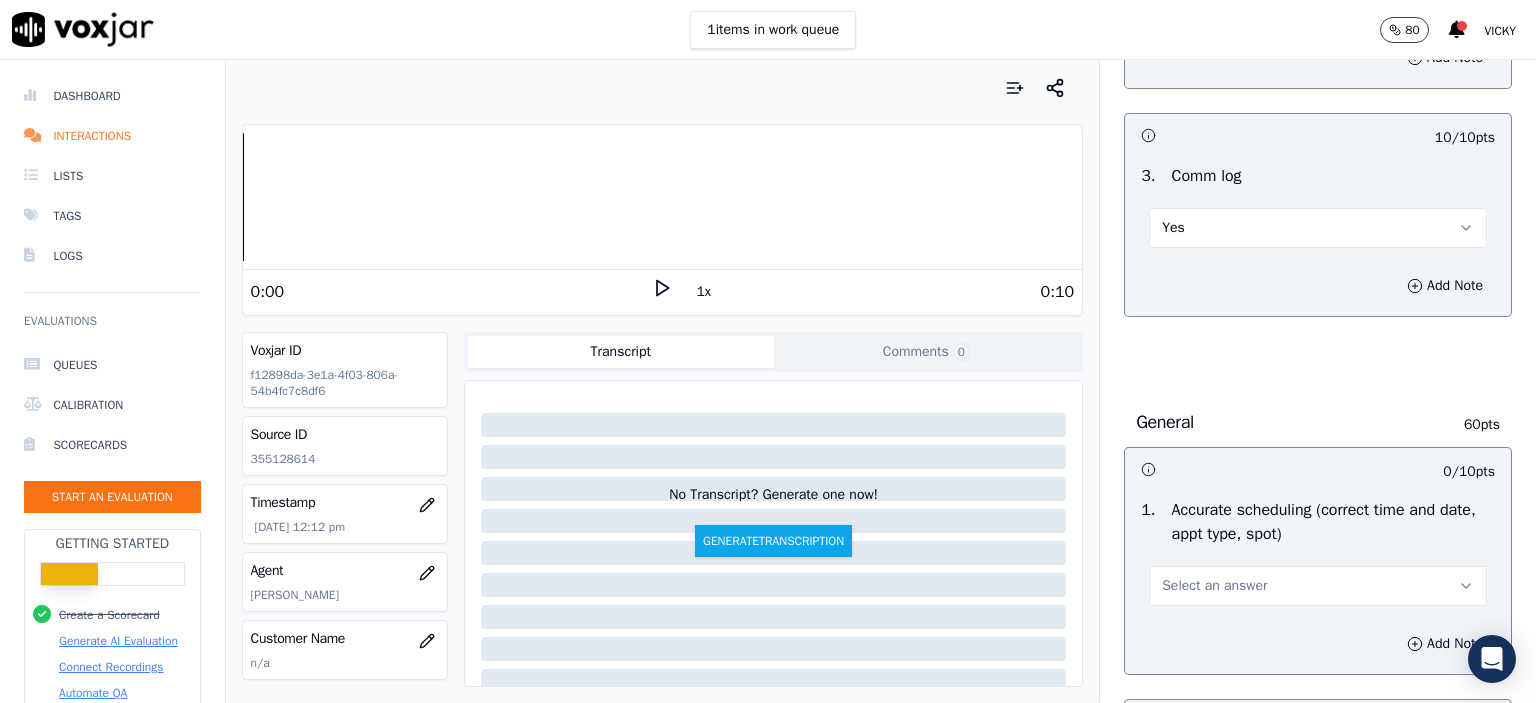 scroll, scrollTop: 2900, scrollLeft: 0, axis: vertical 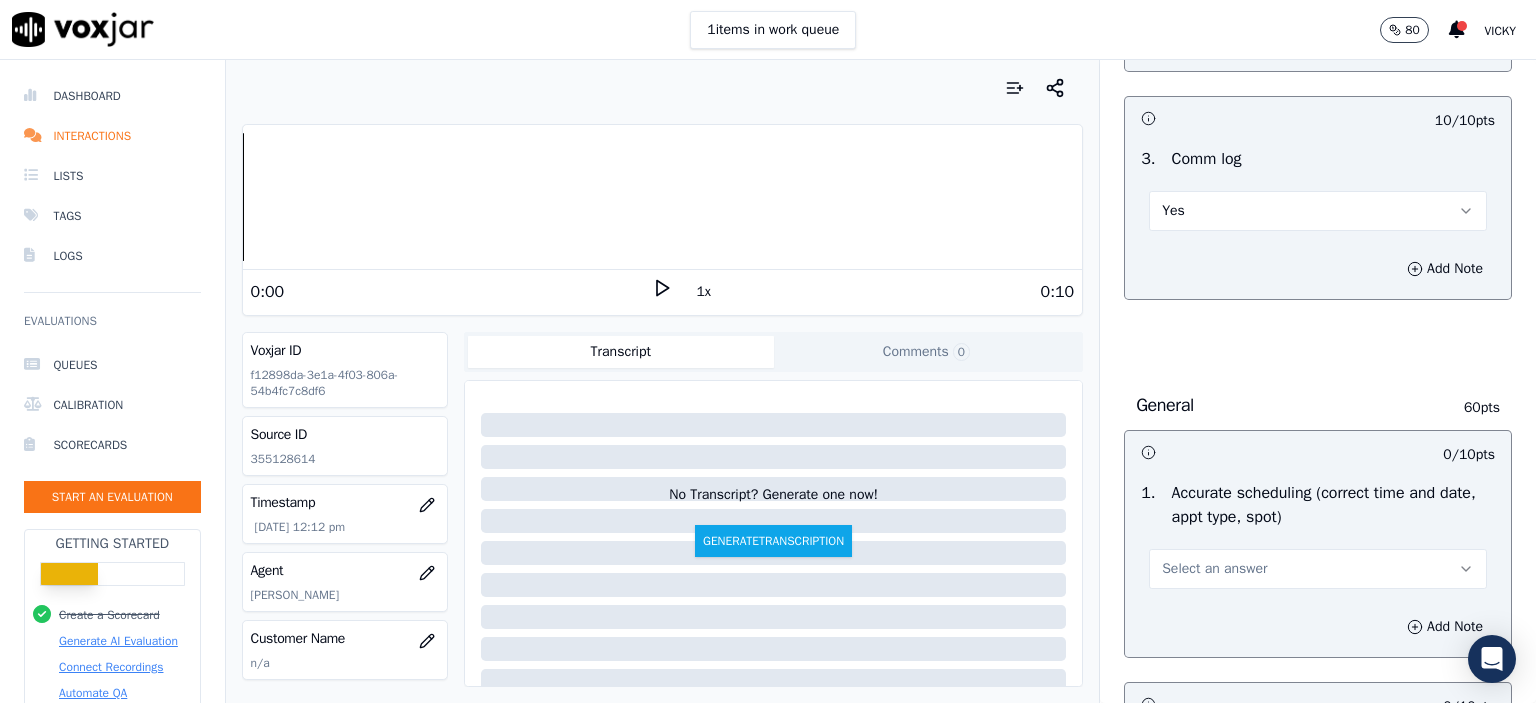 click on "Select an answer" at bounding box center (1318, 569) 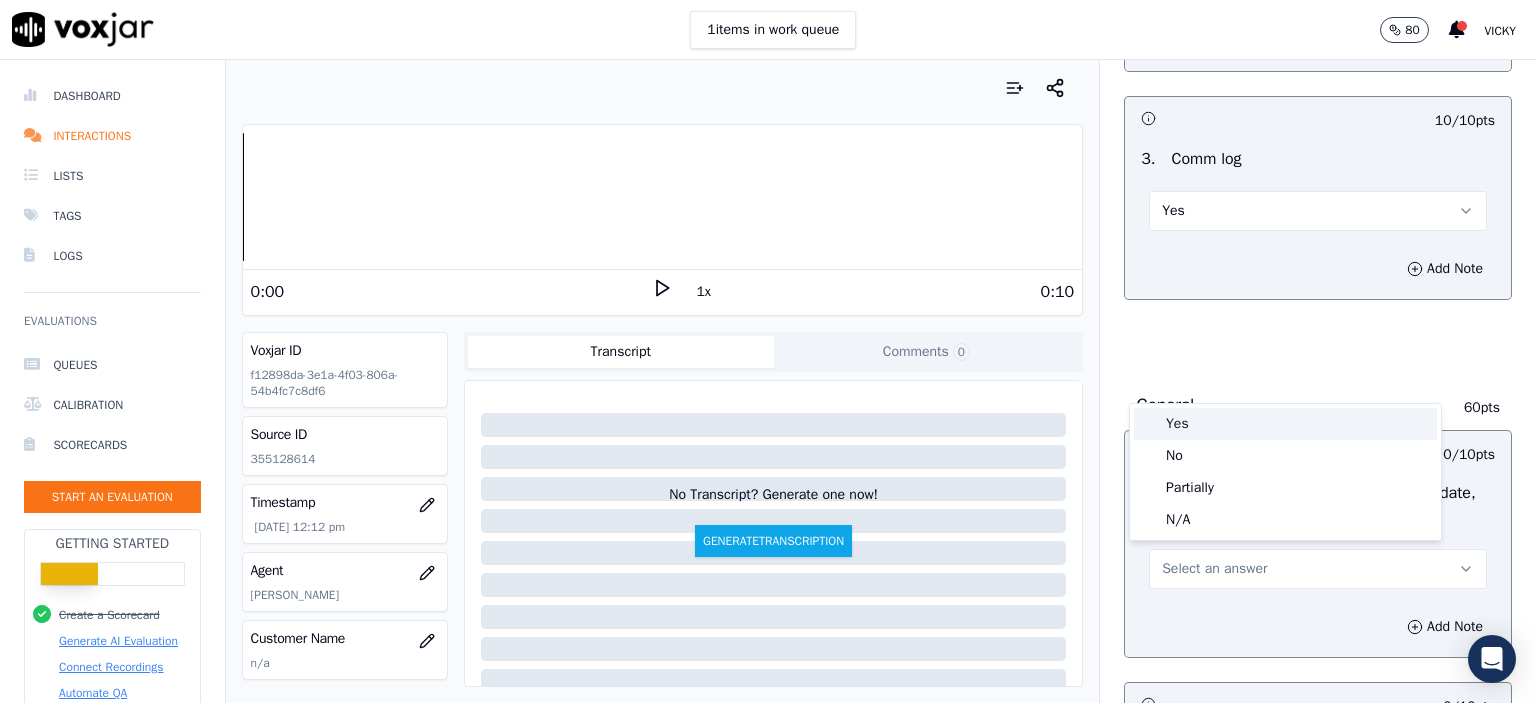 drag, startPoint x: 1221, startPoint y: 433, endPoint x: 1214, endPoint y: 461, distance: 28.86174 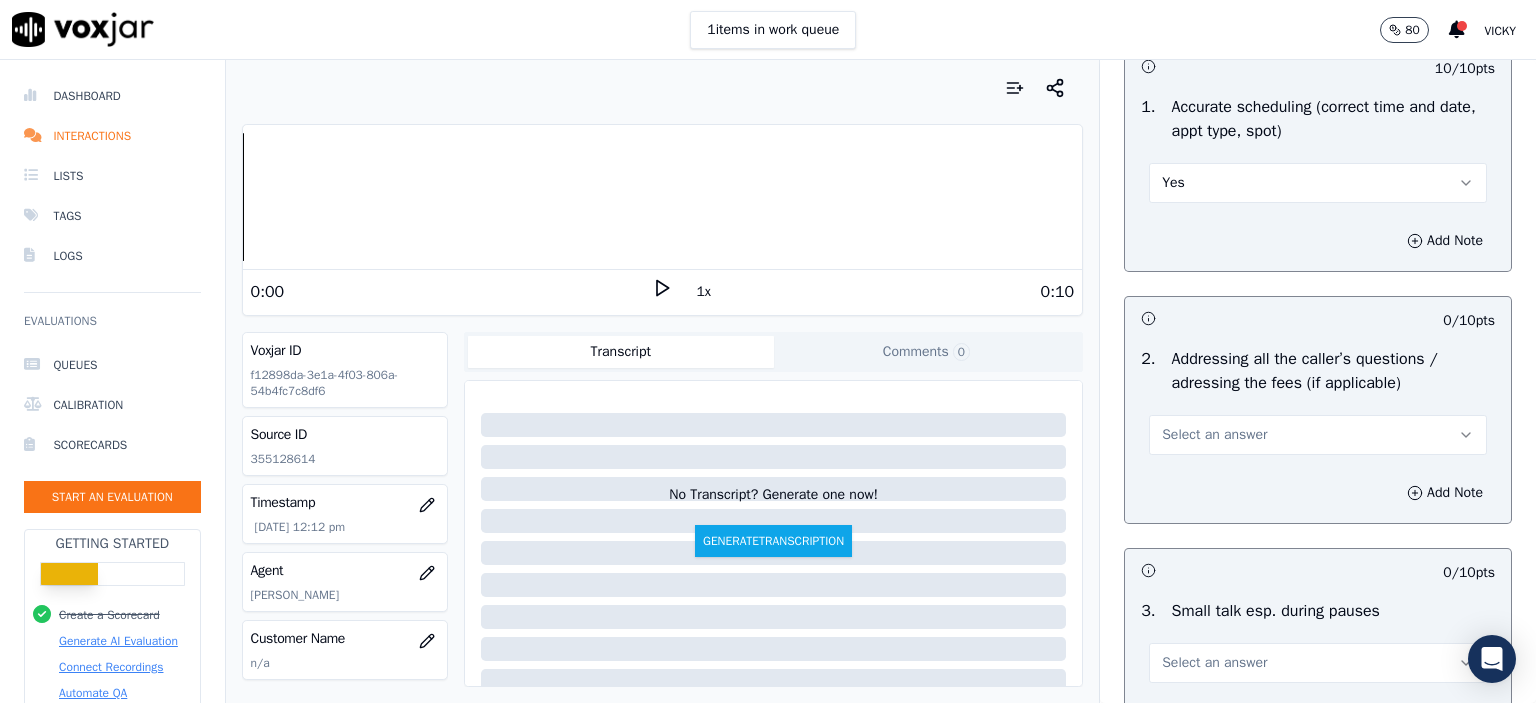 scroll, scrollTop: 3300, scrollLeft: 0, axis: vertical 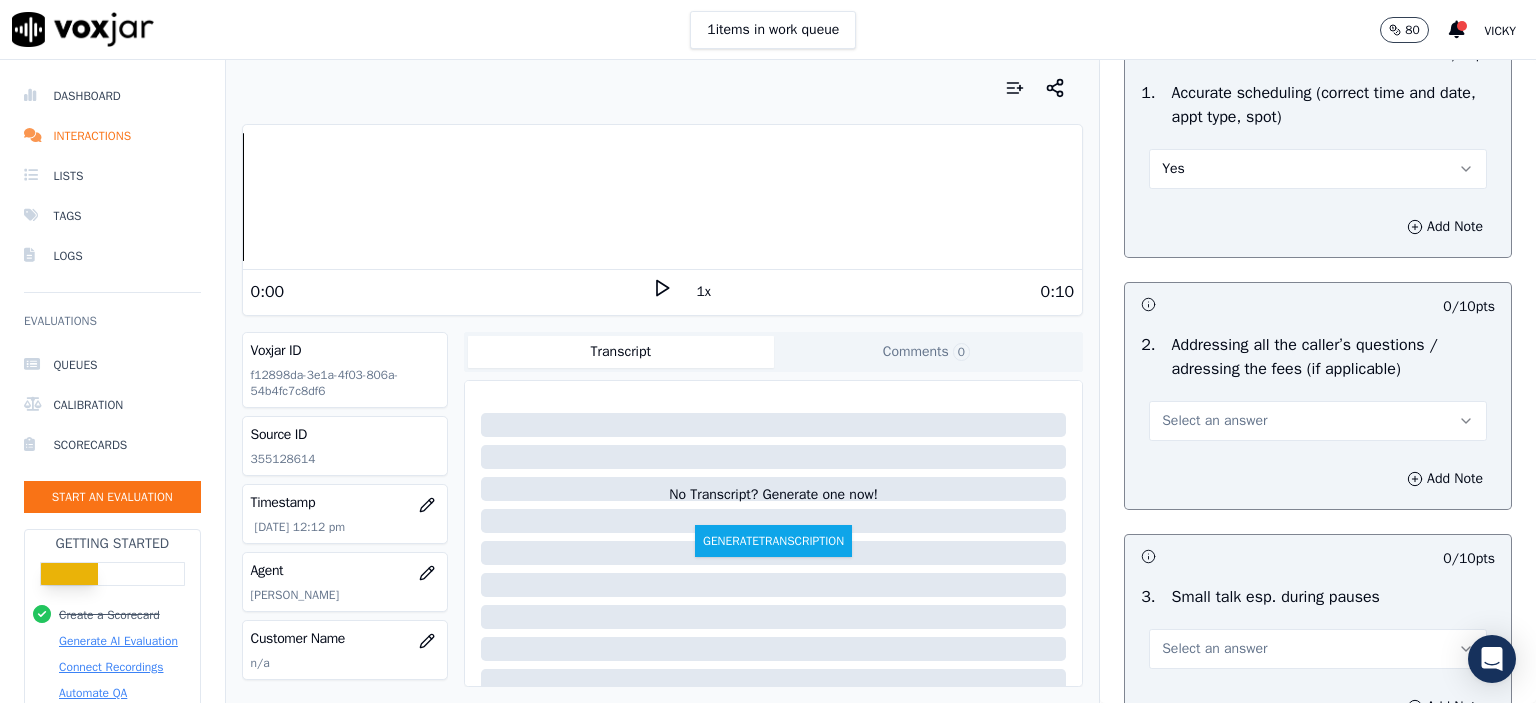 click on "Select an answer" at bounding box center (1318, 421) 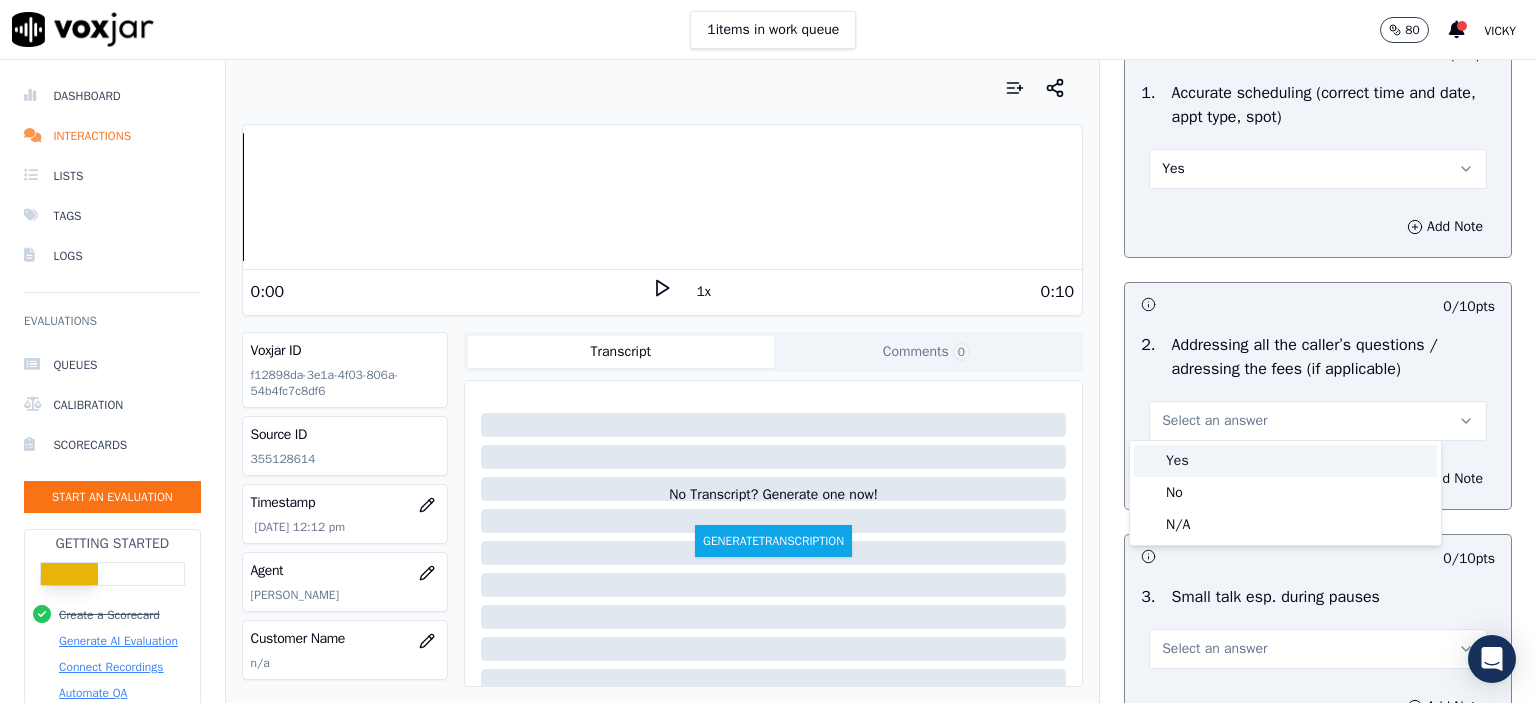click on "Yes" at bounding box center (1285, 461) 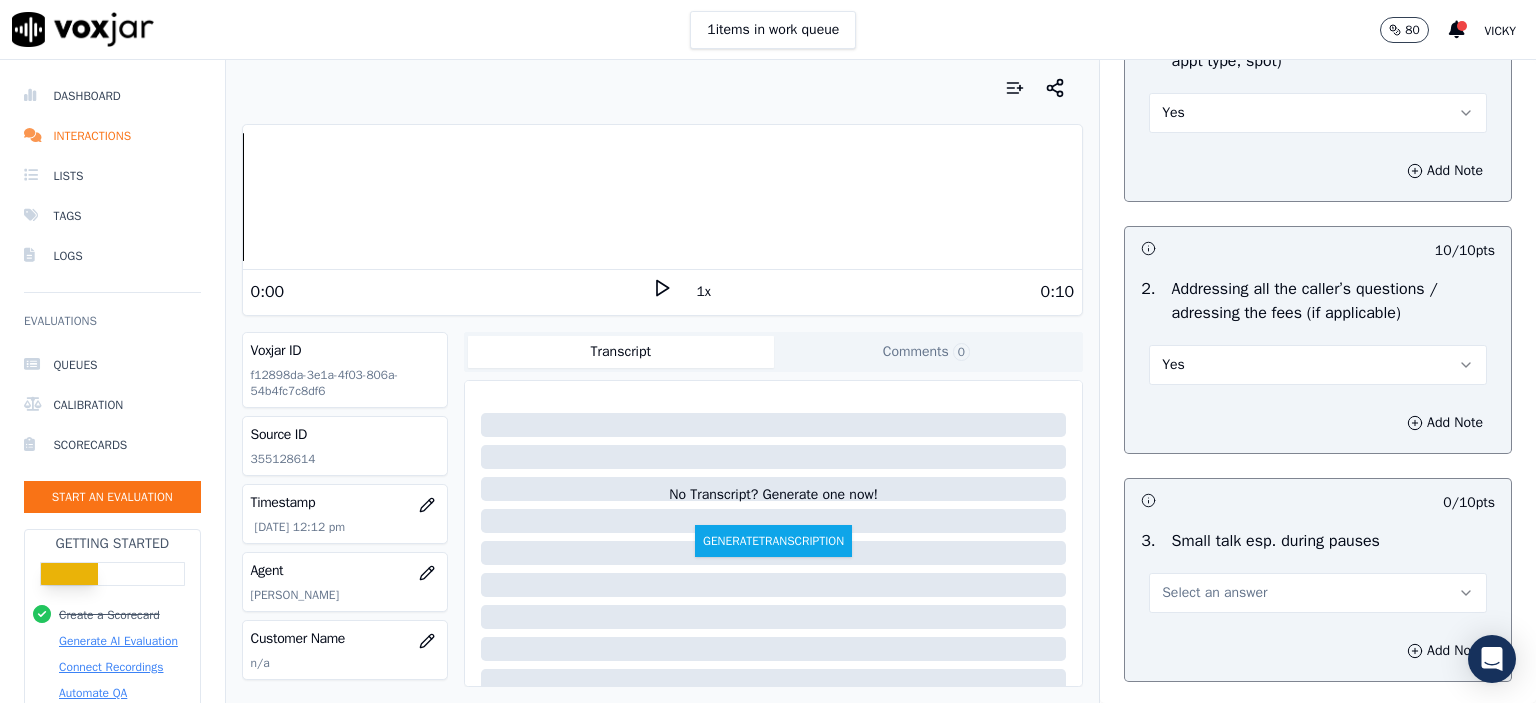 scroll, scrollTop: 3500, scrollLeft: 0, axis: vertical 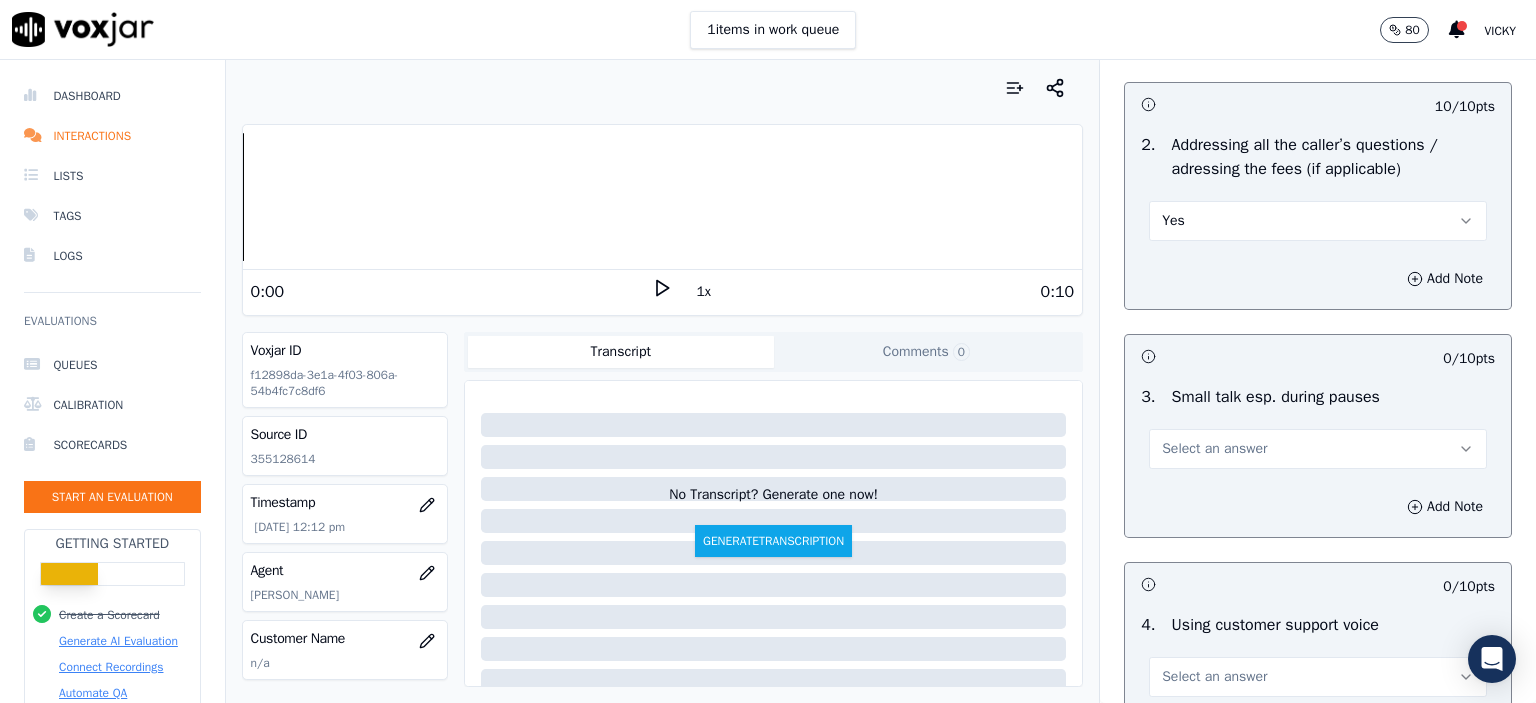 click on "Select an answer" at bounding box center [1214, 449] 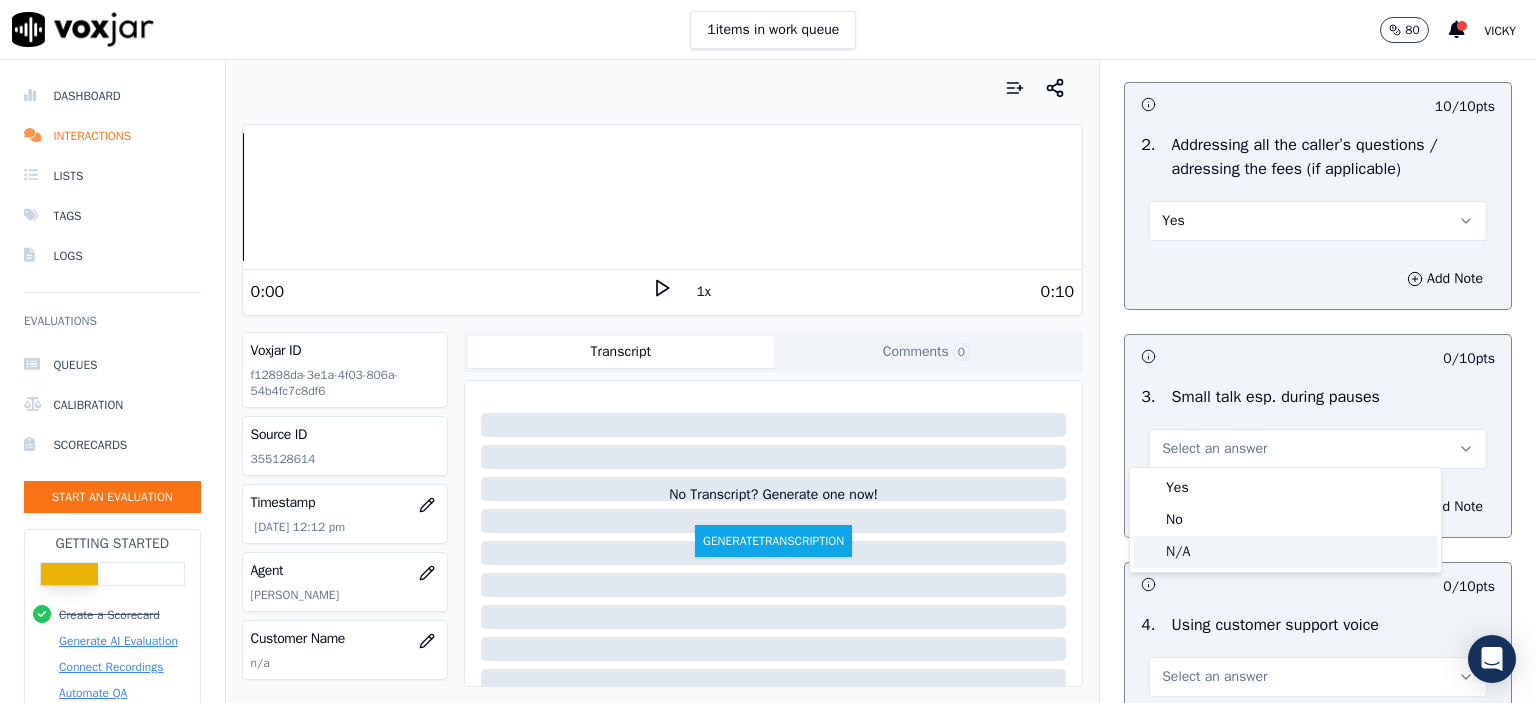 click on "N/A" 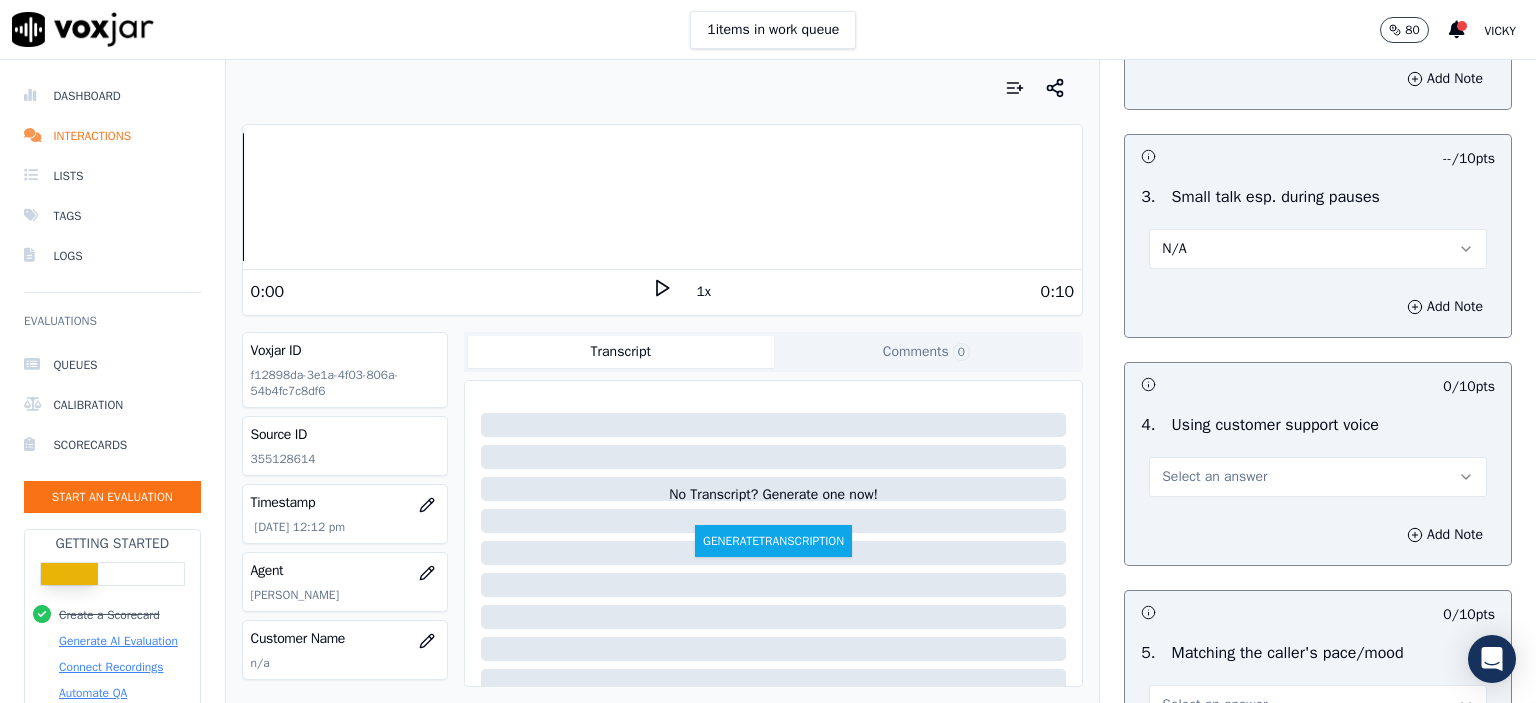 click on "Select an answer" at bounding box center (1214, 477) 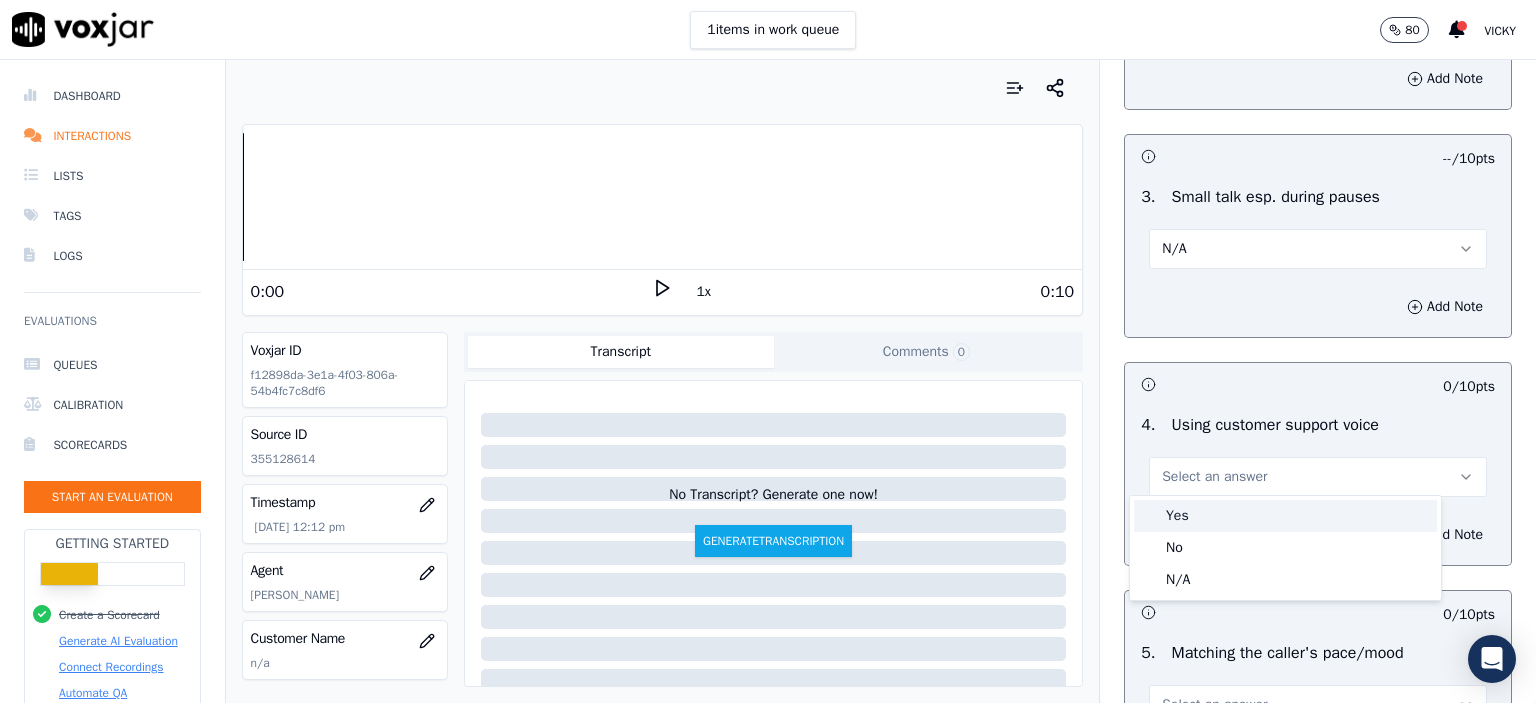 click on "Yes" at bounding box center [1285, 516] 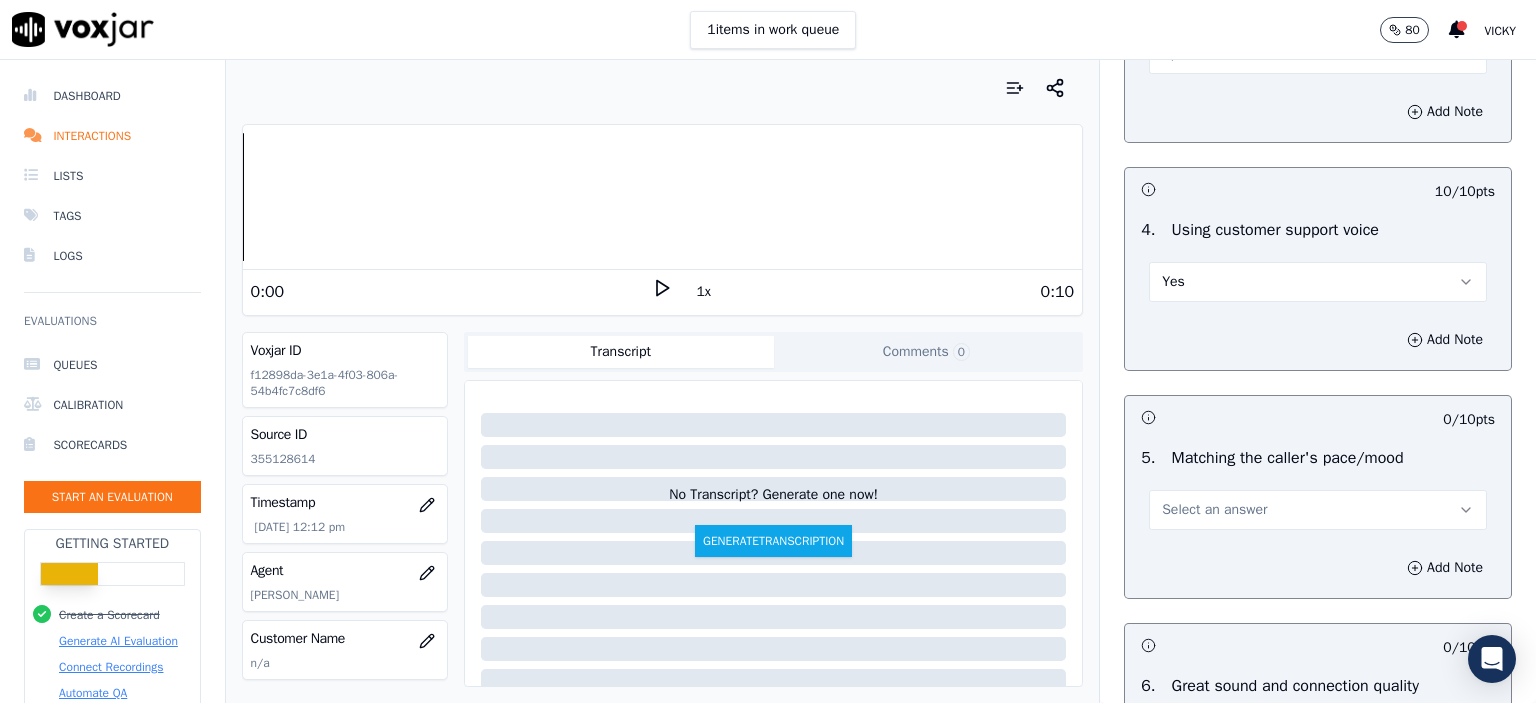 scroll, scrollTop: 3900, scrollLeft: 0, axis: vertical 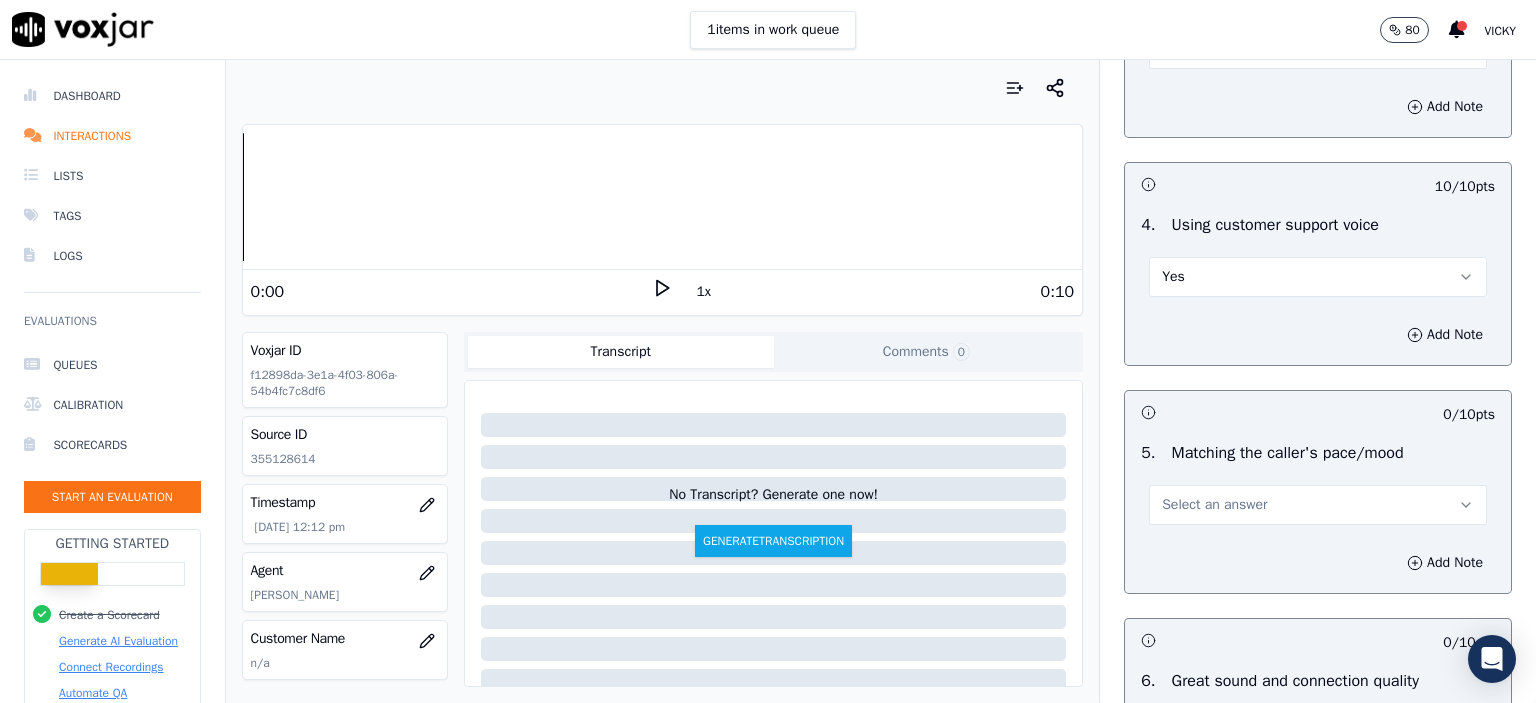click on "Select an answer" at bounding box center (1214, 505) 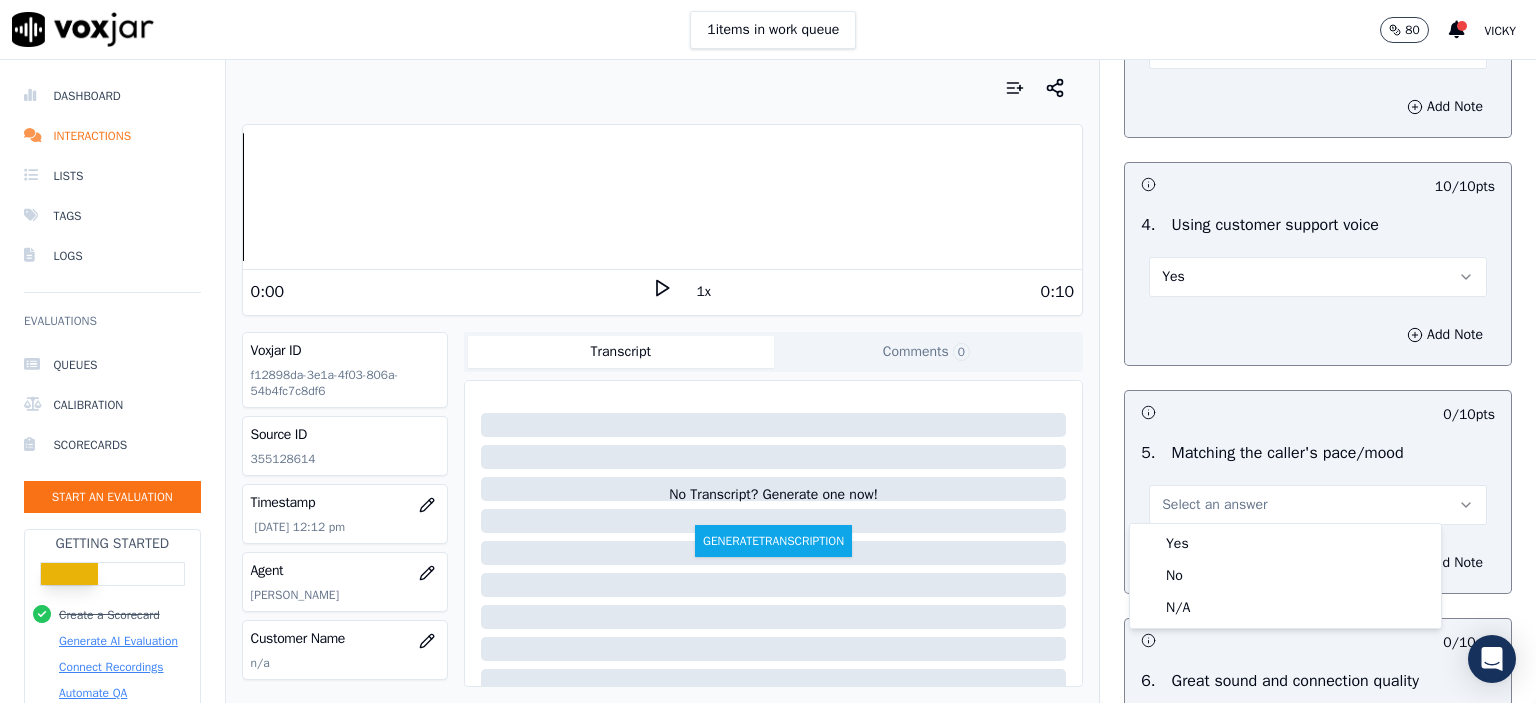 click on "Yes" at bounding box center [1285, 544] 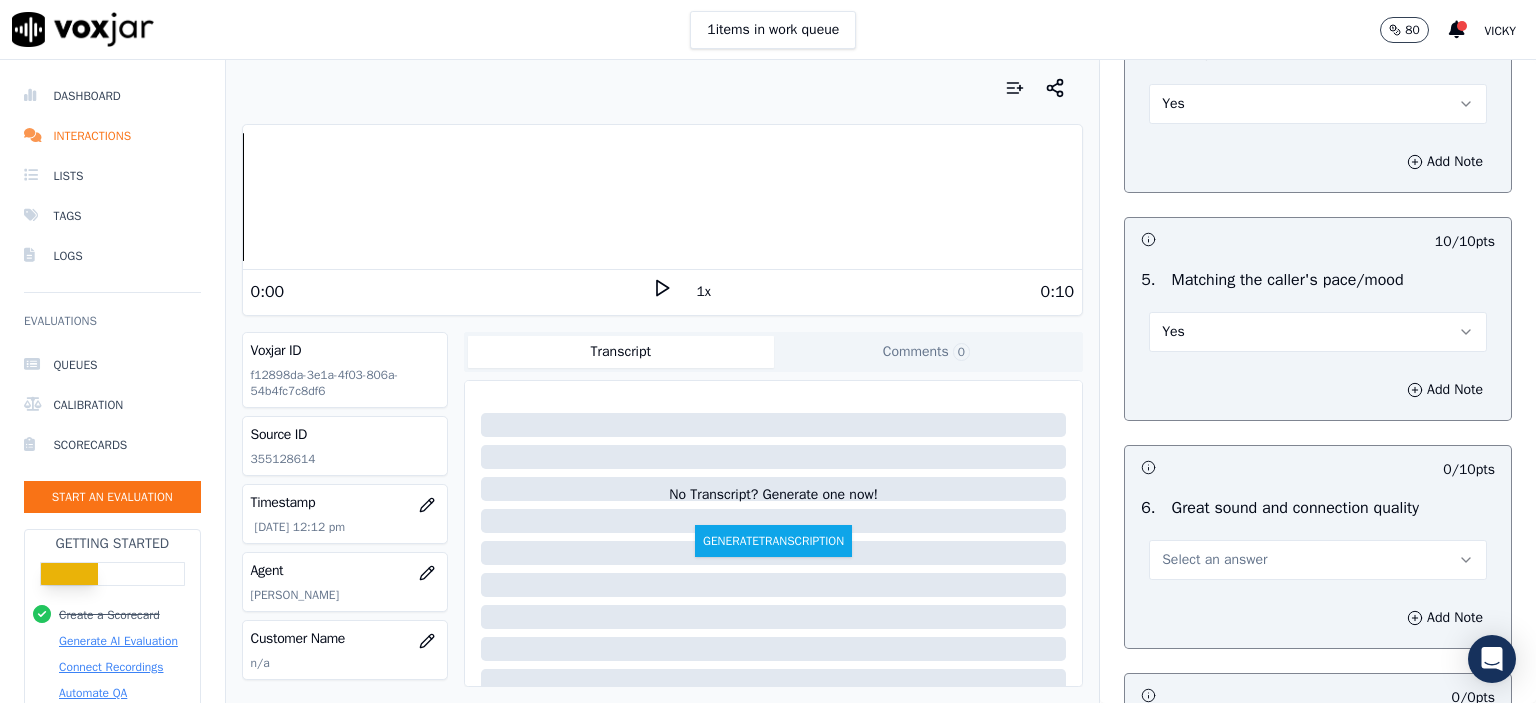scroll, scrollTop: 4100, scrollLeft: 0, axis: vertical 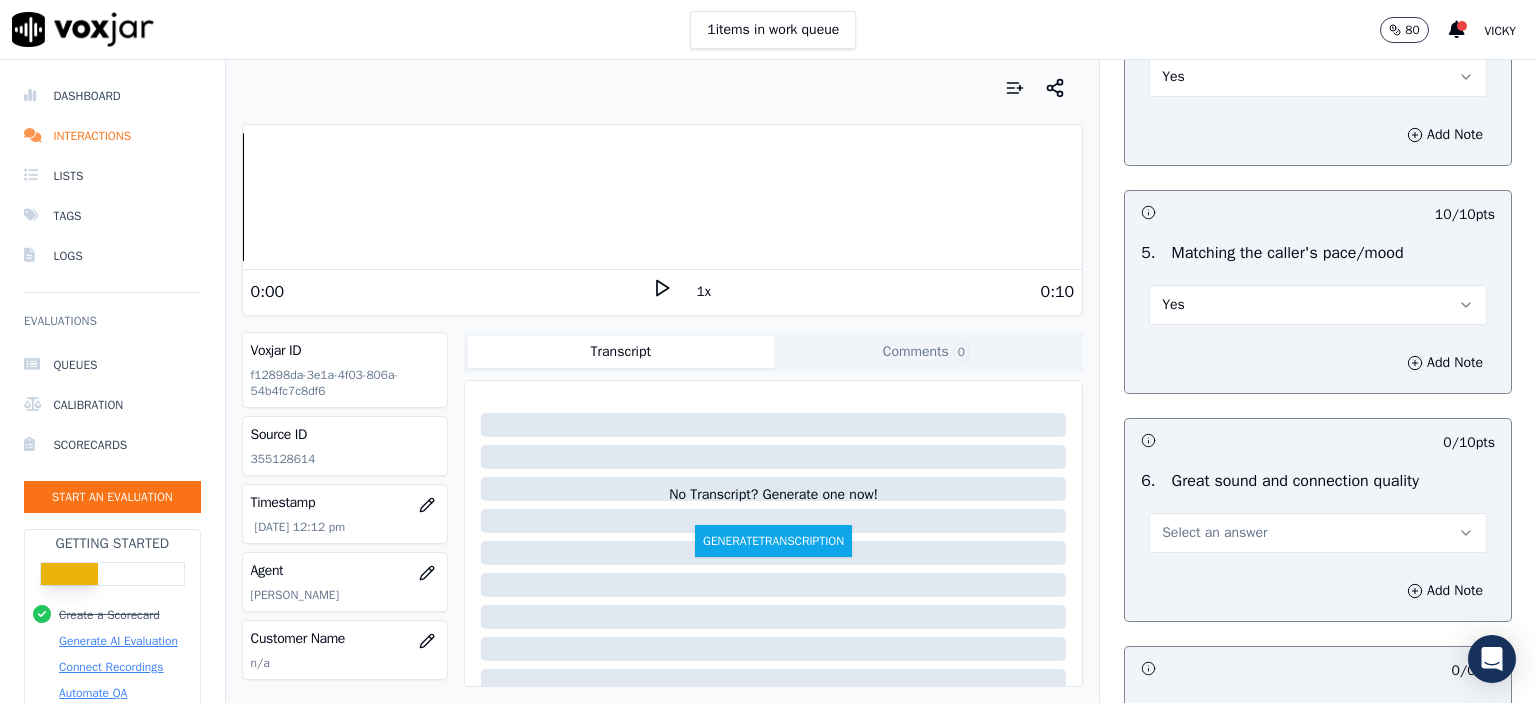 click on "Select an answer" at bounding box center [1214, 533] 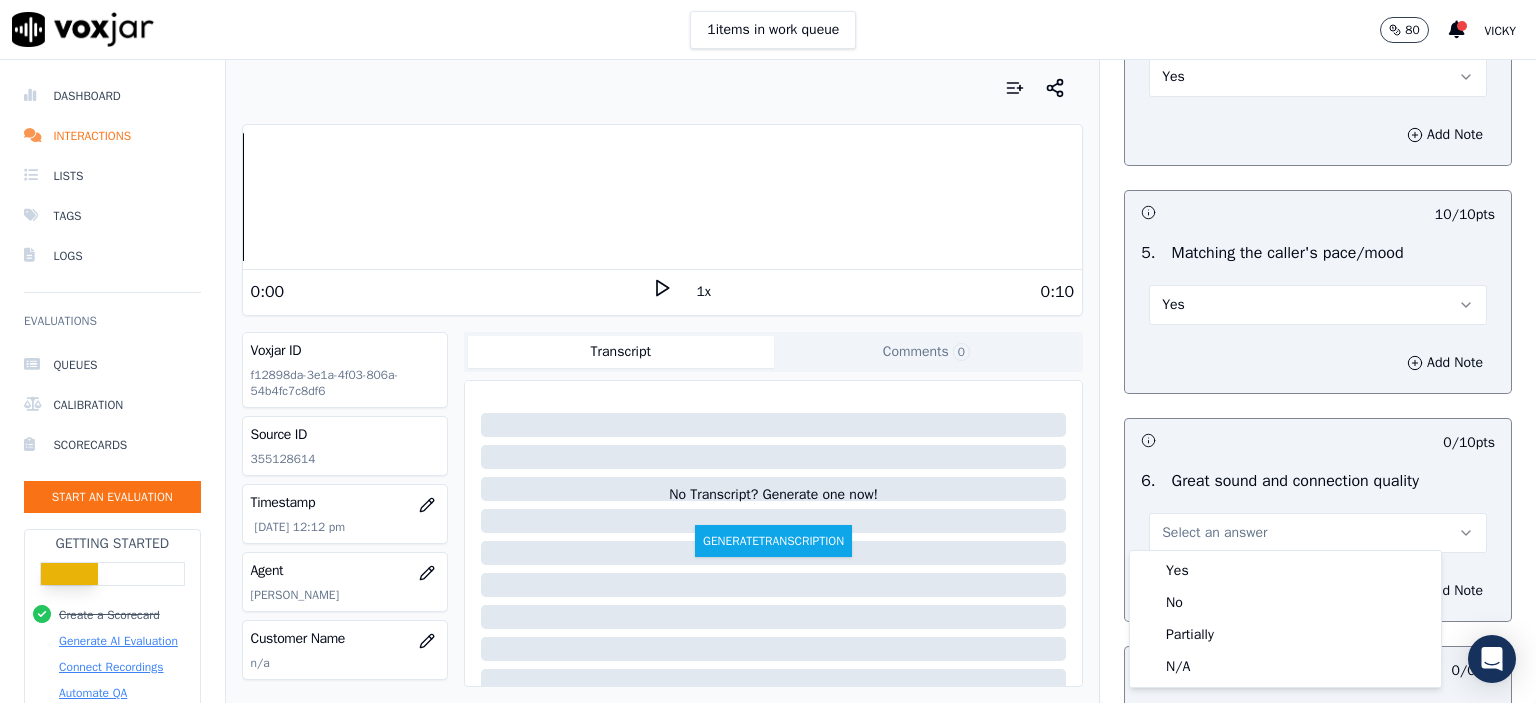 click on "Yes" at bounding box center (1285, 571) 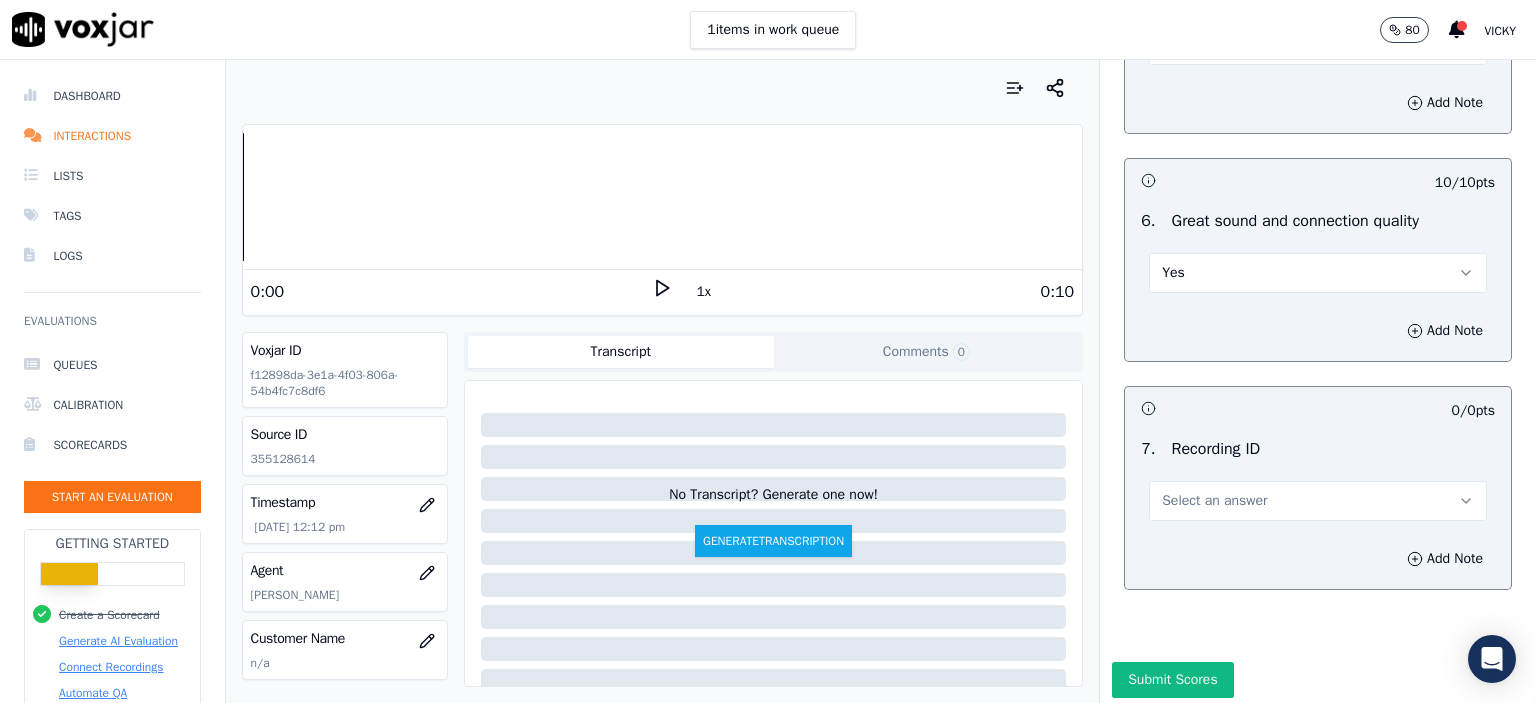 scroll, scrollTop: 4400, scrollLeft: 0, axis: vertical 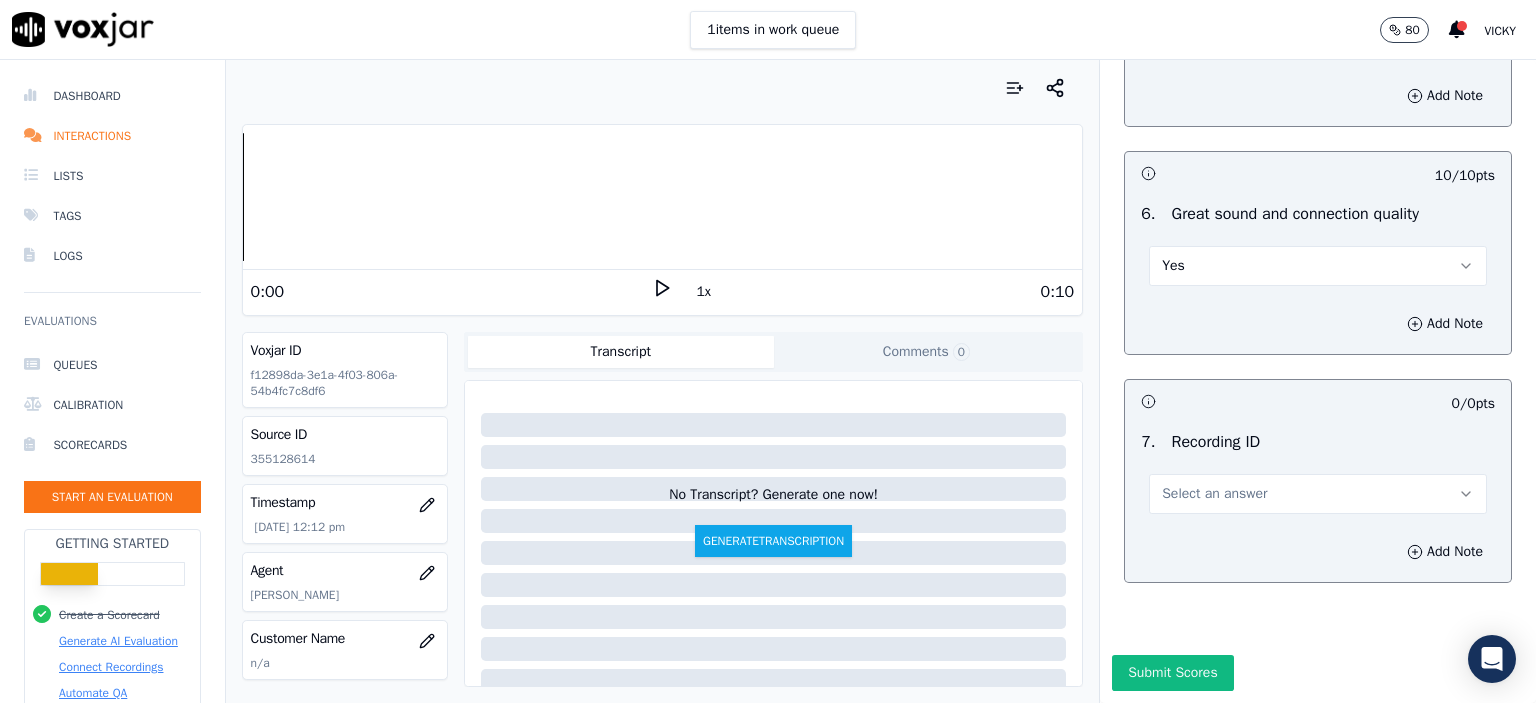 click on "Select an answer" at bounding box center (1214, 494) 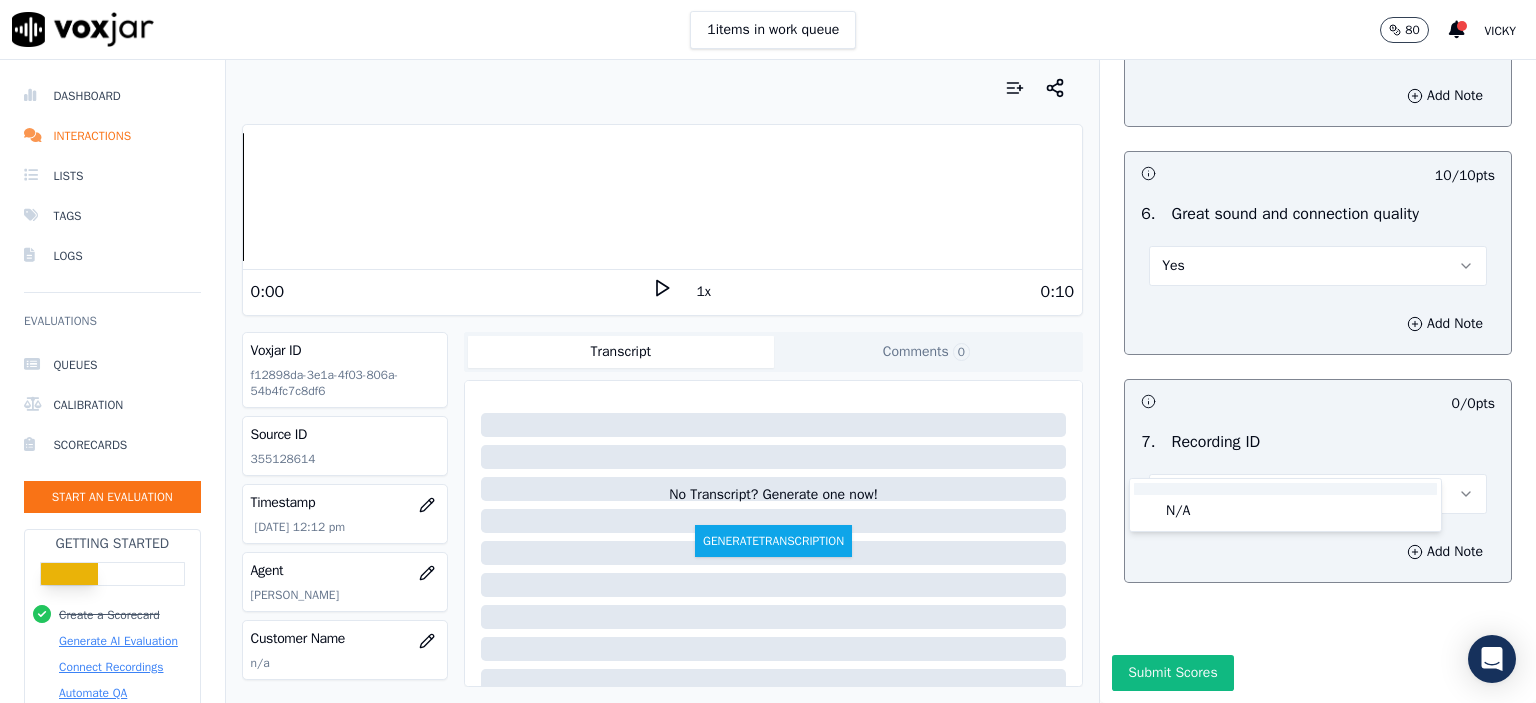 click at bounding box center [1285, 489] 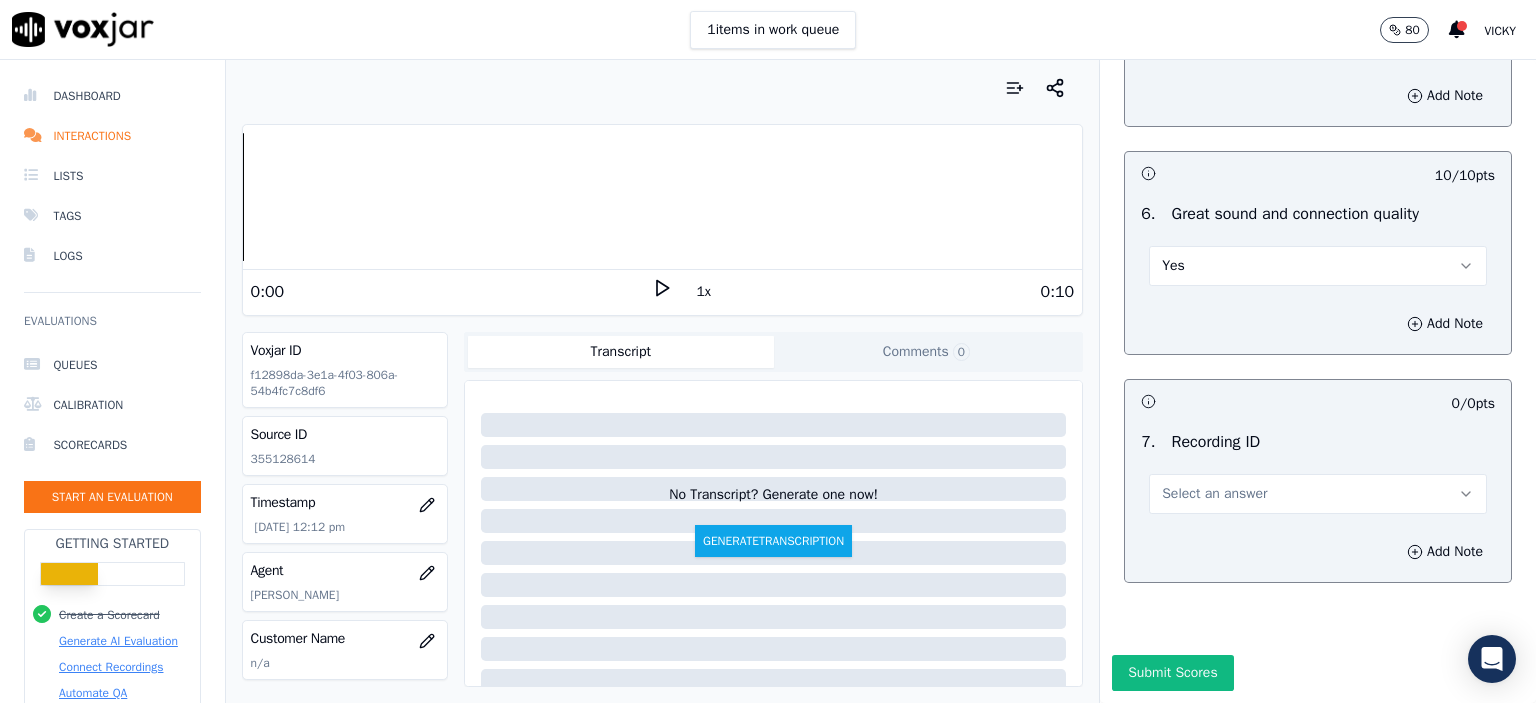 click on "Select an answer" at bounding box center (1318, 494) 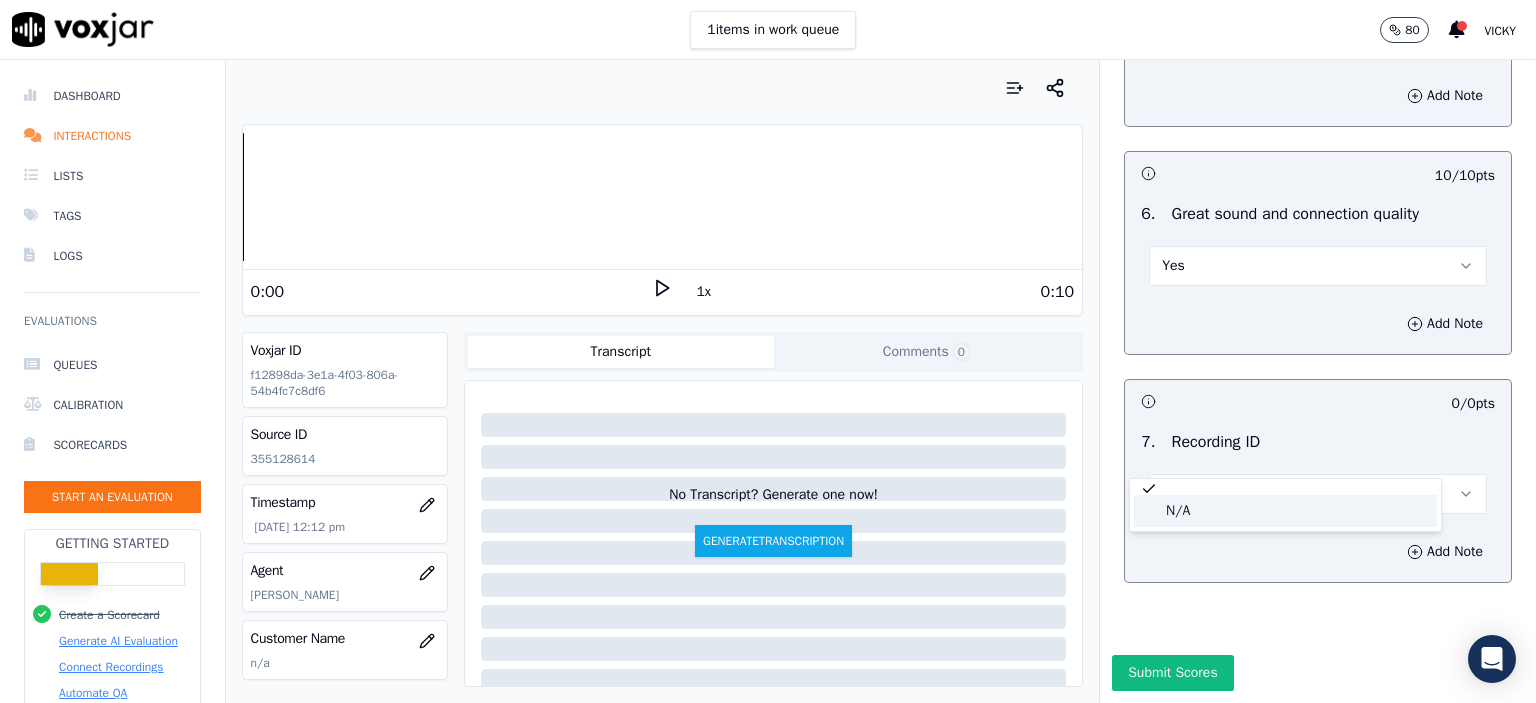 click on "N/A" 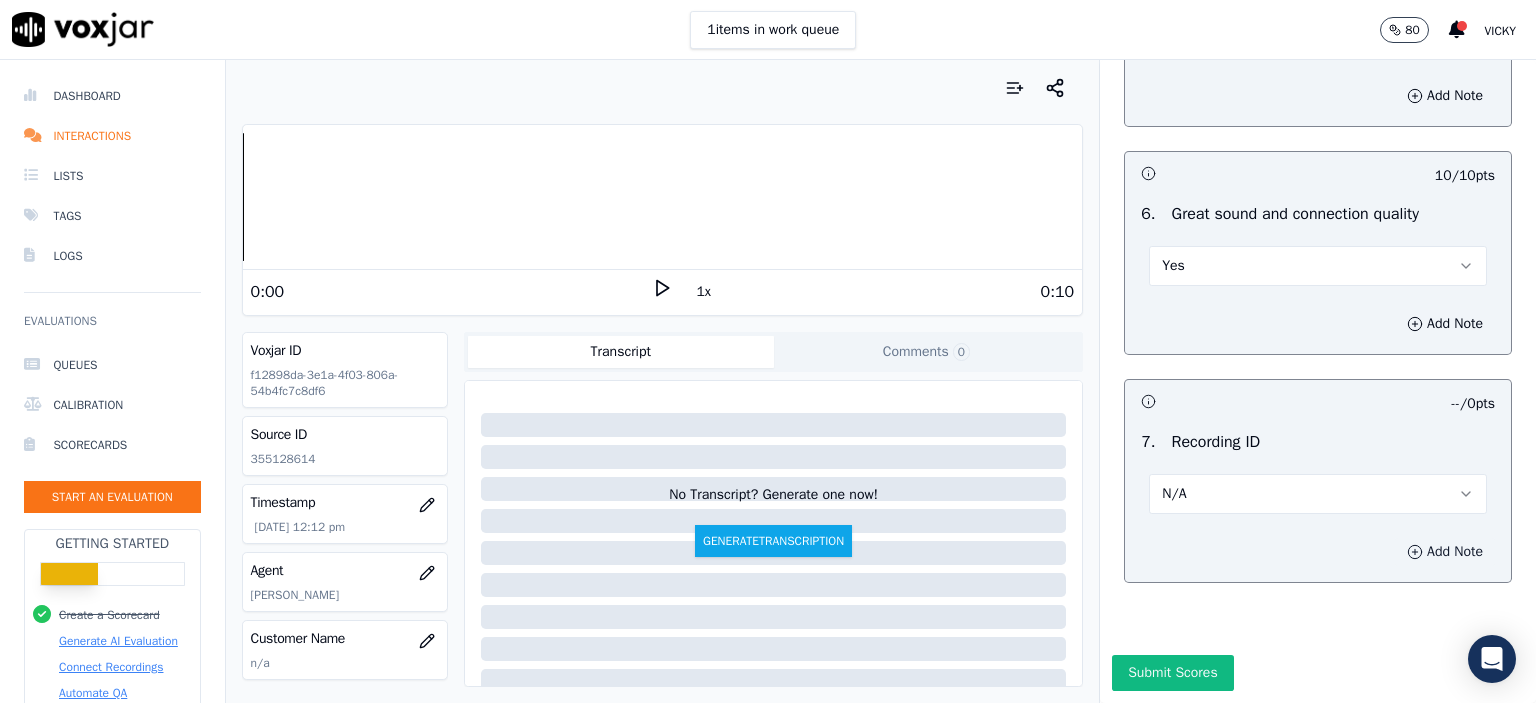 click on "Add Note" at bounding box center [1445, 552] 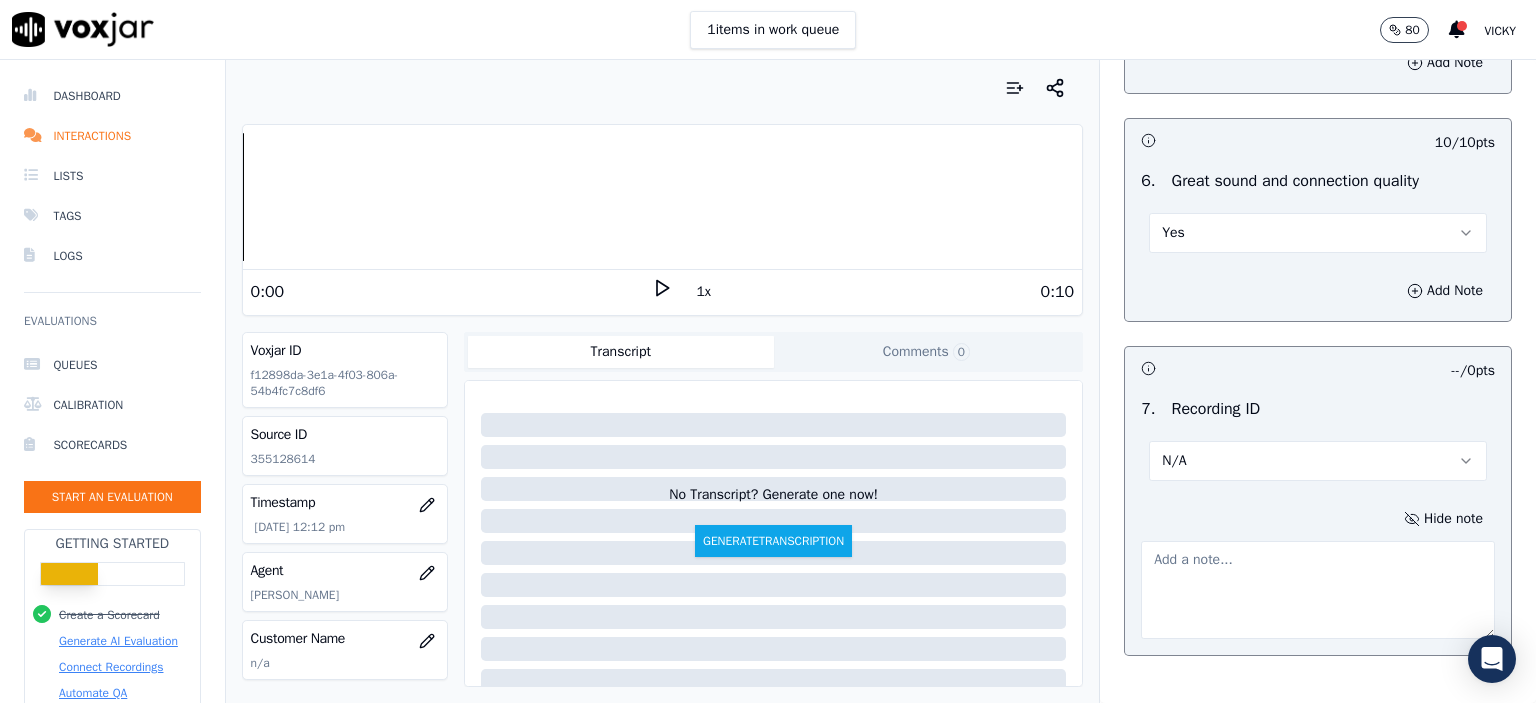 click on "355128614" 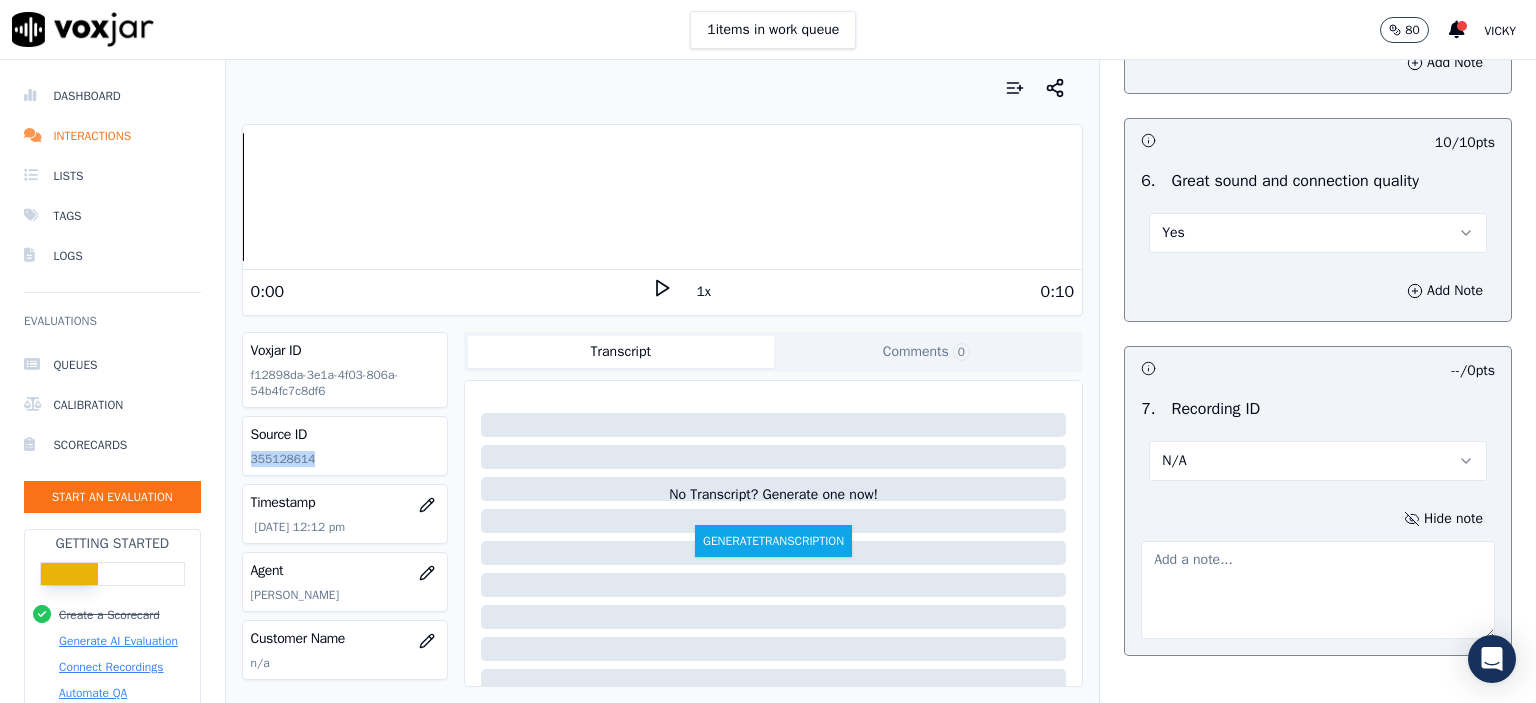 click on "355128614" 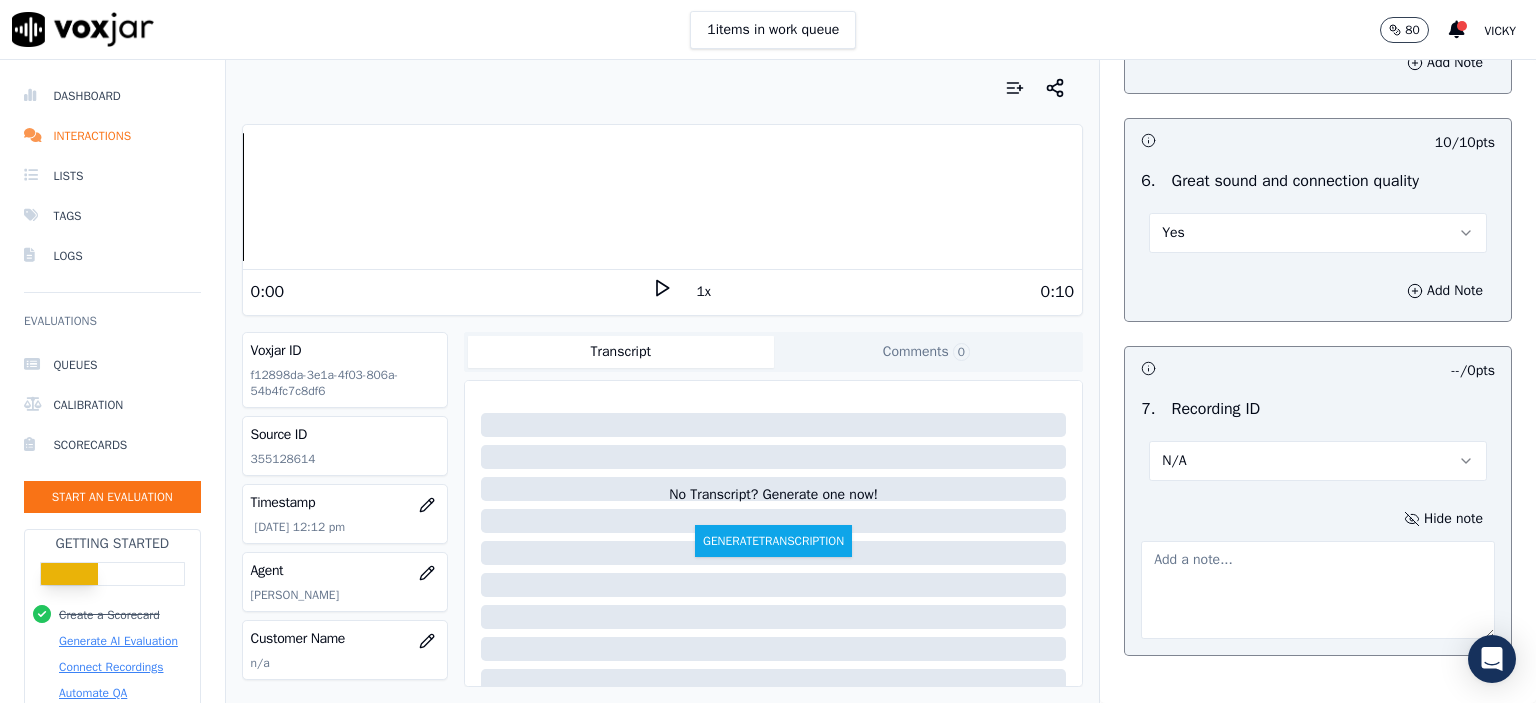 click at bounding box center [1318, 590] 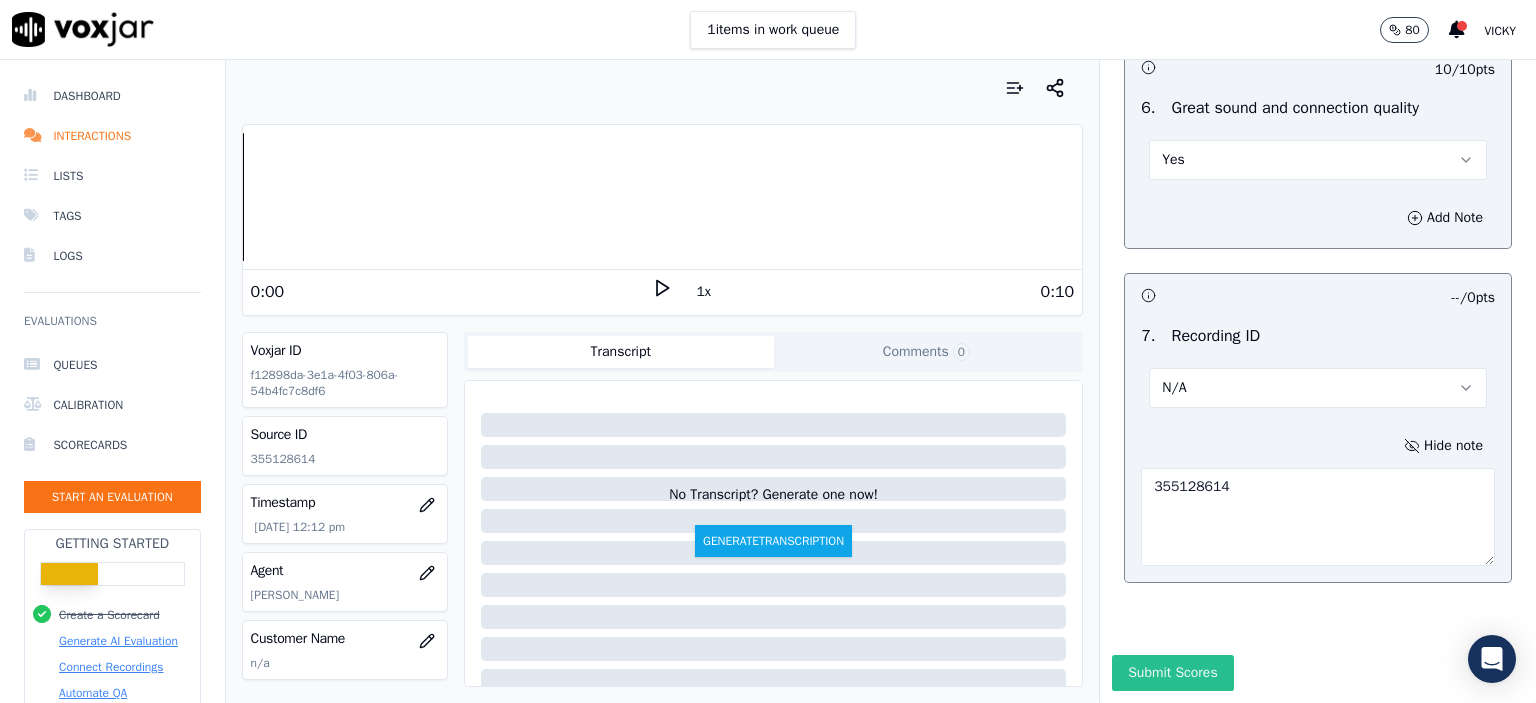 scroll, scrollTop: 4510, scrollLeft: 0, axis: vertical 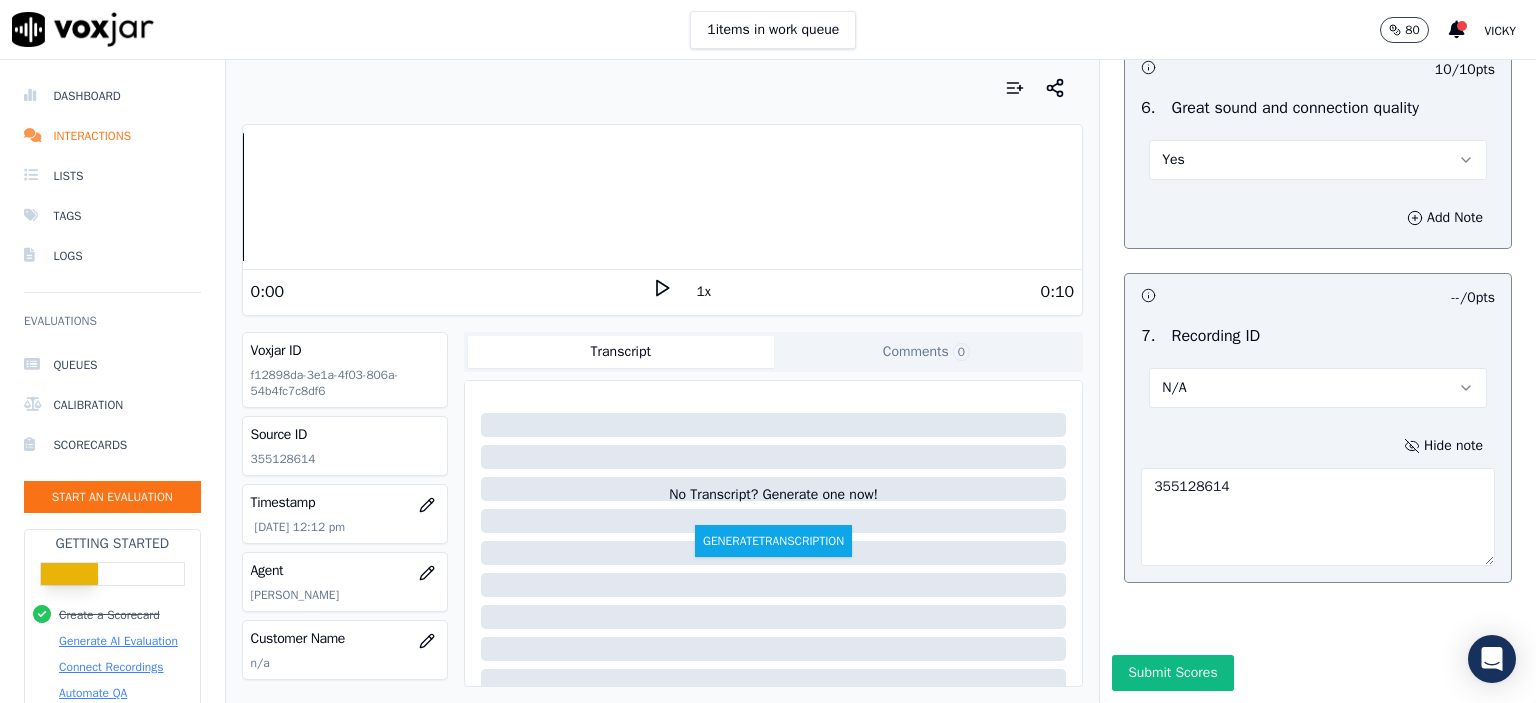 click on "Submit Scores" at bounding box center [1172, 673] 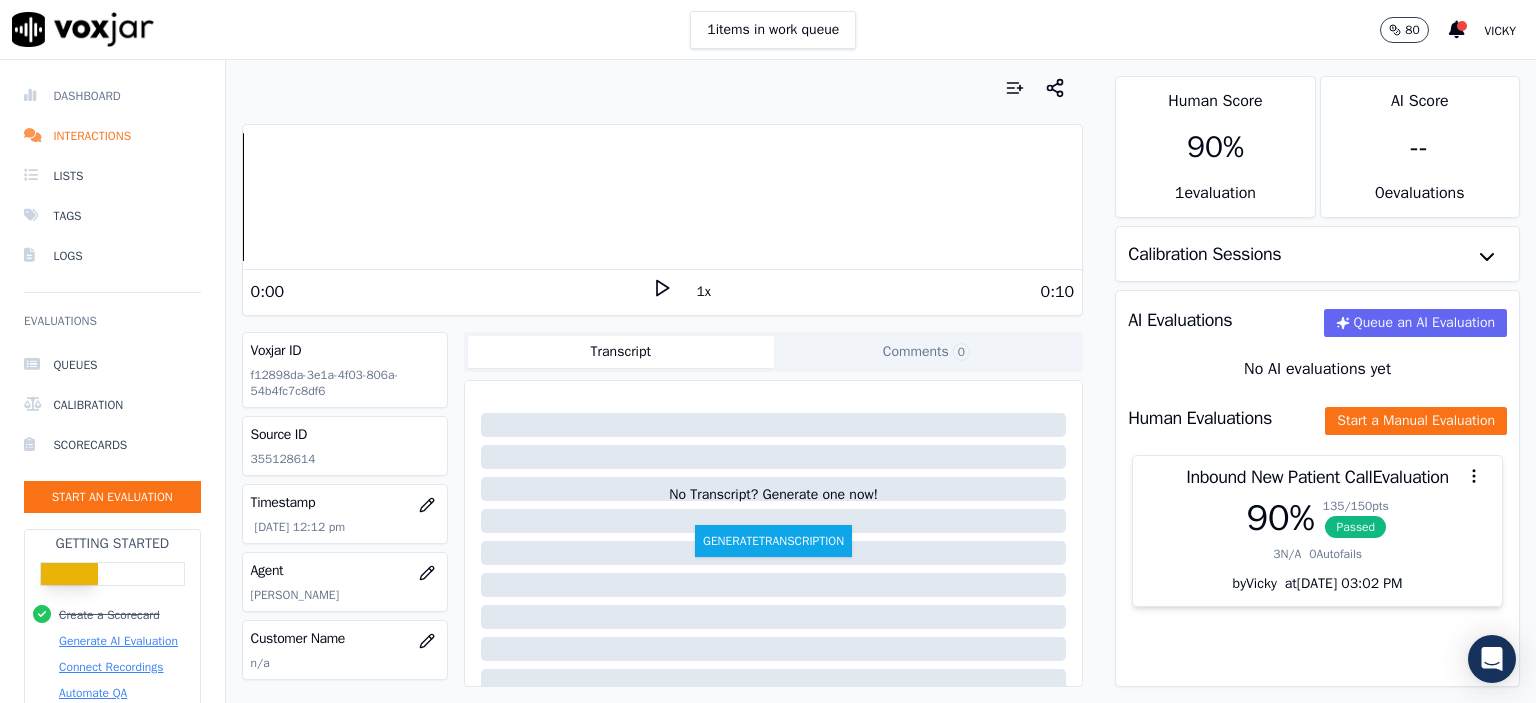 click on "Dashboard" at bounding box center [112, 96] 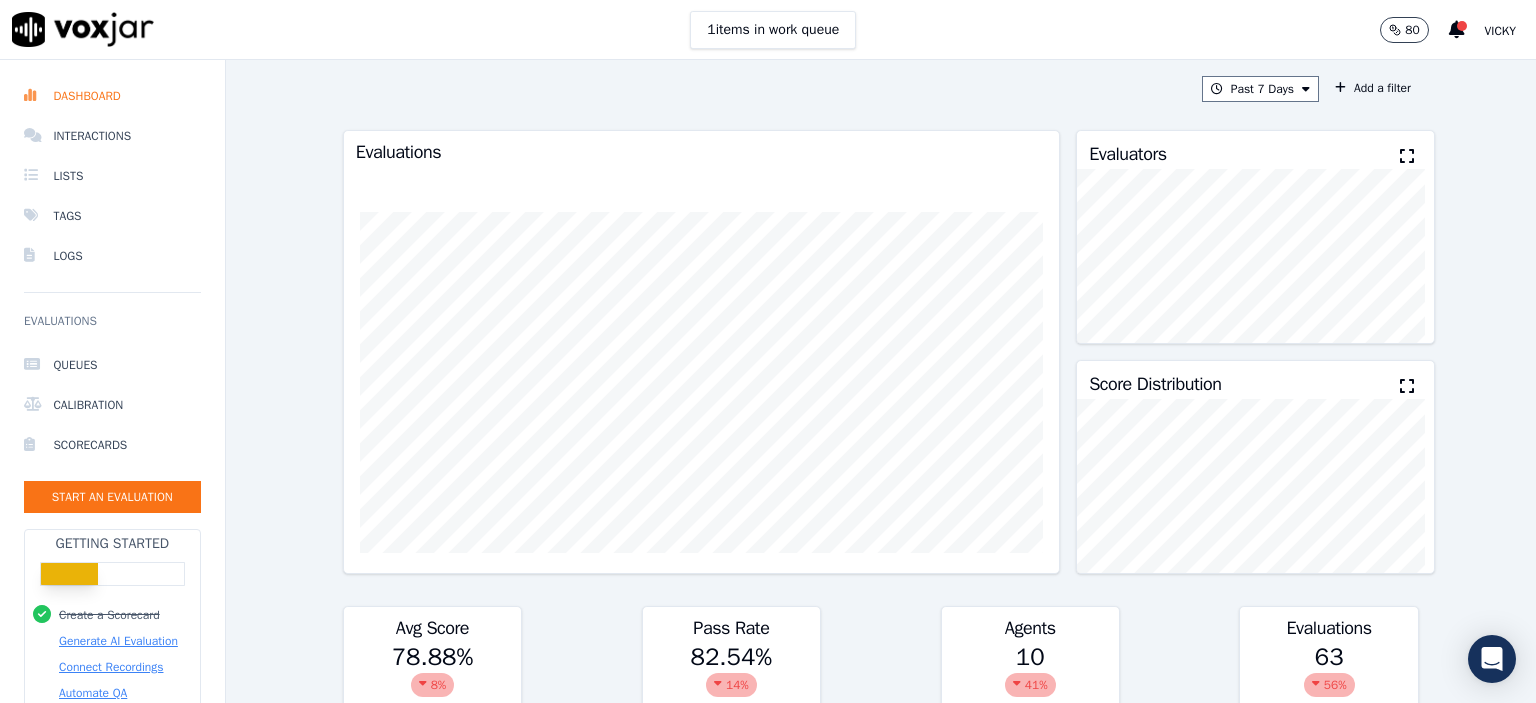 scroll, scrollTop: 0, scrollLeft: 0, axis: both 